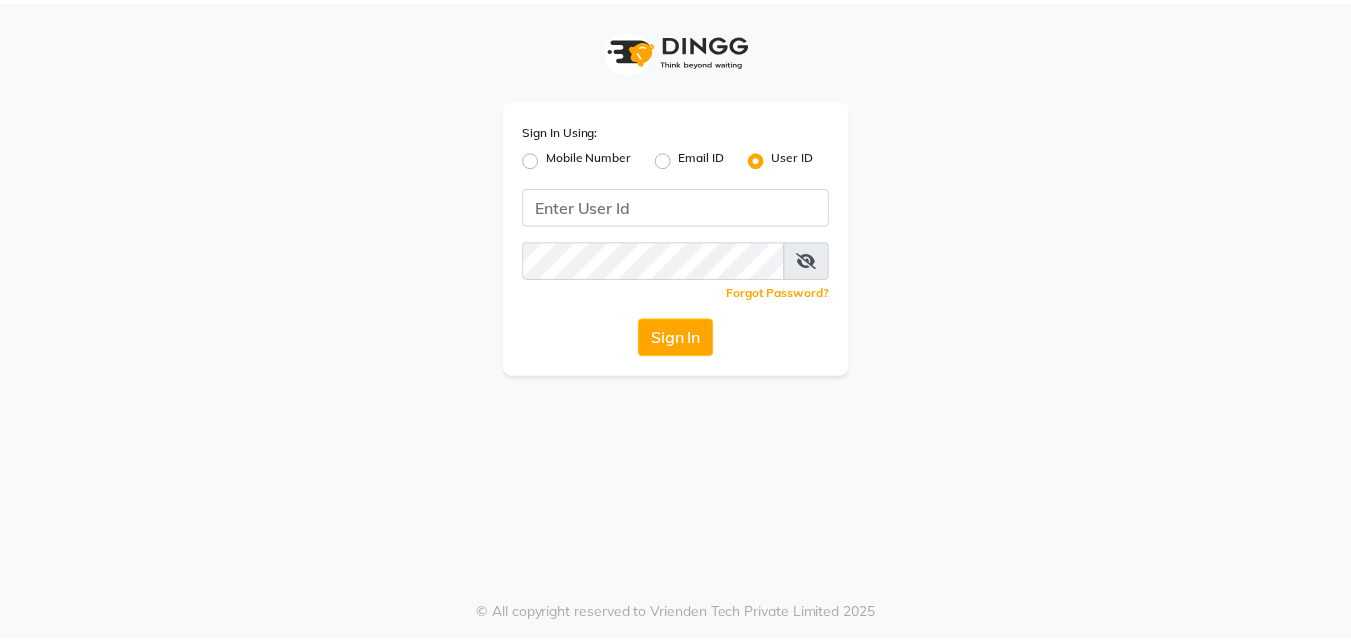 scroll, scrollTop: 0, scrollLeft: 0, axis: both 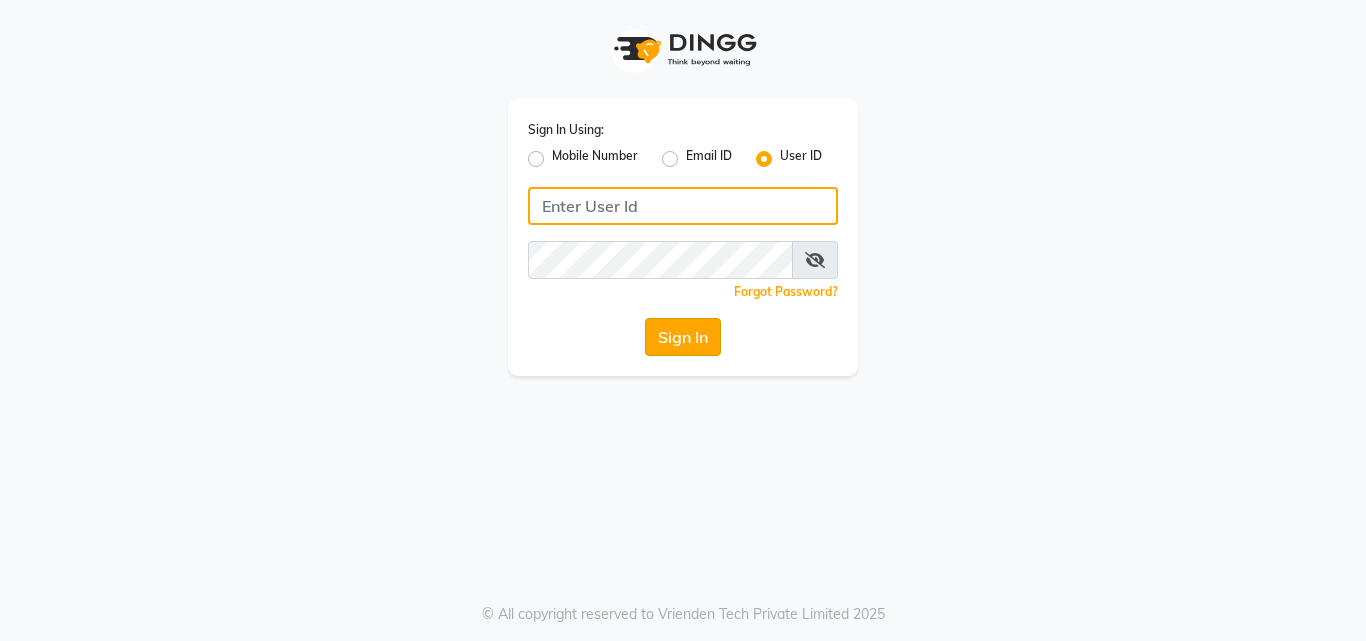 type on "laamor" 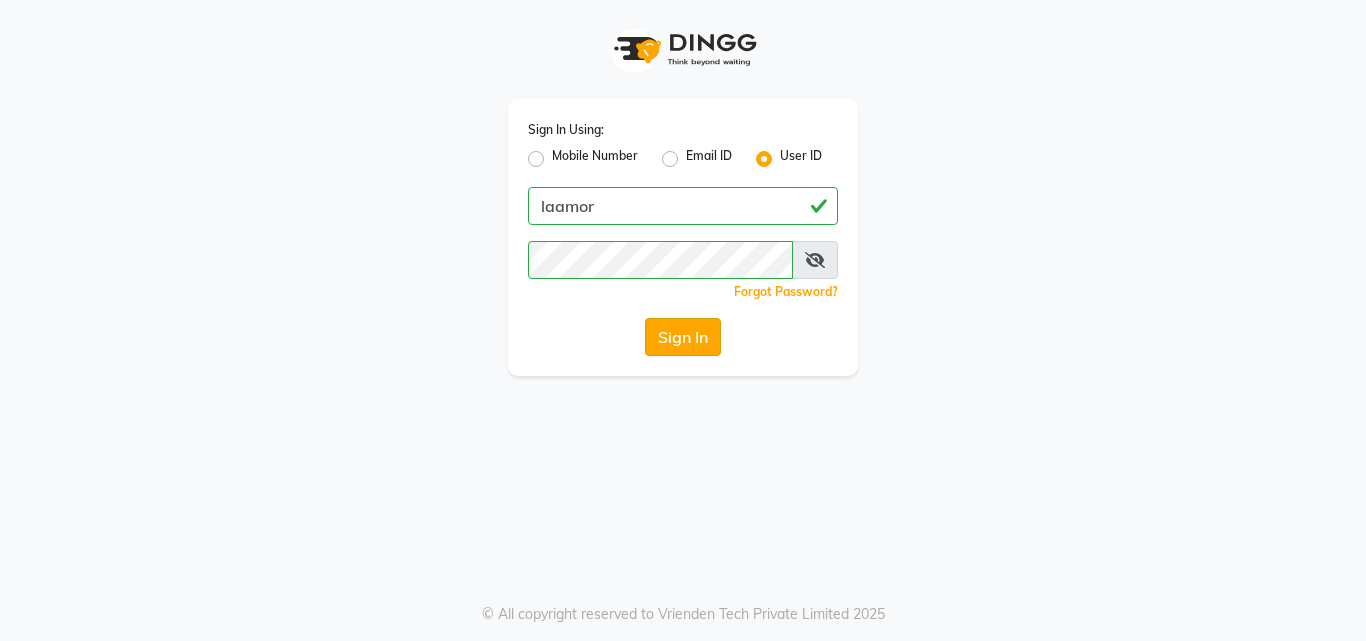 click on "Sign In" 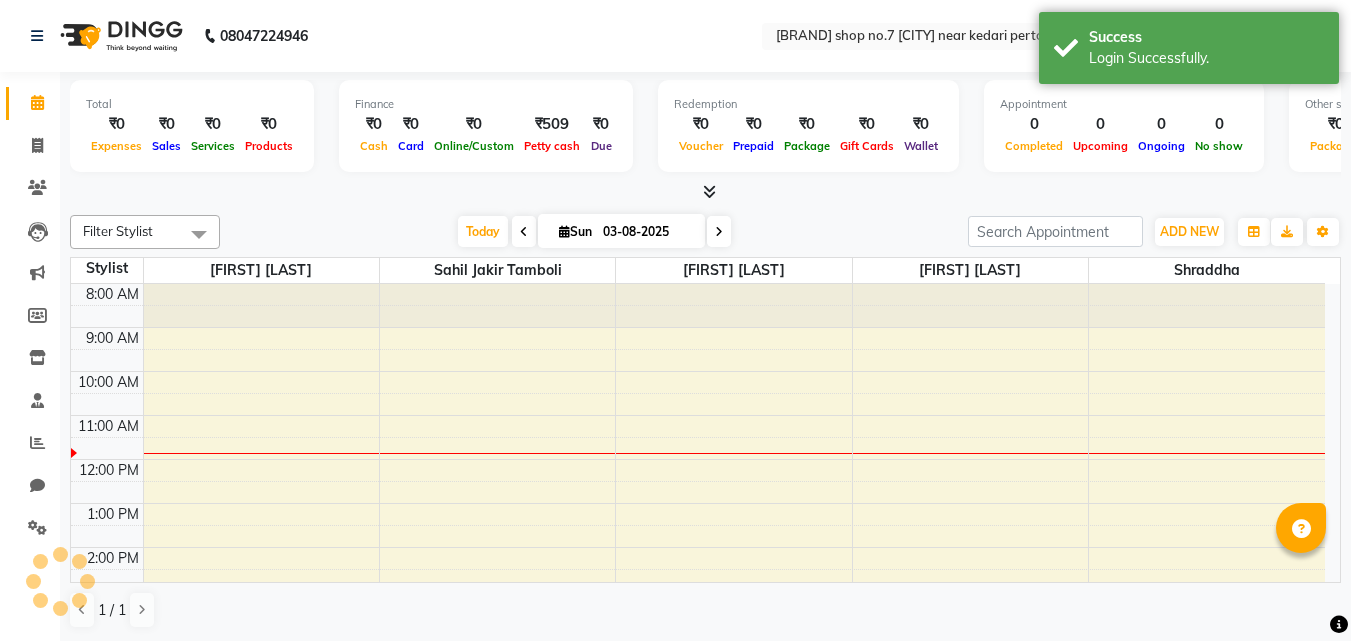 scroll, scrollTop: 0, scrollLeft: 0, axis: both 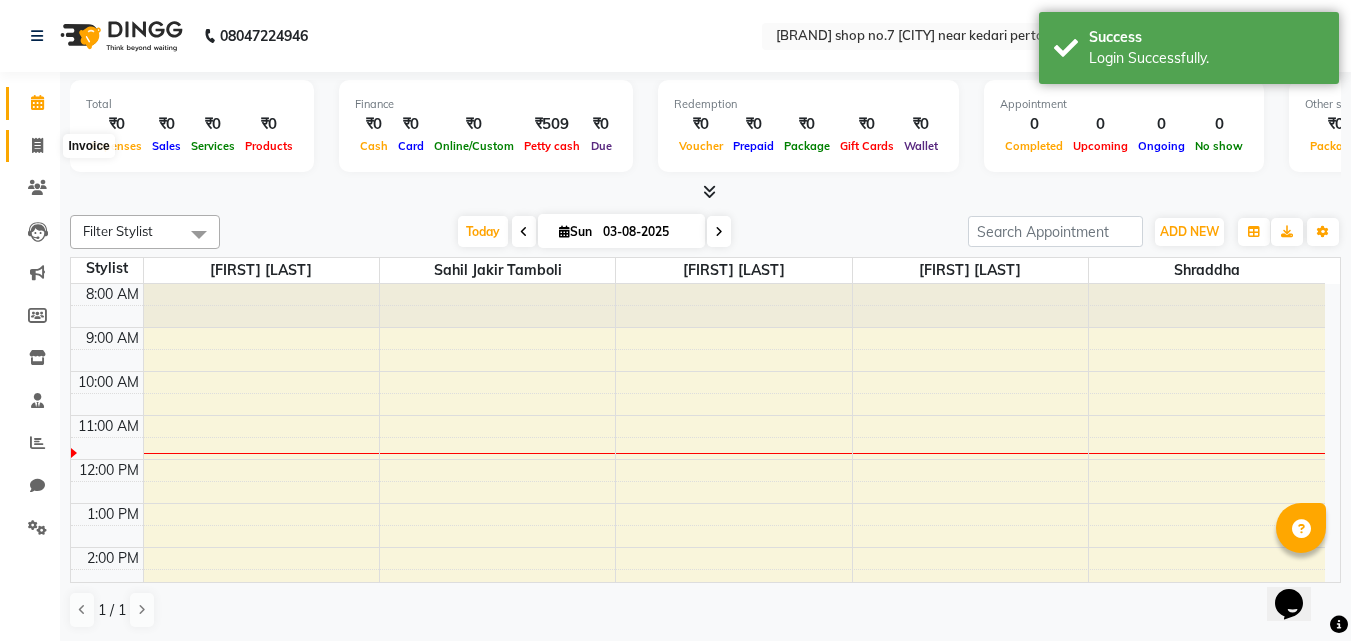 click 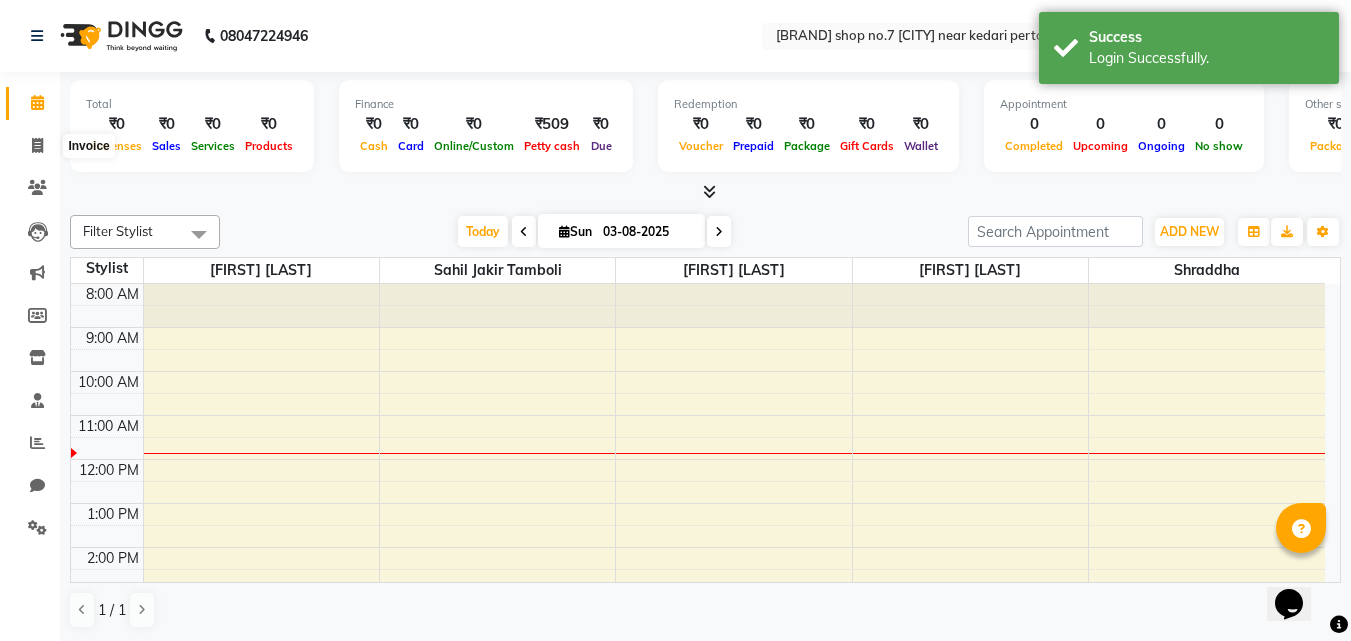 select on "service" 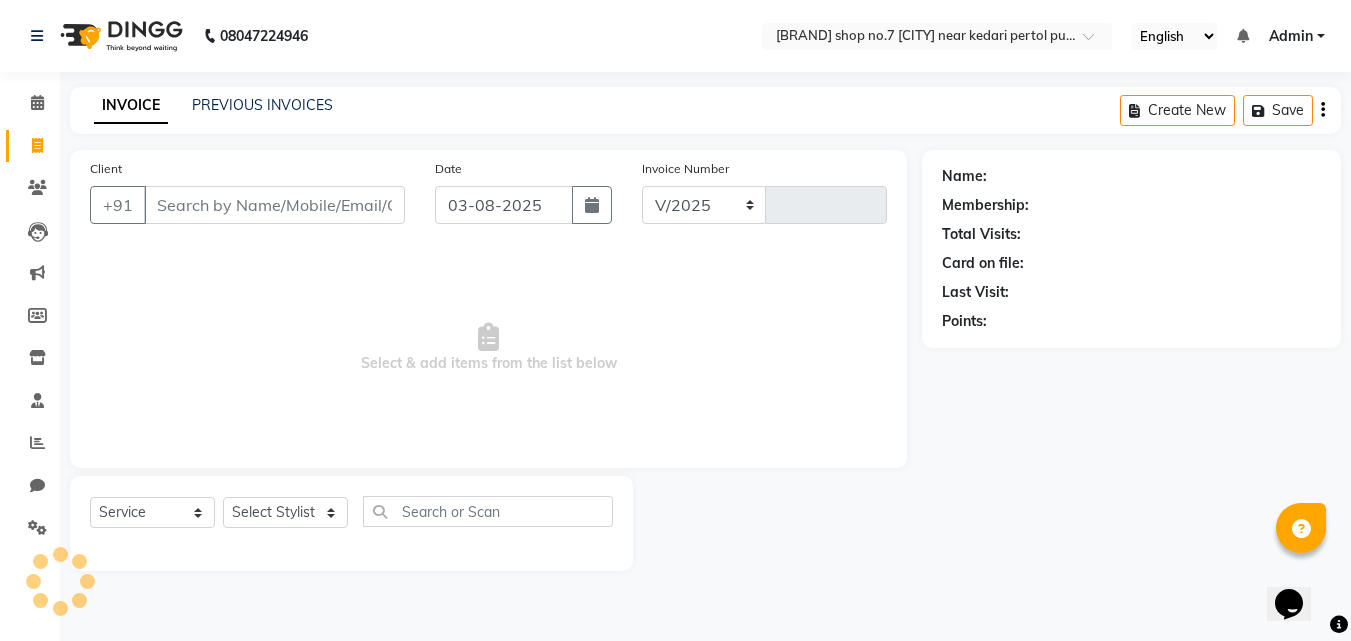 select on "8266" 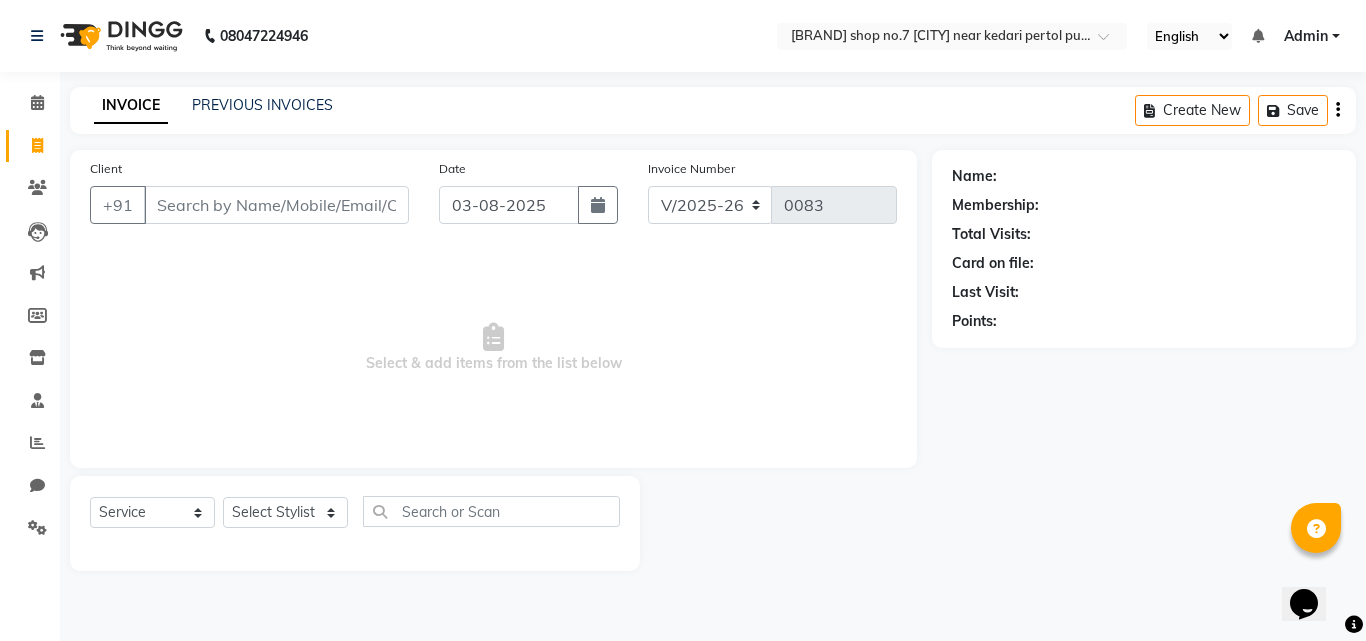 click on "Client" at bounding box center [276, 205] 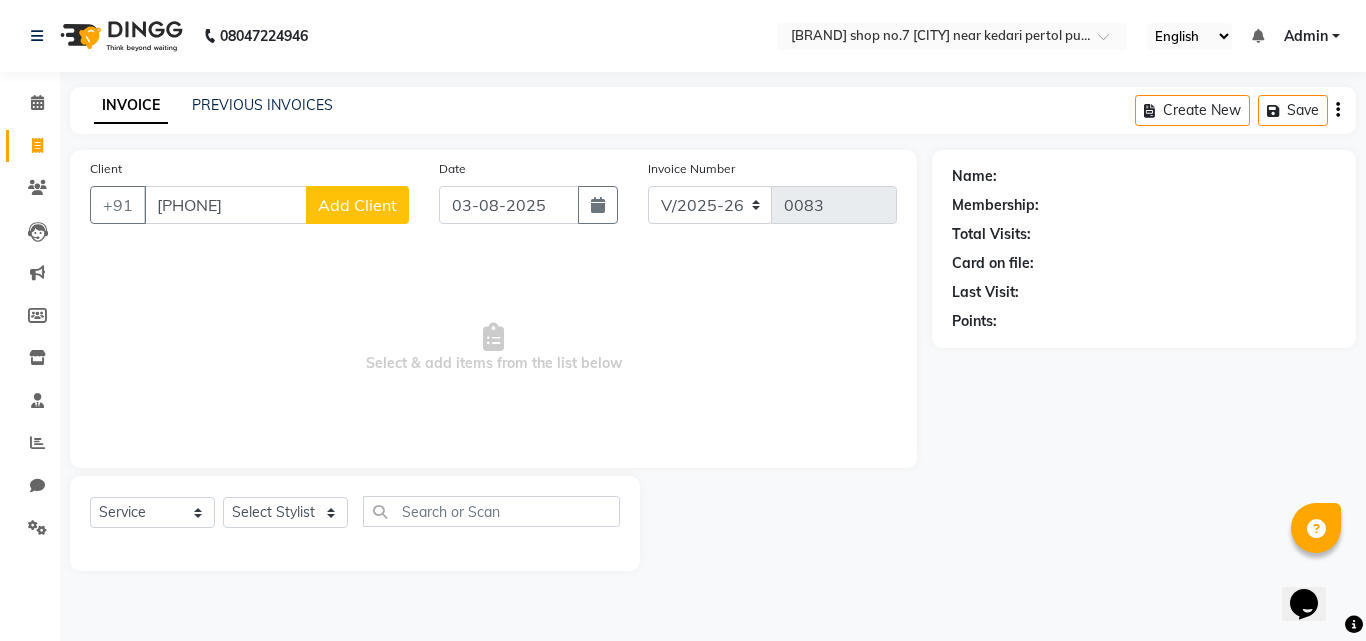 type on "[PHONE]" 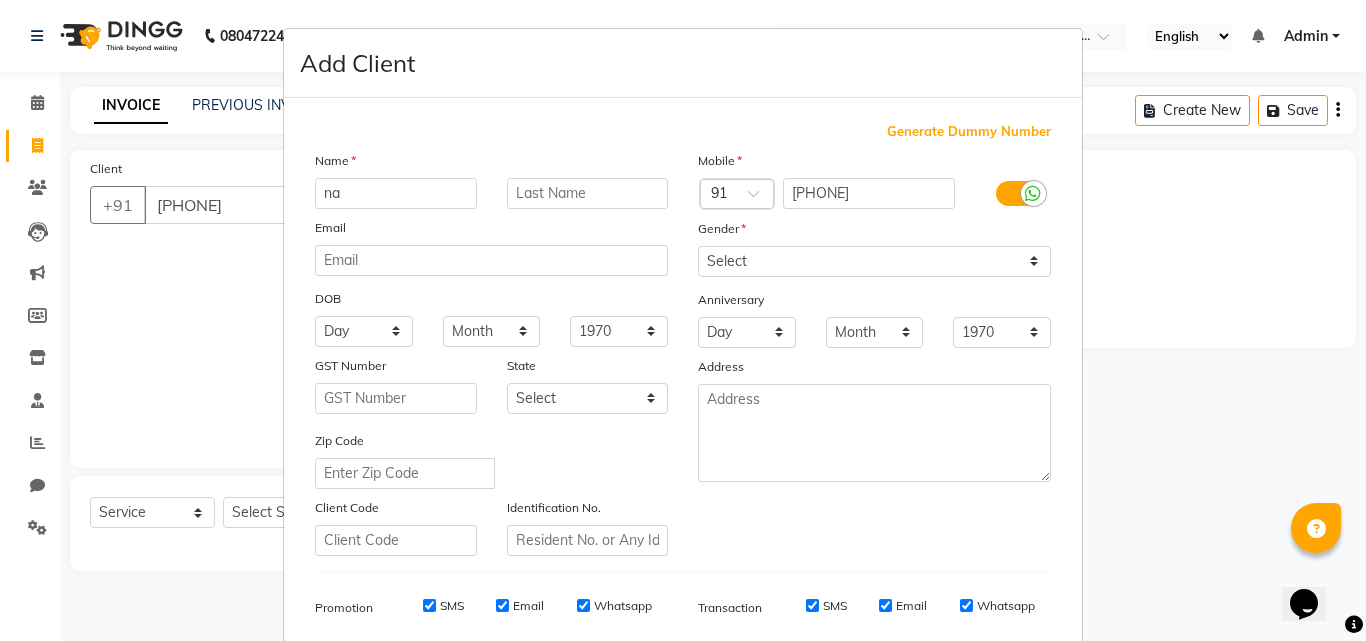 type on "n" 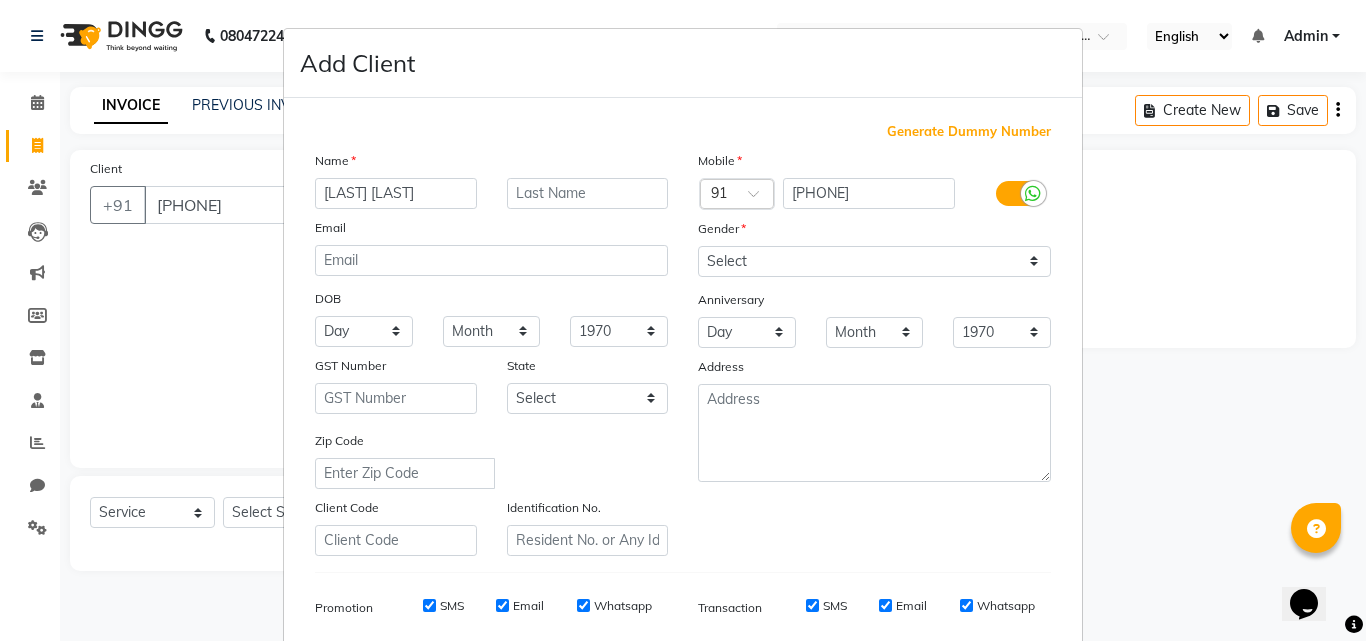 type on "[LAST] [LAST]" 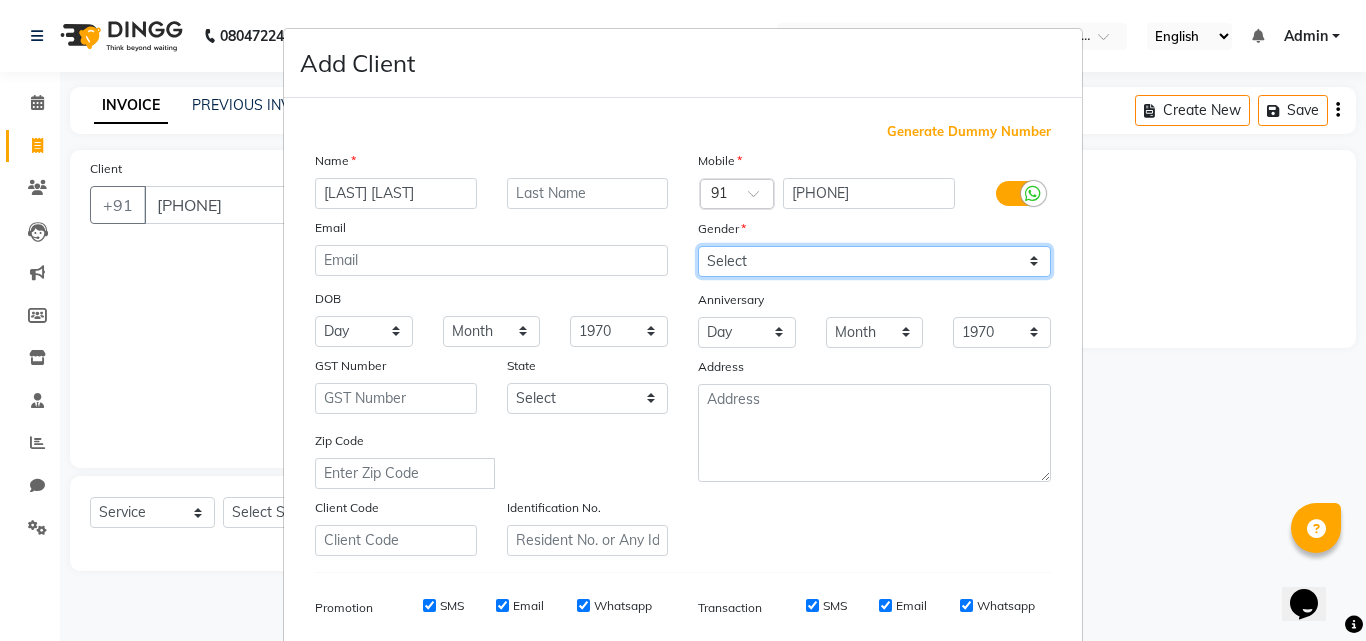 click on "Select Male Female Other Prefer Not To Say" at bounding box center (874, 261) 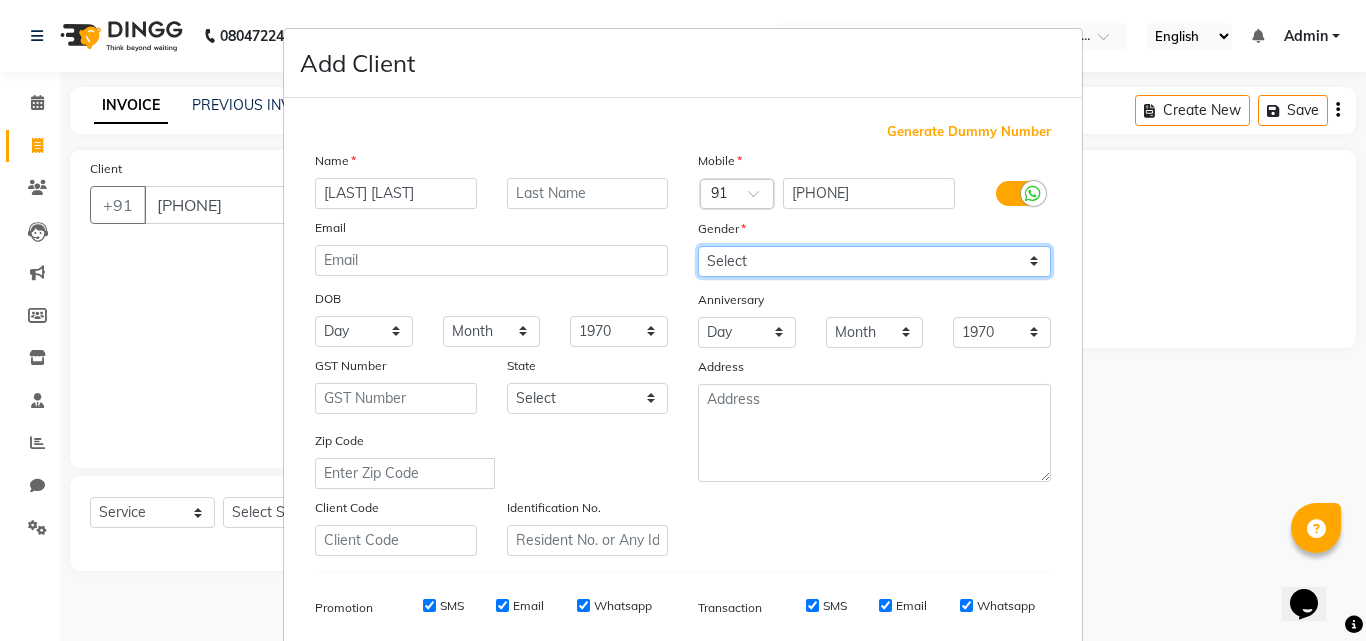 select on "female" 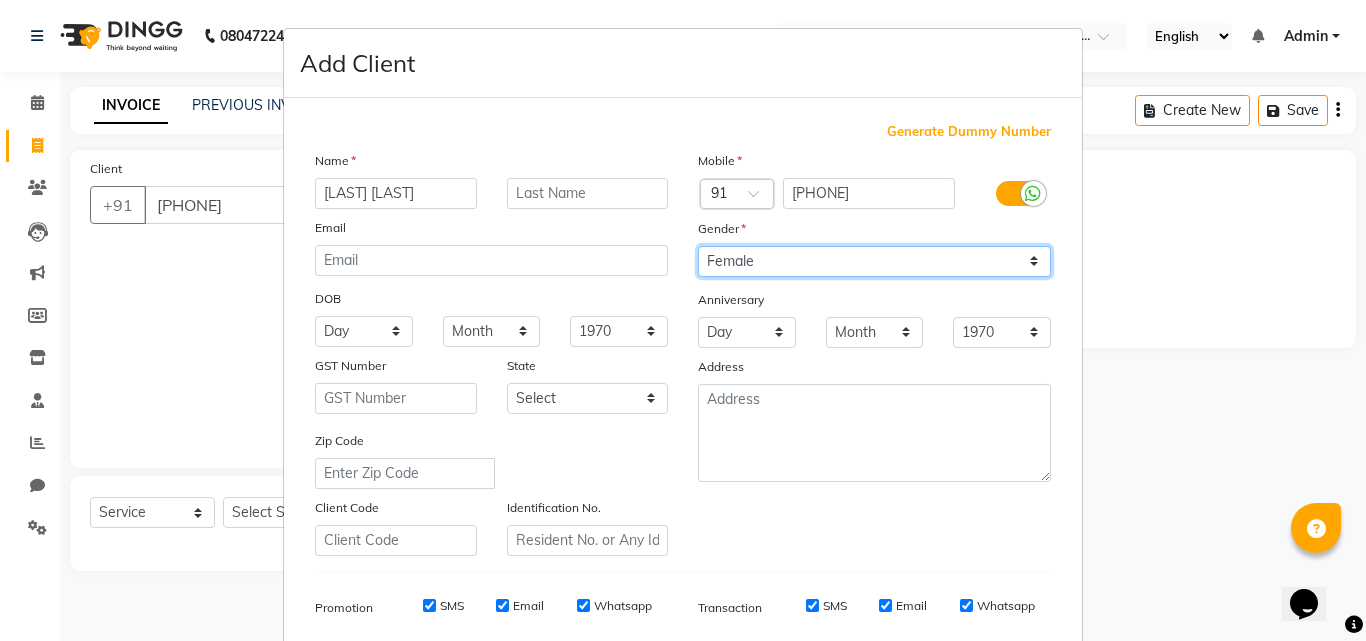 click on "Select Male Female Other Prefer Not To Say" at bounding box center [874, 261] 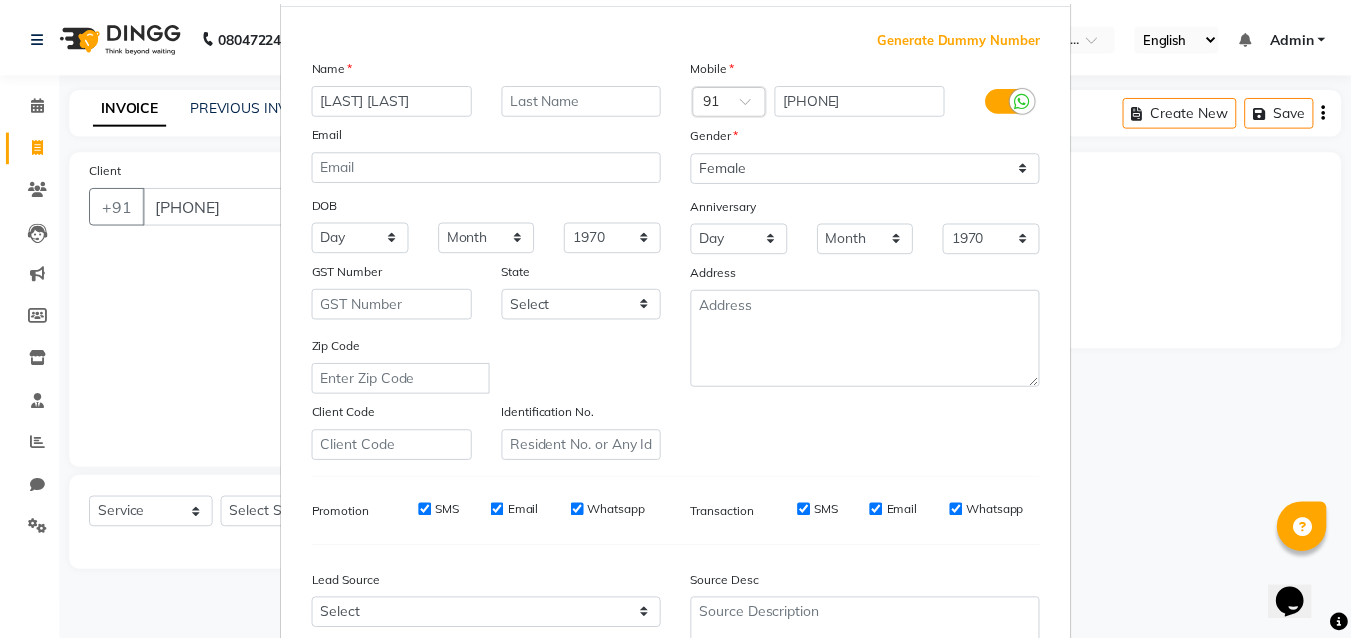 scroll, scrollTop: 282, scrollLeft: 0, axis: vertical 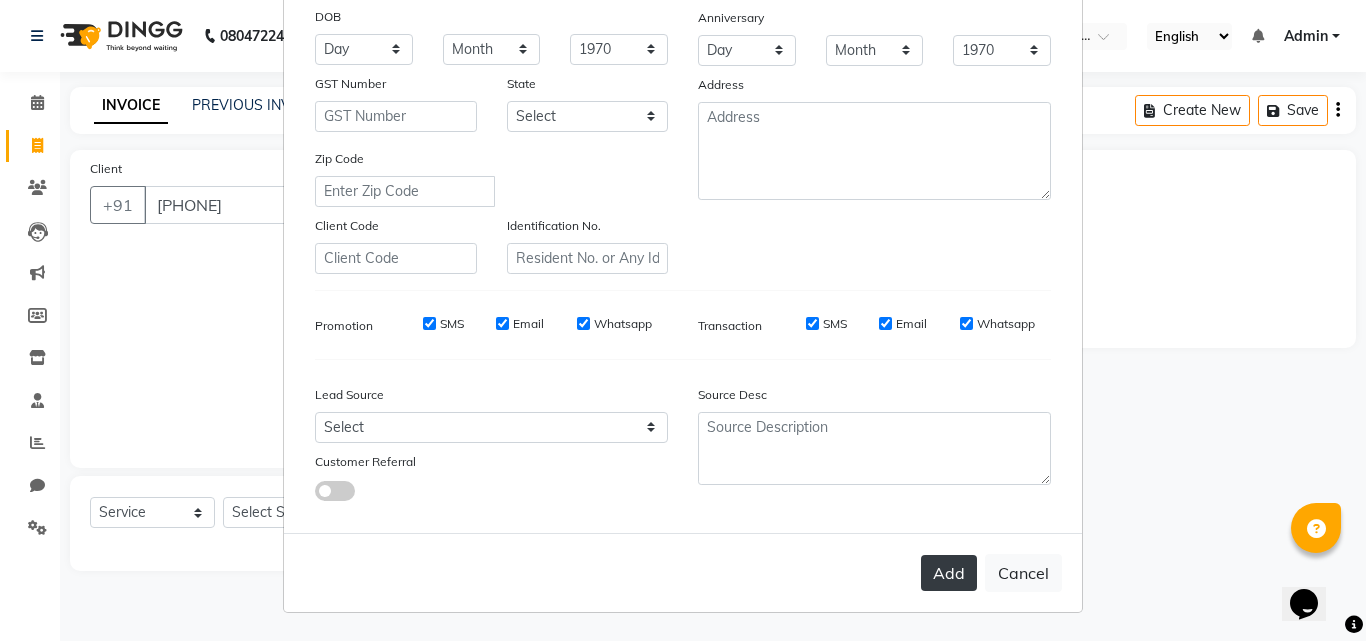 click on "Add" at bounding box center (949, 573) 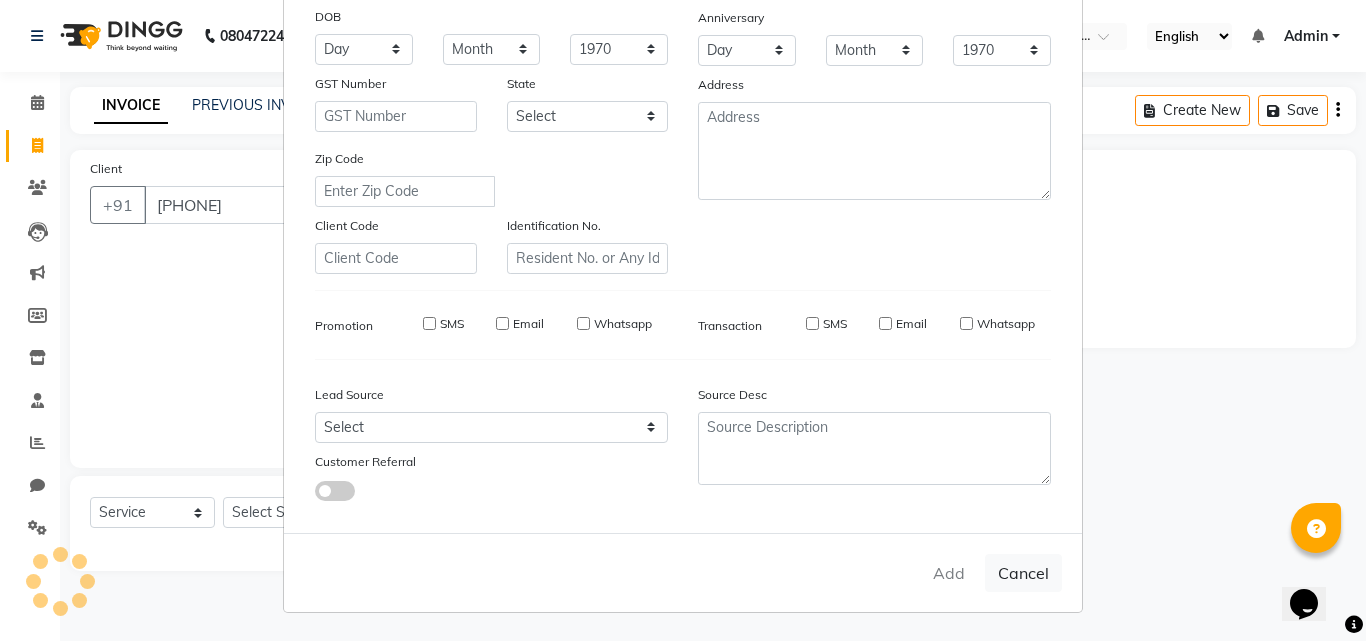 type 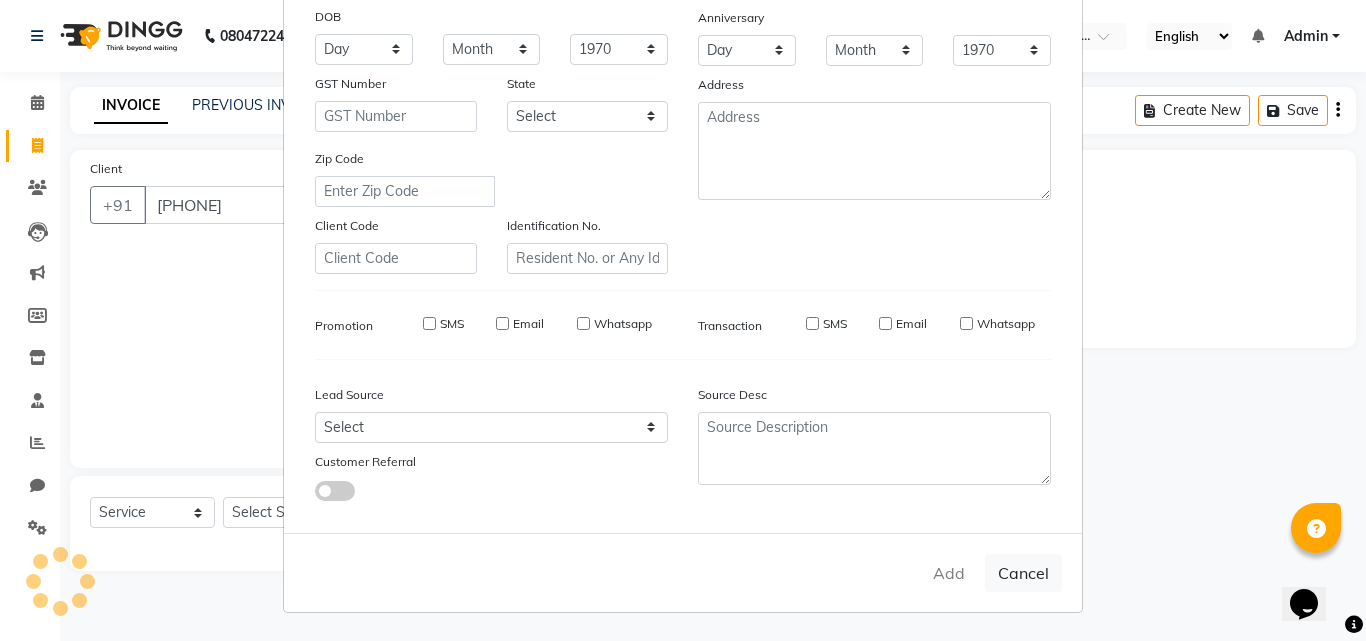 select 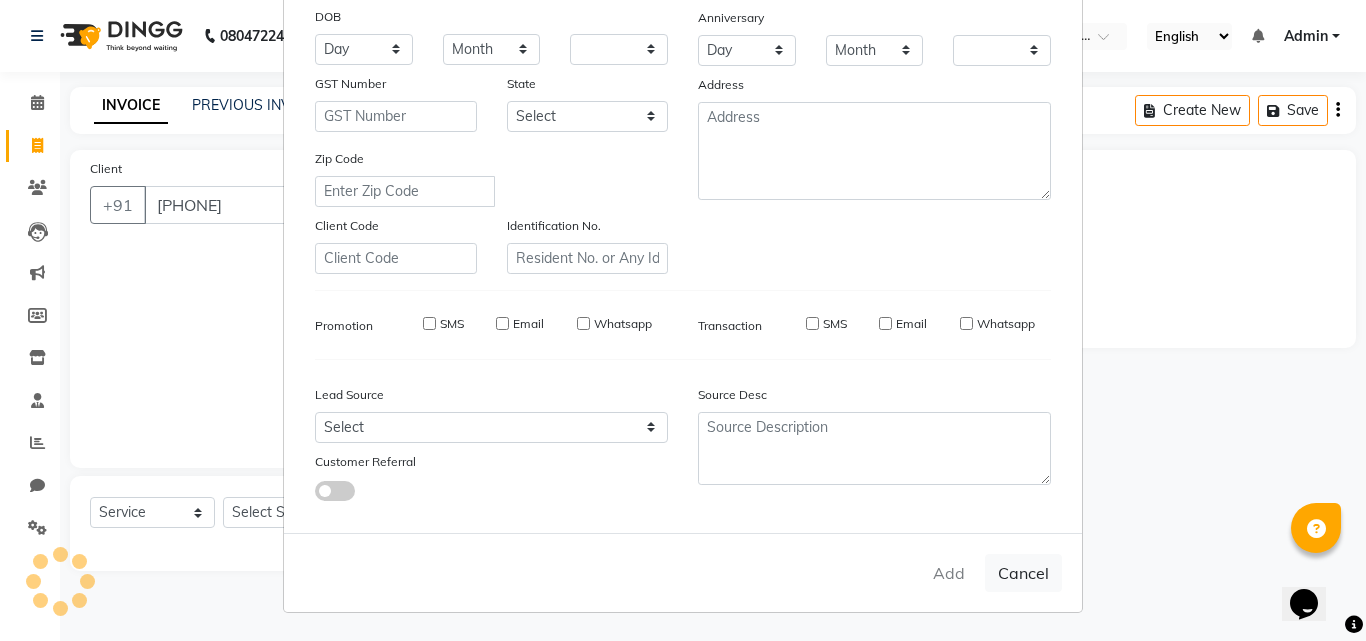 checkbox on "false" 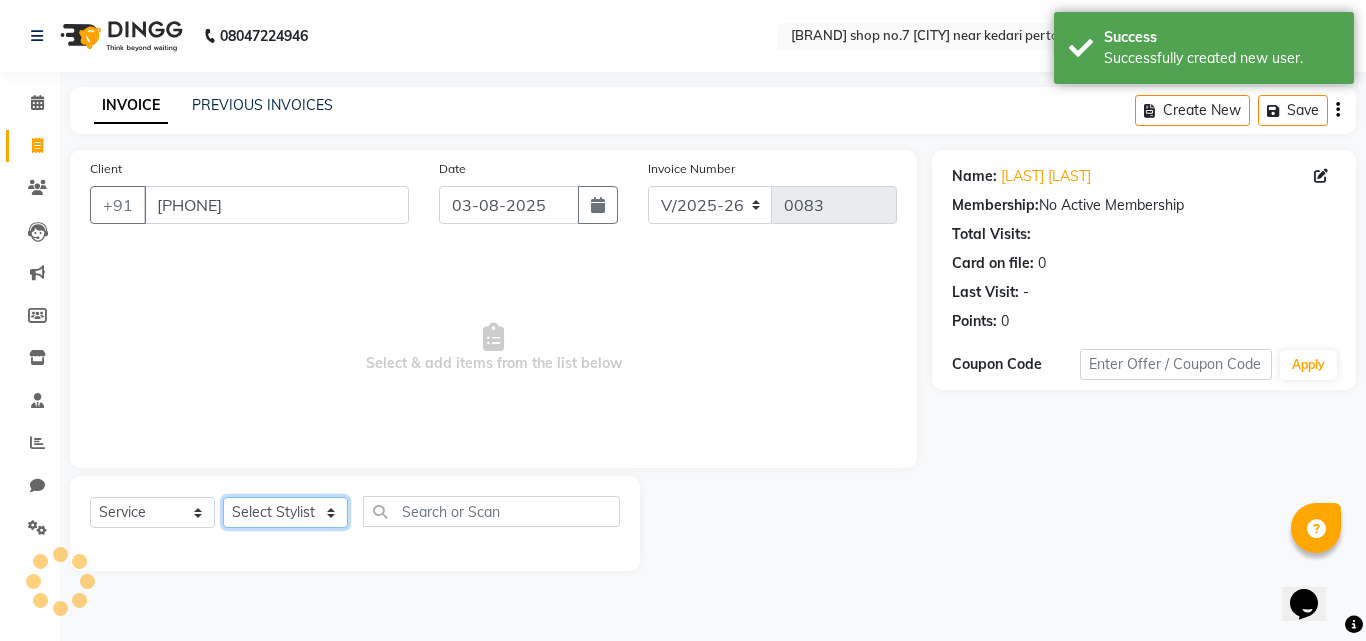 click on "Select Stylist [FIRST] [LAST] [FIRST] [LAST] [FIRST] [LAST] [FIRST] [LAST] [FIRST]" 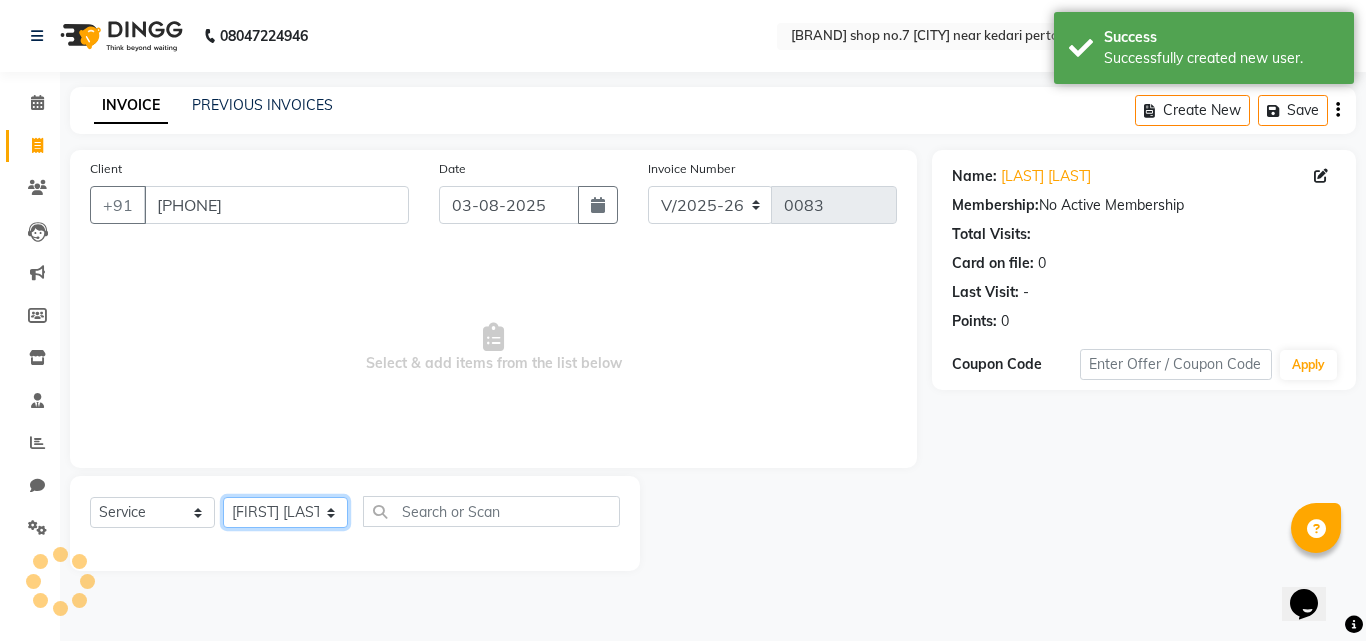 click on "Select Stylist [FIRST] [LAST] [FIRST] [LAST] [FIRST] [LAST] [FIRST] [LAST] [FIRST]" 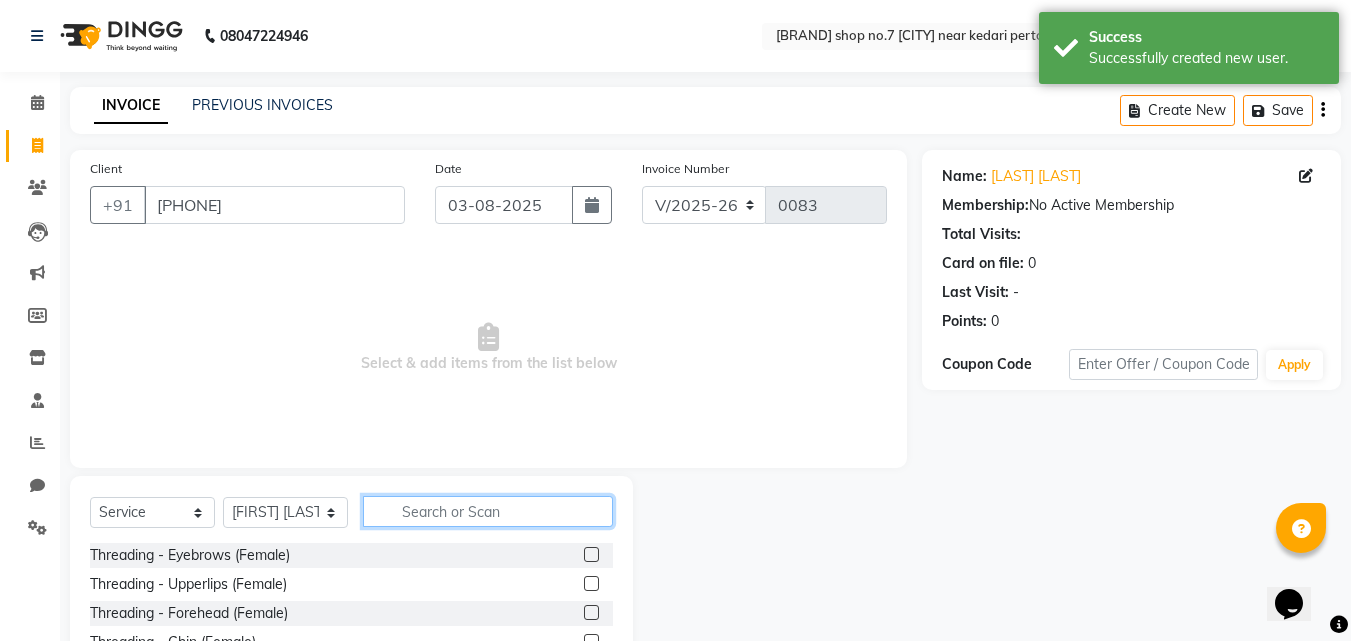 click 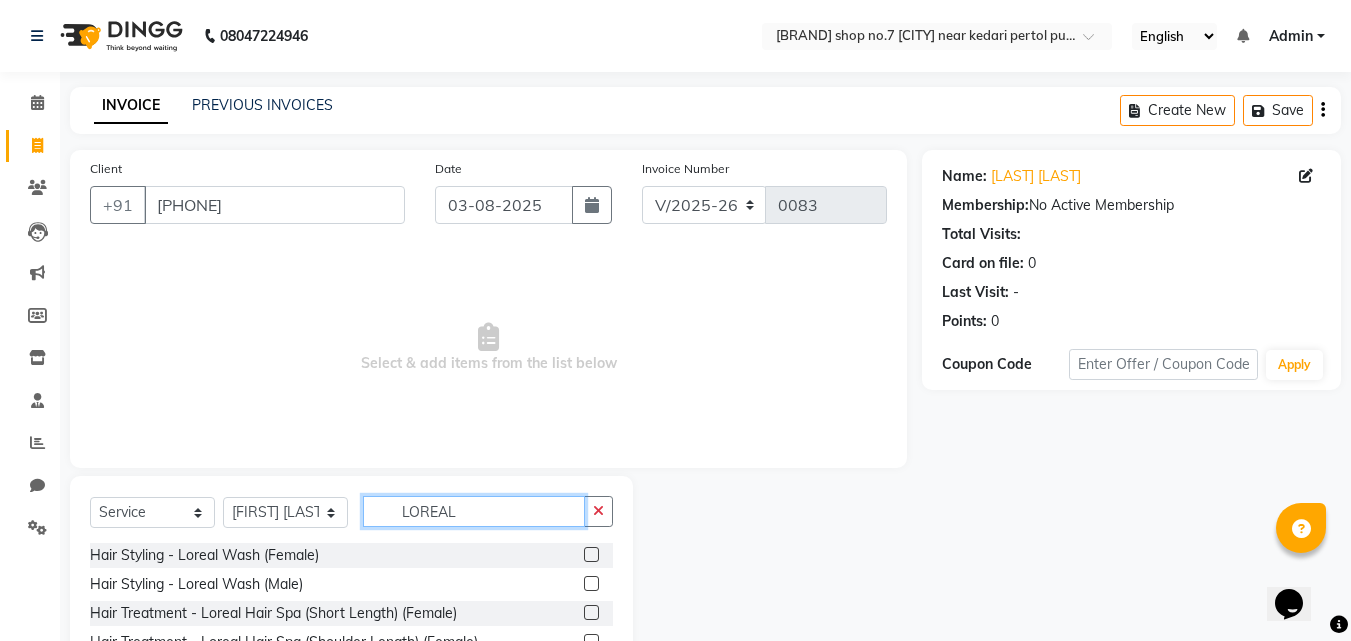 type on "LOREAL" 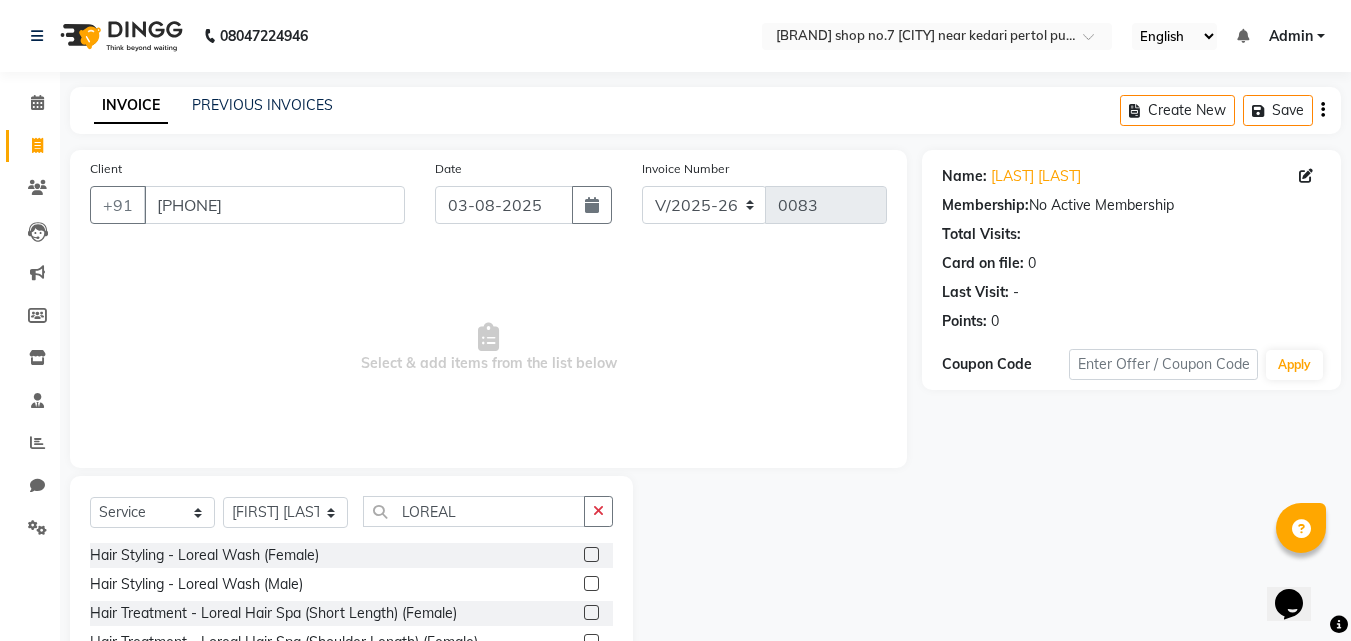 click 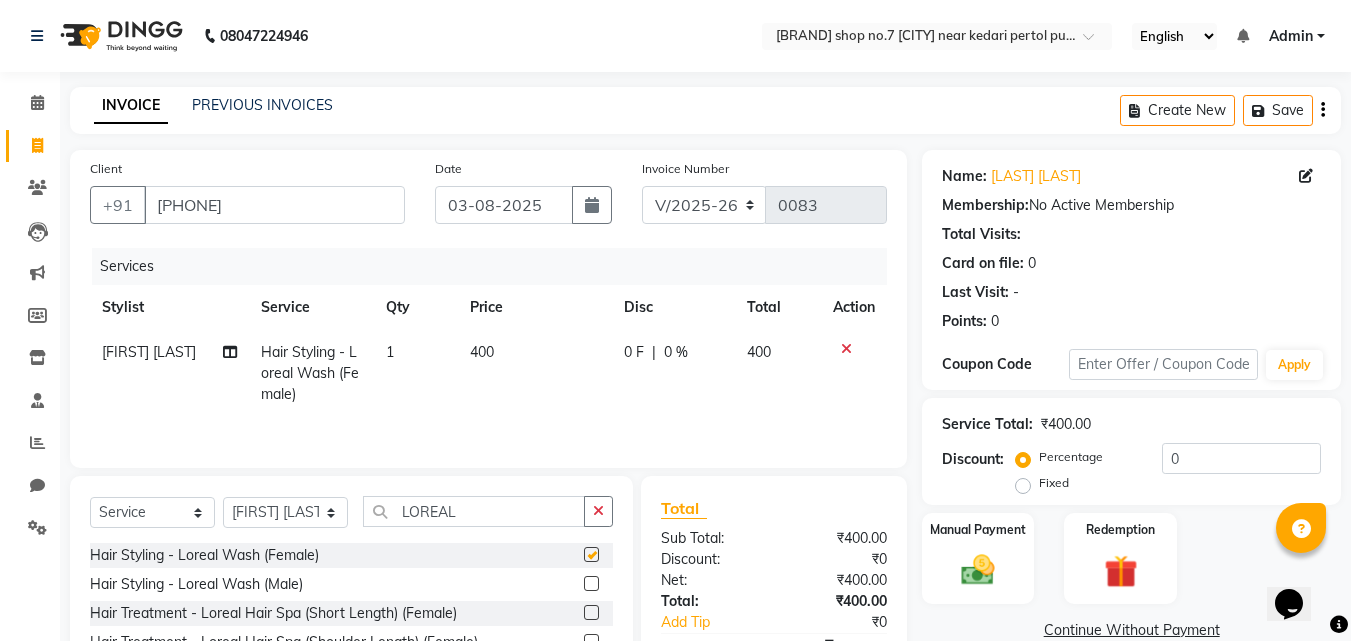 checkbox on "false" 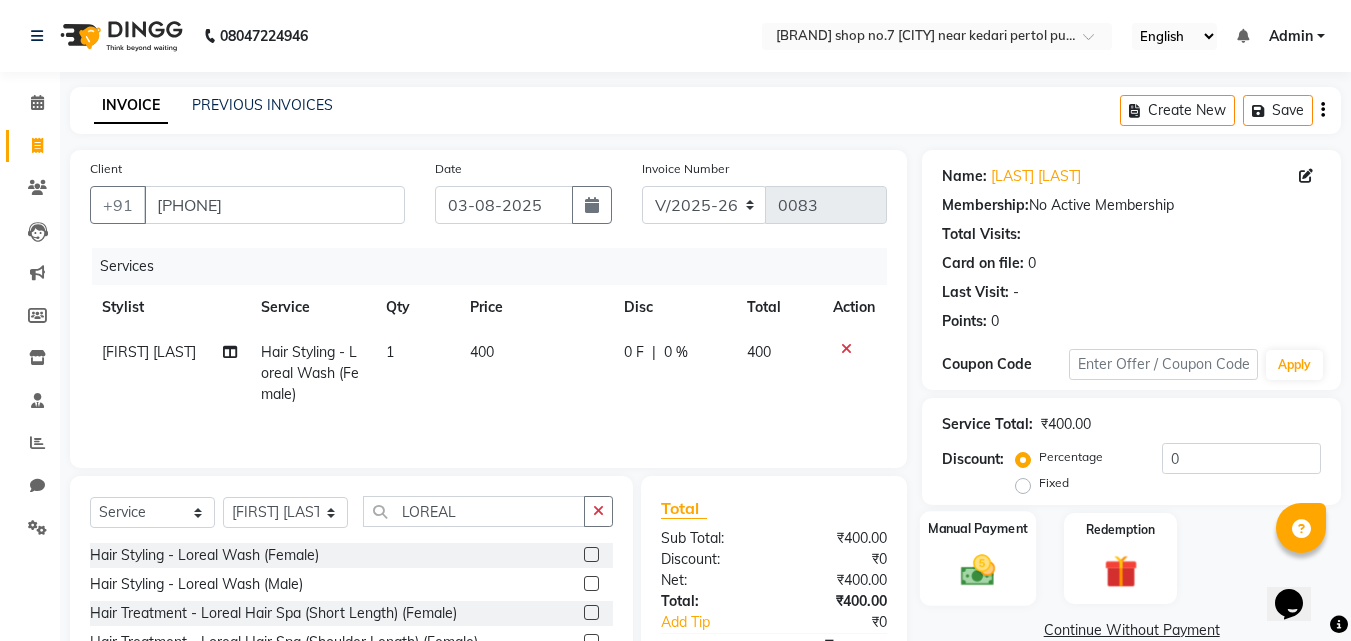 click on "Manual Payment" 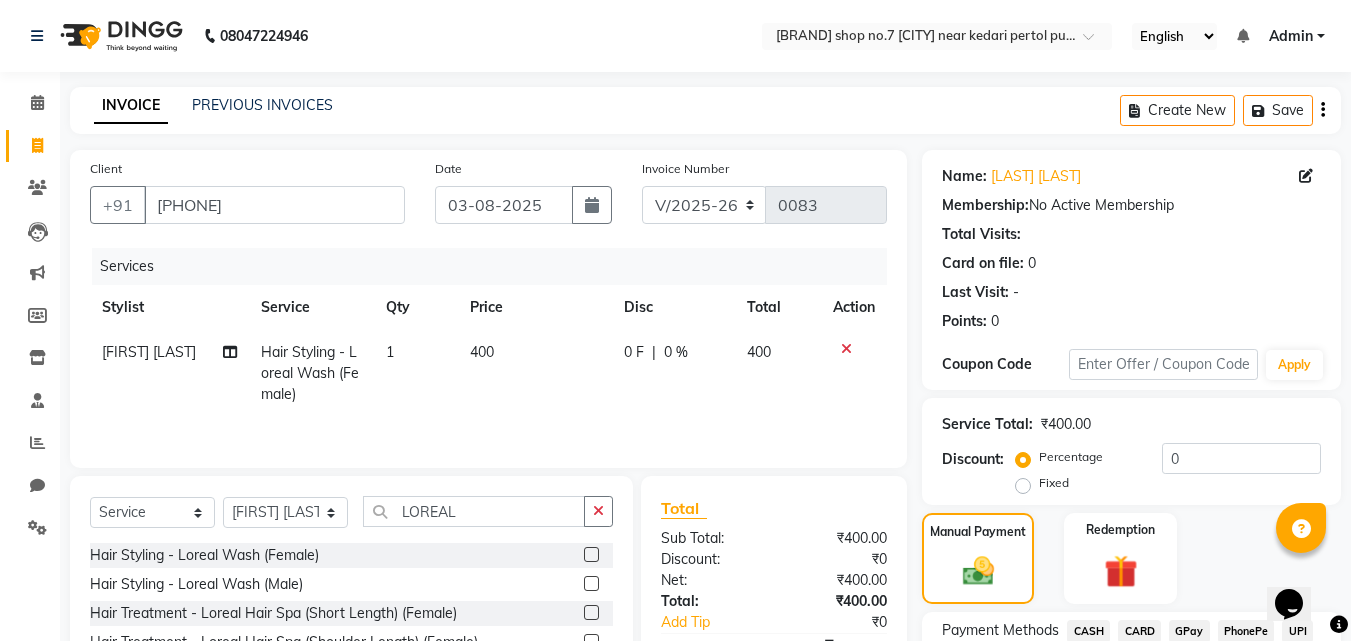 click on "UPI" 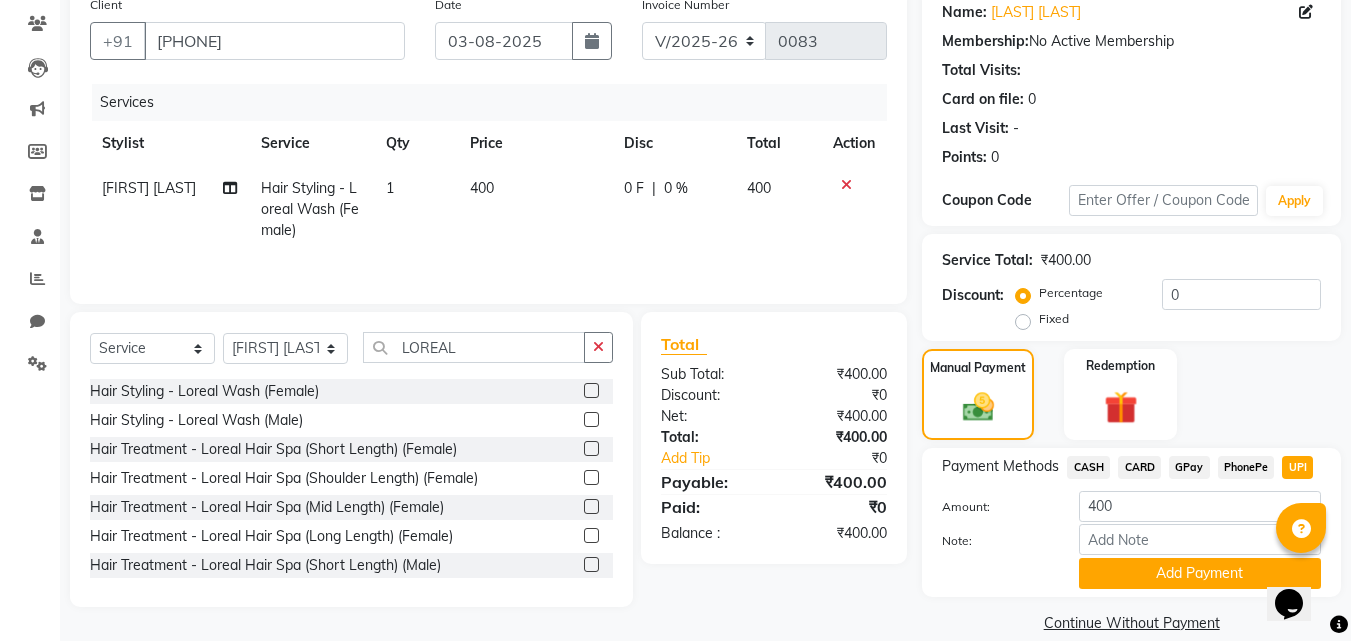 scroll, scrollTop: 191, scrollLeft: 0, axis: vertical 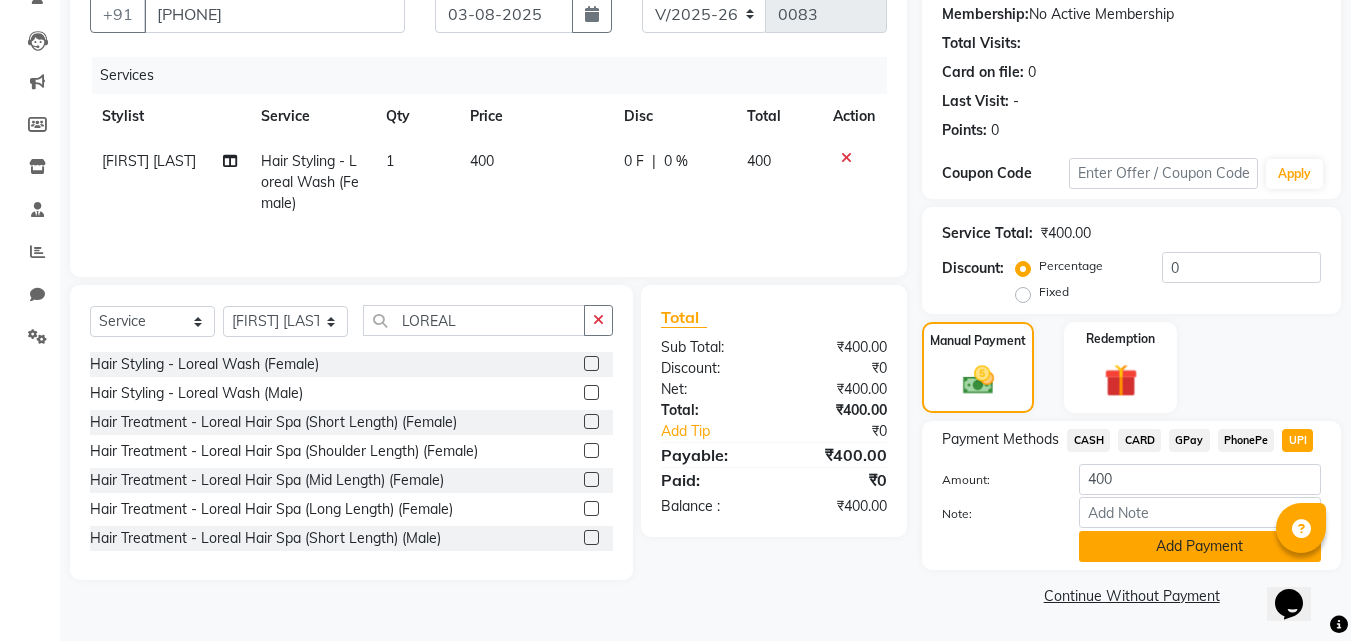 click on "Add Payment" 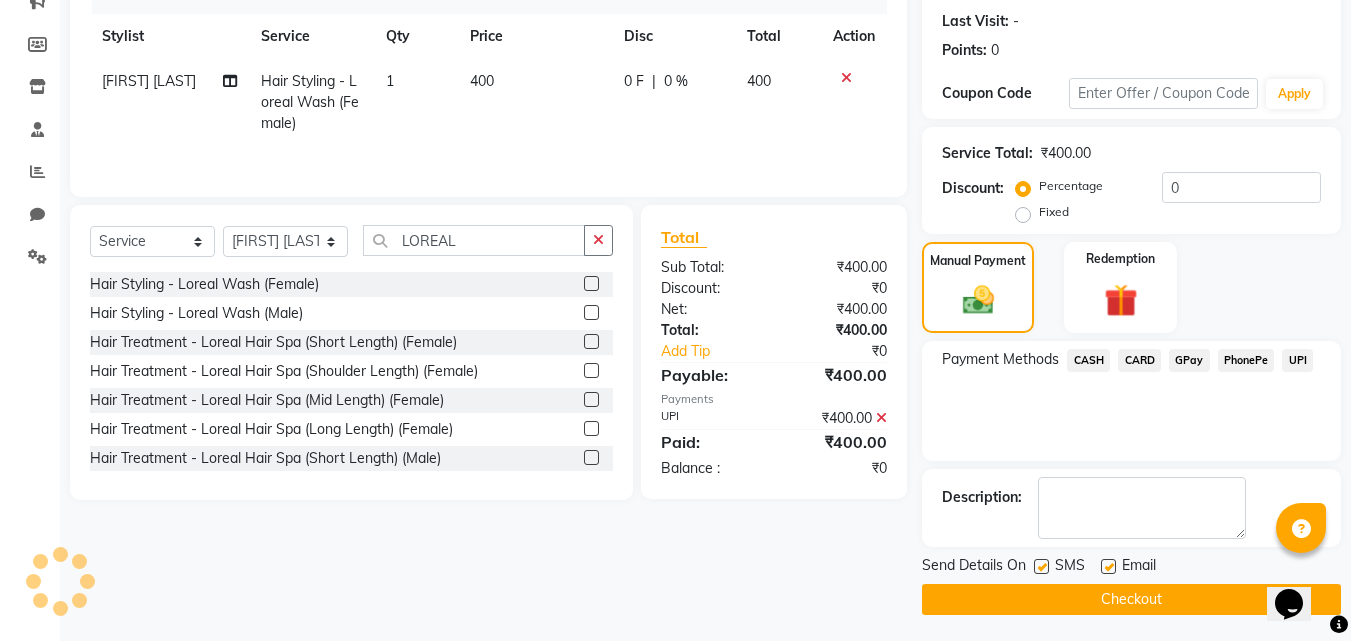 scroll, scrollTop: 275, scrollLeft: 0, axis: vertical 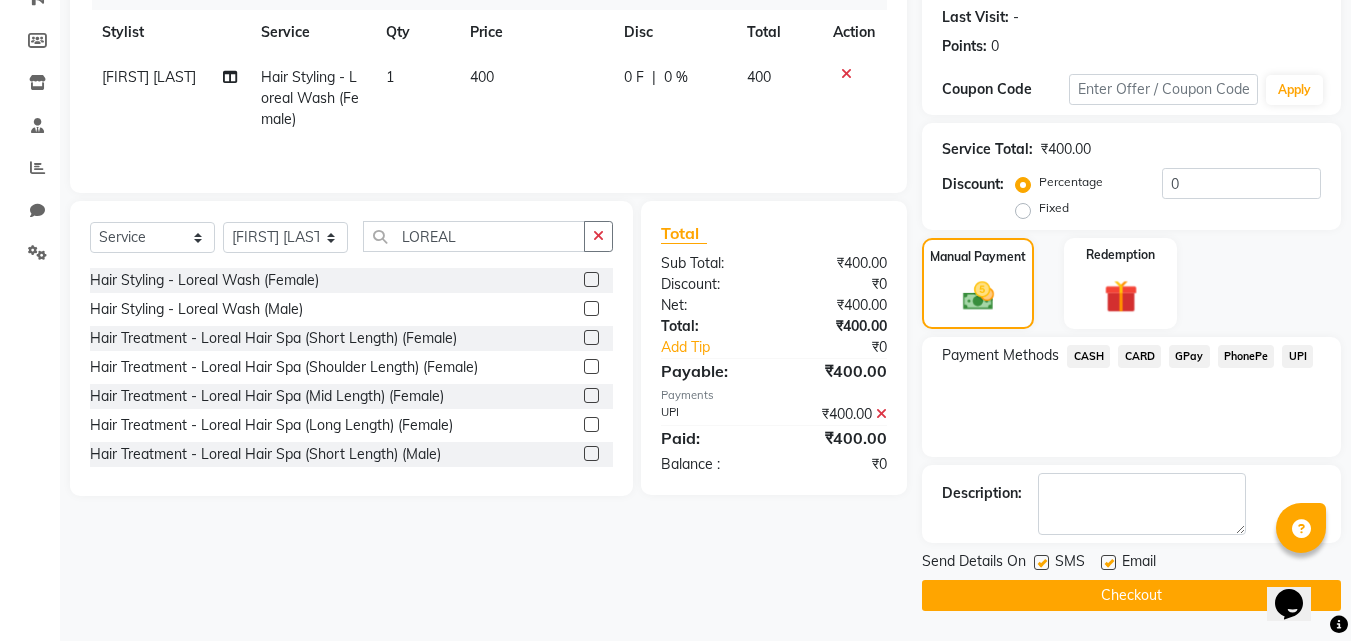 click on "Checkout" 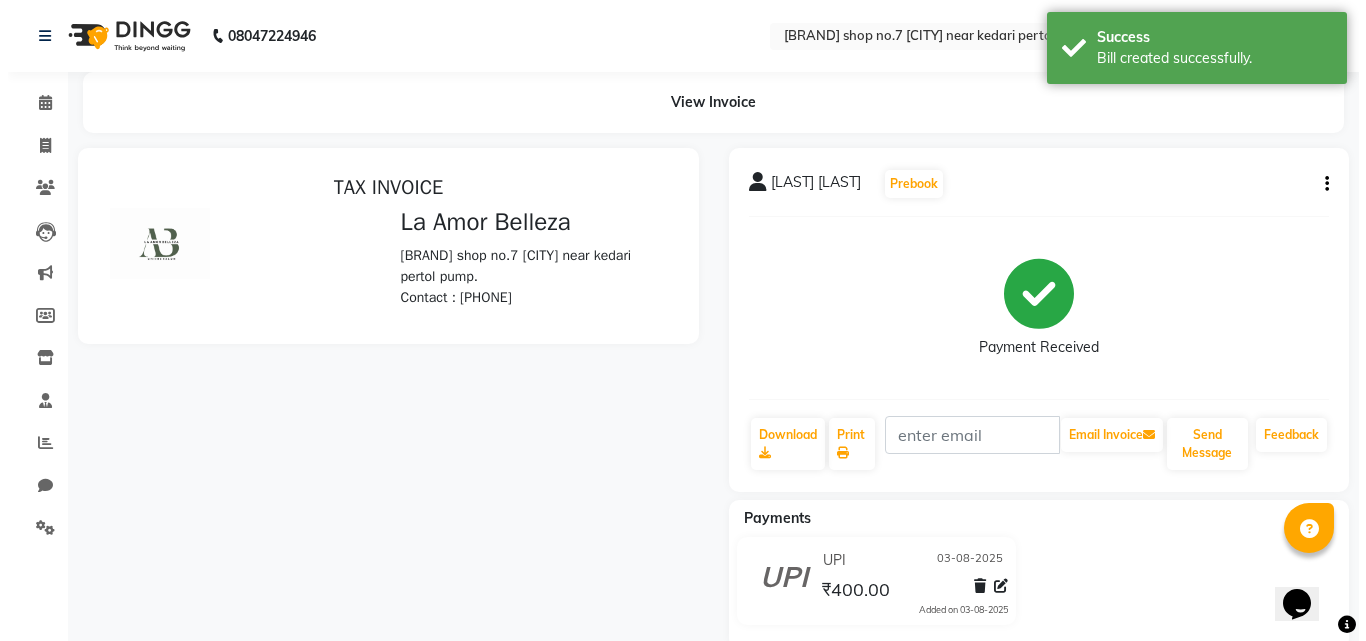 scroll, scrollTop: 0, scrollLeft: 0, axis: both 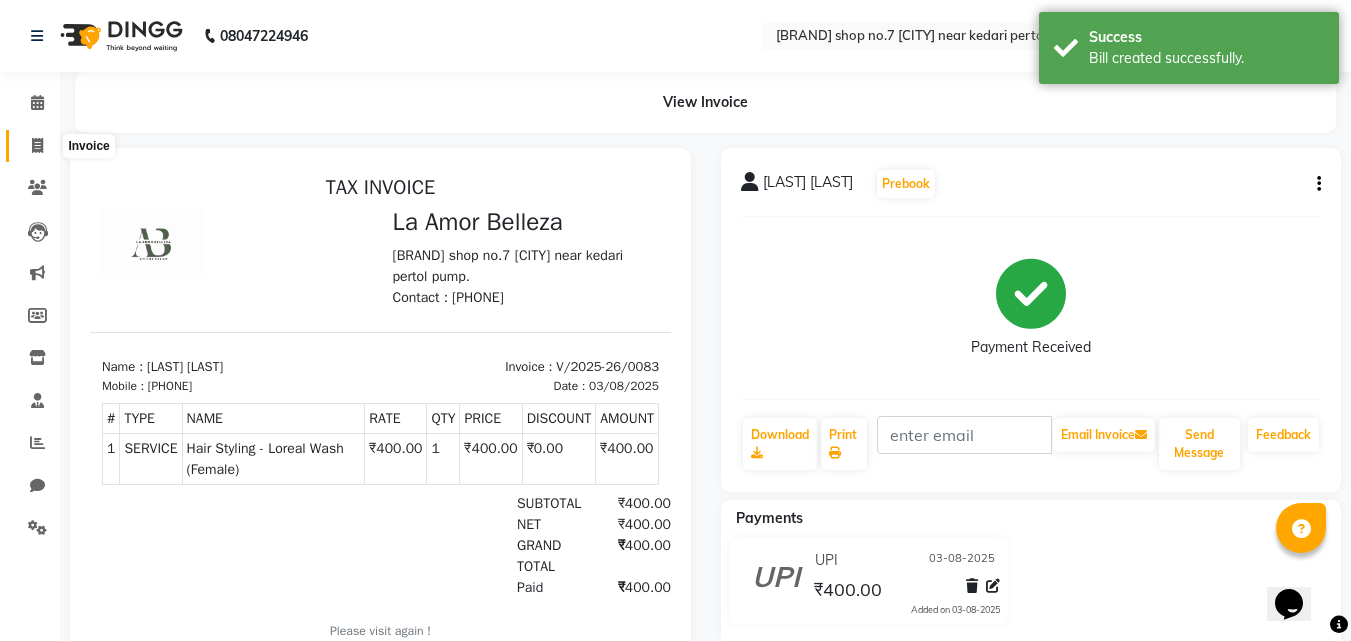 click 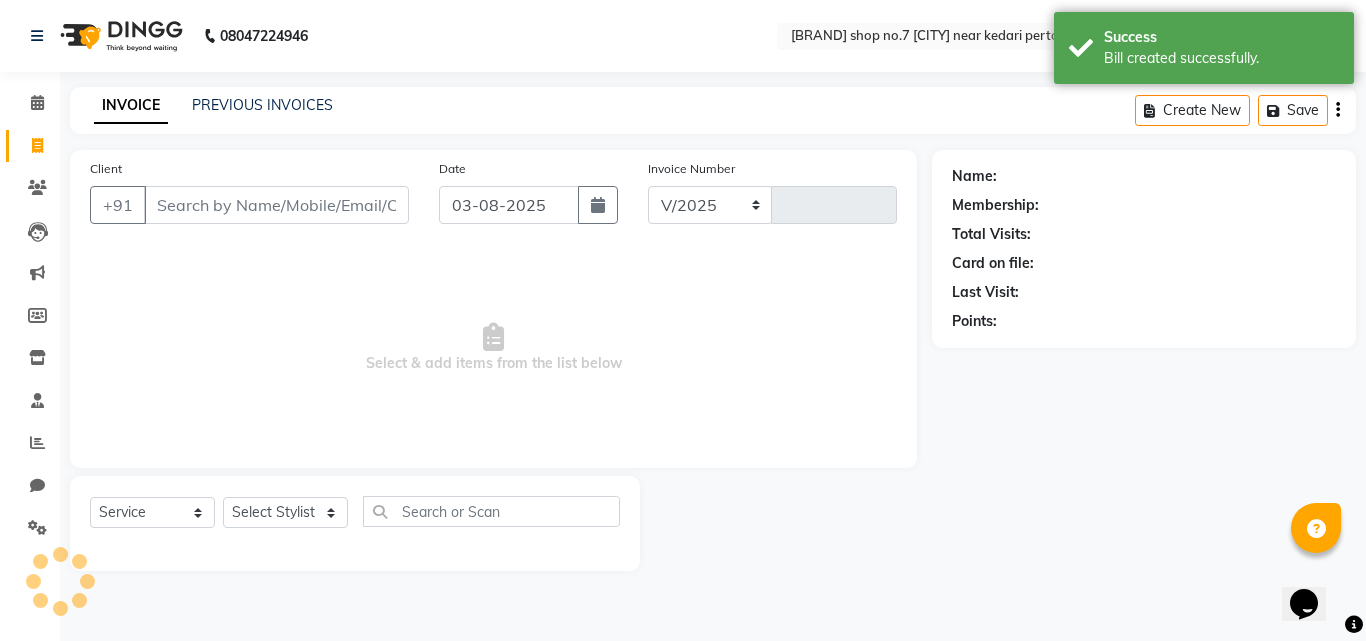 select on "8266" 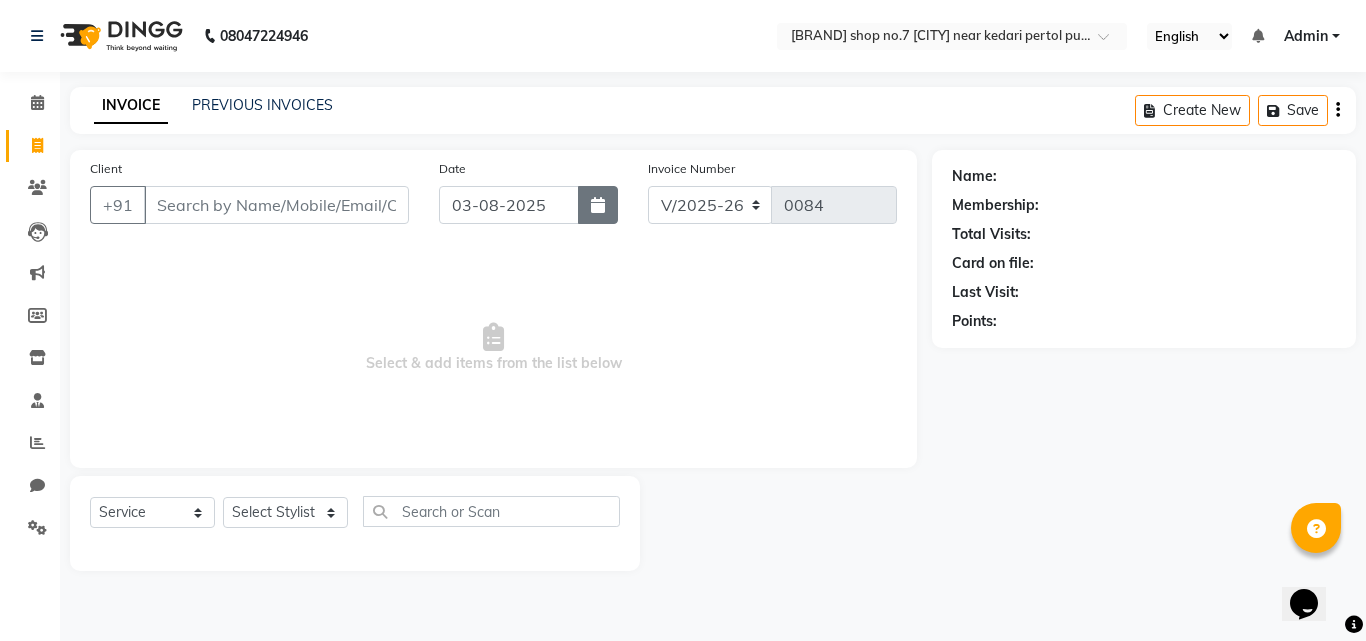 click 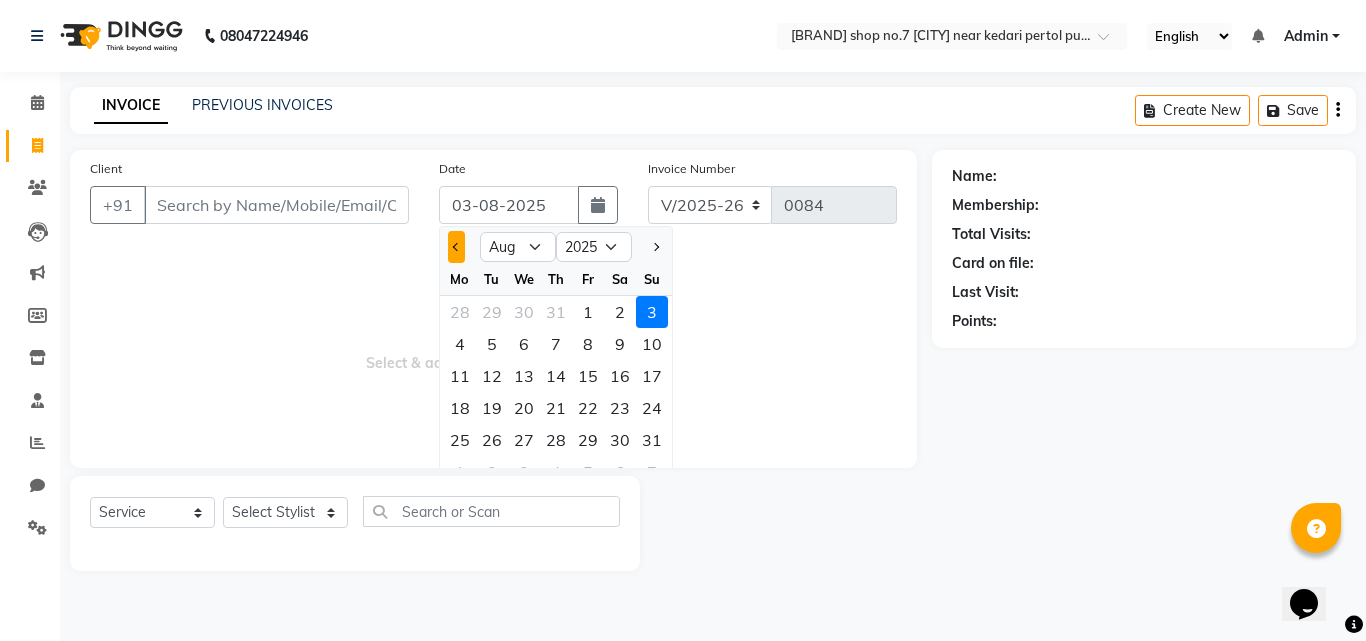 click 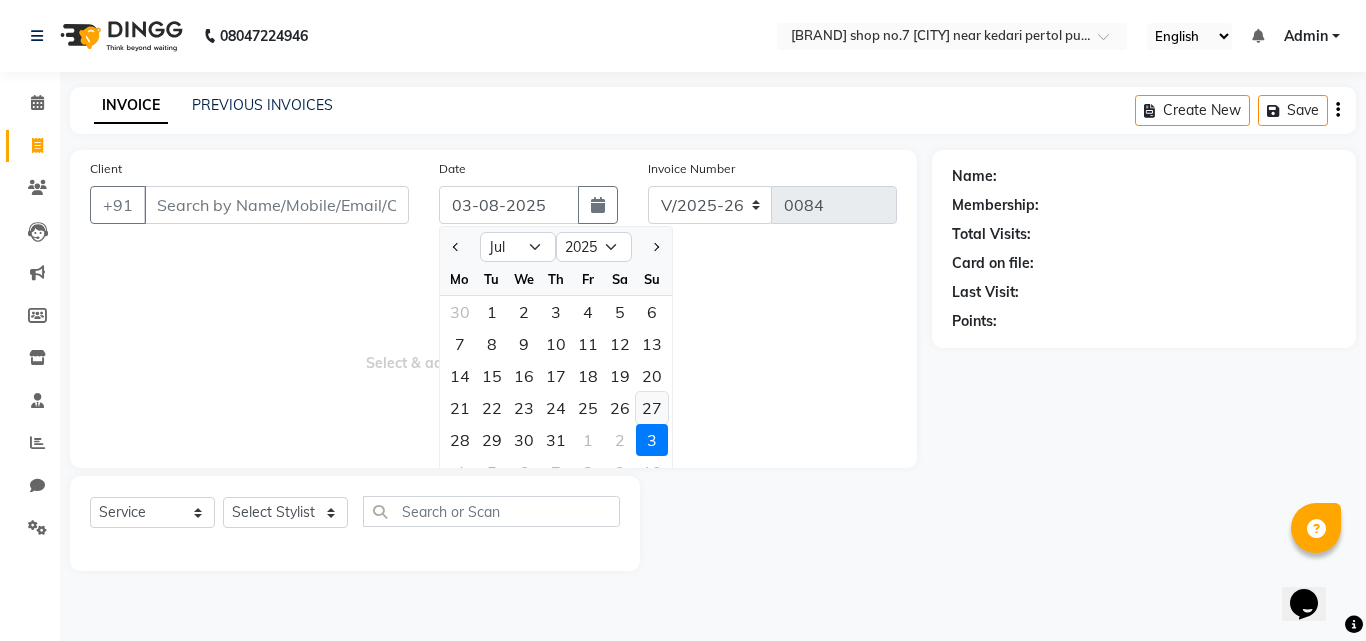 click on "27" 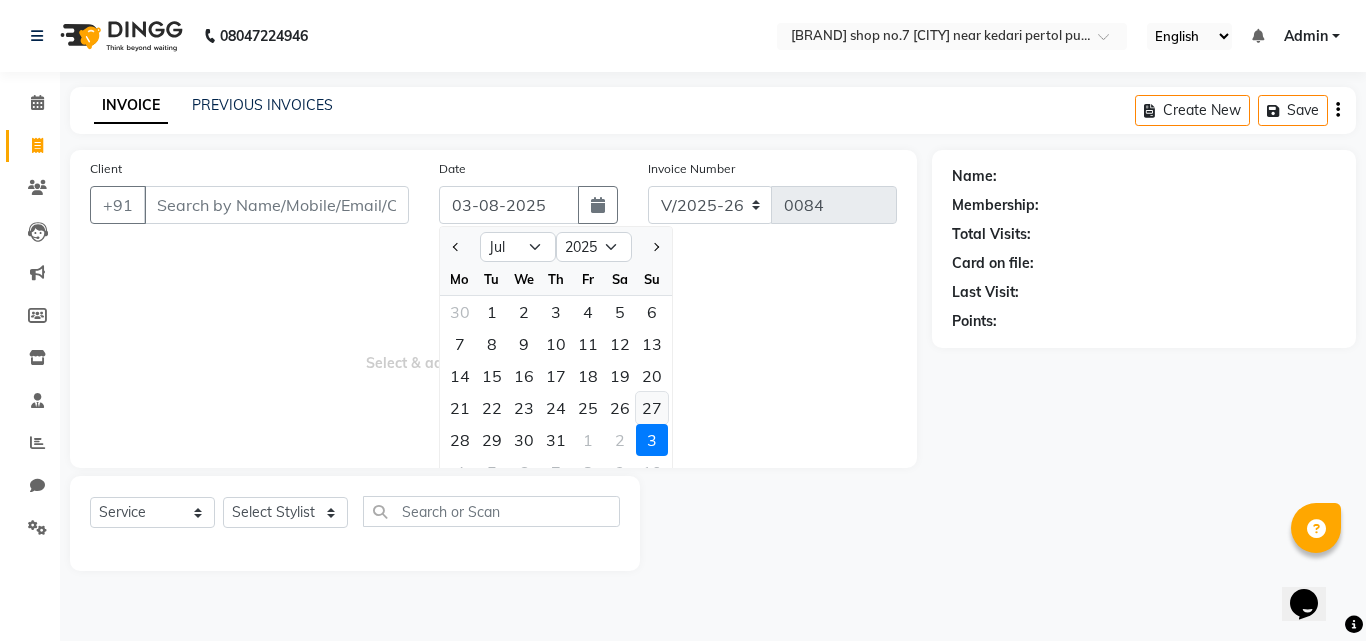 type on "27-07-2025" 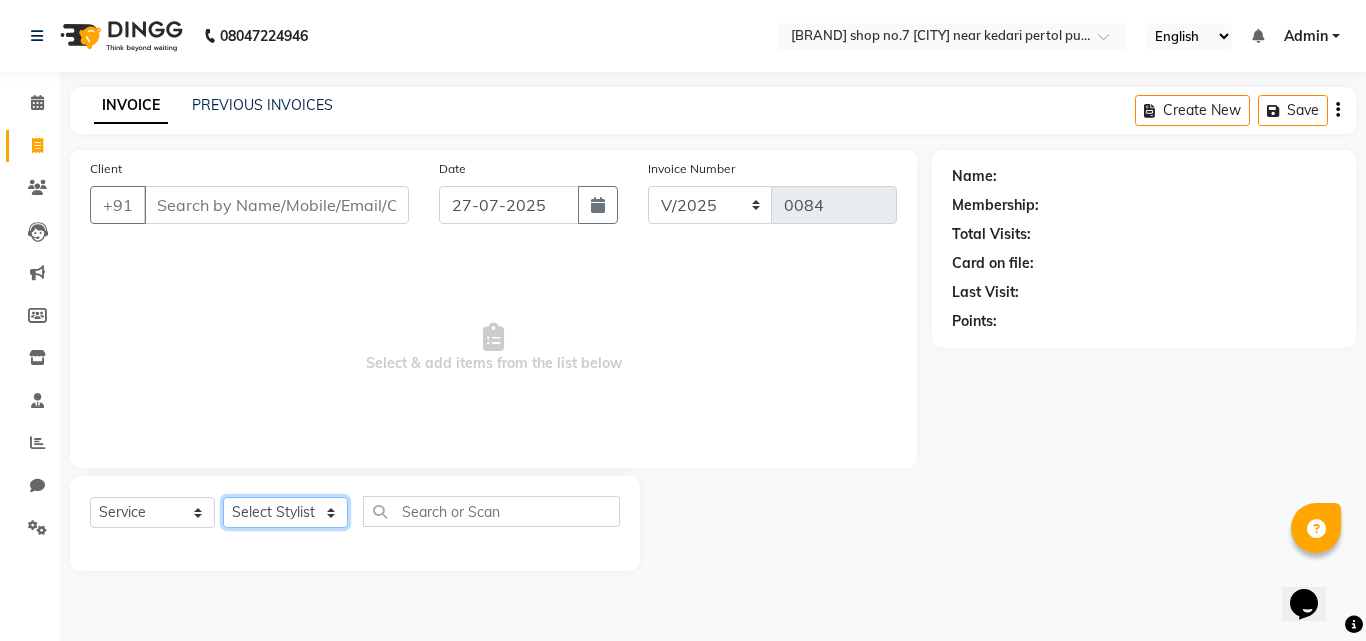click on "Select Stylist [FIRST] [LAST] [FIRST] [LAST] [FIRST] [LAST] [FIRST] [LAST] [FIRST]" 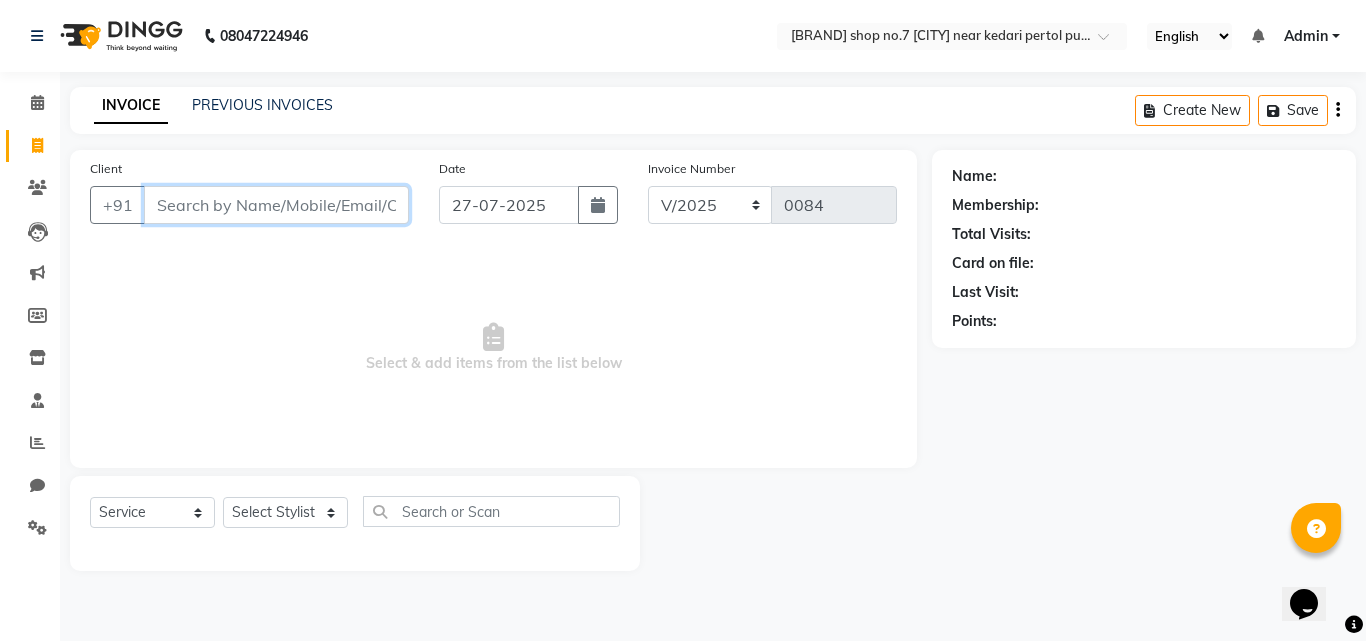 click on "Client" at bounding box center [276, 205] 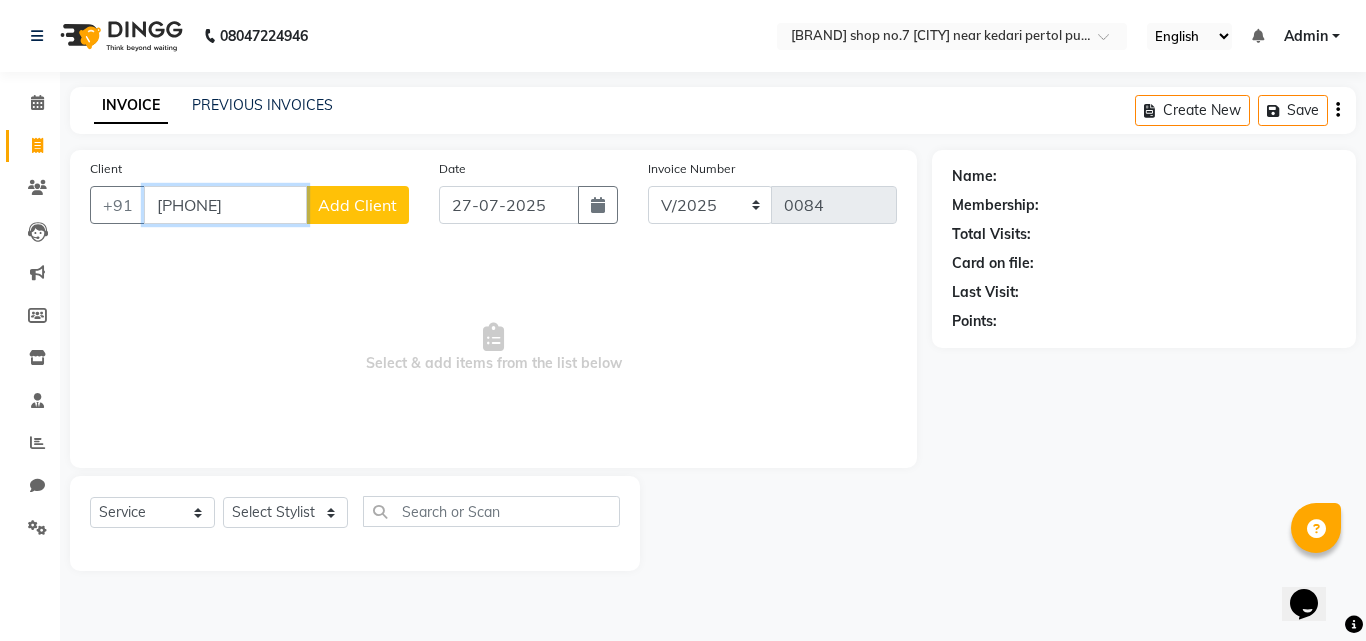type on "[PHONE]" 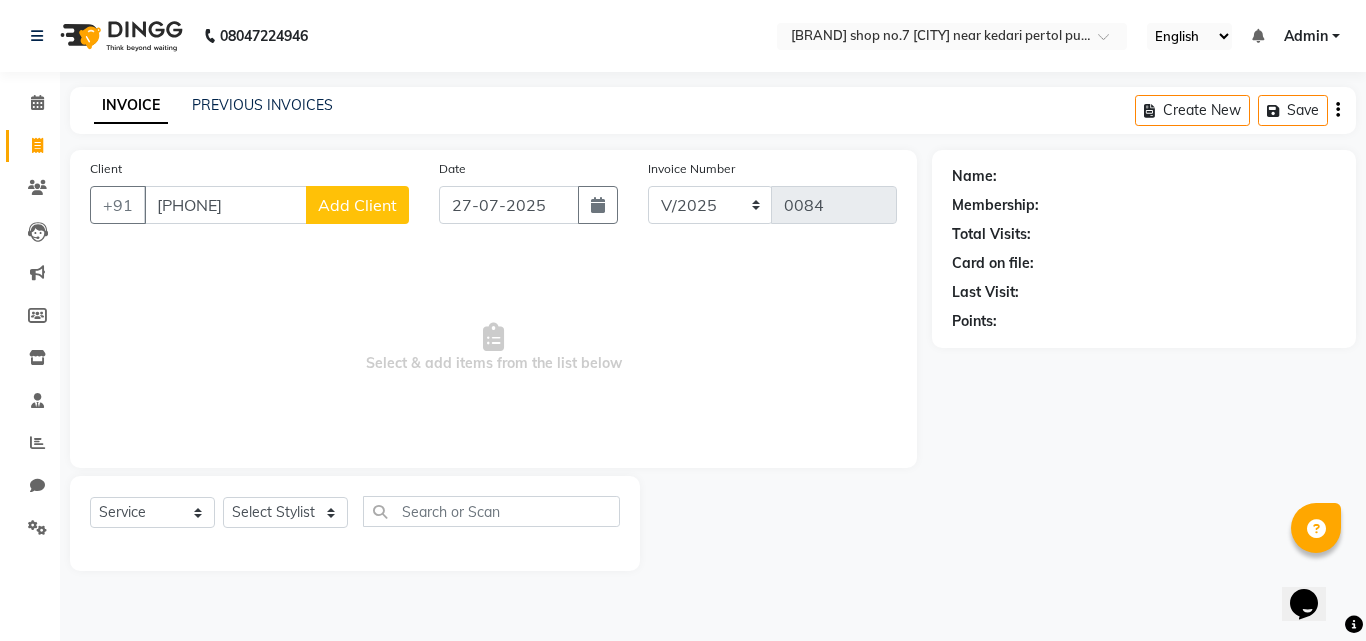click on "Add Client" 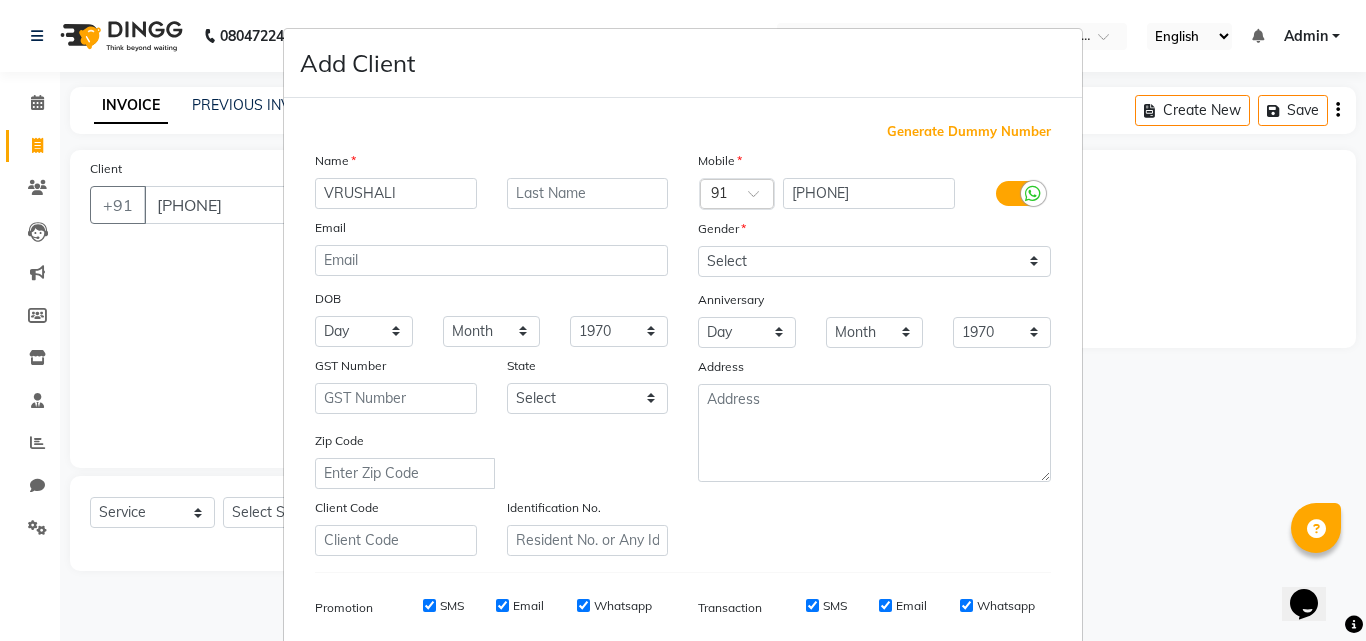 type on "VRUSHALI" 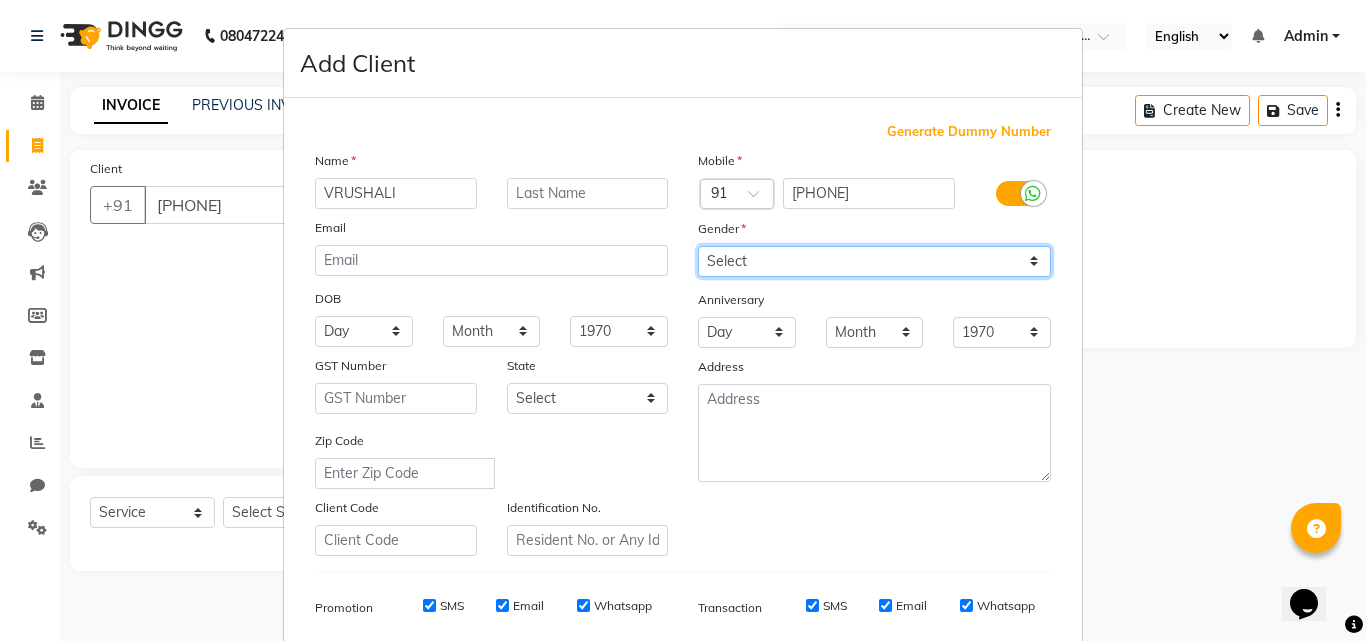 click on "Select Male Female Other Prefer Not To Say" at bounding box center (874, 261) 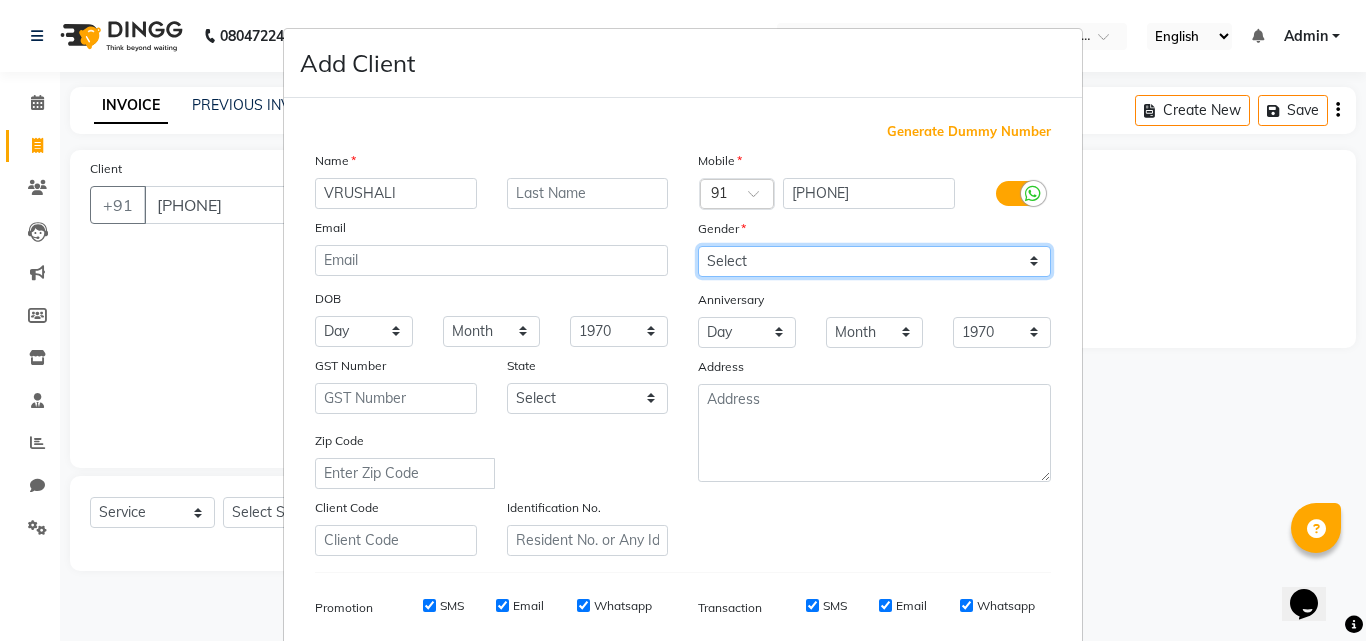 select on "female" 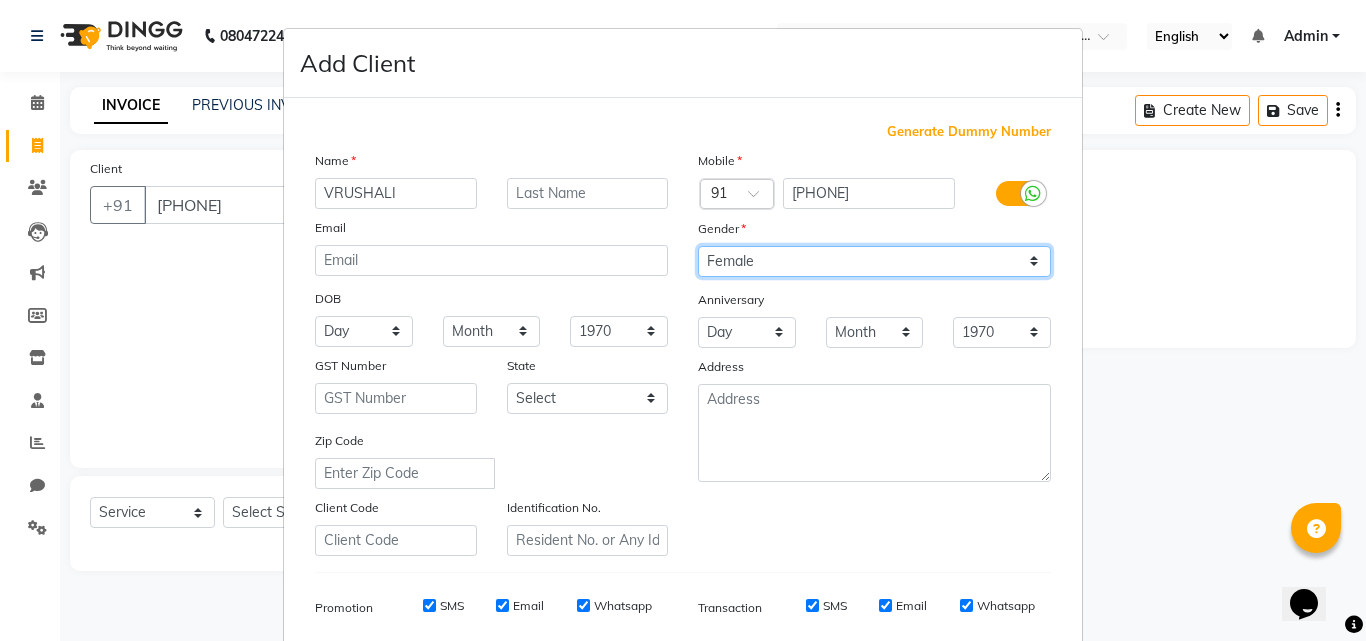 click on "Select Male Female Other Prefer Not To Say" at bounding box center [874, 261] 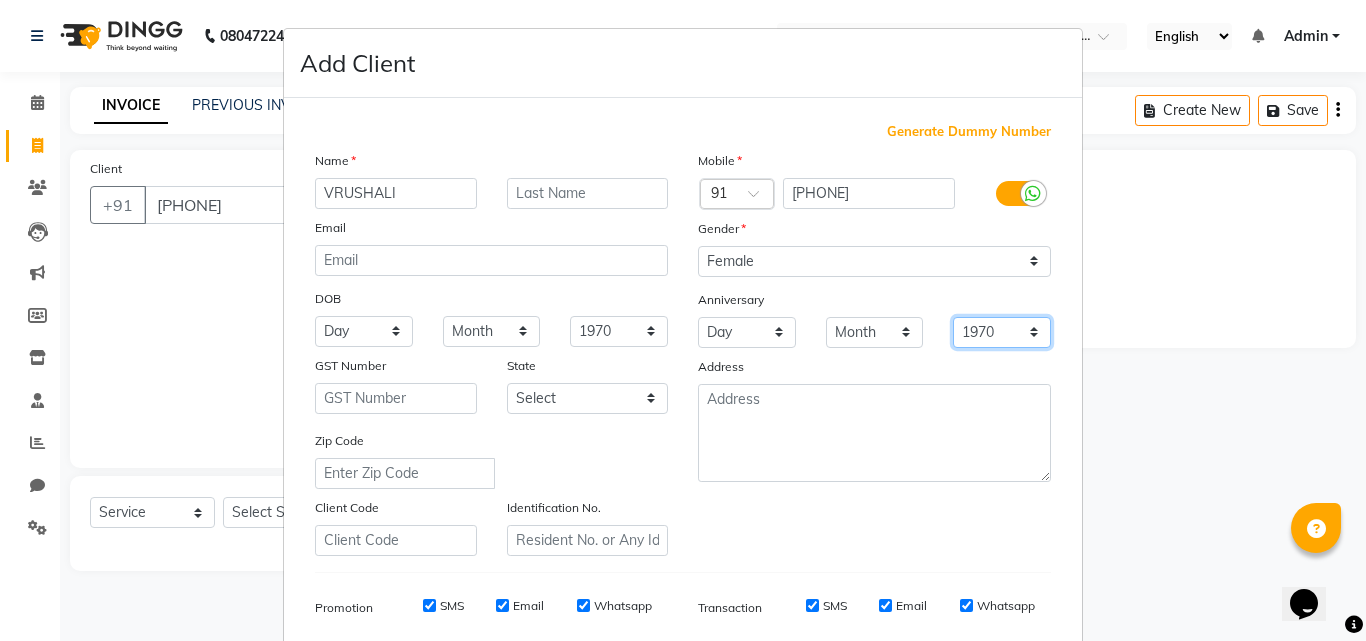 click on "1970 1971 1972 1973 1974 1975 1976 1977 1978 1979 1980 1981 1982 1983 1984 1985 1986 1987 1988 1989 1990 1991 1992 1993 1994 1995 1996 1997 1998 1999 2000 2001 2002 2003 2004 2005 2006 2007 2008 2009 2010 2011 2012 2013 2014 2015 2016 2017 2018 2019 2020 2021 2022 2023 2024 2025" at bounding box center (1002, 332) 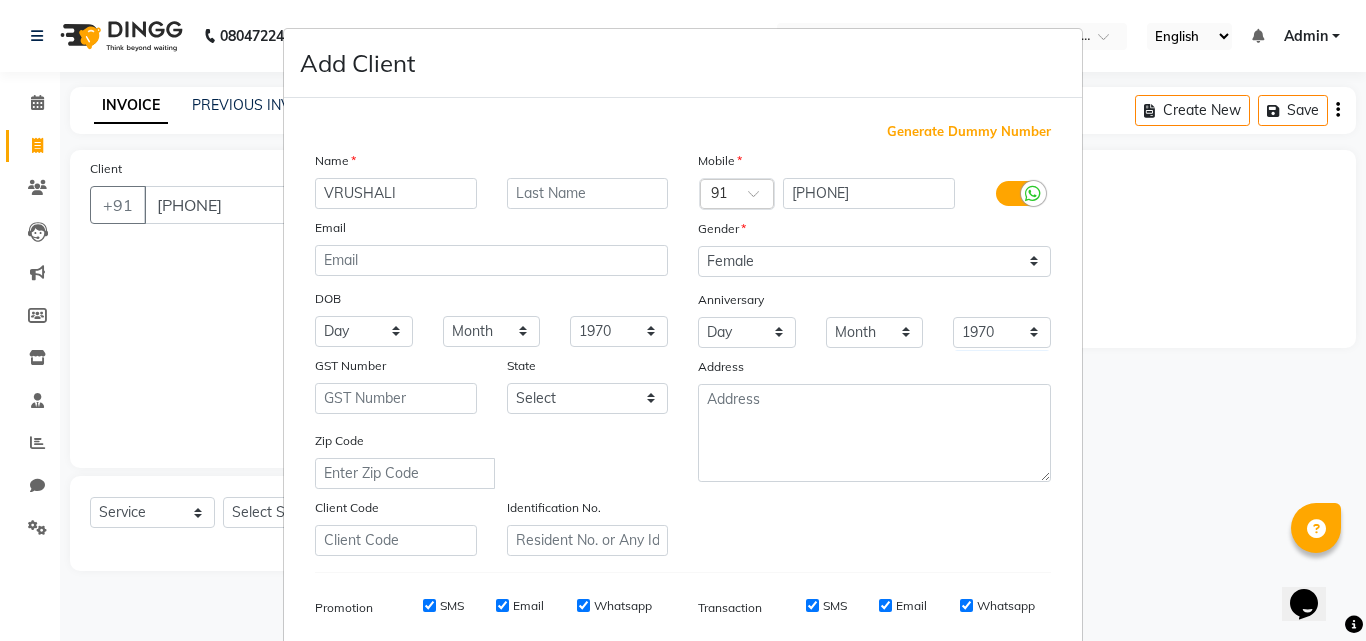click on "Add Client Generate Dummy Number Name [LAST] Email DOB Day 01 02 03 04 05 06 07 08 09 10 11 12 13 14 15 16 17 18 19 20 21 22 23 24 25 26 27 28 29 30 31 Month January February March April May June July August September October November December 1940 1941 1942 1943 1944 1945 1946 1947 1948 1949 1950 1951 1952 1953 1954 1955 1956 1957 1958 1959 1960 1961 1962 1963 1964 1965 1966 1967 1968 1969 1970 1971 1972 1973 1974 1975 1976 1977 1978 1979 1980 1981 1982 1983 1984 1985 1986 1987 1988 1989 1990 1991 1992 1993 1994 1995 1996 1997 1998 1999 2000 2001 2002 2003 2004 2005 2006 2007 2008 2009 2010 2011 2012 2013 2014 2015 2016 2017 2018 2019 2020 2021 2022 2023 2024 GST Number State Select [STATE]" at bounding box center [683, 320] 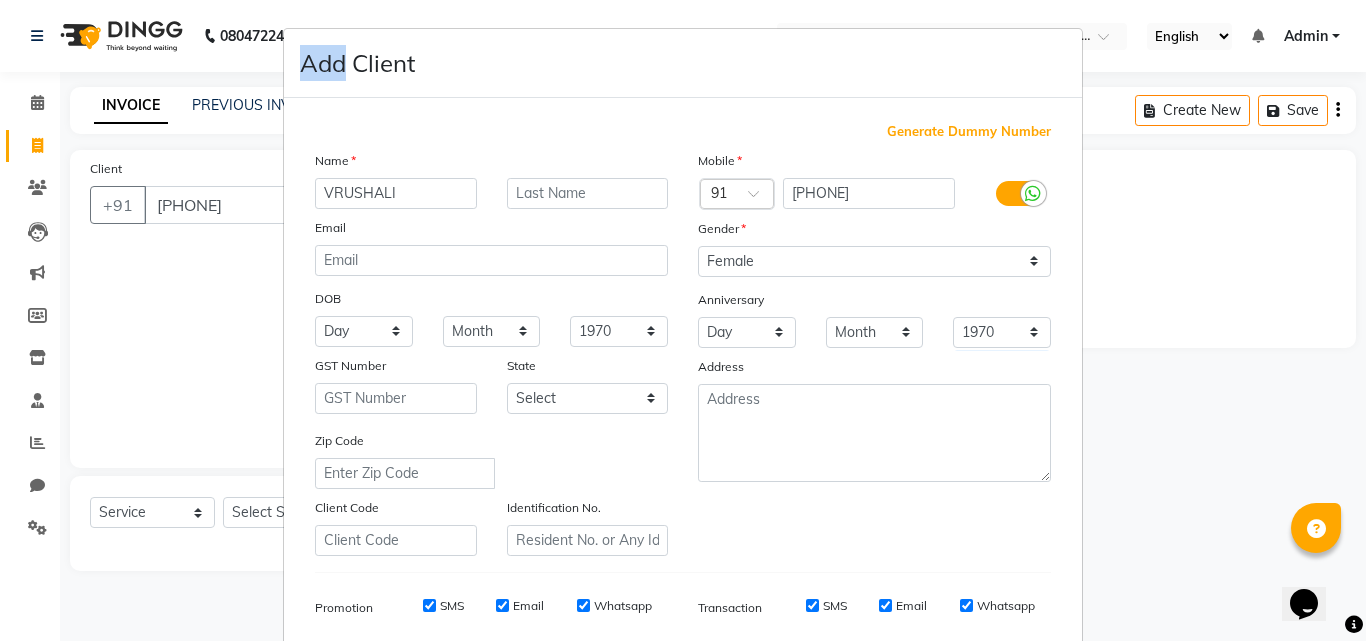 click on "Add Client Generate Dummy Number Name [LAST] Email DOB Day 01 02 03 04 05 06 07 08 09 10 11 12 13 14 15 16 17 18 19 20 21 22 23 24 25 26 27 28 29 30 31 Month January February March April May June July August September October November December 1940 1941 1942 1943 1944 1945 1946 1947 1948 1949 1950 1951 1952 1953 1954 1955 1956 1957 1958 1959 1960 1961 1962 1963 1964 1965 1966 1967 1968 1969 1970 1971 1972 1973 1974 1975 1976 1977 1978 1979 1980 1981 1982 1983 1984 1985 1986 1987 1988 1989 1990 1991 1992 1993 1994 1995 1996 1997 1998 1999 2000 2001 2002 2003 2004 2005 2006 2007 2008 2009 2010 2011 2012 2013 2014 2015 2016 2017 2018 2019 2020 2021 2022 2023 2024 GST Number State Select [STATE]" at bounding box center (683, 320) 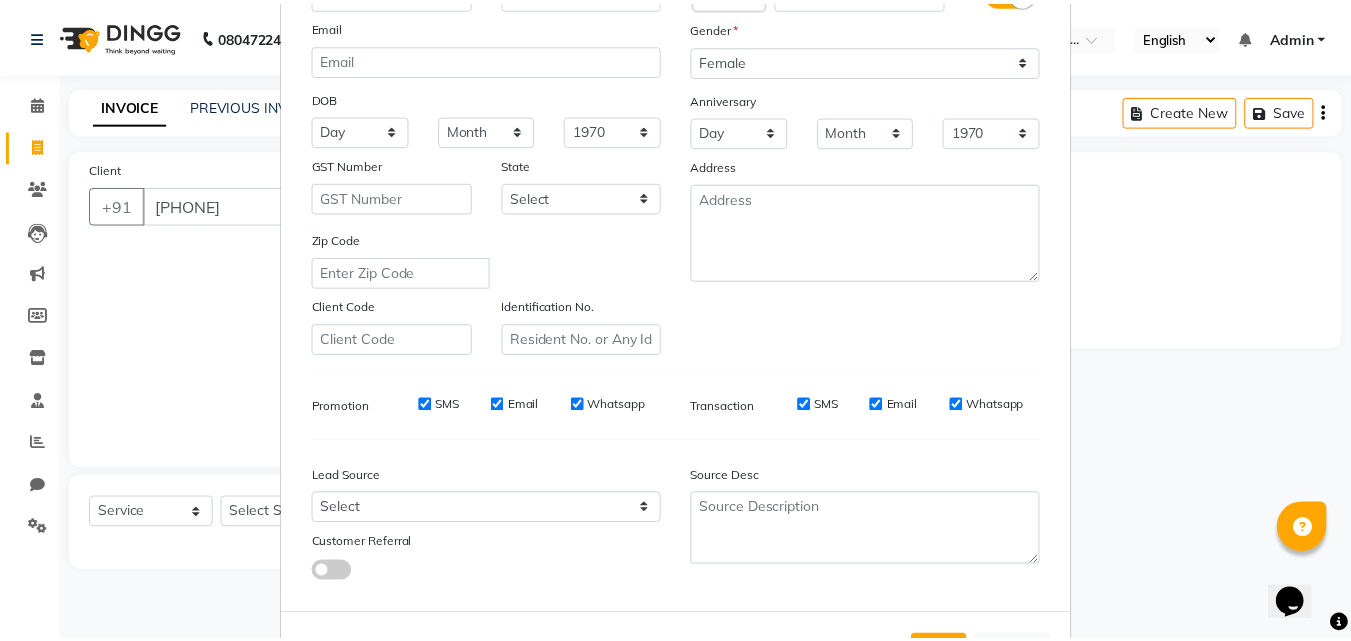 scroll, scrollTop: 282, scrollLeft: 0, axis: vertical 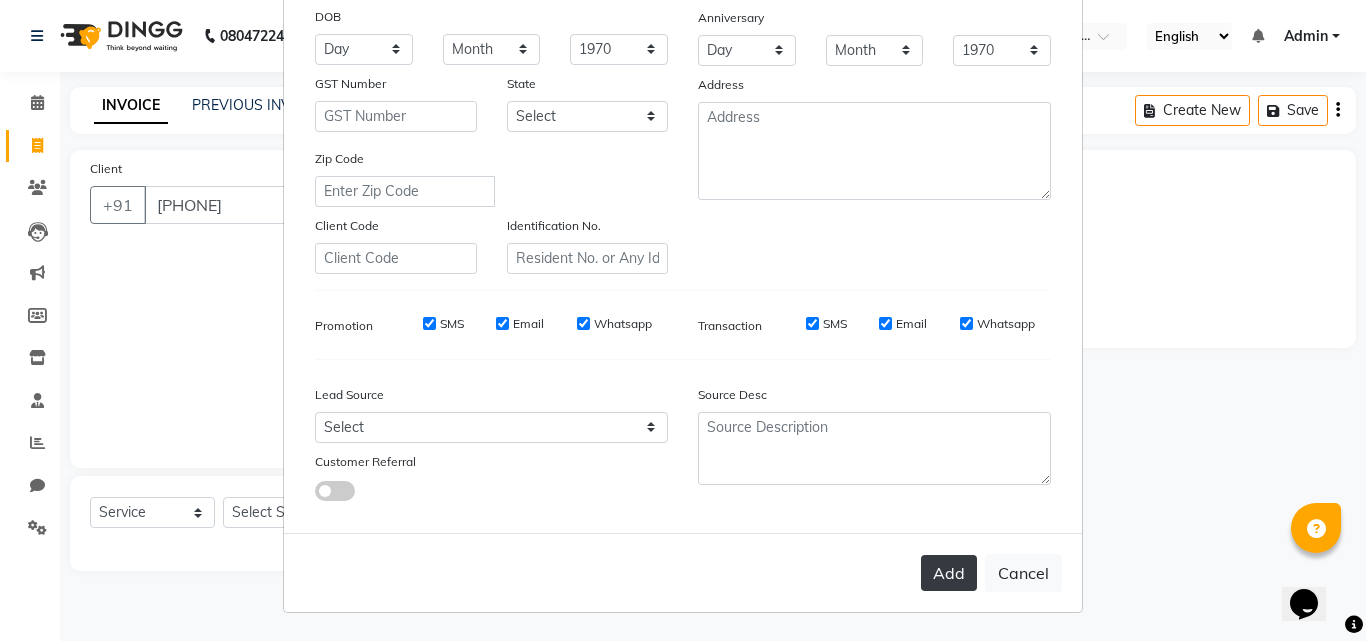 click on "Add" at bounding box center (949, 573) 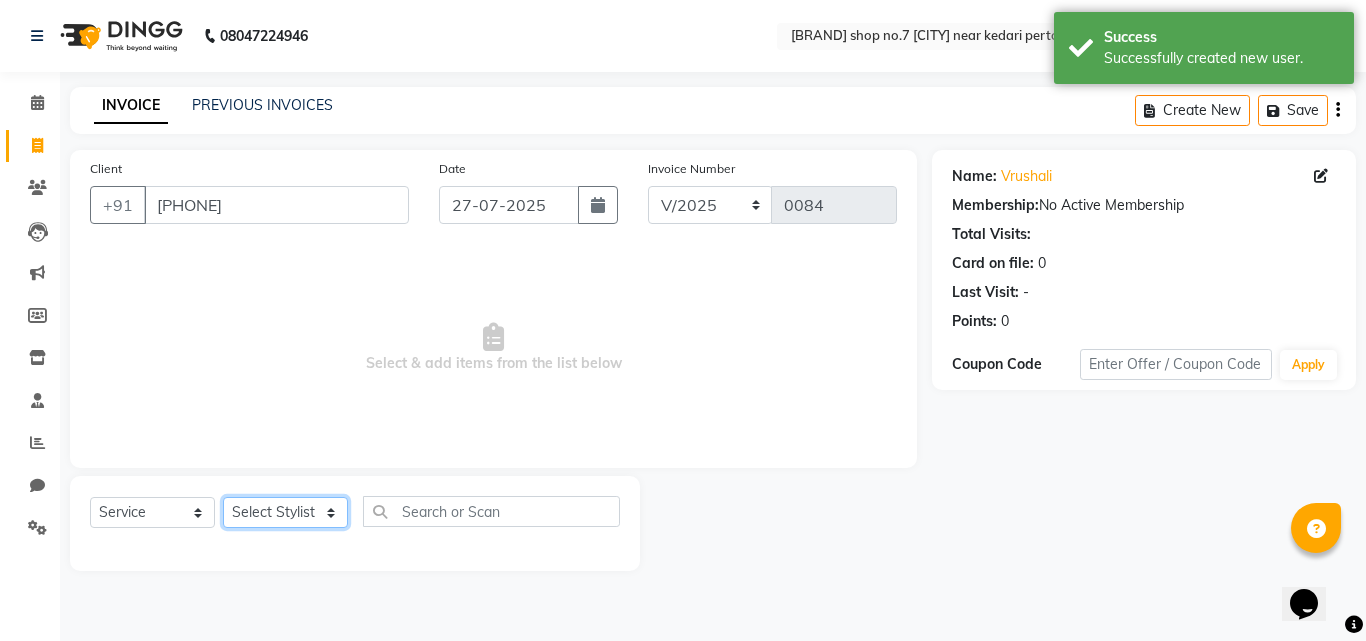 click on "Select Stylist [FIRST] [LAST] [FIRST] [LAST] [FIRST] [LAST] [FIRST] [LAST] [FIRST]" 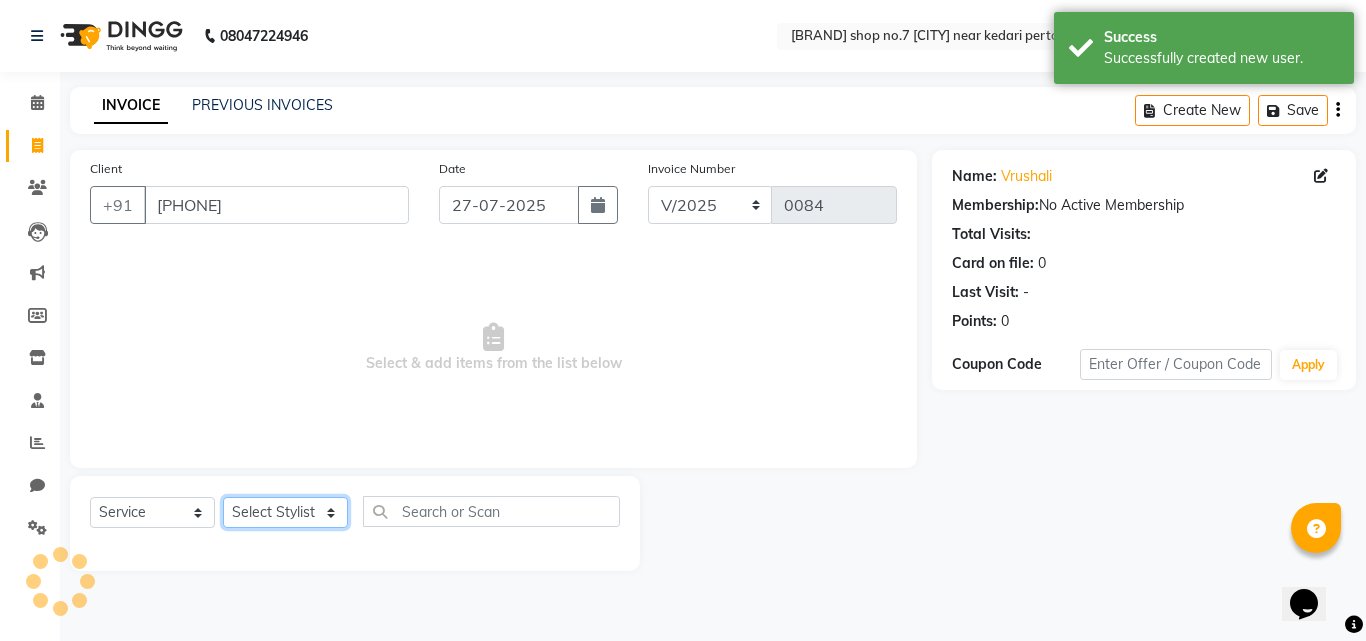 select on "79837" 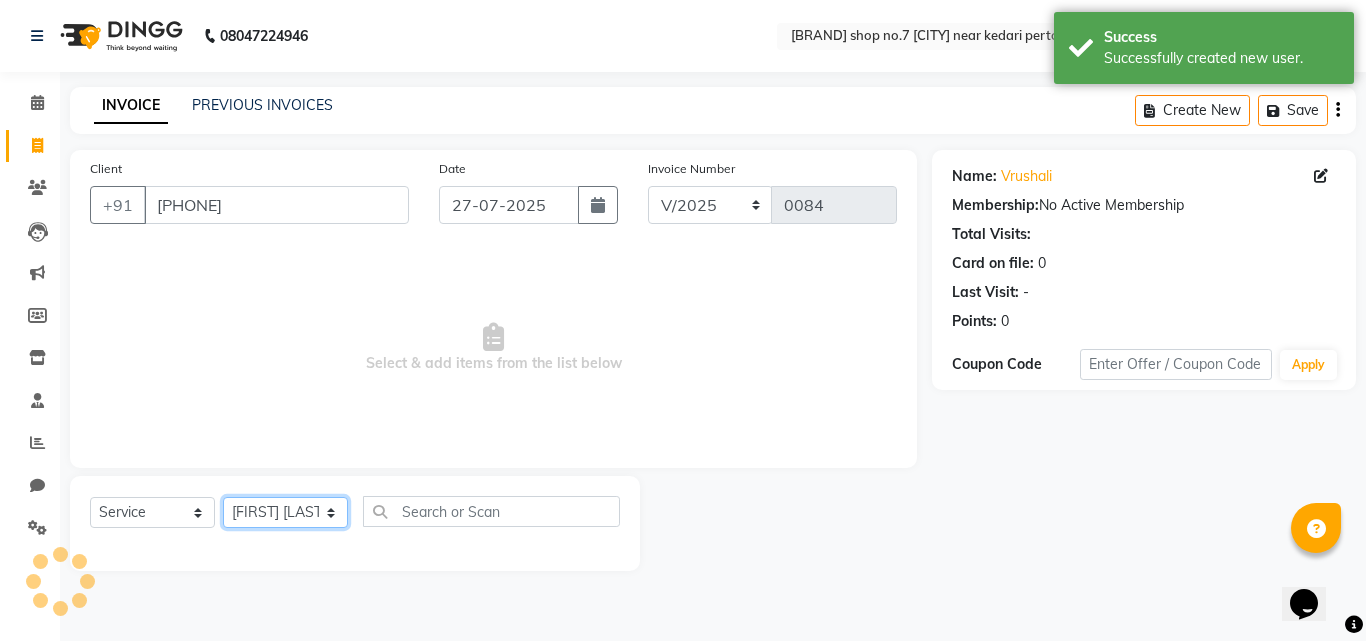 click on "Select Stylist [FIRST] [LAST] [FIRST] [LAST] [FIRST] [LAST] [FIRST] [LAST] [FIRST]" 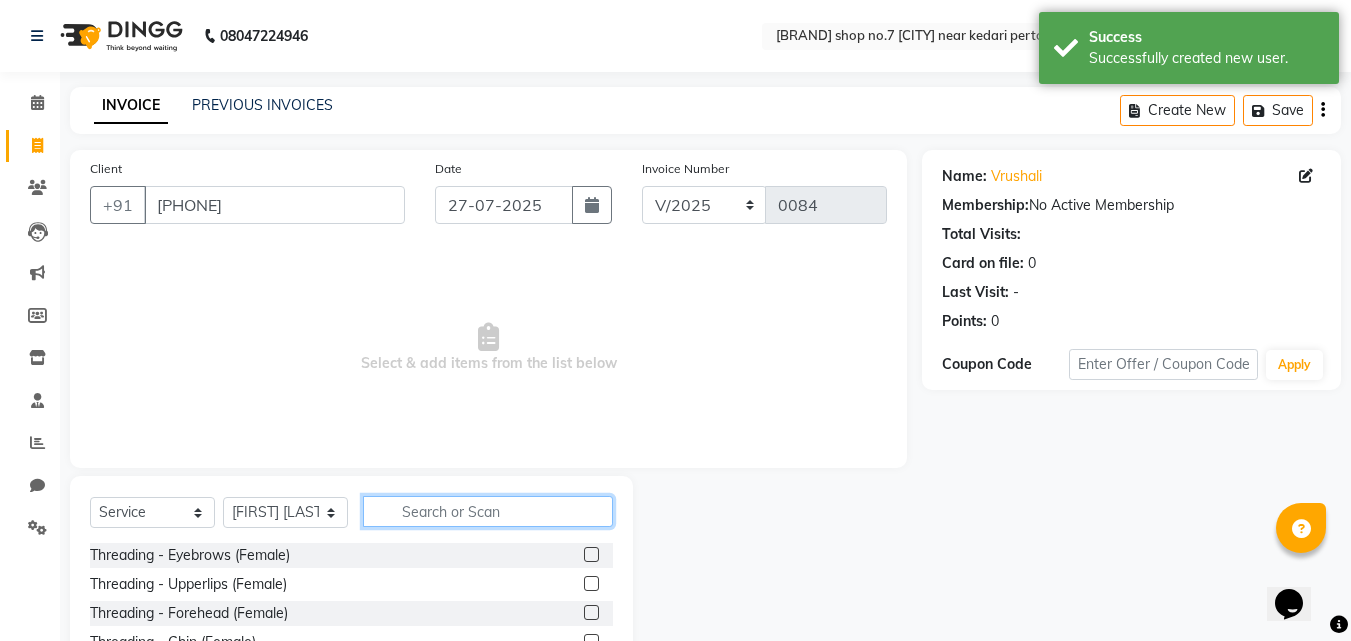 click 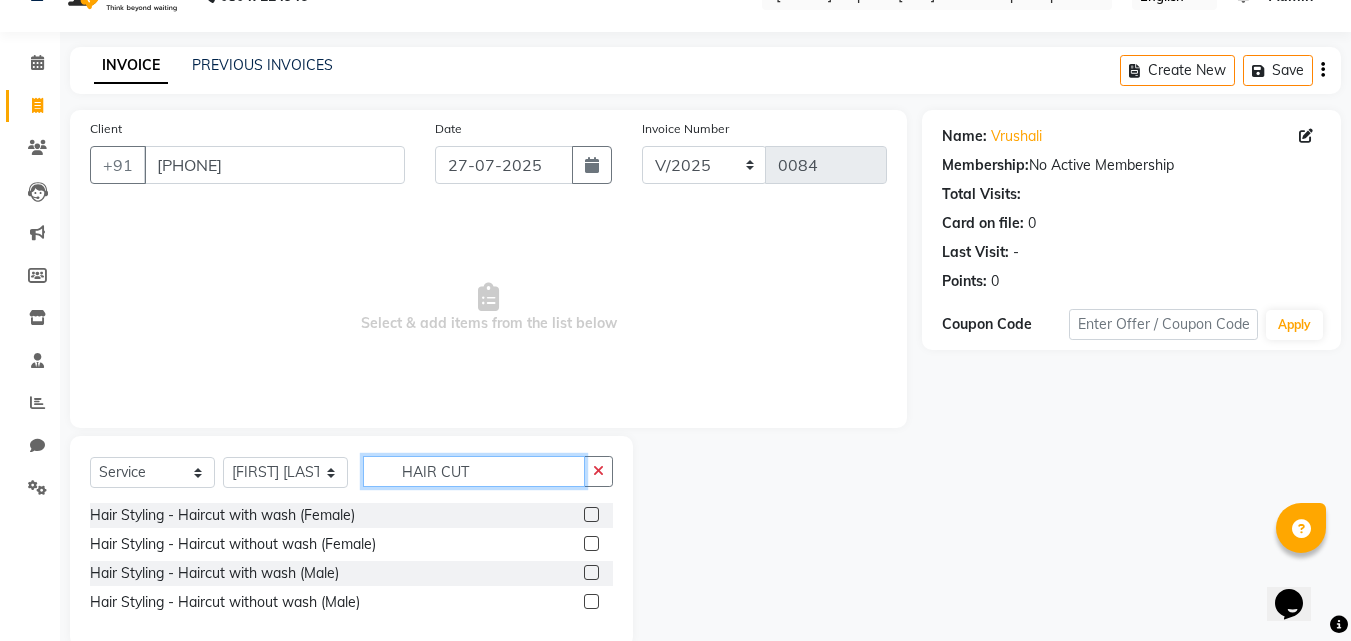 scroll, scrollTop: 76, scrollLeft: 0, axis: vertical 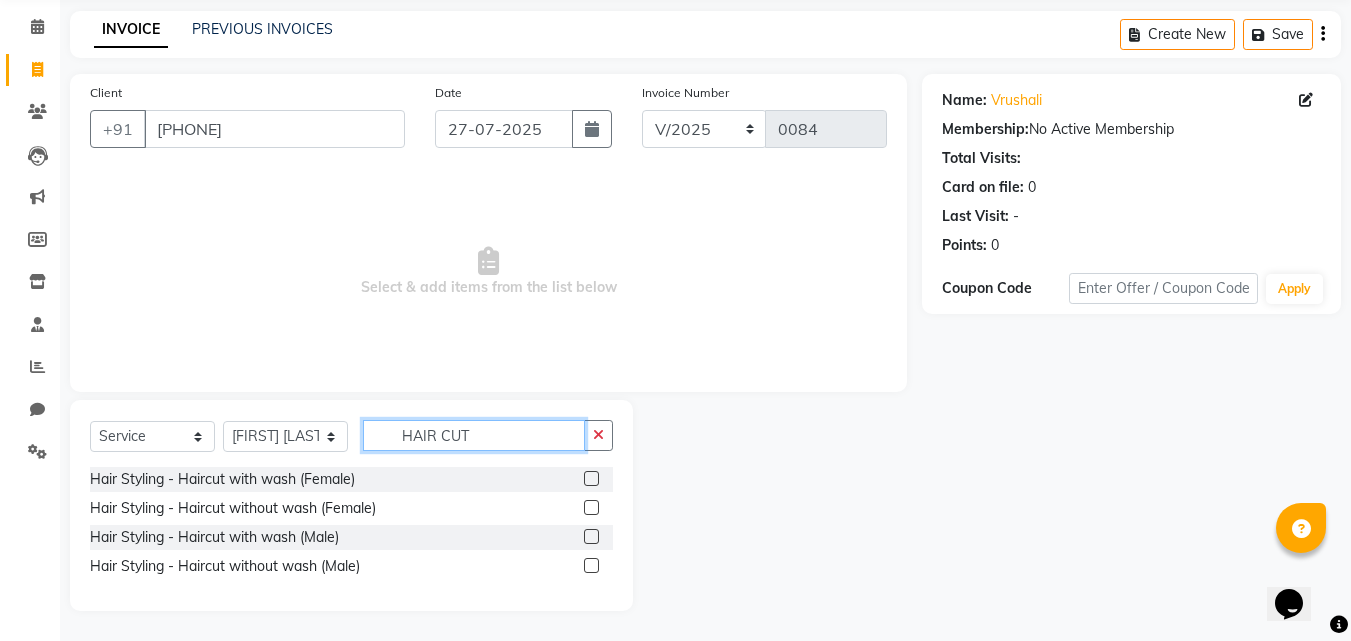 type on "HAIR CUT" 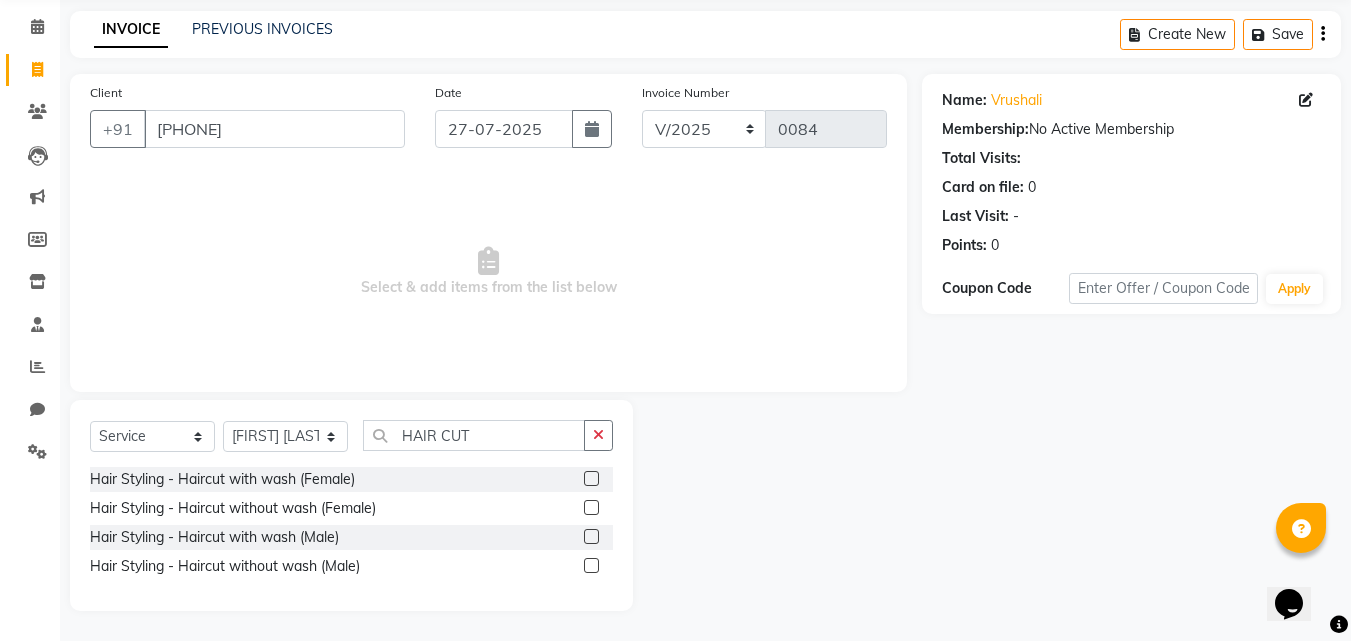 click 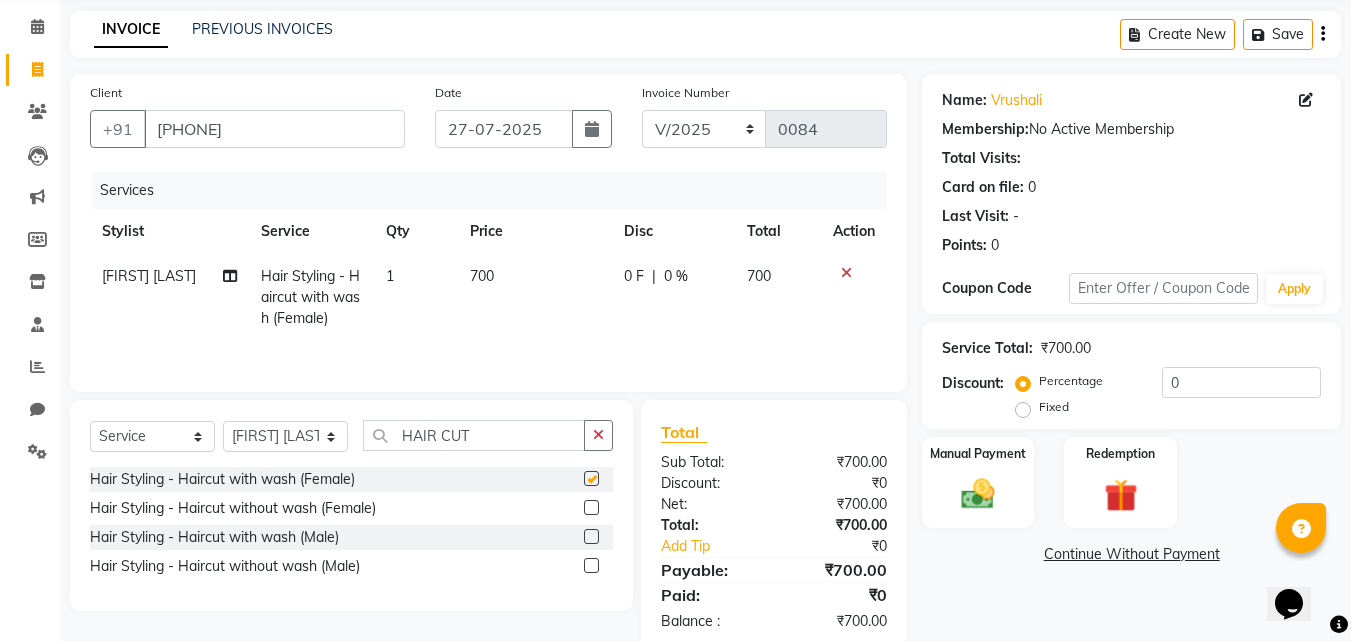 checkbox on "false" 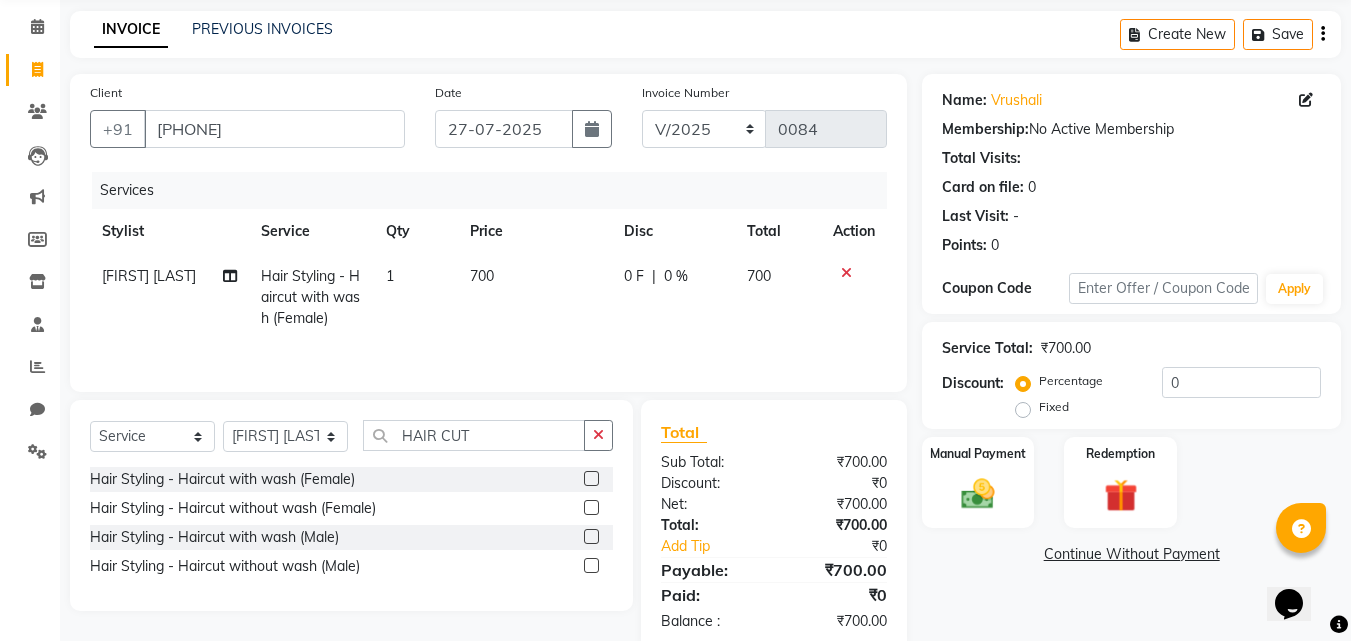 click 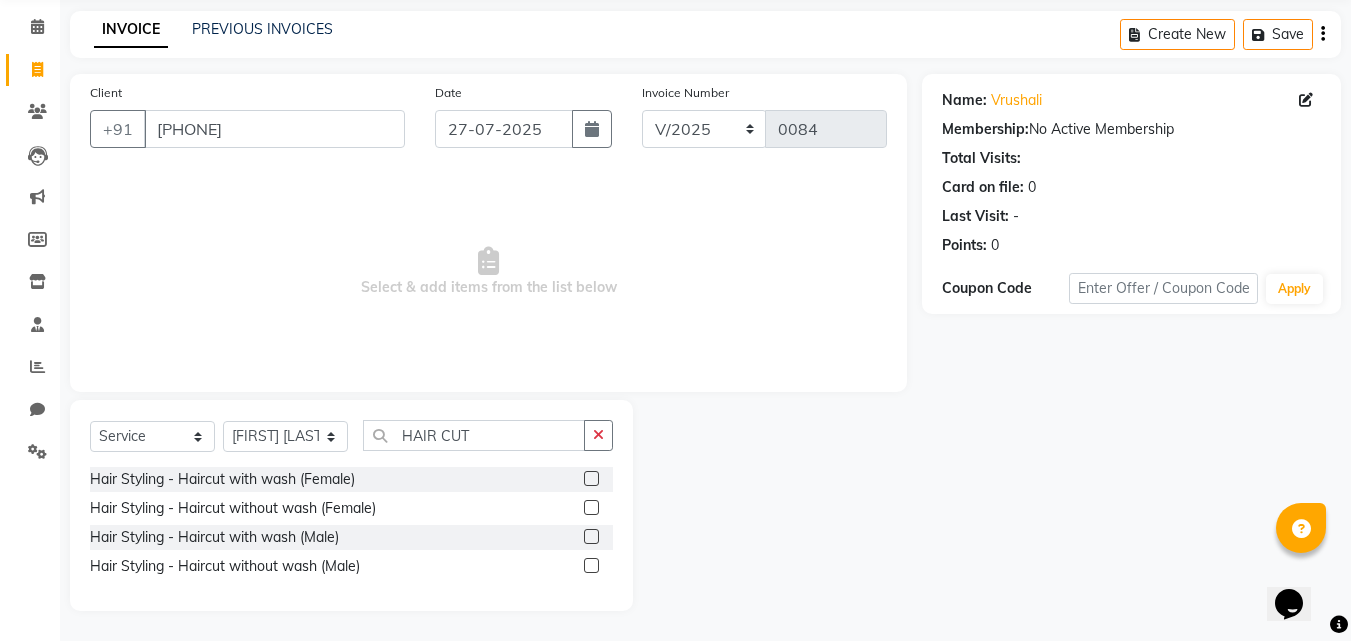 click 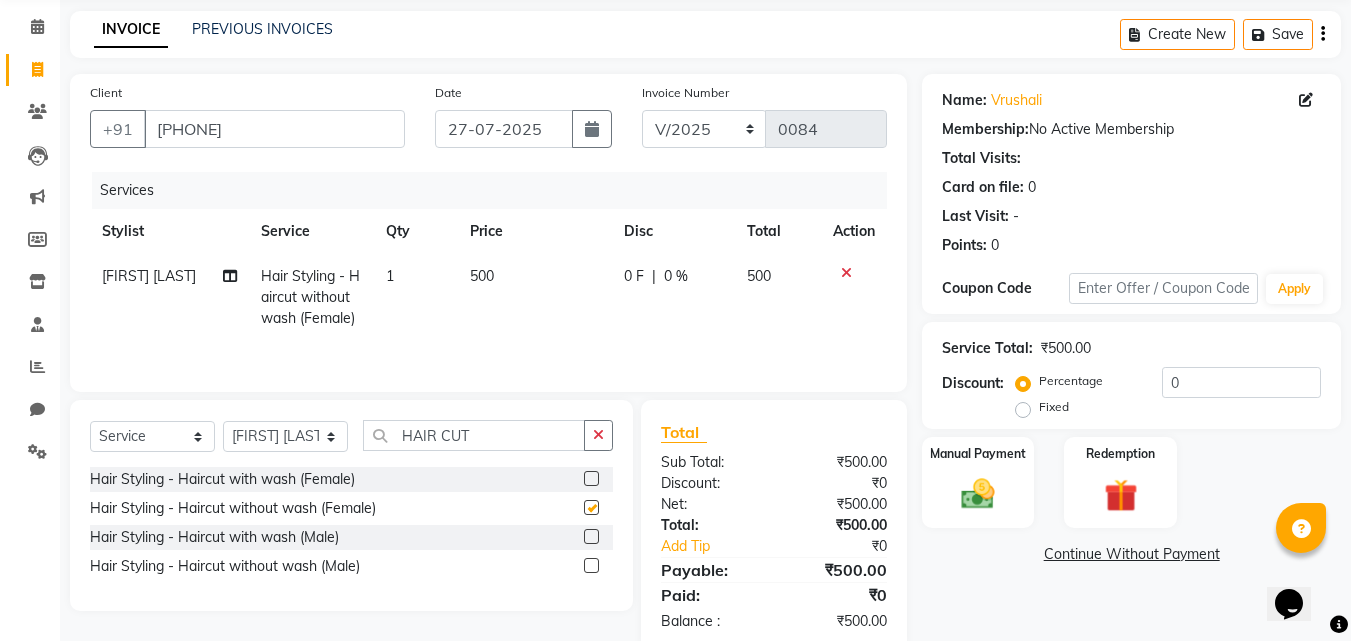 checkbox on "false" 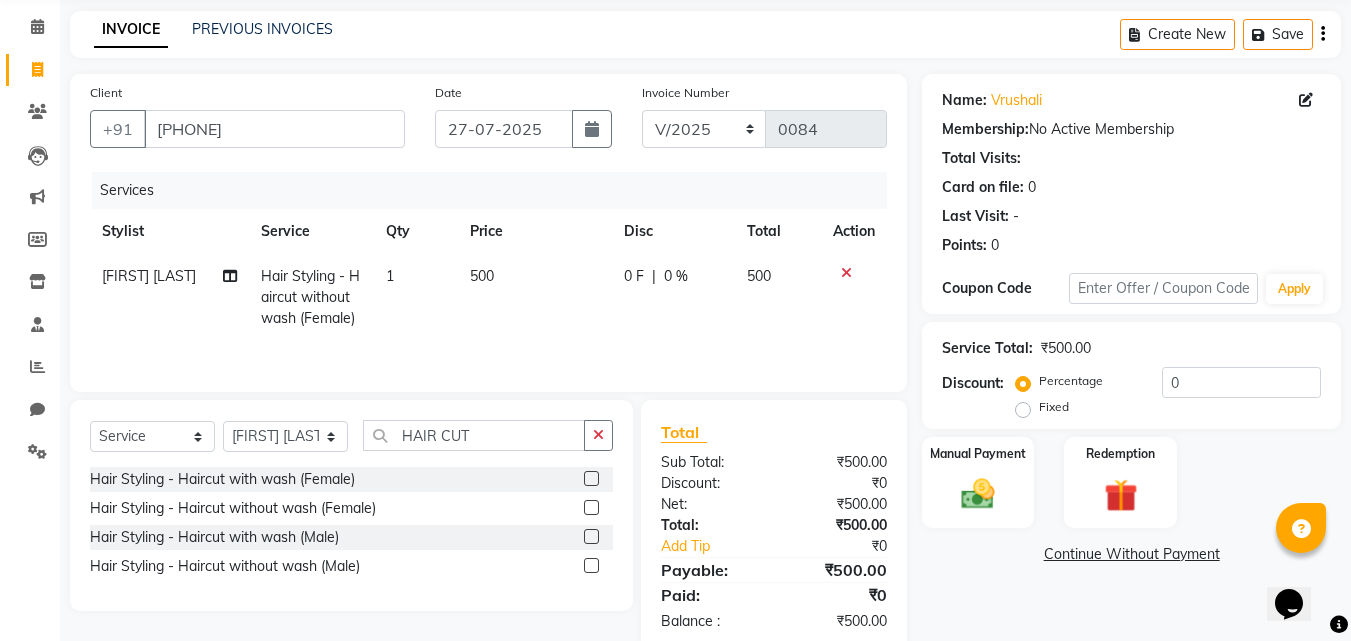 click on "500" 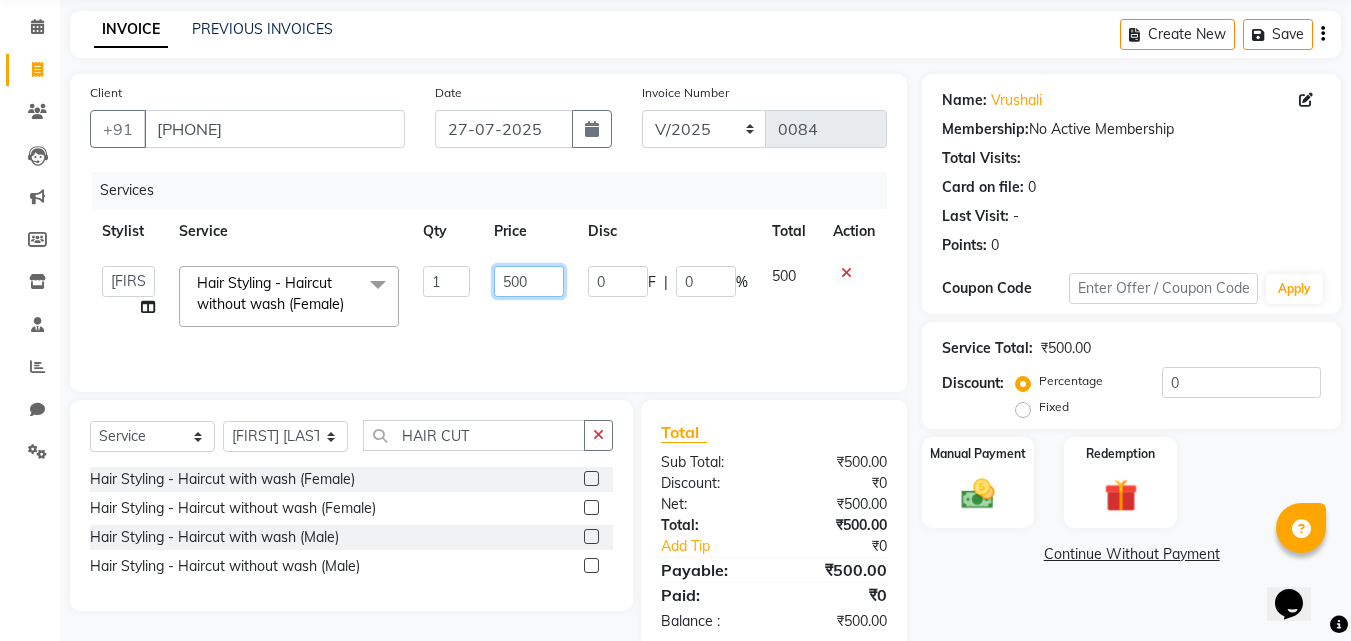 click on "500" 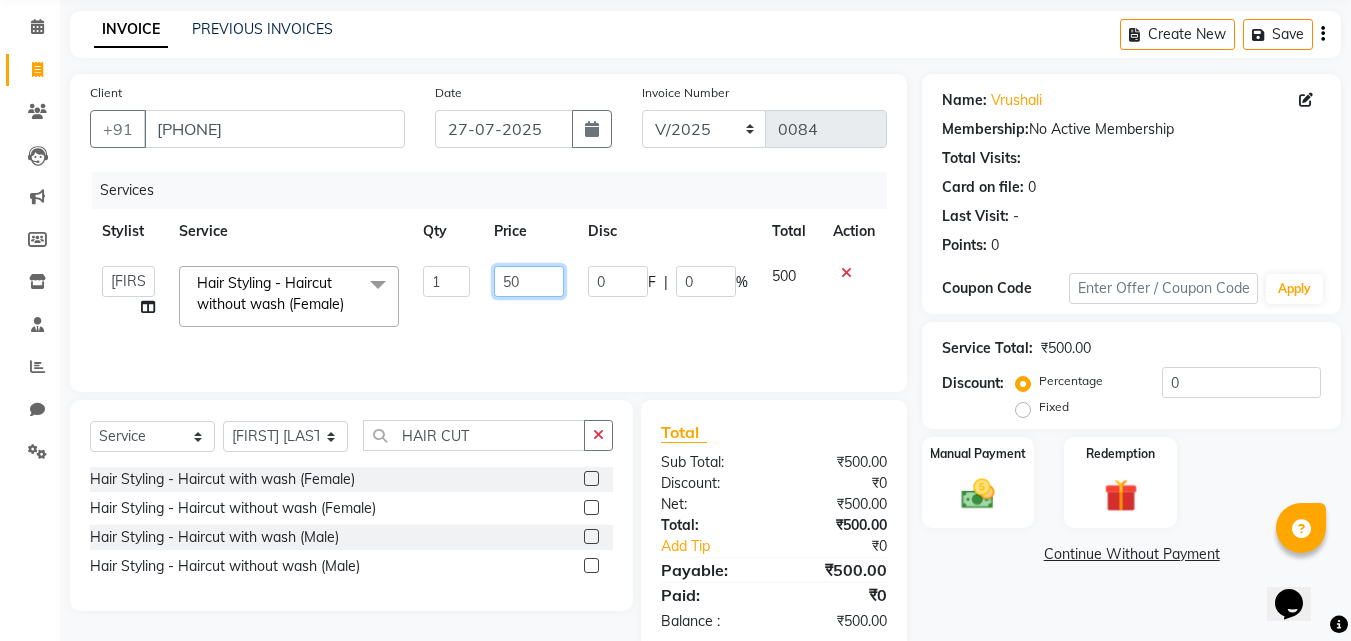type on "5" 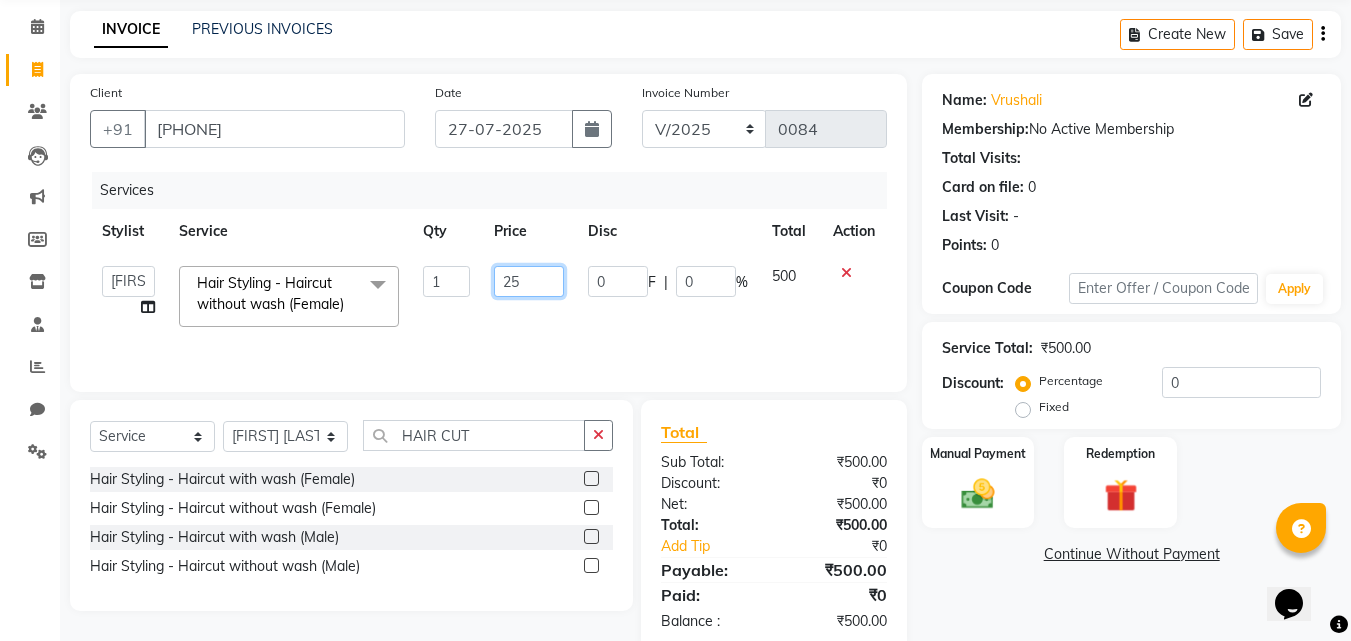 type on "250" 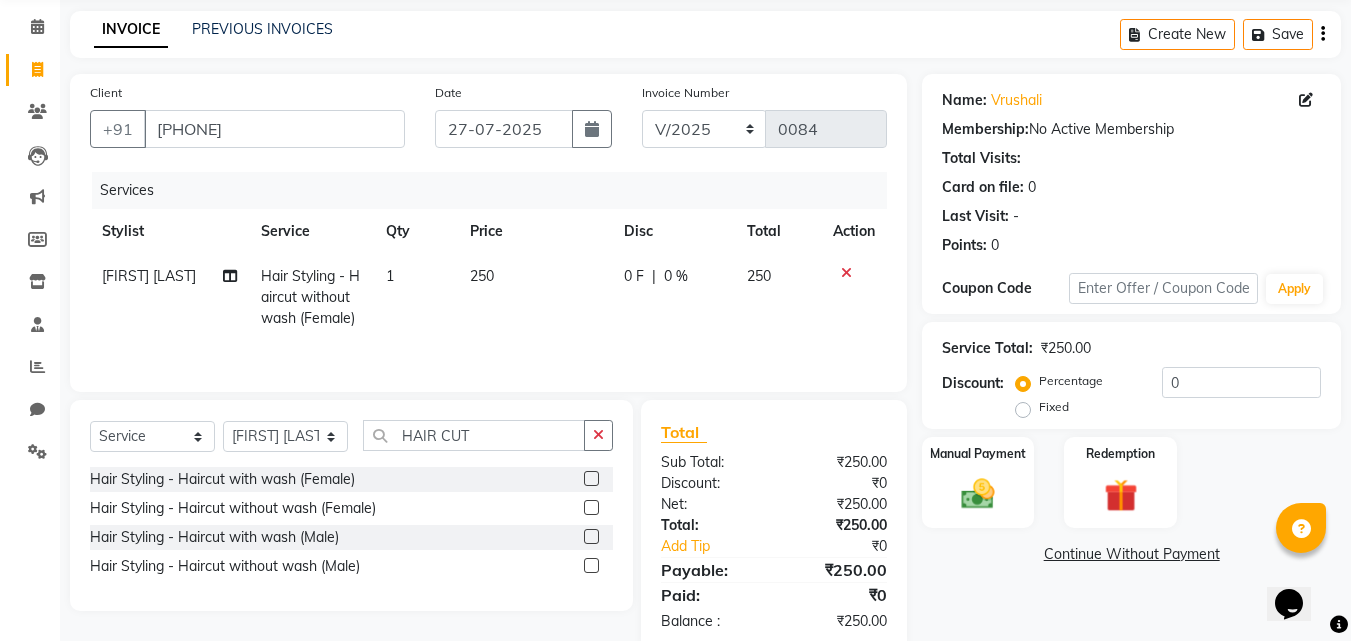 click on "0 %" 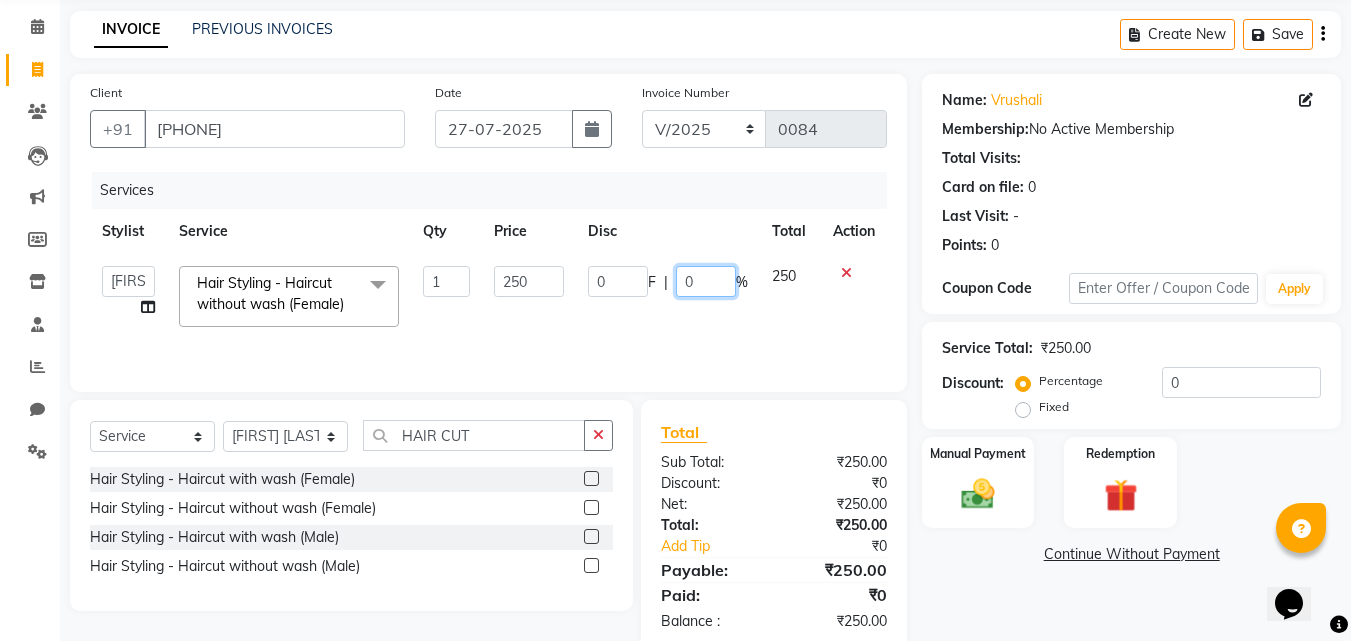 click on "0" 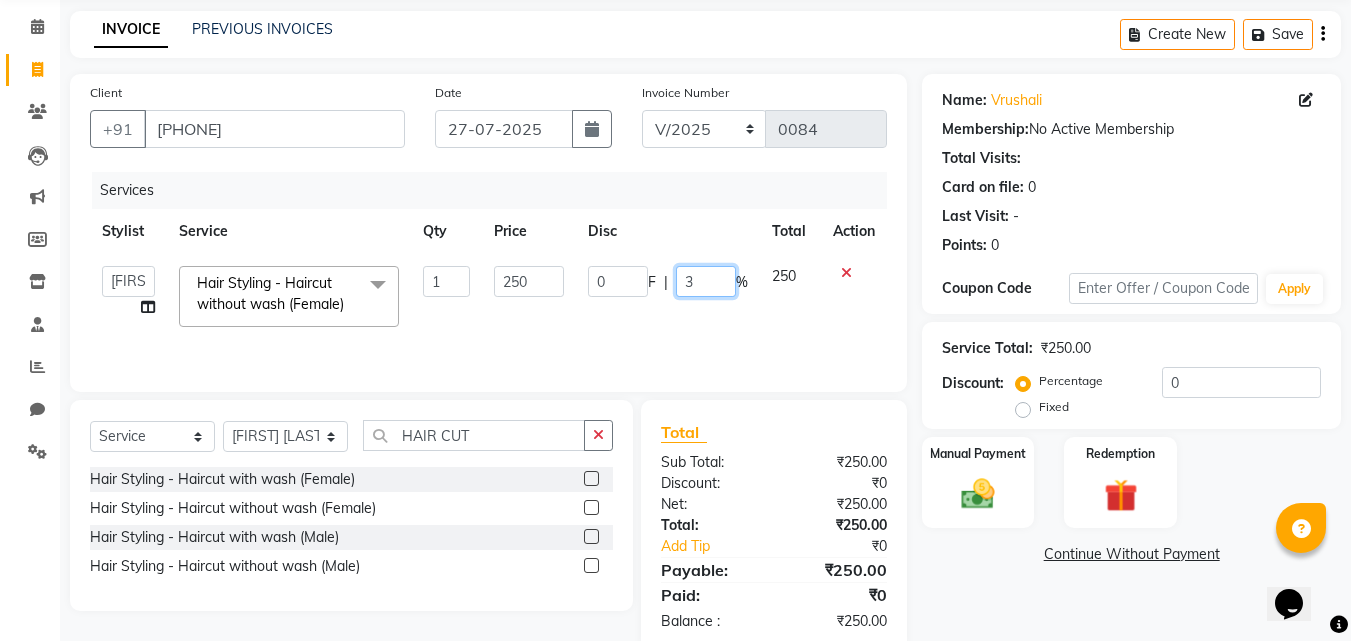 type on "30" 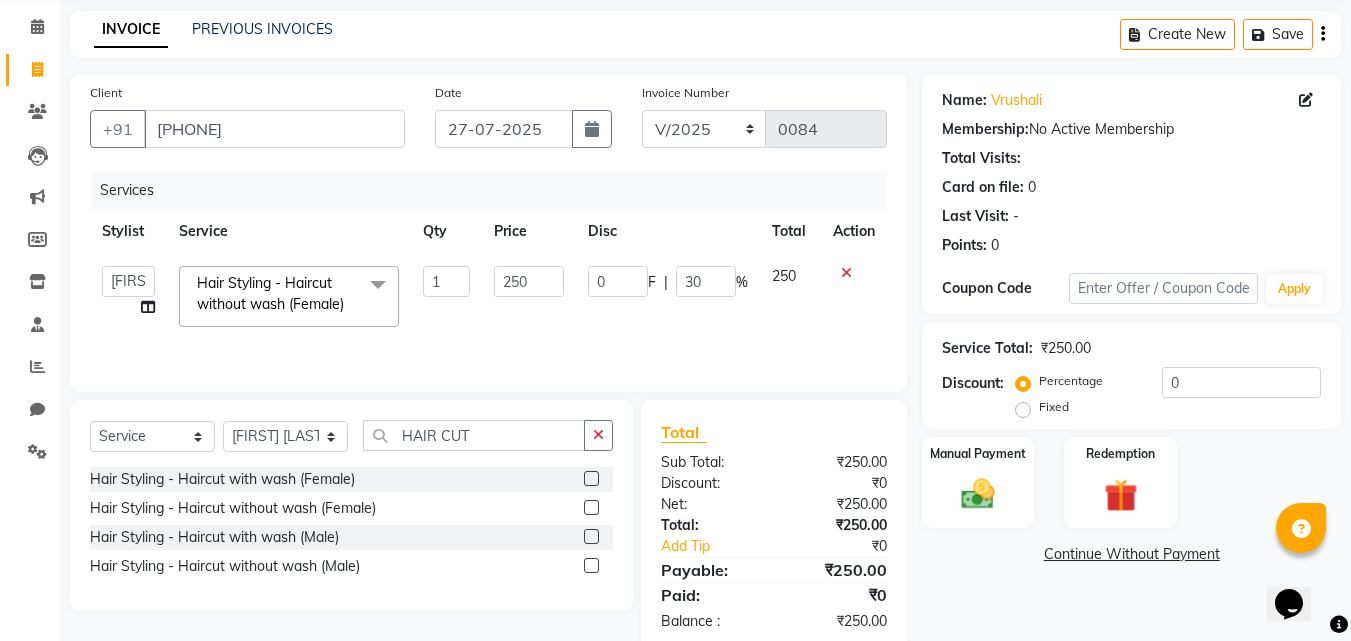 click on "Services Stylist Service Qty Price Disc Total Action  [FIRST] [LAST]   [FIRST] [LAST]   [FIRST] [LAST]   [FIRST] [LAST]   [FIRST]  Hair Styling - Haircut without wash (Female)  x Threading - Eyebrows (Female) Threading - Upperlips (Female) Threading - Forehead (Female) Threading - Chin (Female) Threading - Lowerlip (Female) Threading - Sidelocks (Female) Threading - Jawline (Female) Threading - Cheeks (Female) Threading - Full Face (Female) Threading - Eyebrows (Male) Threading - Forehead (Male) Peel Off - Underarms (Female) Peel Off - Upperlips (Female) Peel Off - Forehead (Female) Peel Off - Chin (Female) Peel Off - Lowerlip (Female) Peel Off - Sidelocks (Female) Peel Off - Jawline (Female) Peel Off - Cheeks (Female) Peel Off - Full Face (Female) Peel Off - Underarms (Male) Peel Off - Upperlips (Male) Peel Off - Forehead (Male) Peel Off - Chin (Male) Peel Off - Lowerlip (Male) Peel Off - Sidelocks (Male) Peel Off - Jawline (Male) Peel Off - Cheeks (Male) Peel Off - Full Face (Male) 1 250 0 F | 30 %" 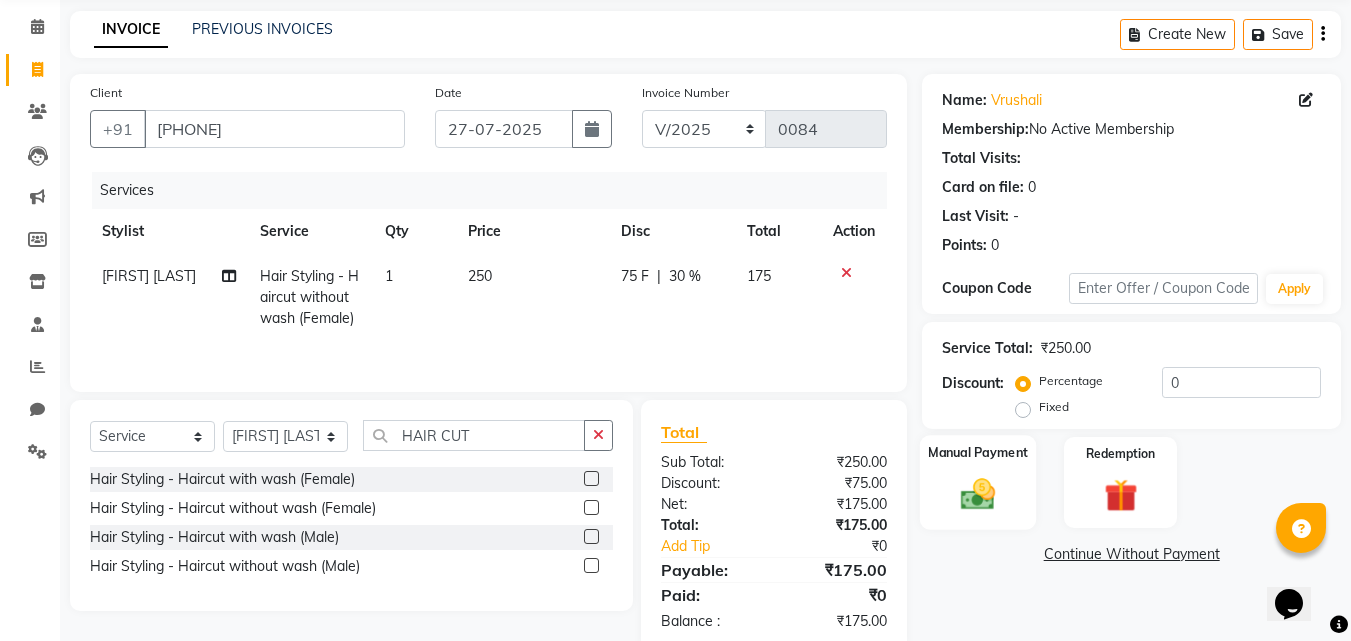 click 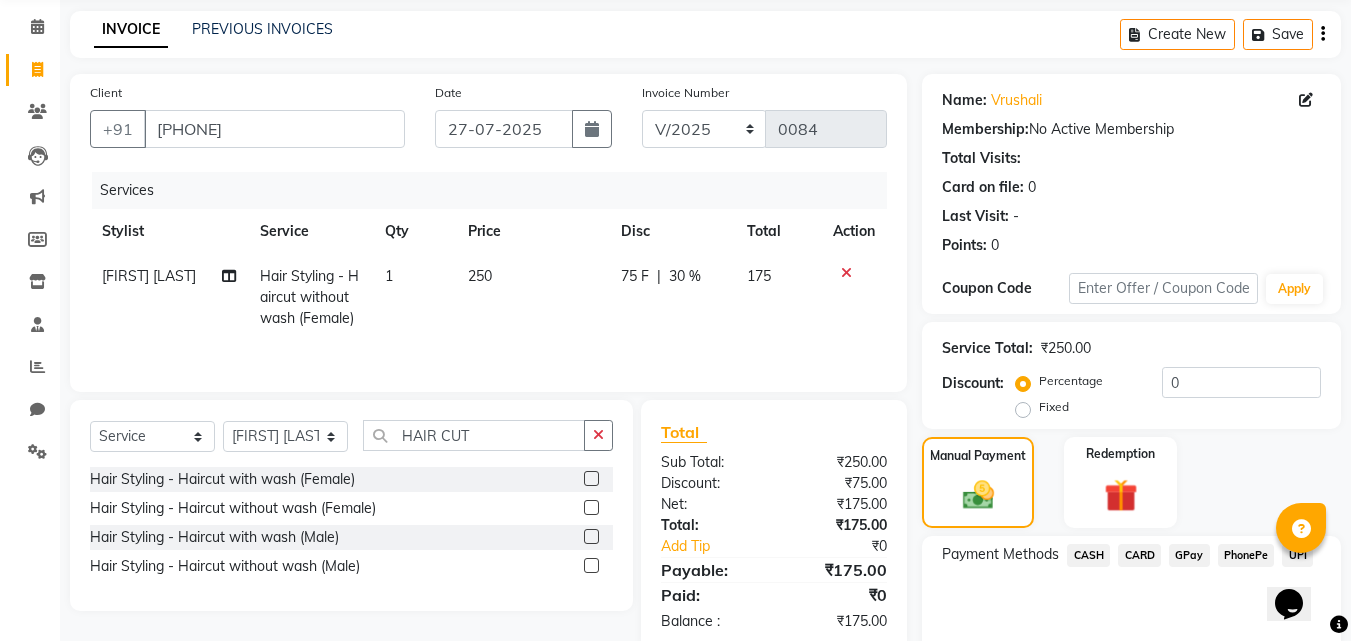click on "UPI" 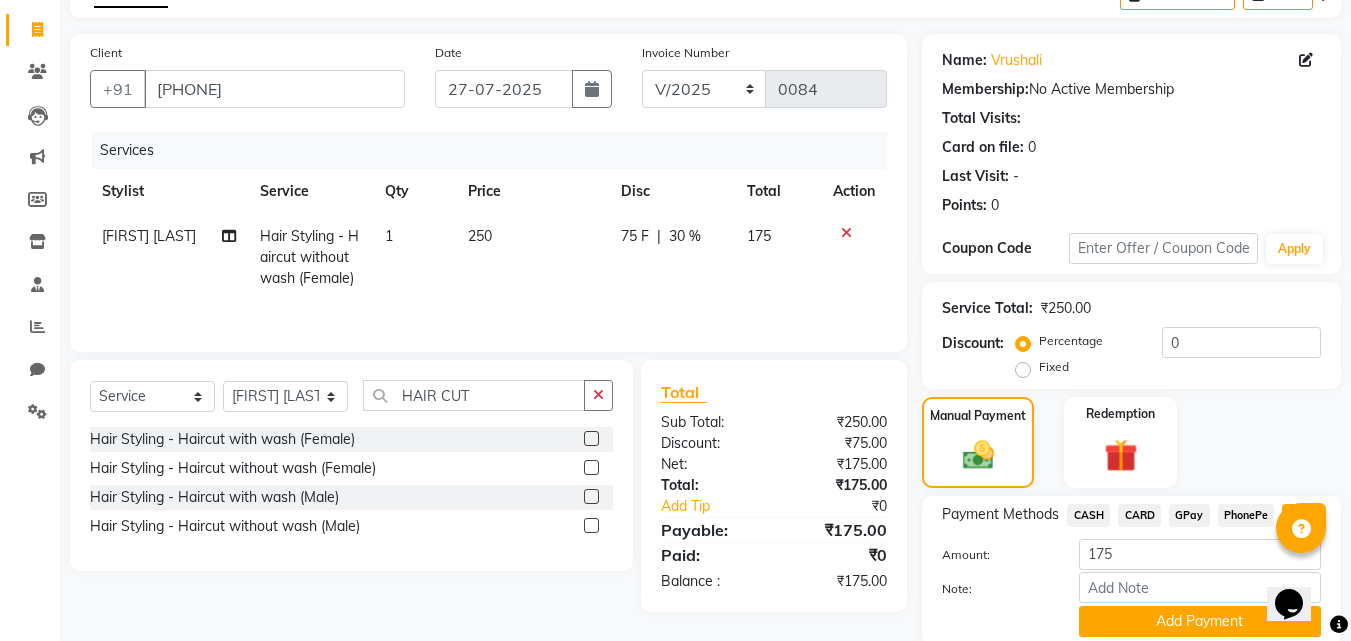 scroll, scrollTop: 191, scrollLeft: 0, axis: vertical 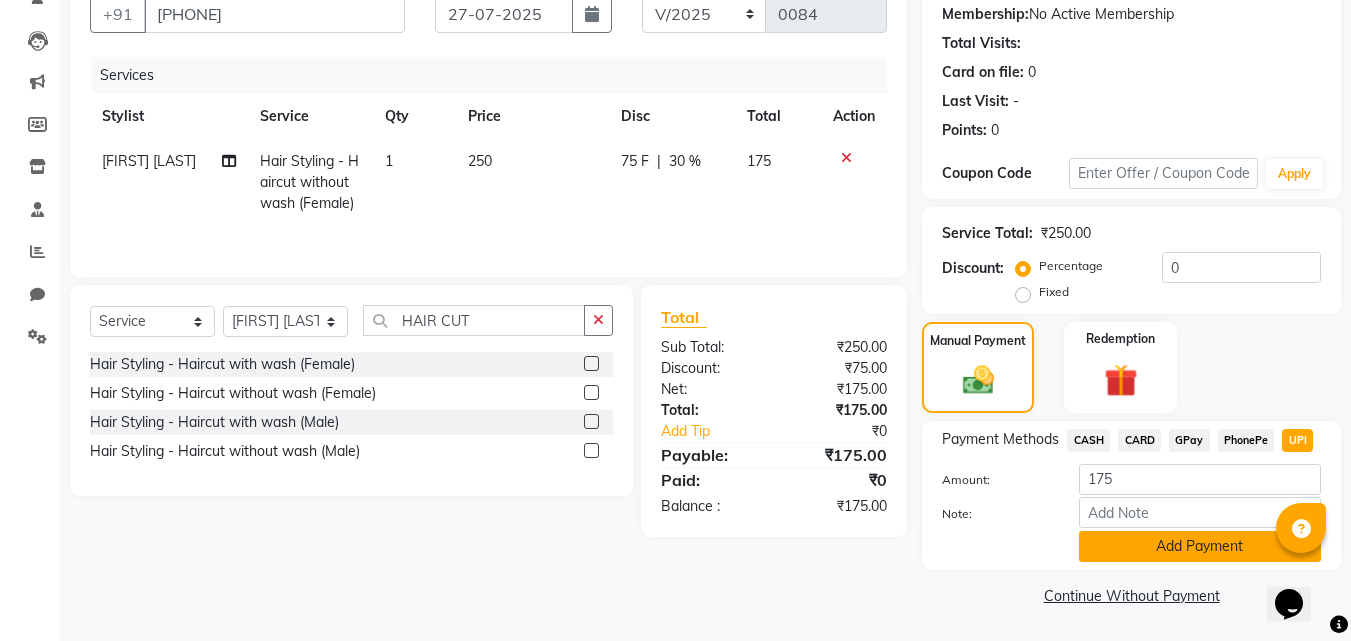 click on "Add Payment" 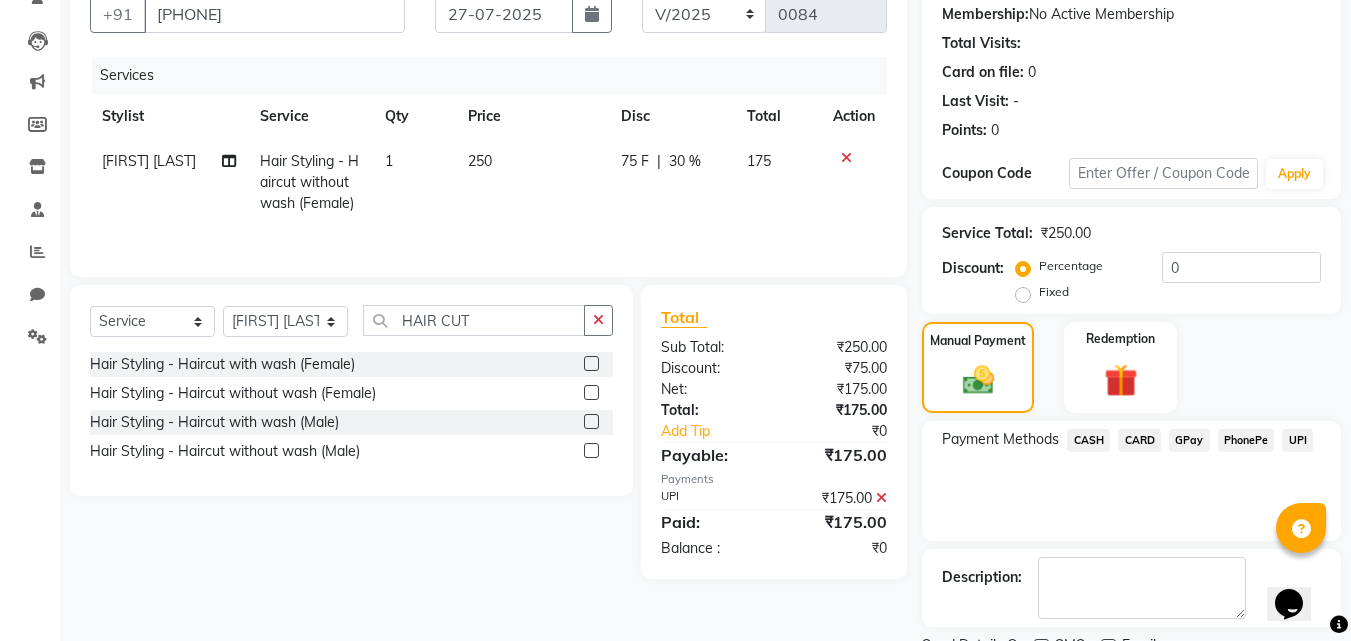 drag, startPoint x: 2453, startPoint y: 1104, endPoint x: 1330, endPoint y: 579, distance: 1239.6588 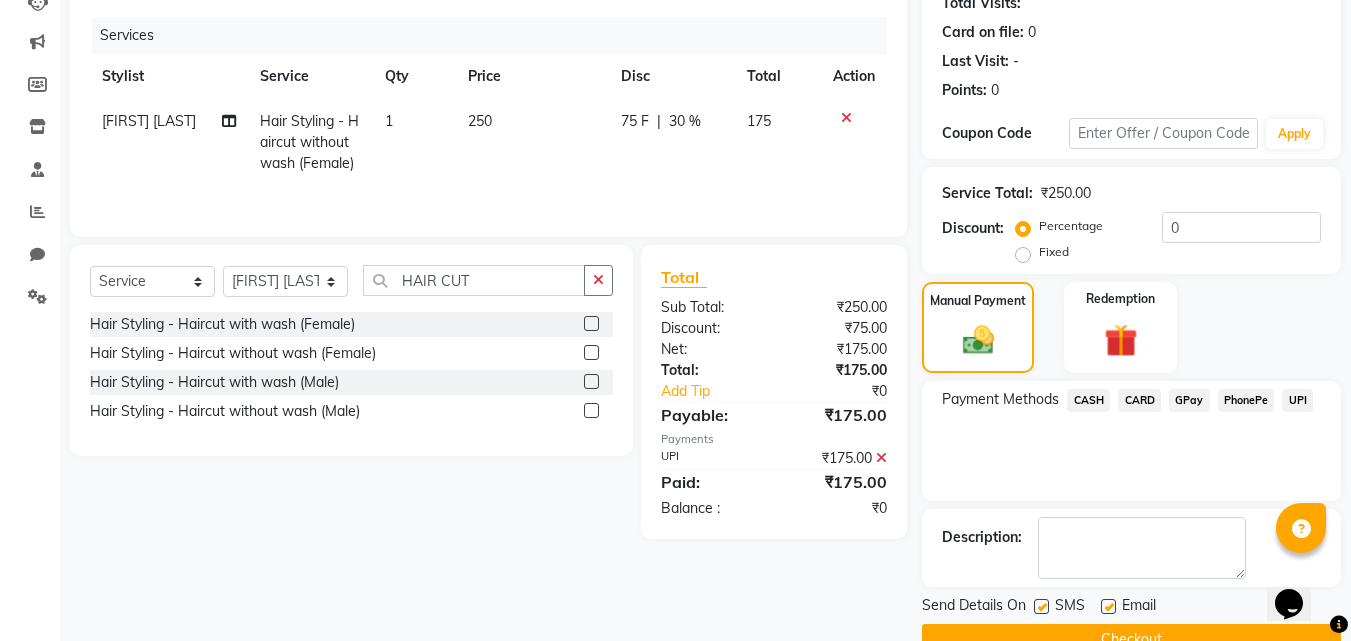 scroll, scrollTop: 275, scrollLeft: 0, axis: vertical 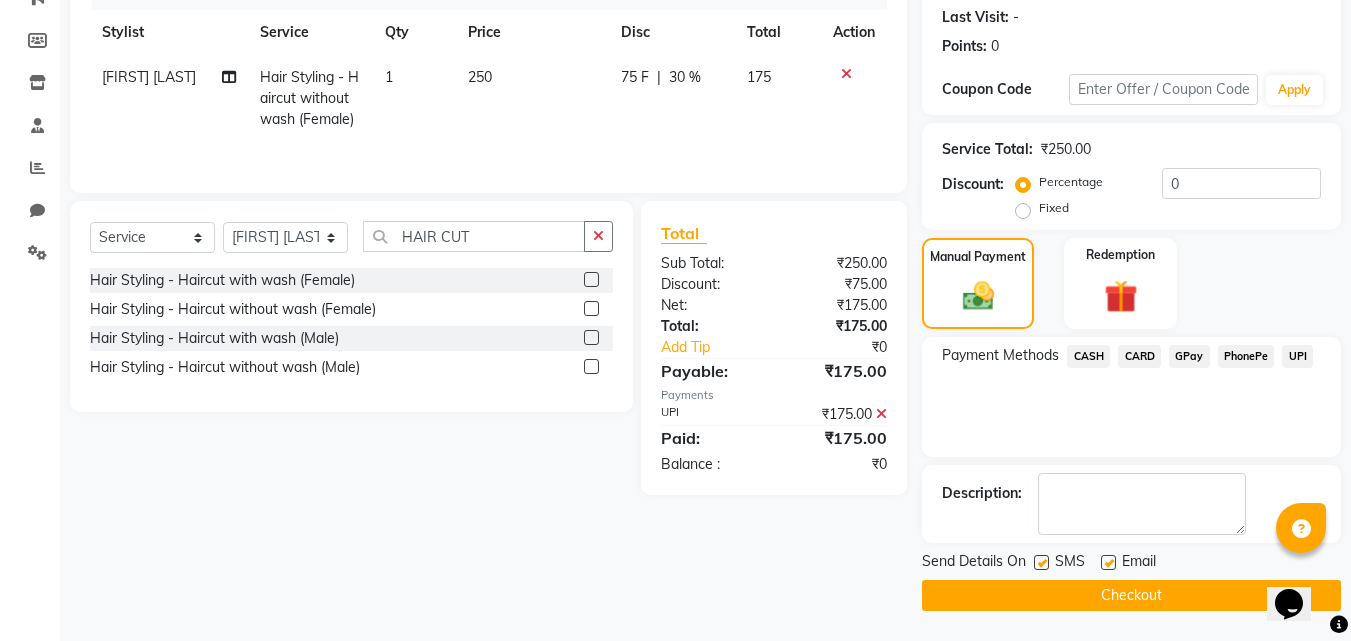 click on "Checkout" 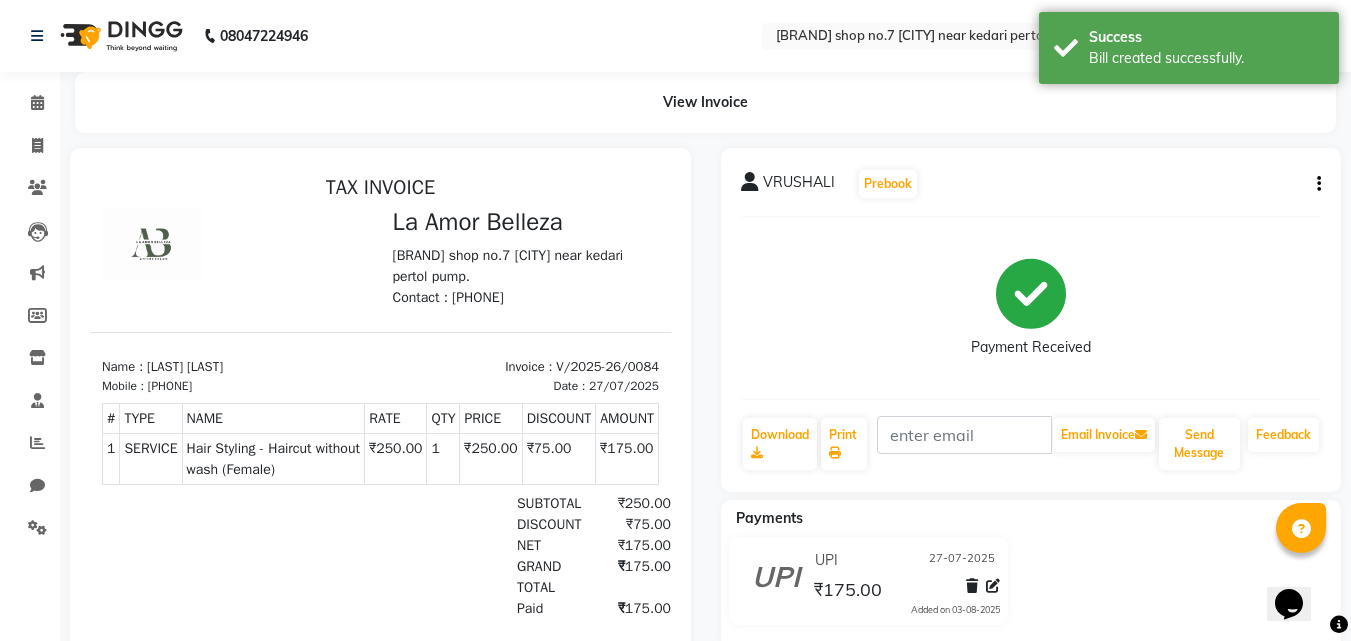 scroll, scrollTop: 0, scrollLeft: 0, axis: both 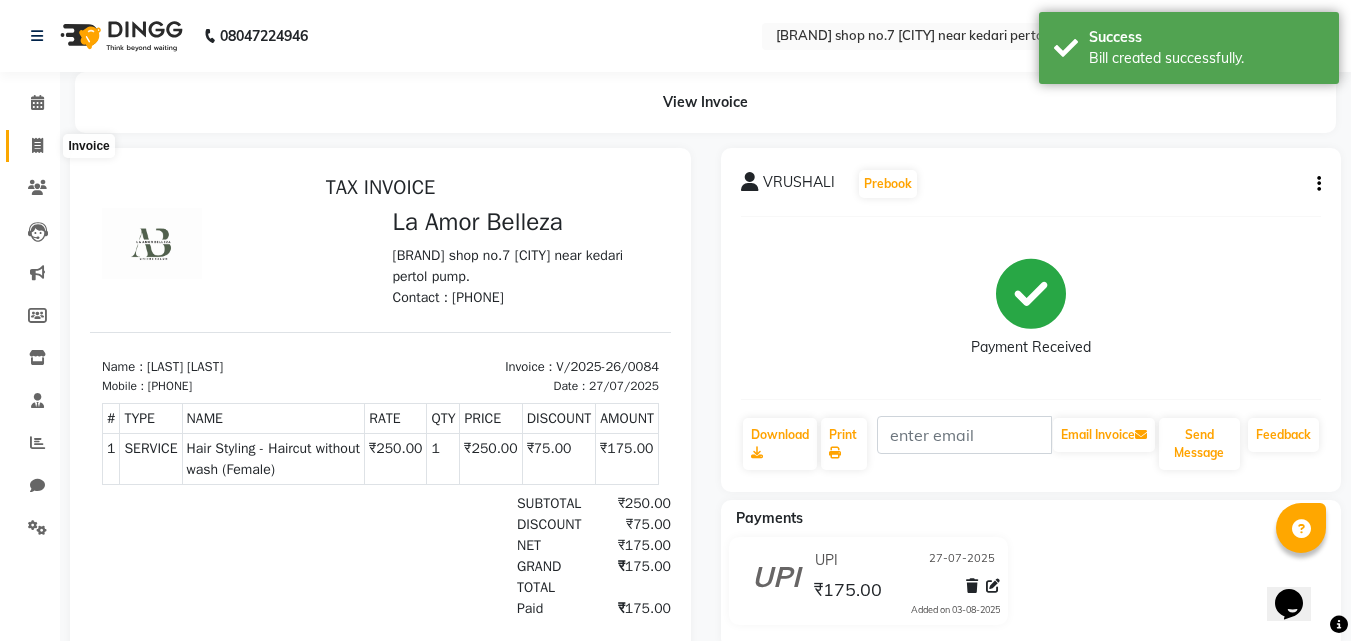 click 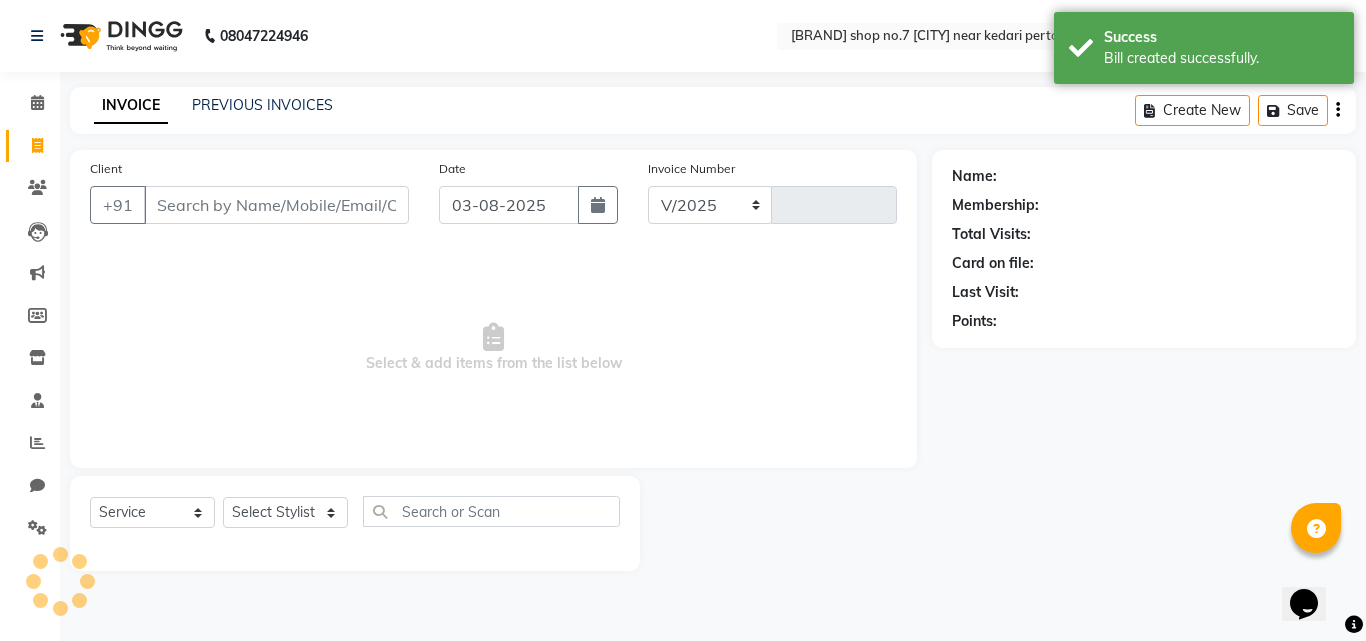 select on "8266" 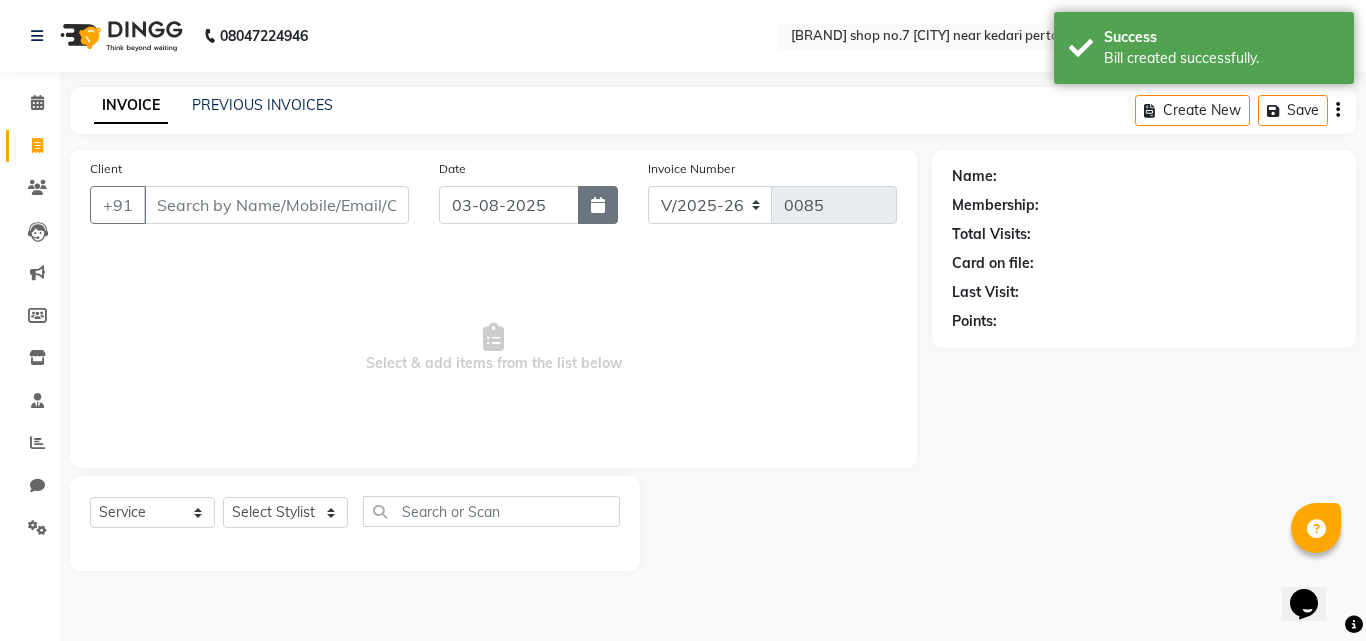 click 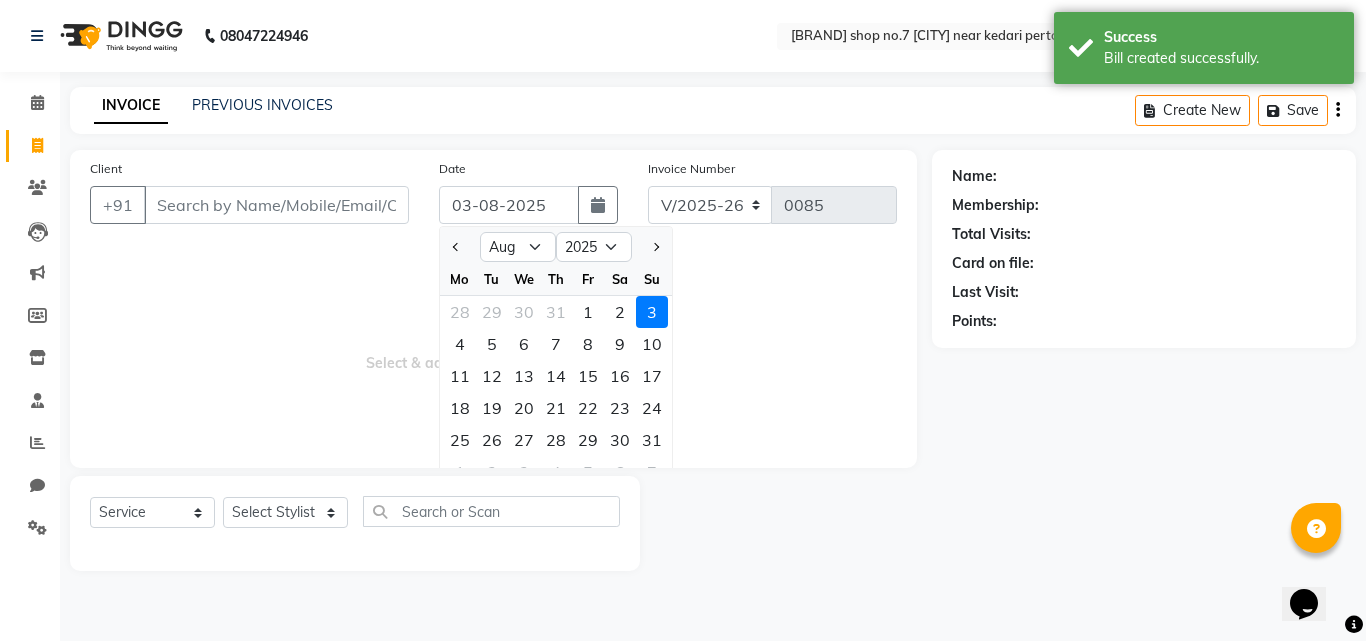 click 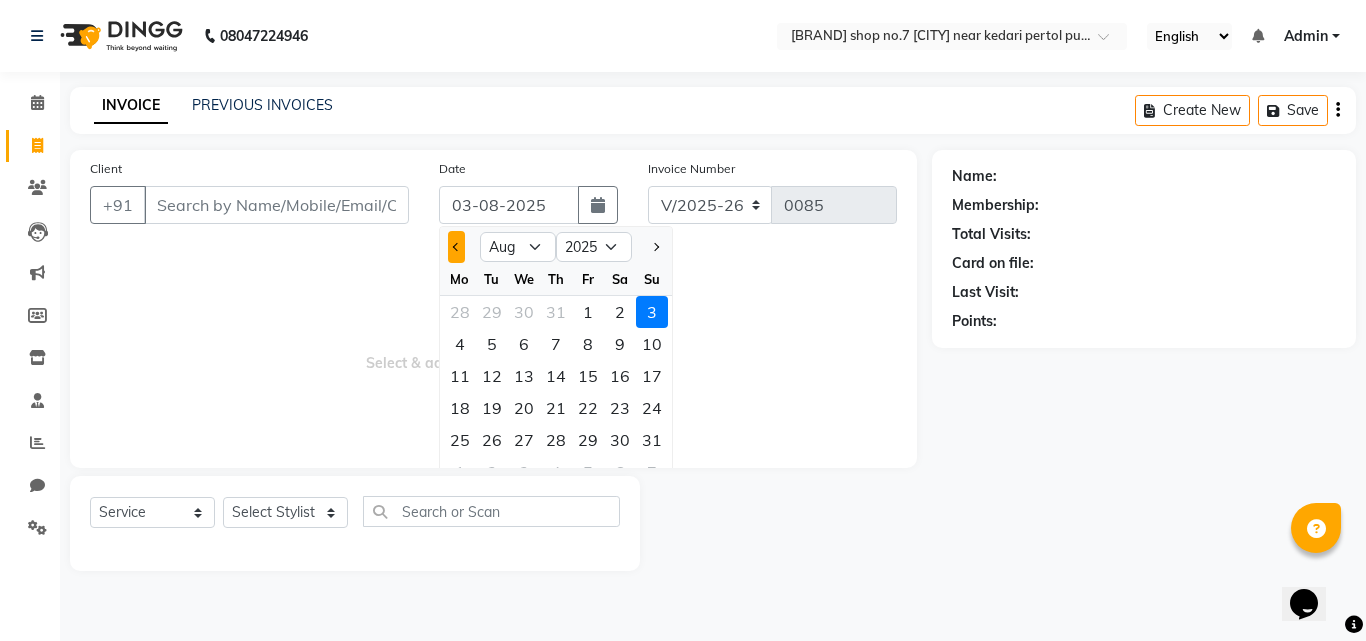 click 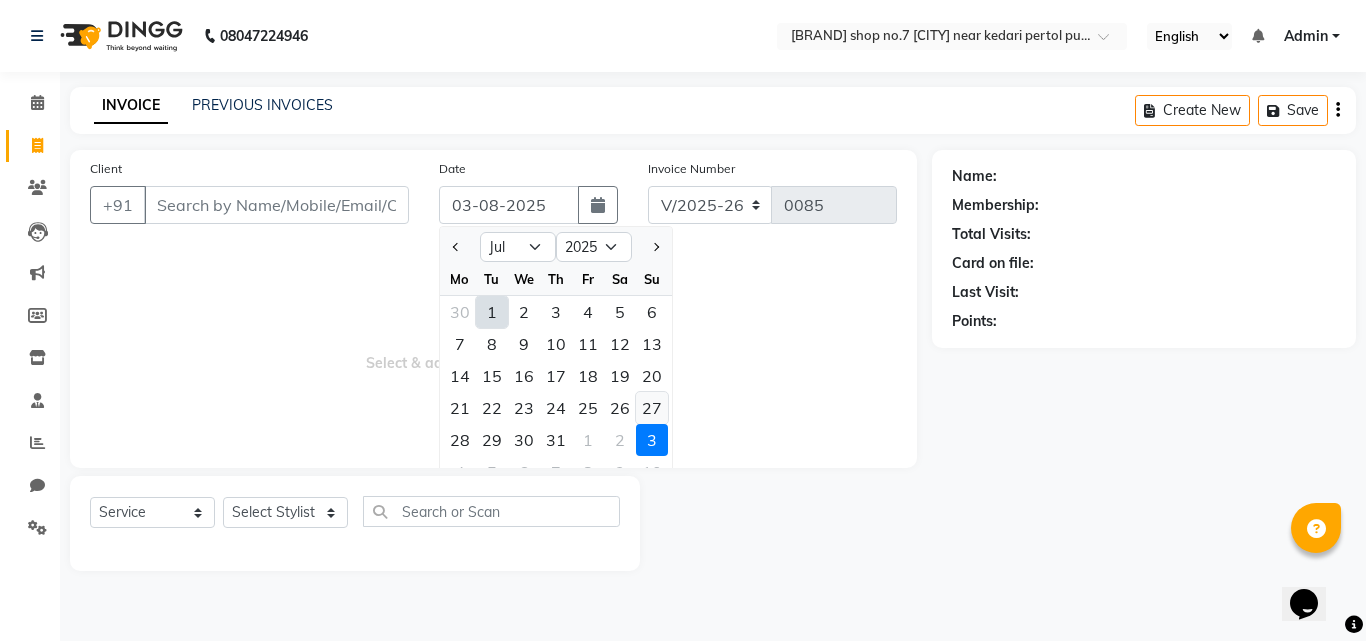 click on "27" 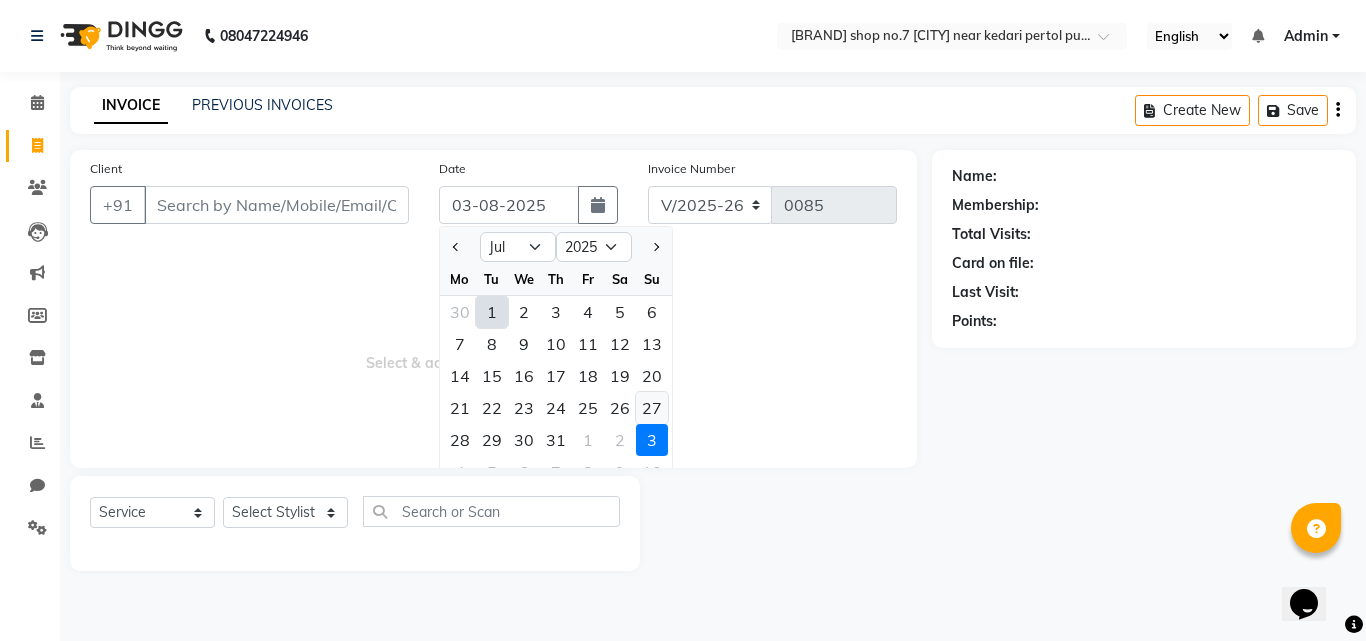 type on "27-07-2025" 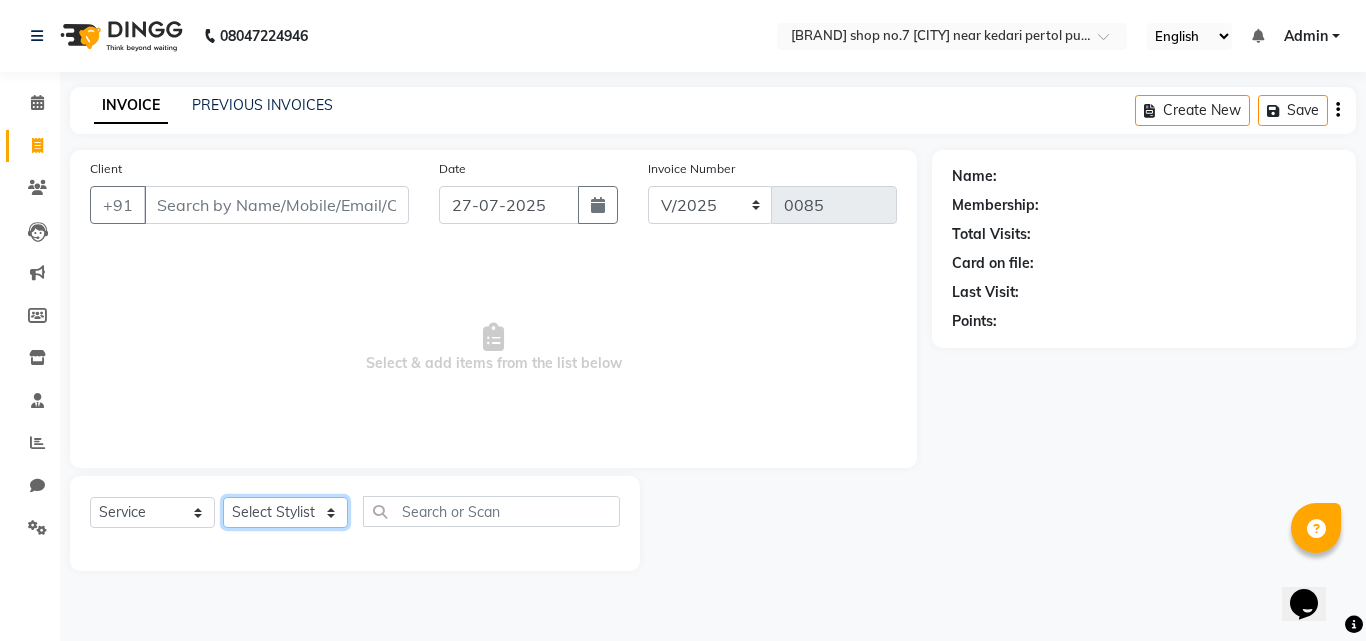 click on "Select Stylist [FIRST] [LAST] [FIRST] [LAST] [FIRST] [LAST] [FIRST] [LAST] [FIRST]" 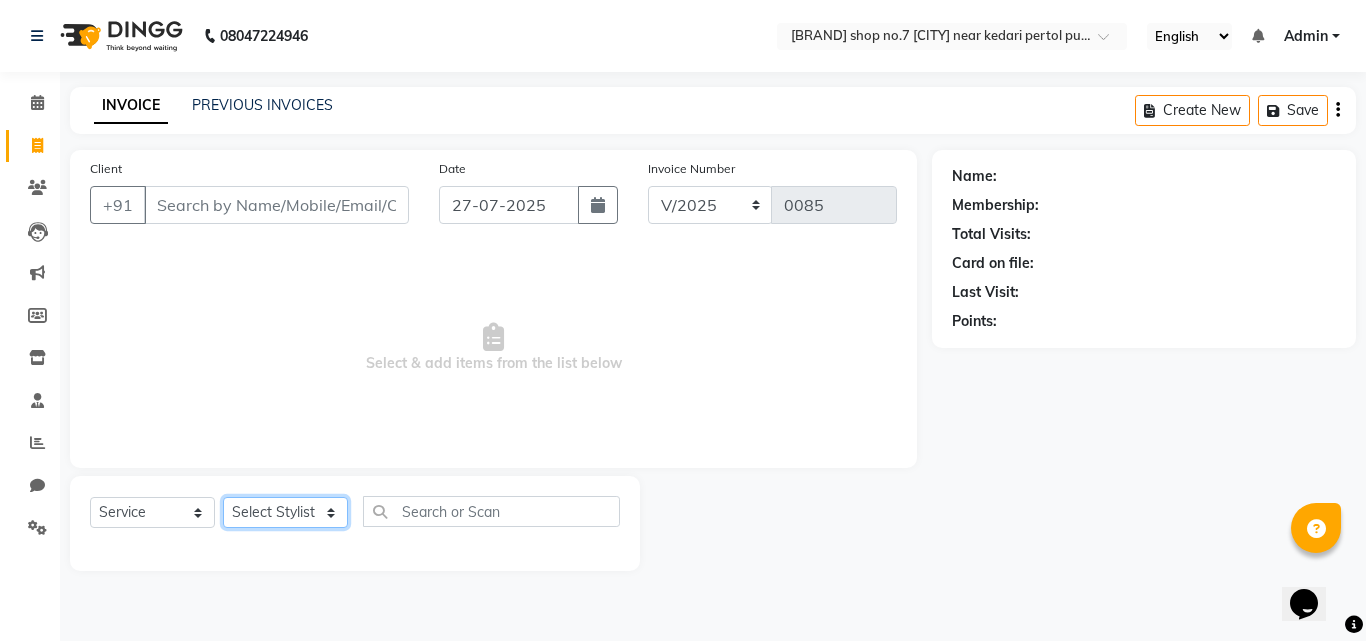 select on "79804" 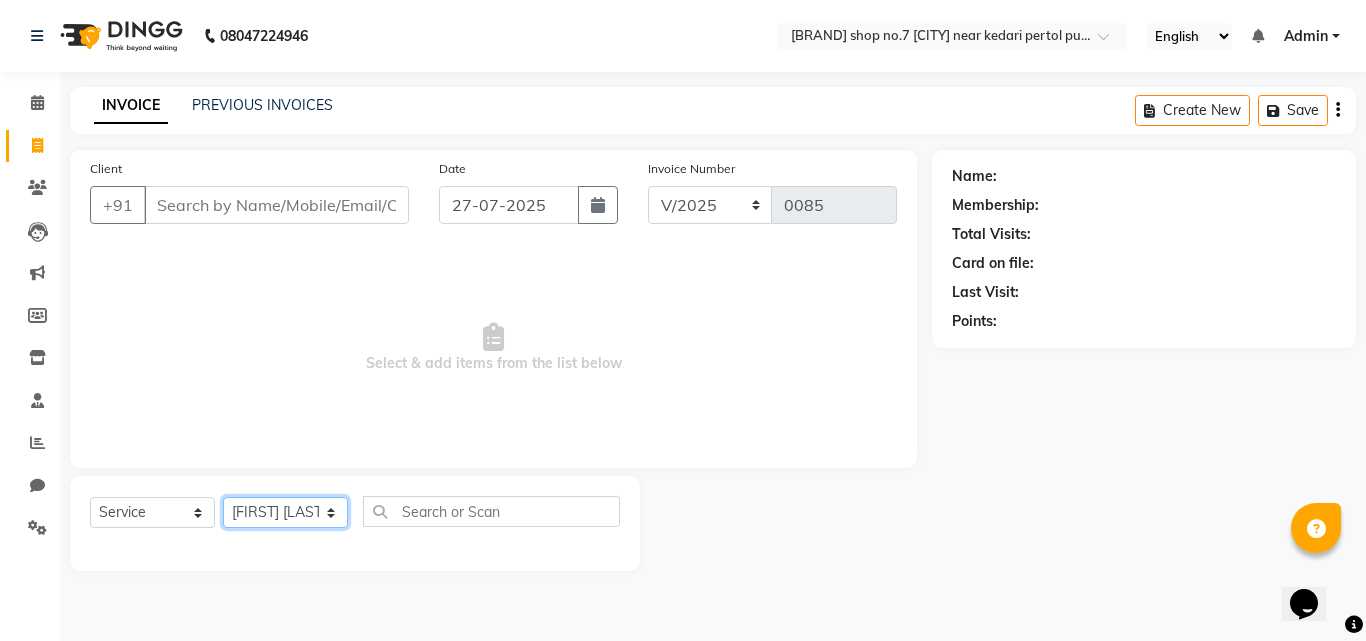 click on "Select Stylist [FIRST] [LAST] [FIRST] [LAST] [FIRST] [LAST] [FIRST] [LAST] [FIRST]" 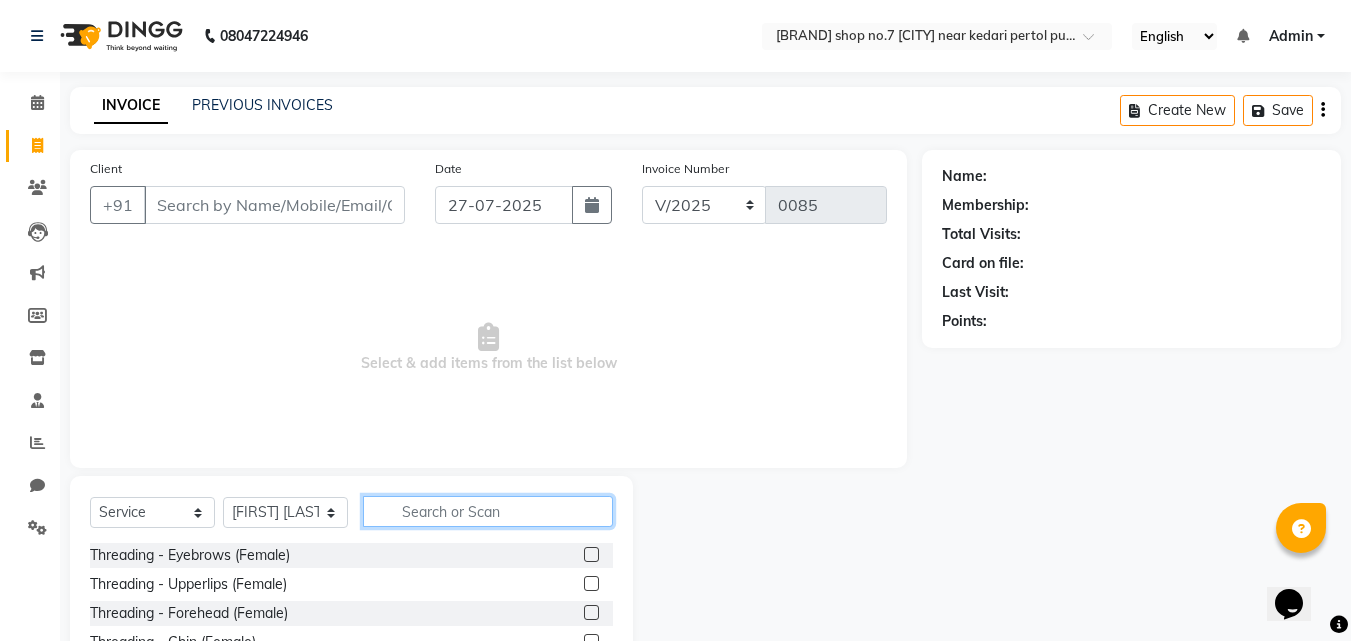 click 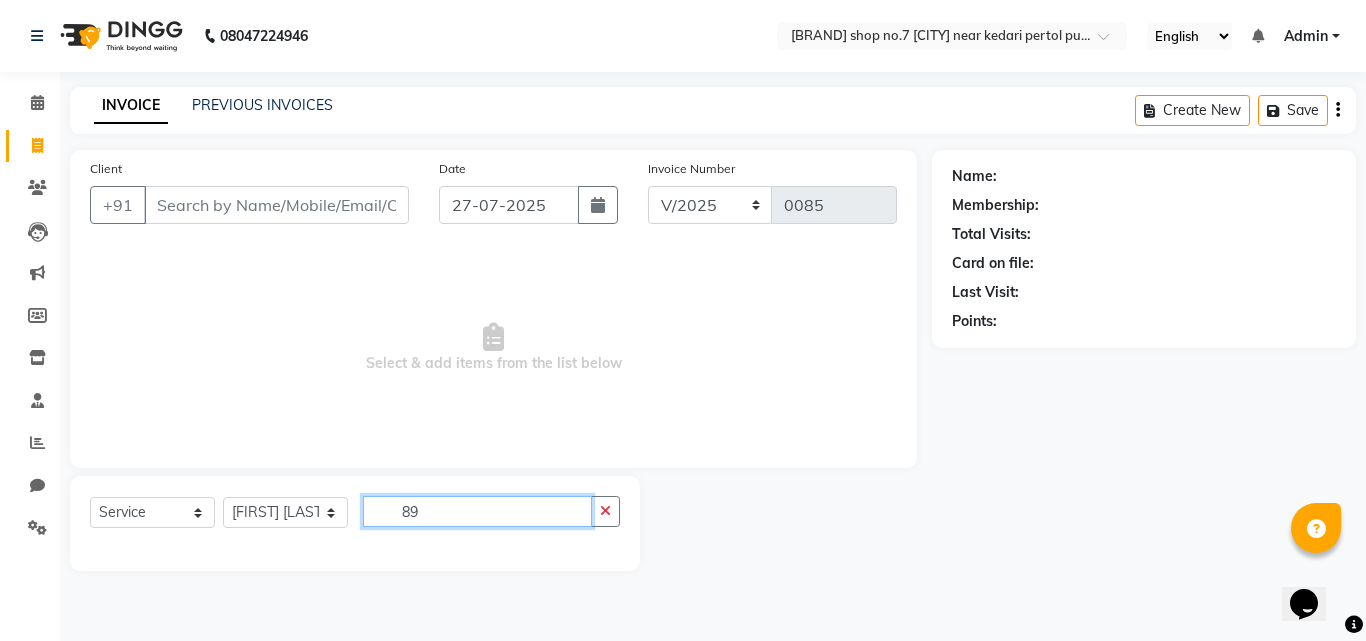 type on "8" 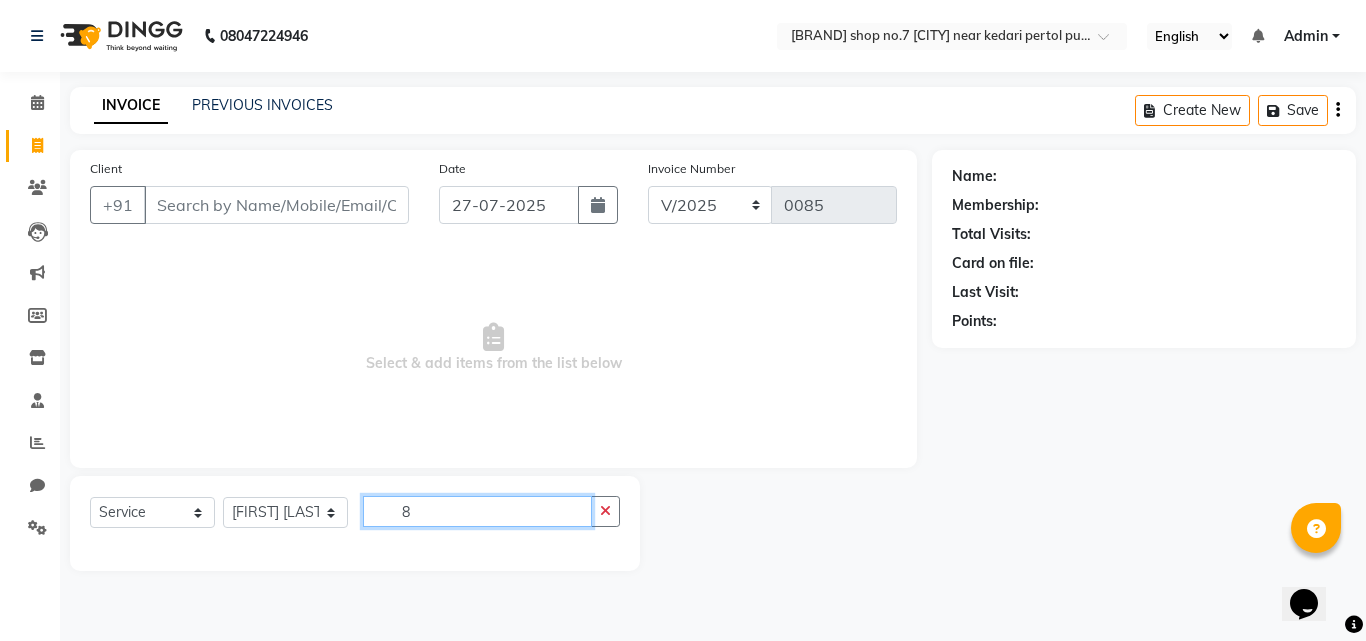 type 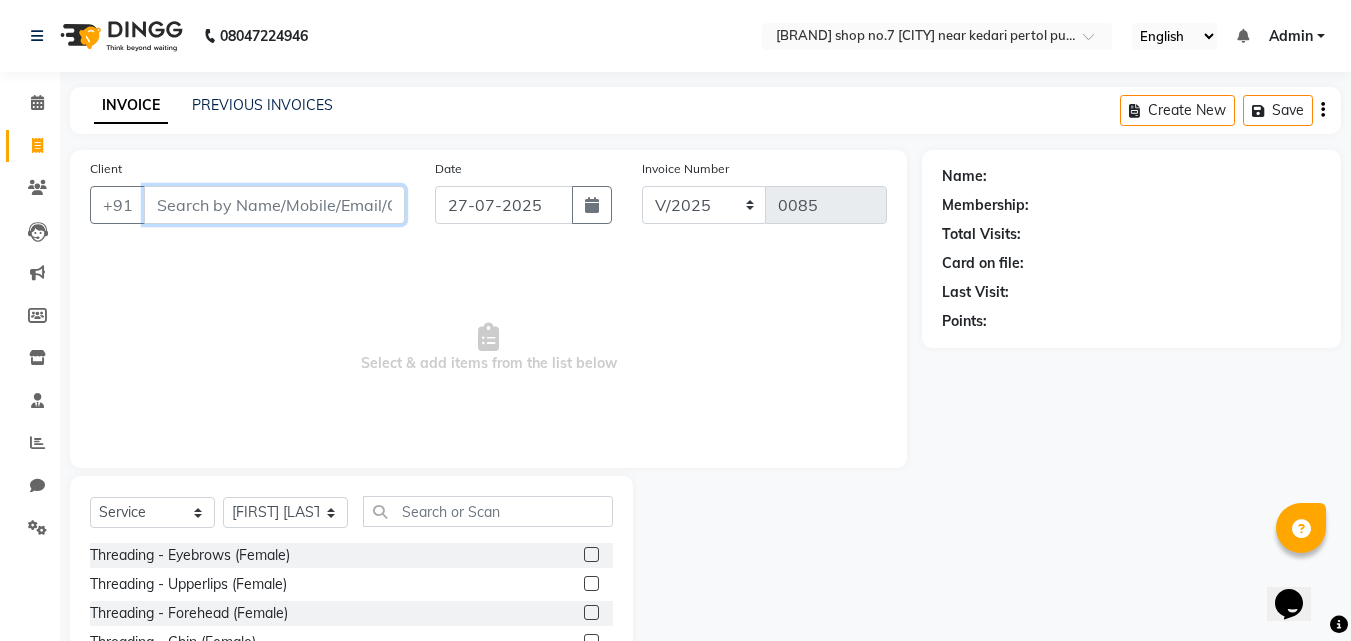 click on "Client" at bounding box center (274, 205) 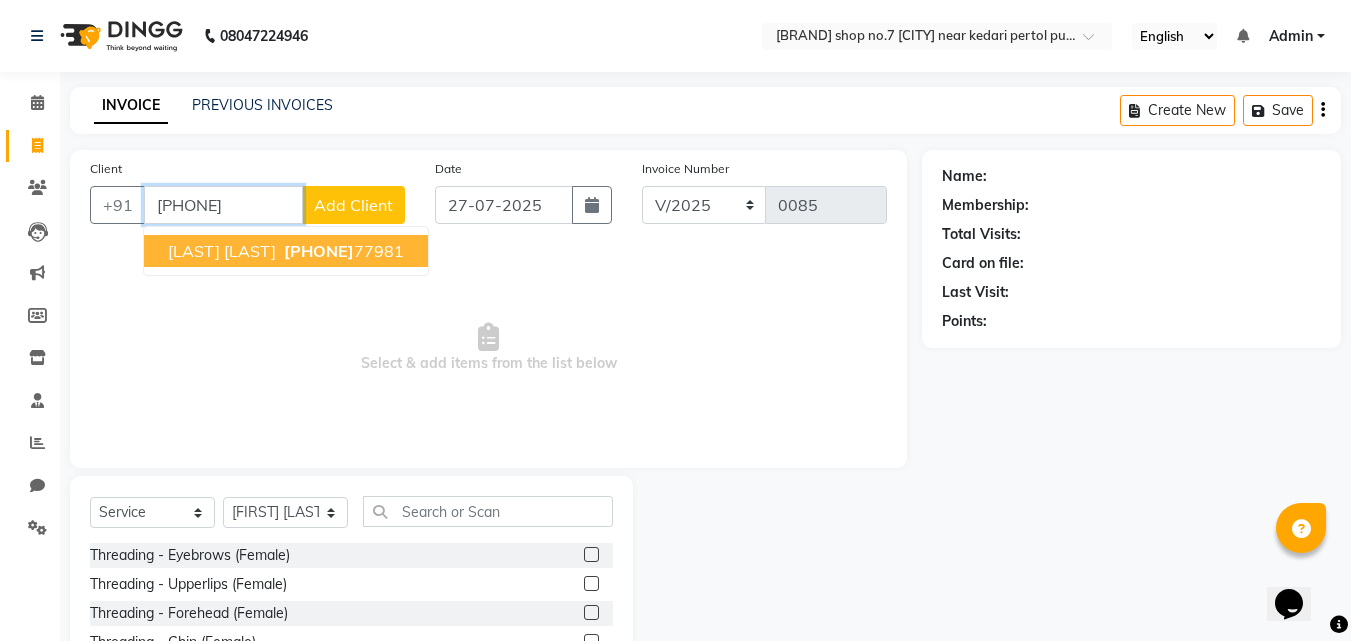 click on "[PHONE]" at bounding box center (319, 251) 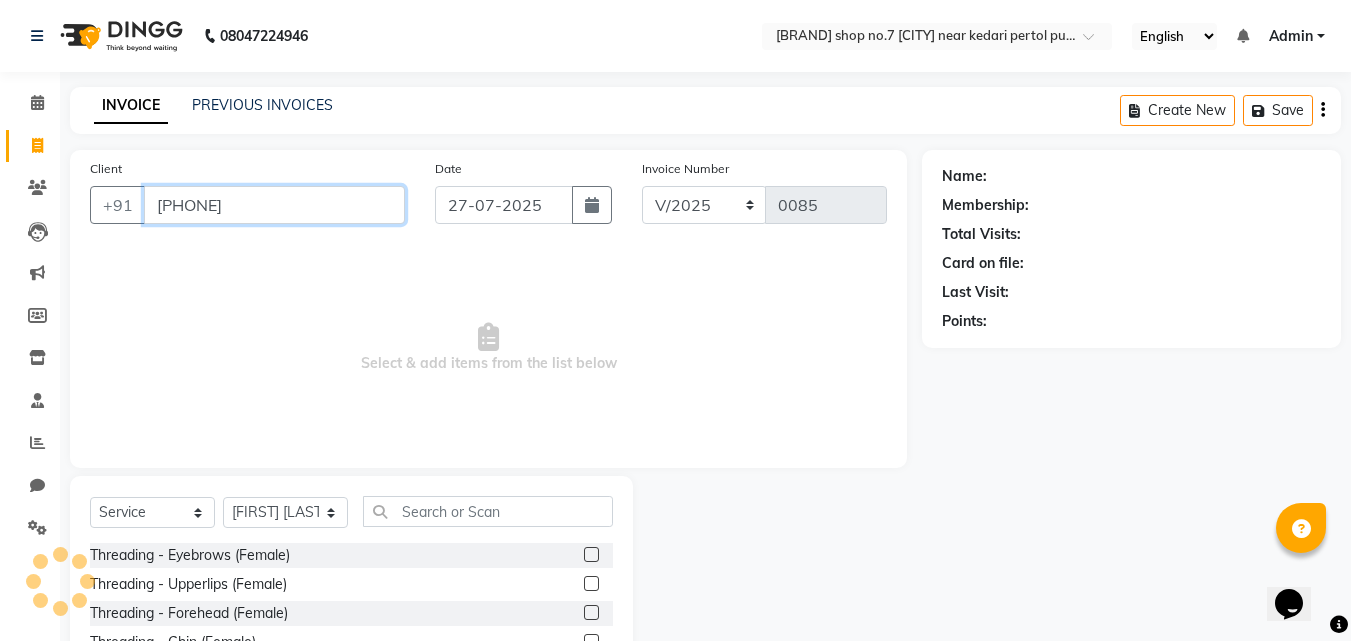 type on "[PHONE]" 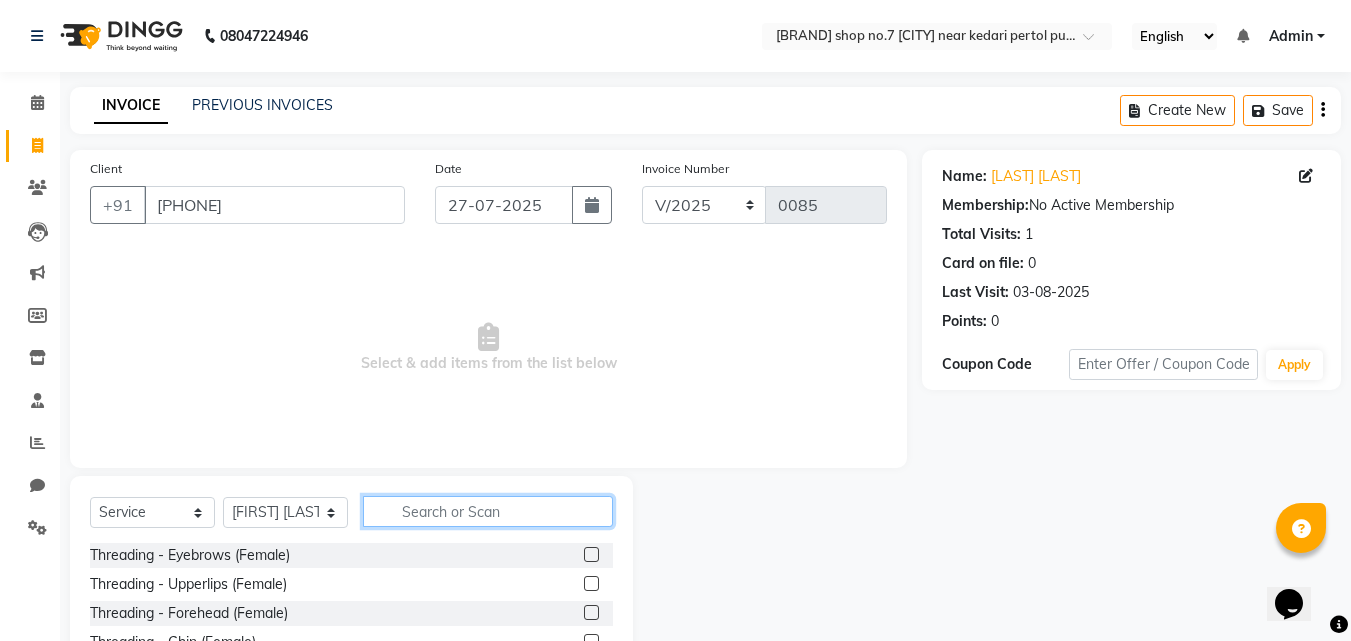 click 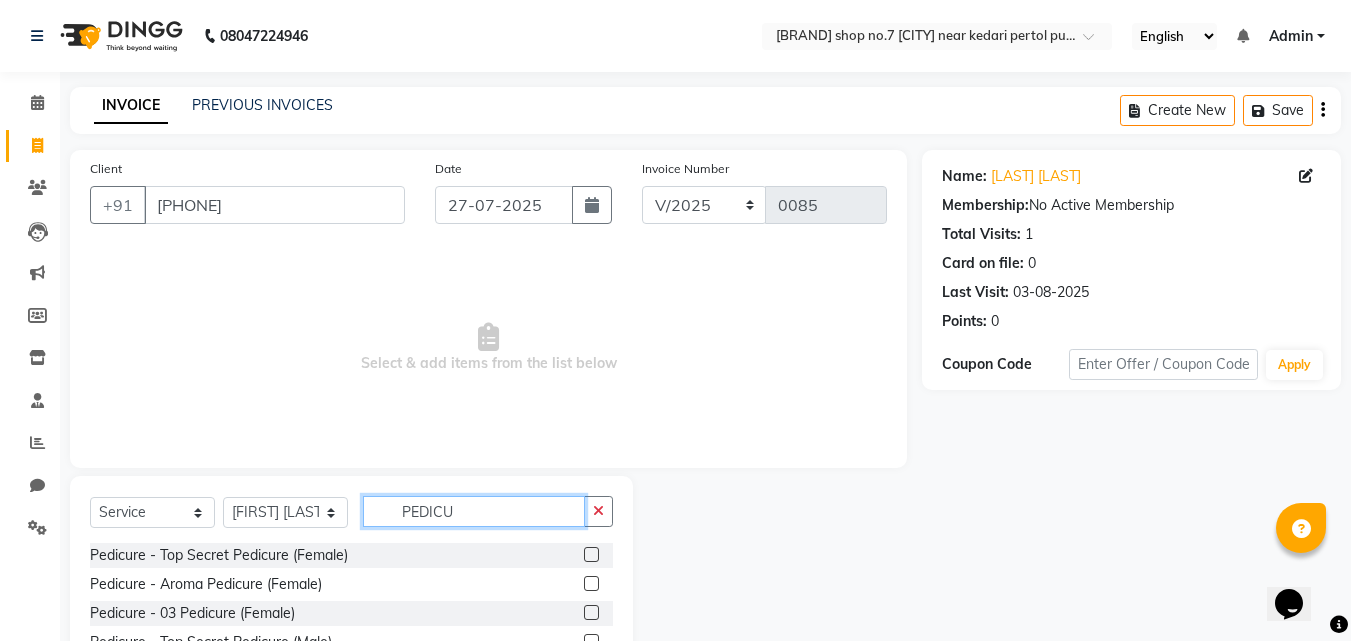 type on "PEDICU" 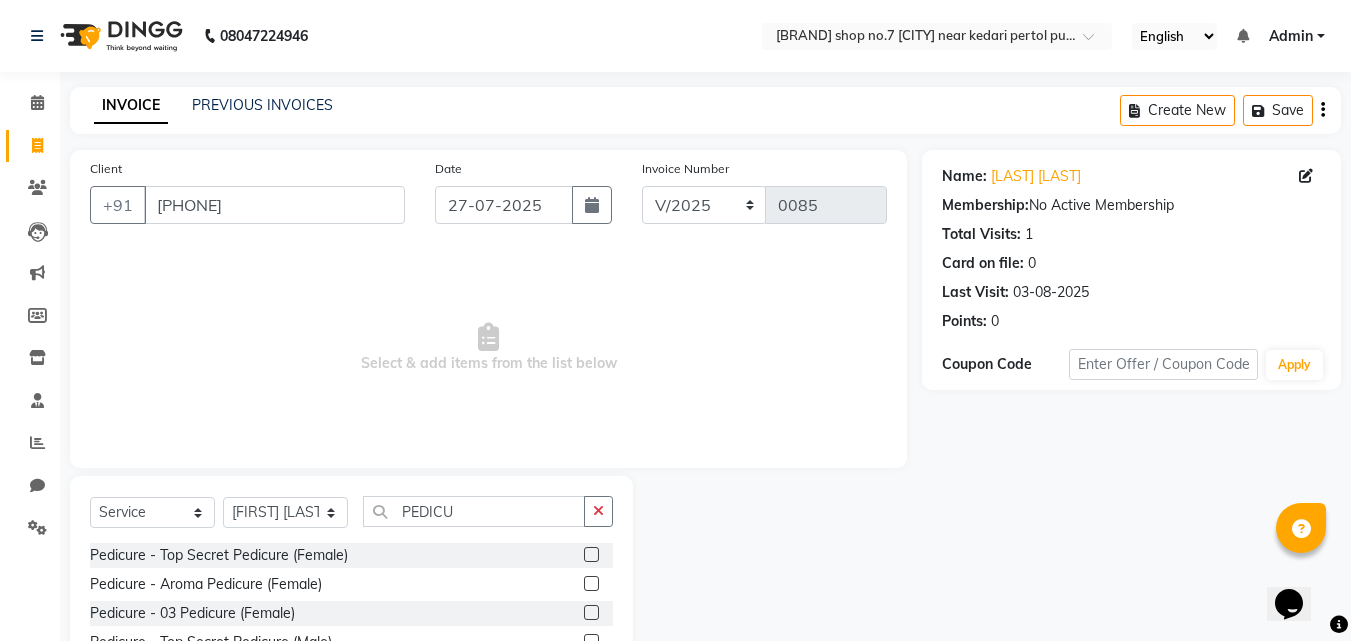 click 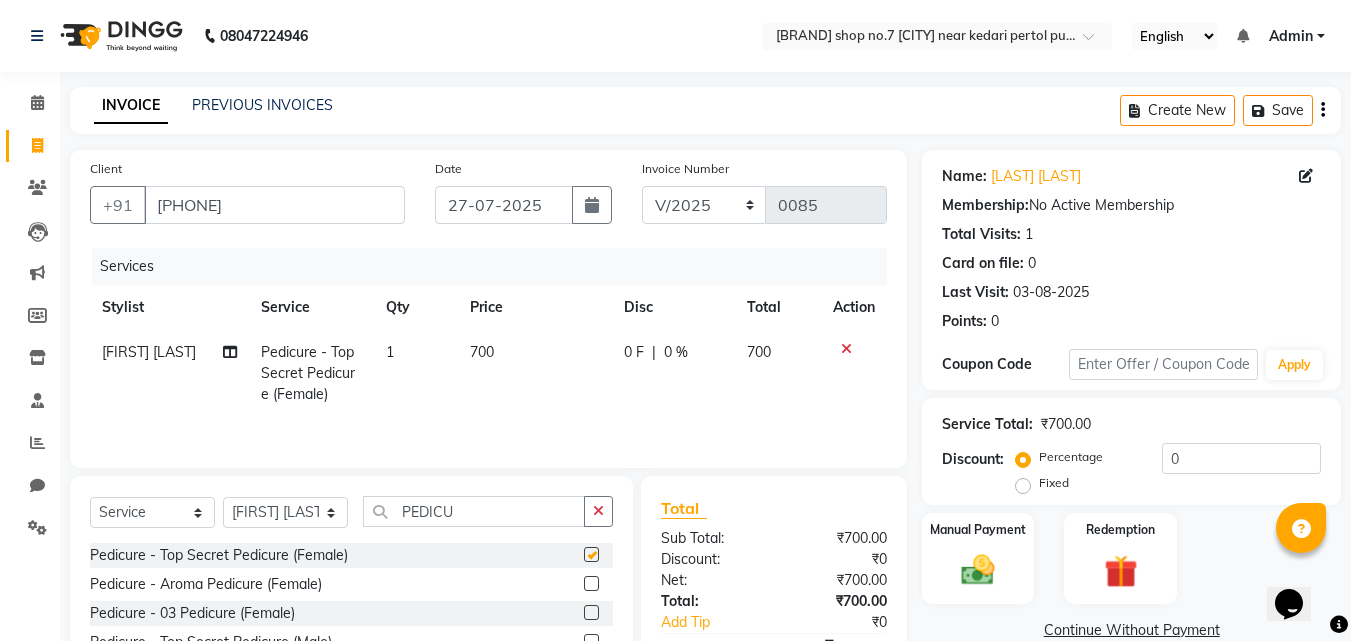 checkbox on "false" 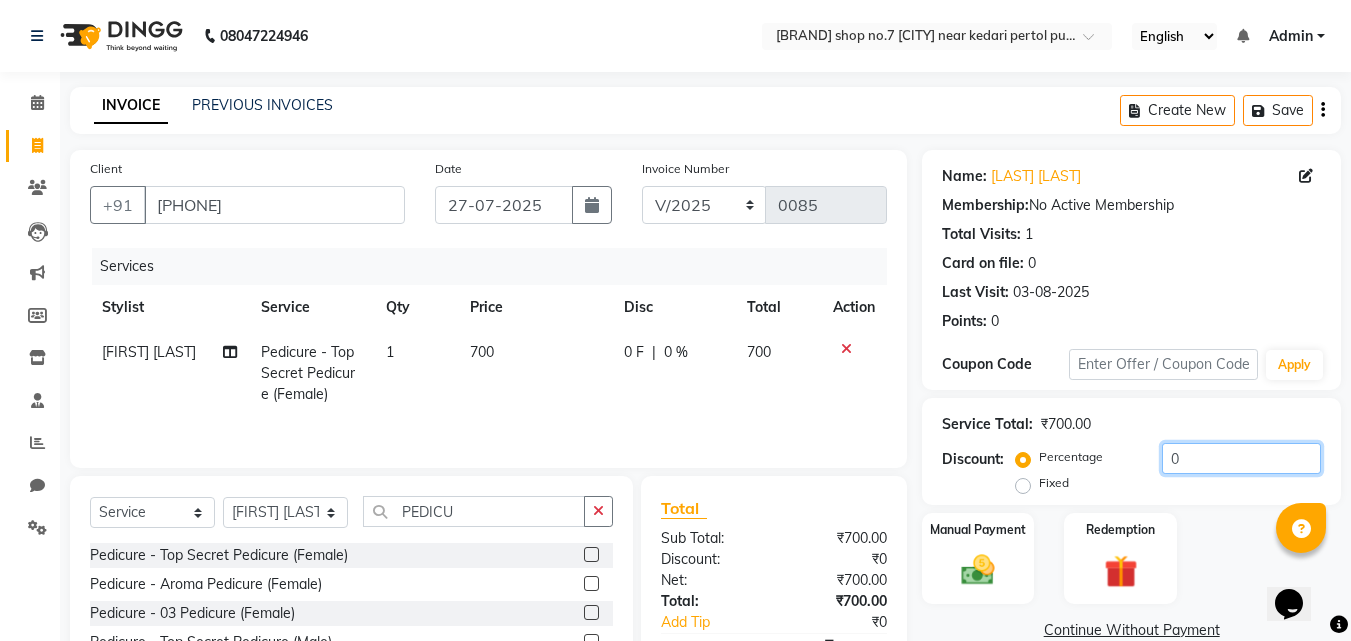 click on "0" 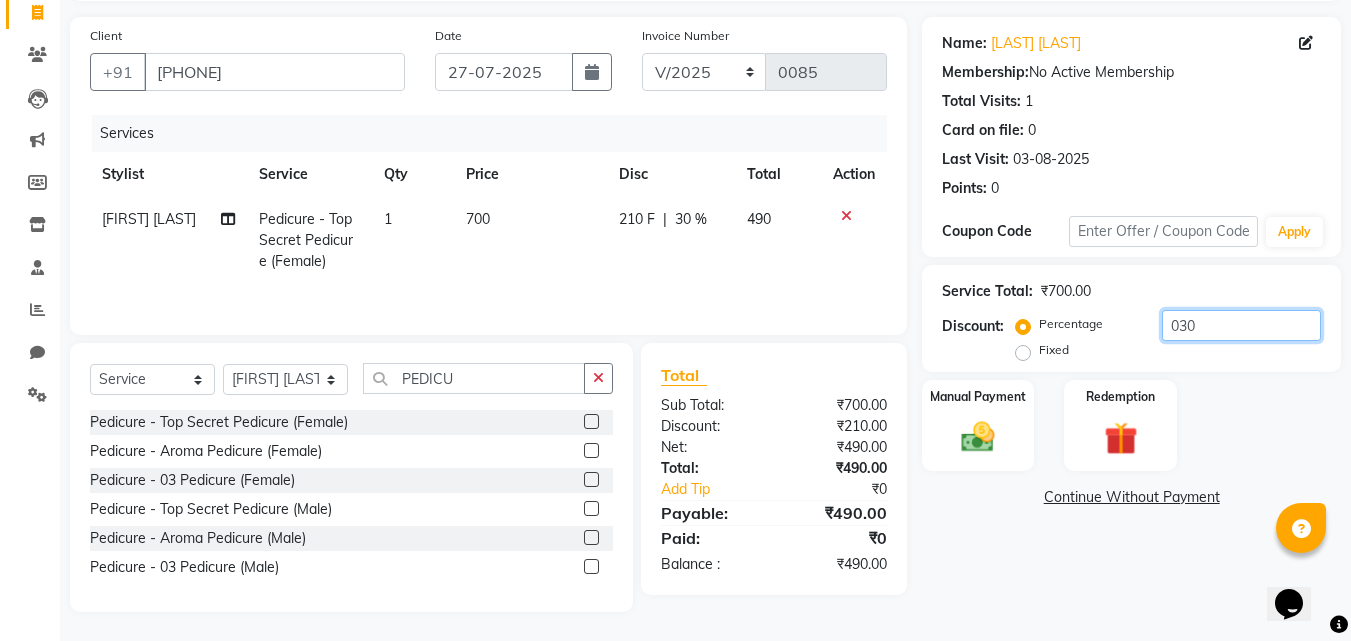 scroll, scrollTop: 134, scrollLeft: 0, axis: vertical 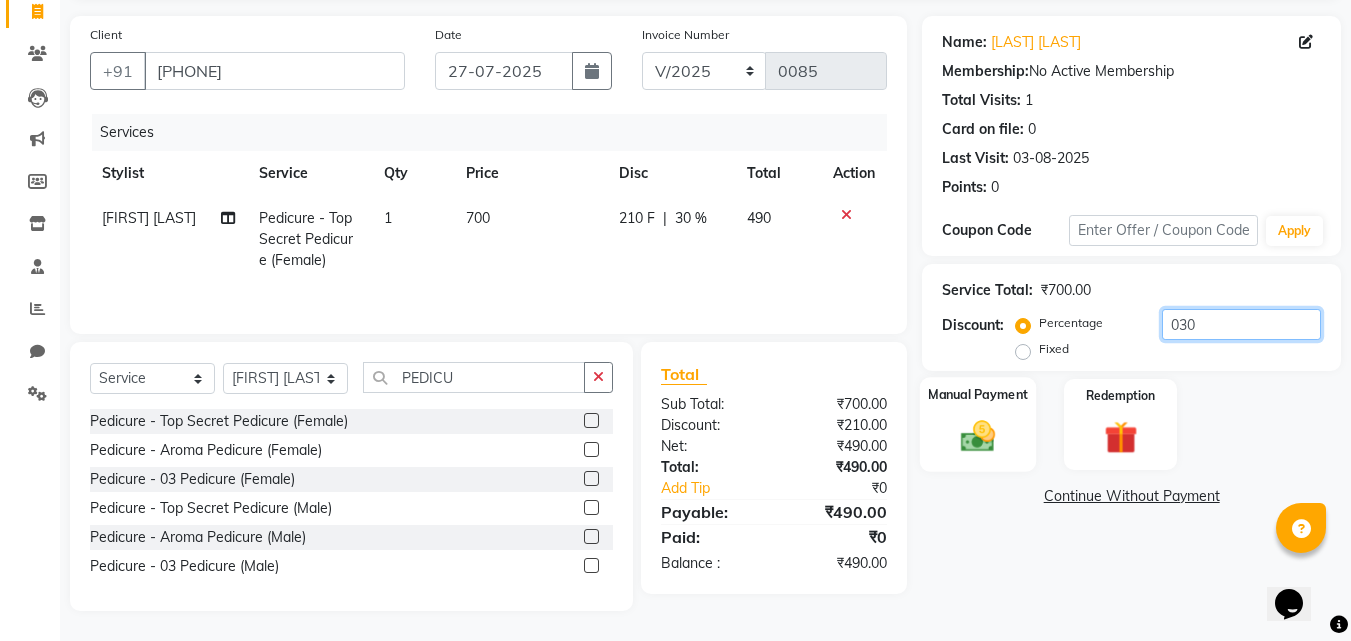 type on "030" 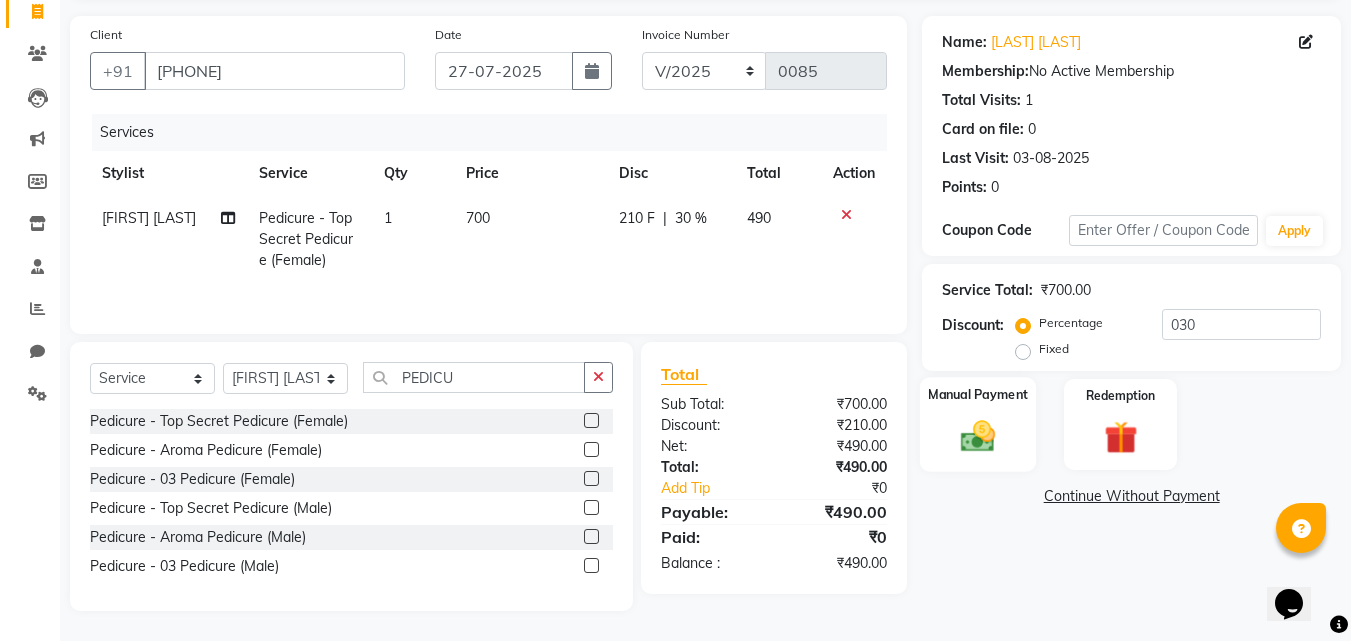 click 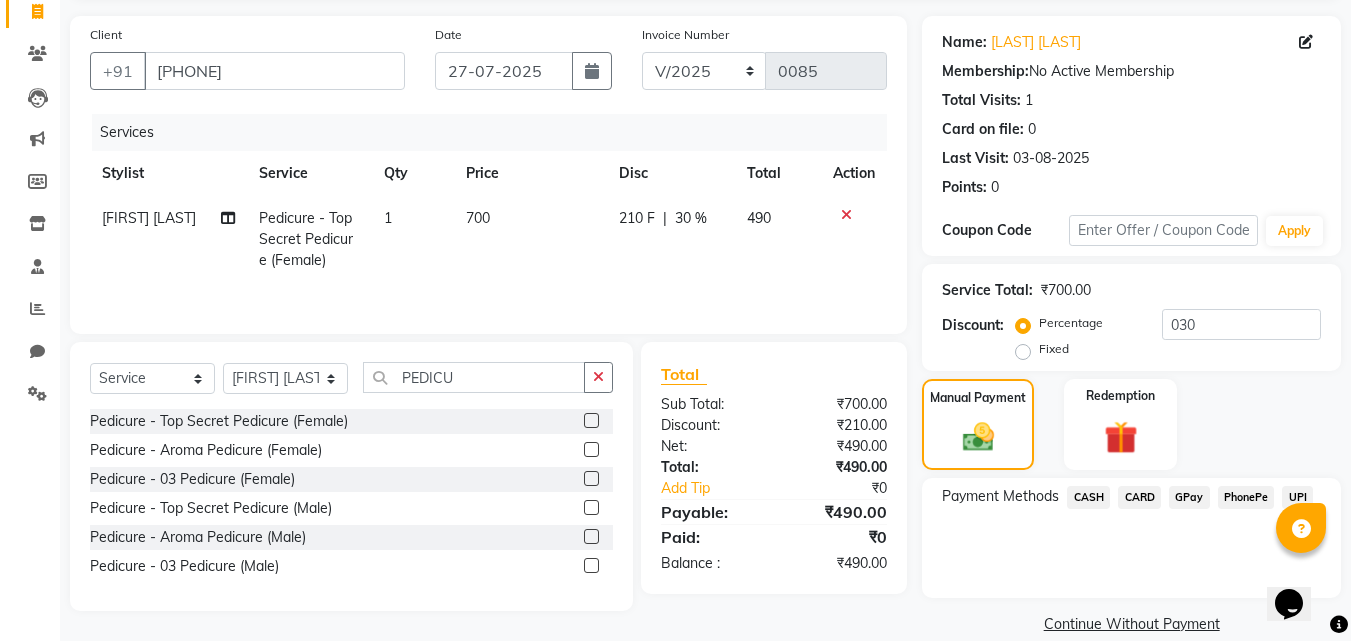 click on "UPI" 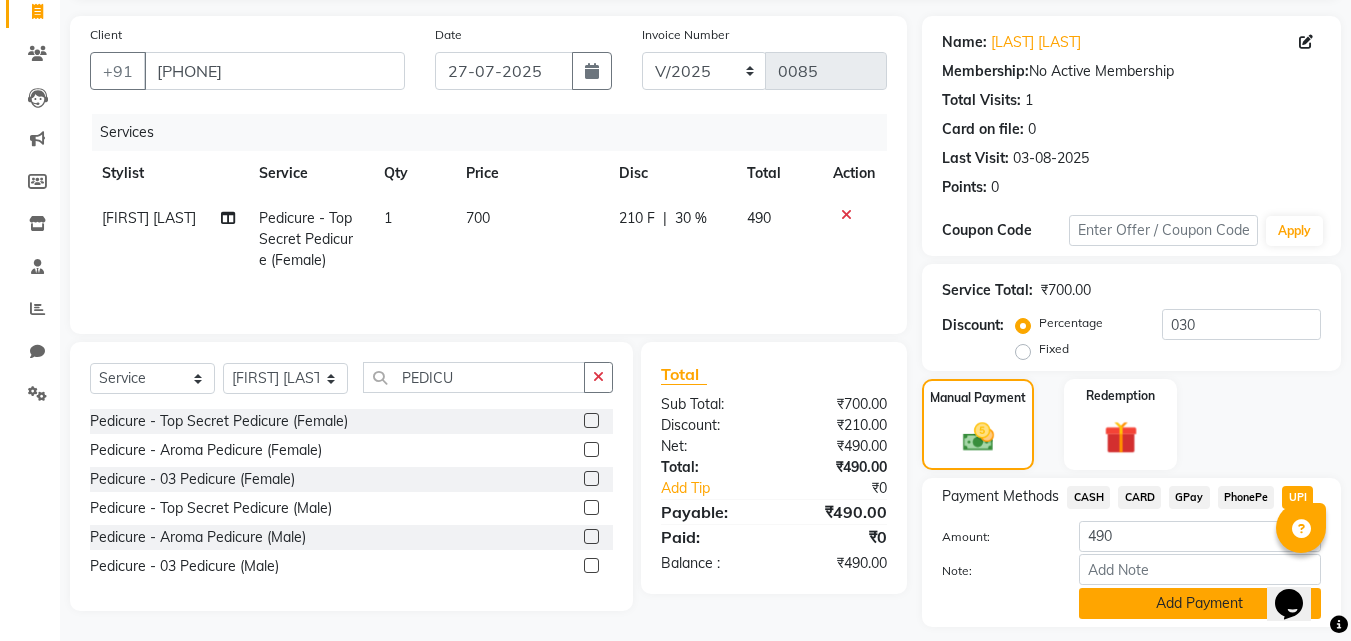 click on "Add Payment" 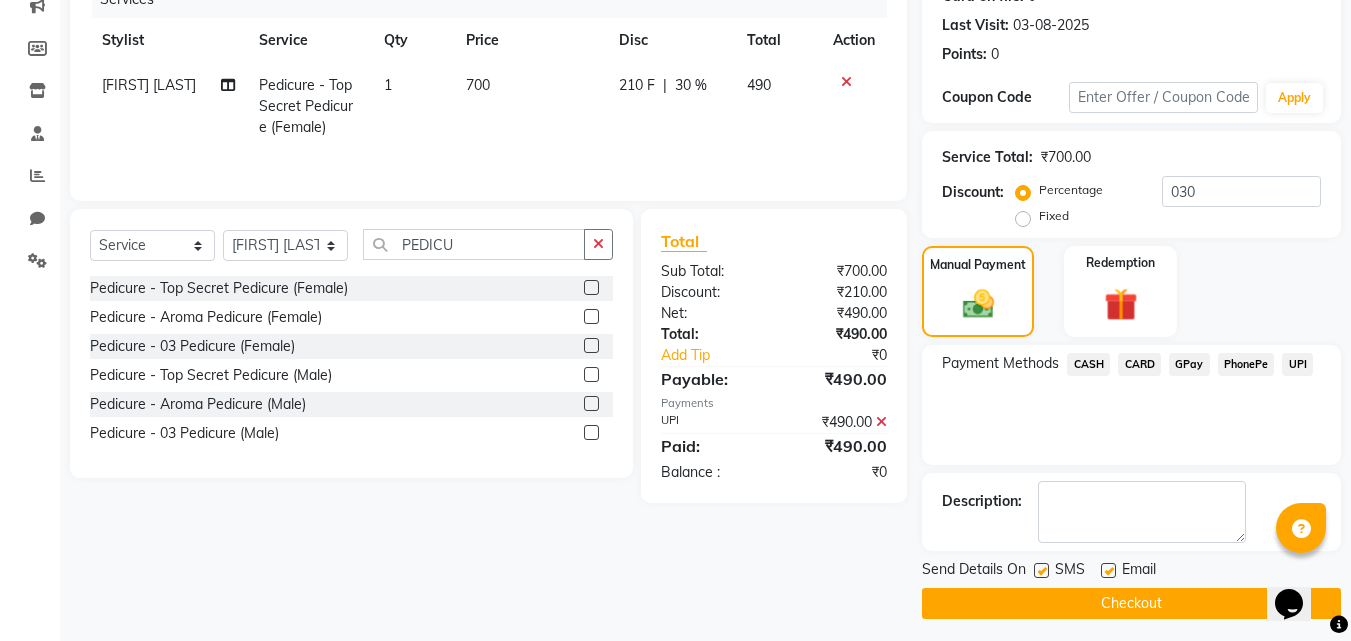scroll, scrollTop: 275, scrollLeft: 0, axis: vertical 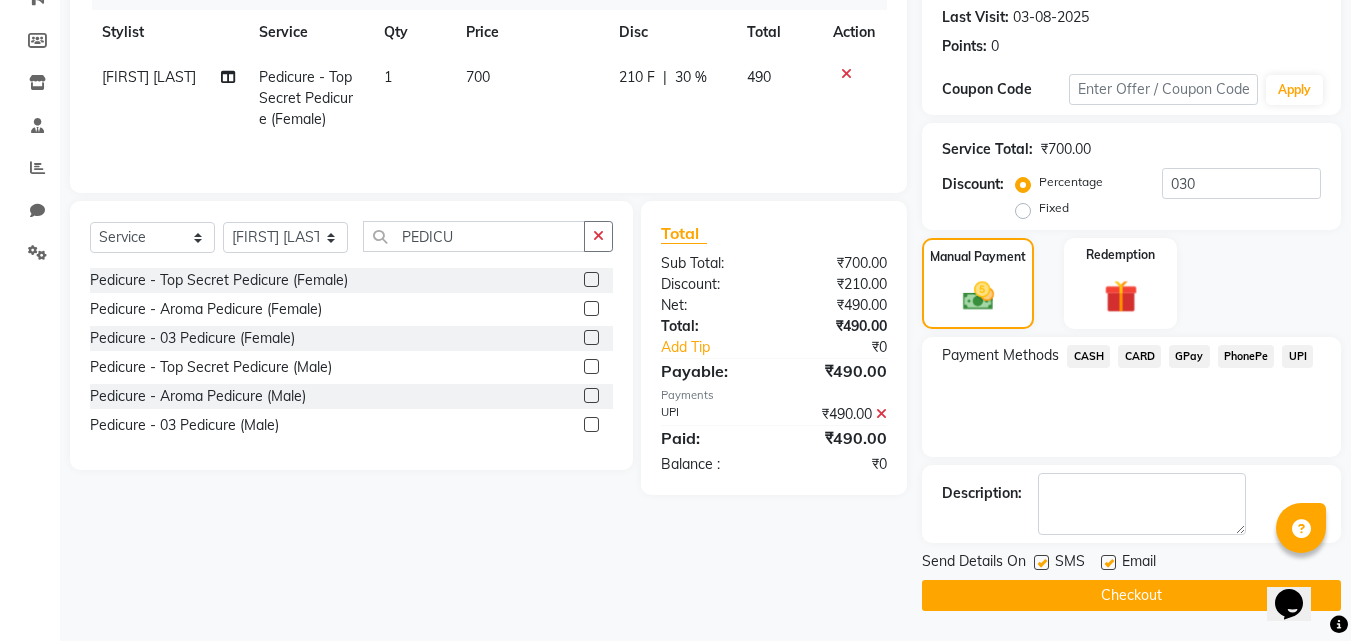 click on "Checkout" 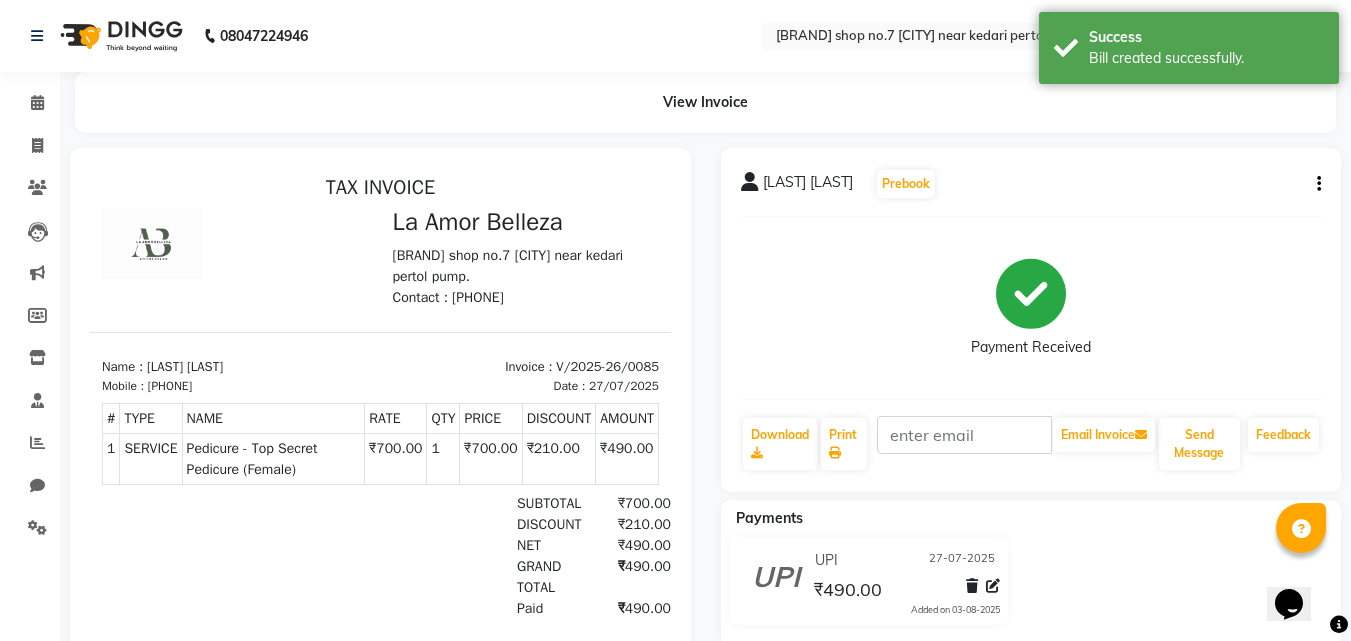 scroll, scrollTop: 0, scrollLeft: 0, axis: both 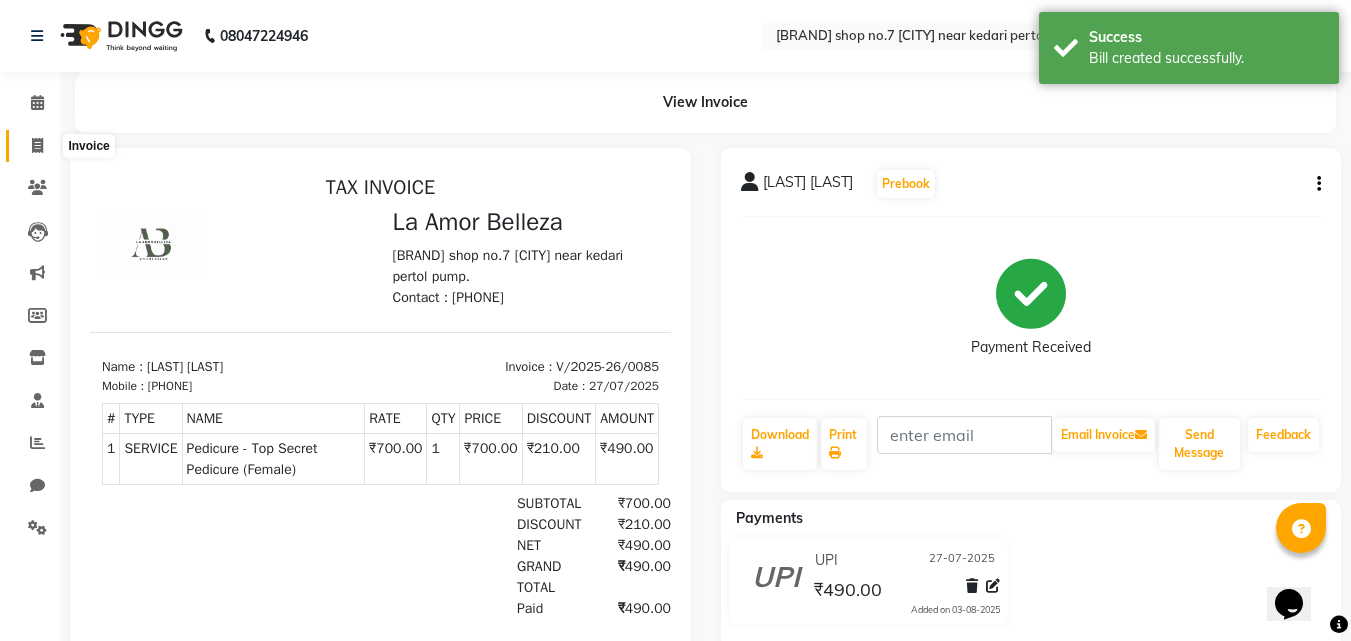 click 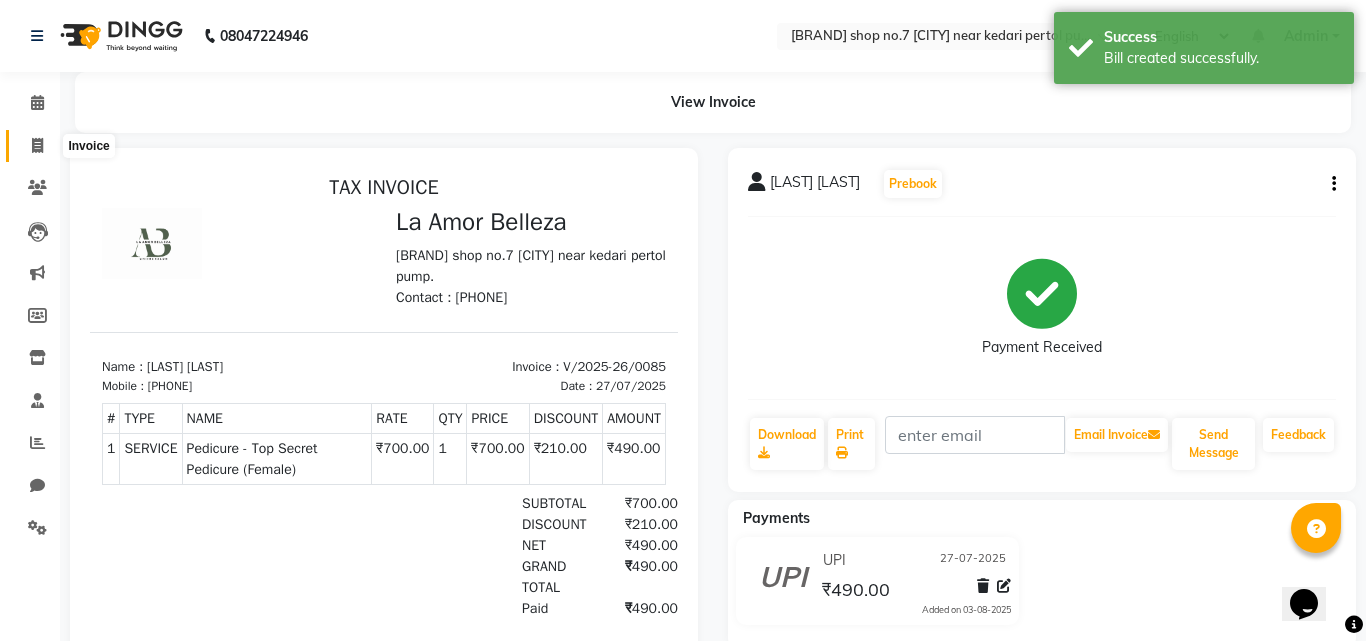 select on "service" 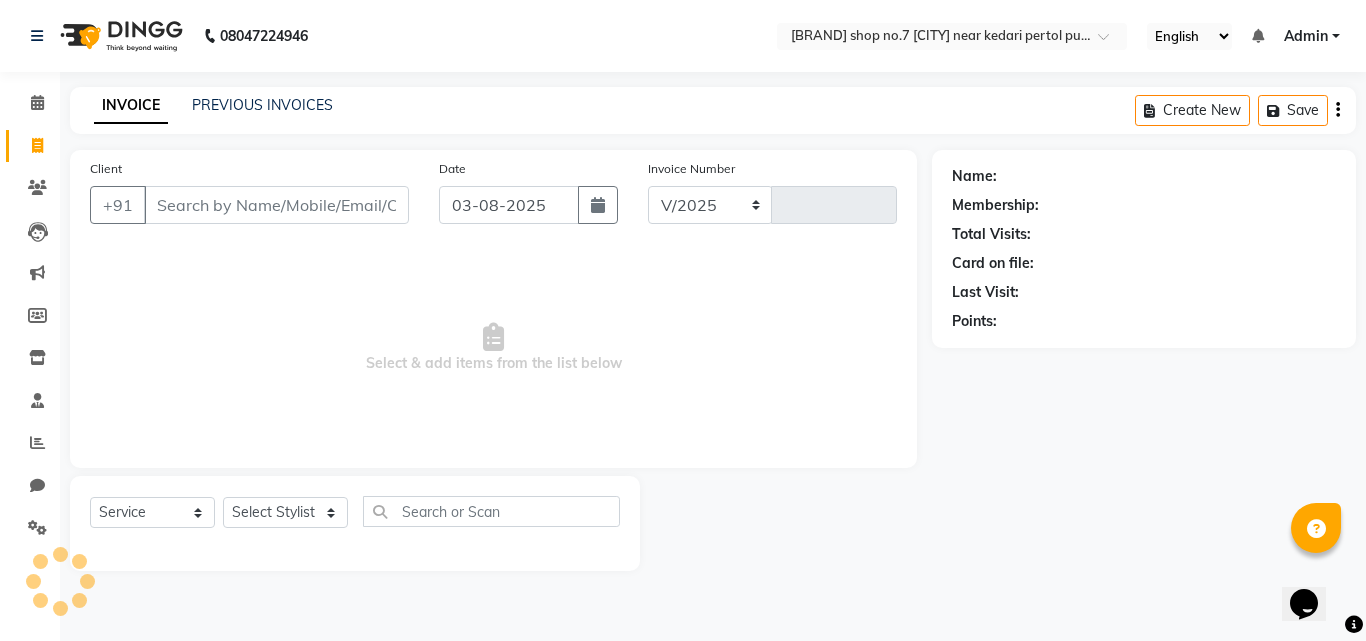 select on "8266" 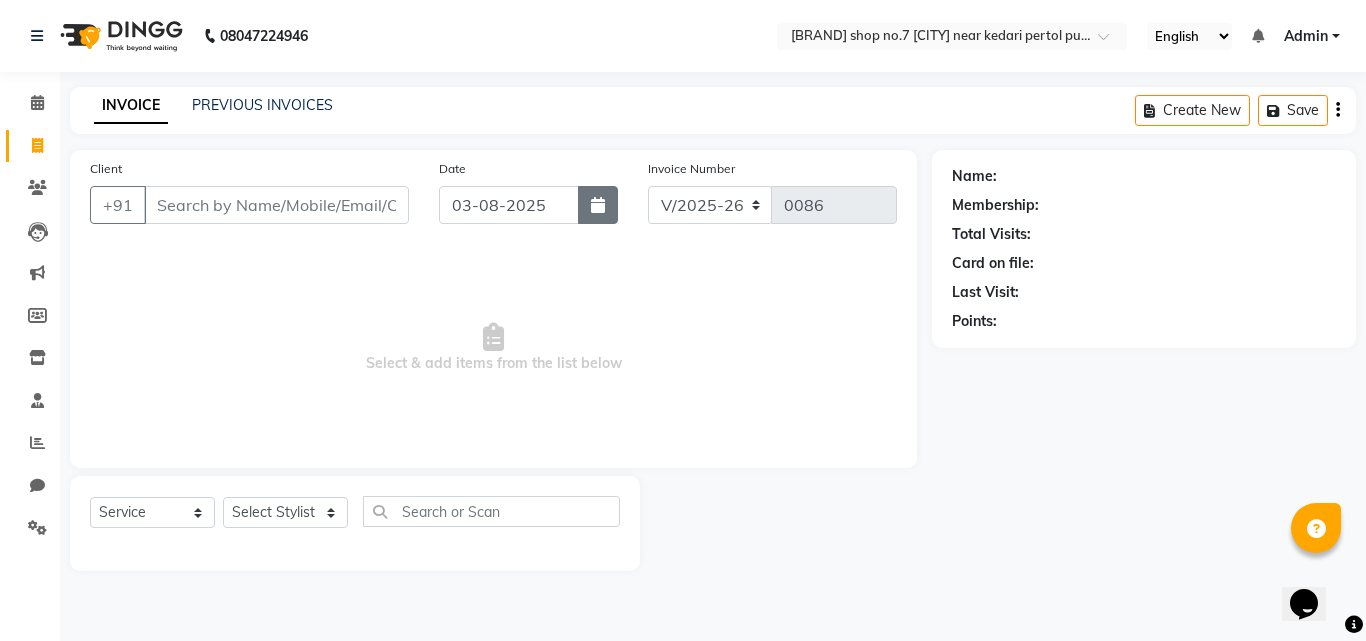 click 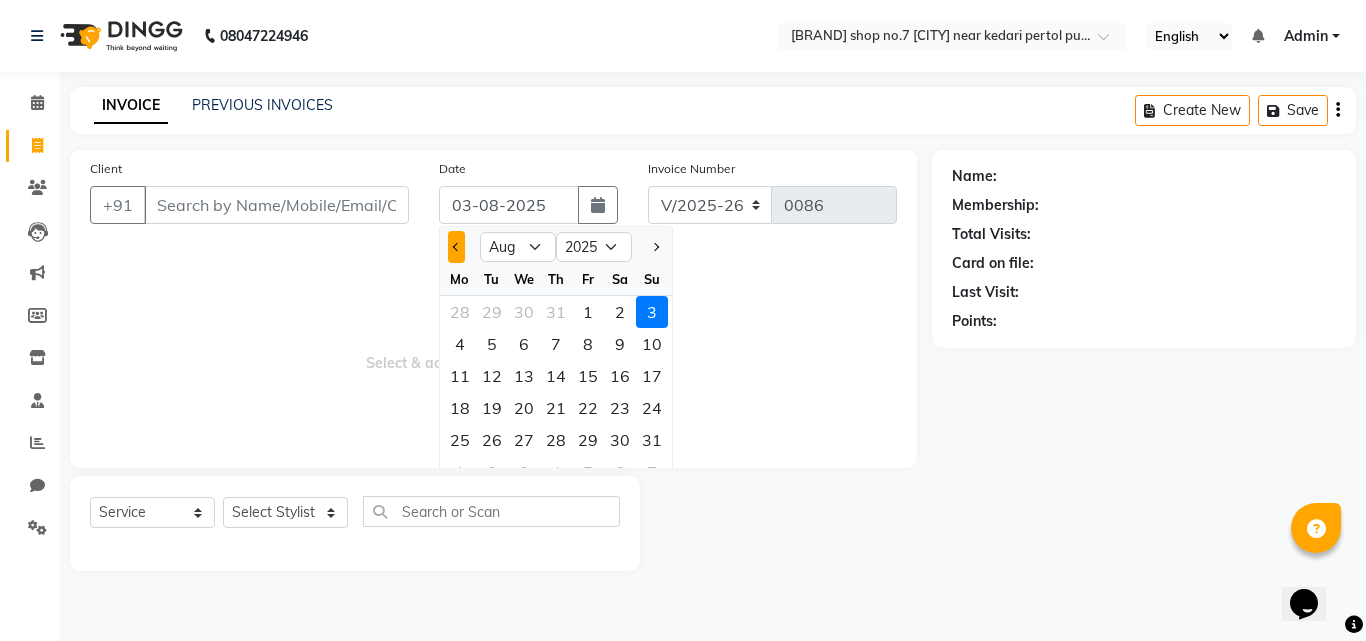 click 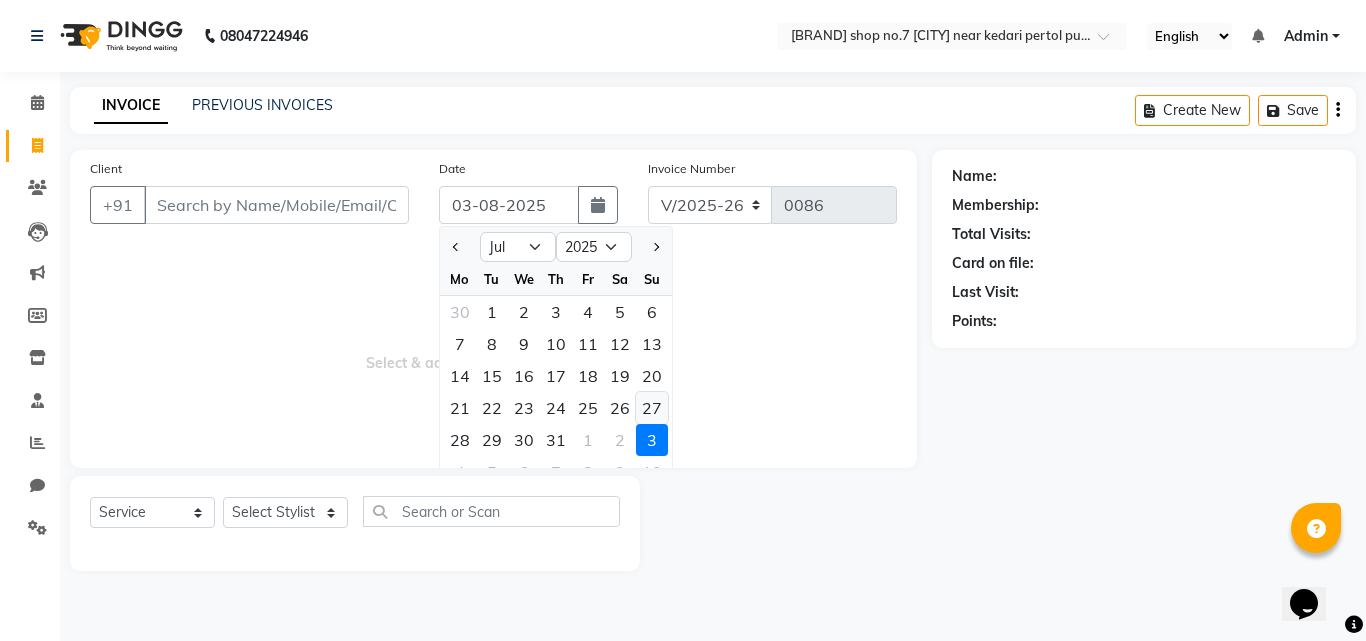 click on "27" 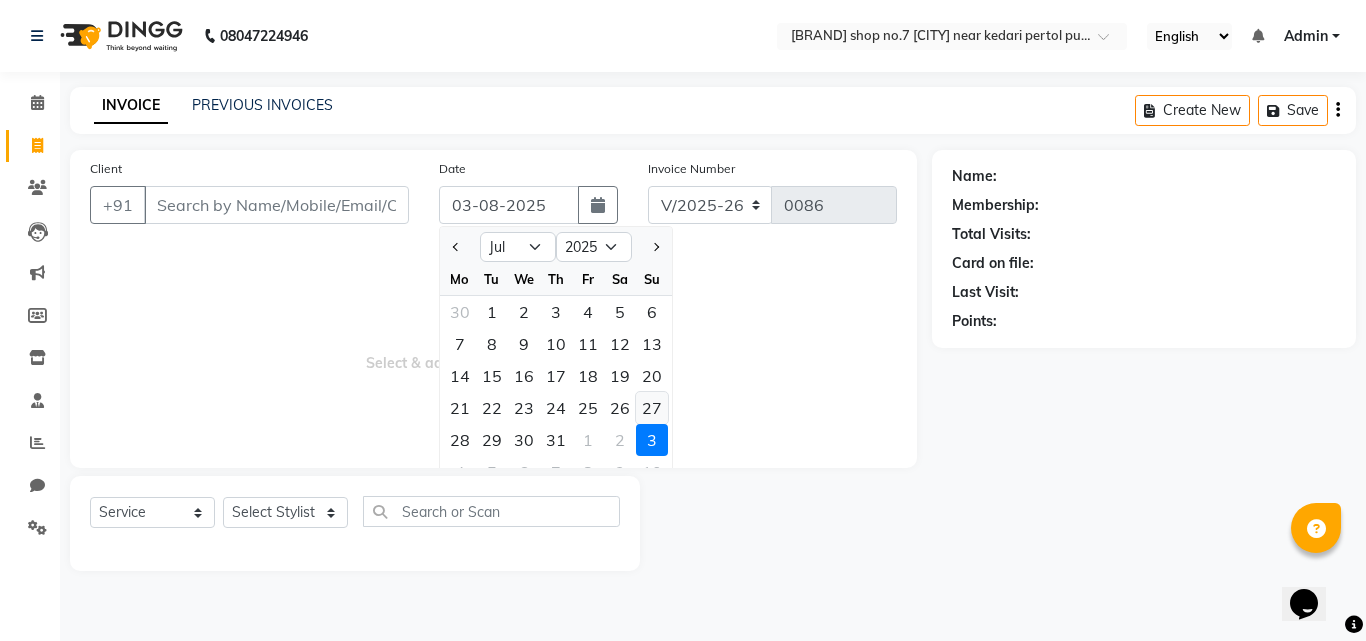 type on "27-07-2025" 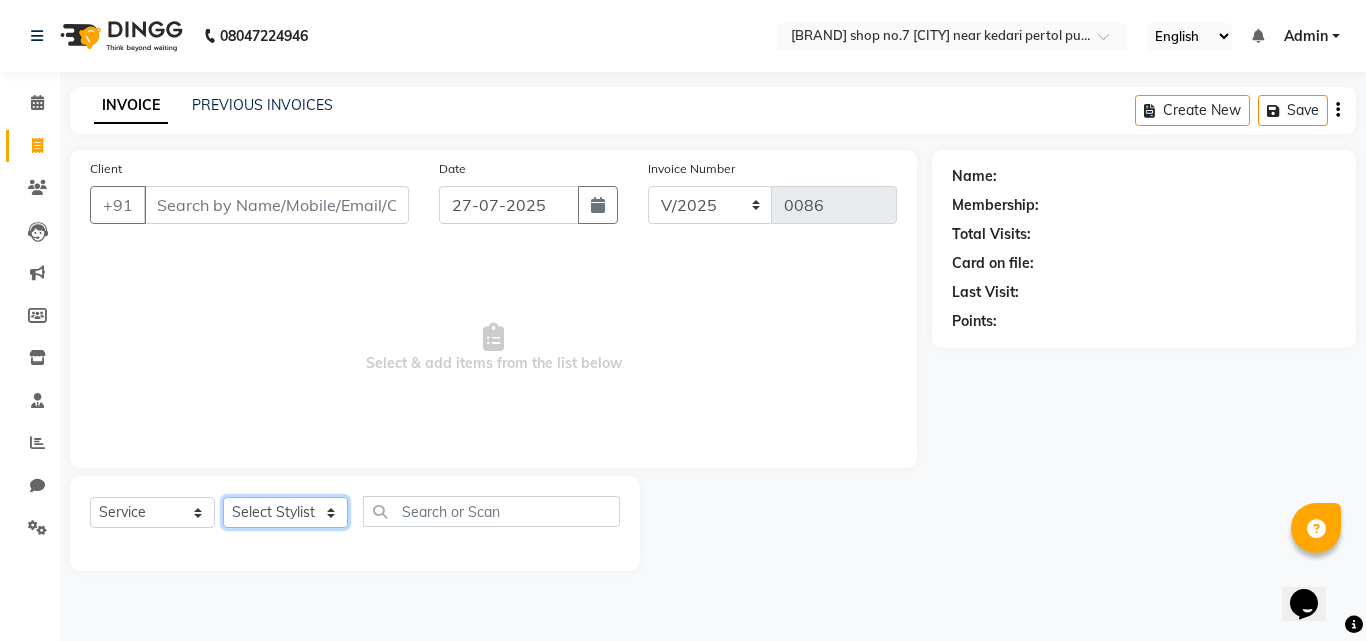 click on "Select Stylist [FIRST] [LAST] [FIRST] [LAST] [FIRST] [LAST] [FIRST] [LAST] [FIRST]" 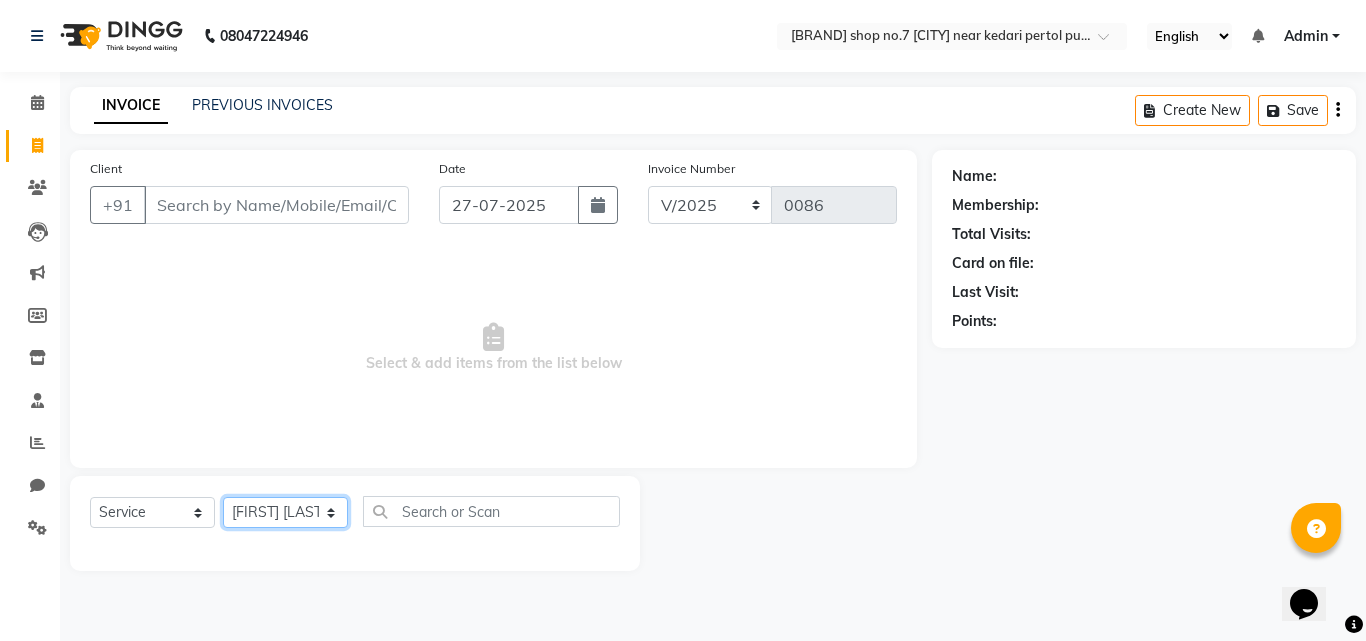 click on "Select Stylist [FIRST] [LAST] [FIRST] [LAST] [FIRST] [LAST] [FIRST] [LAST] [FIRST]" 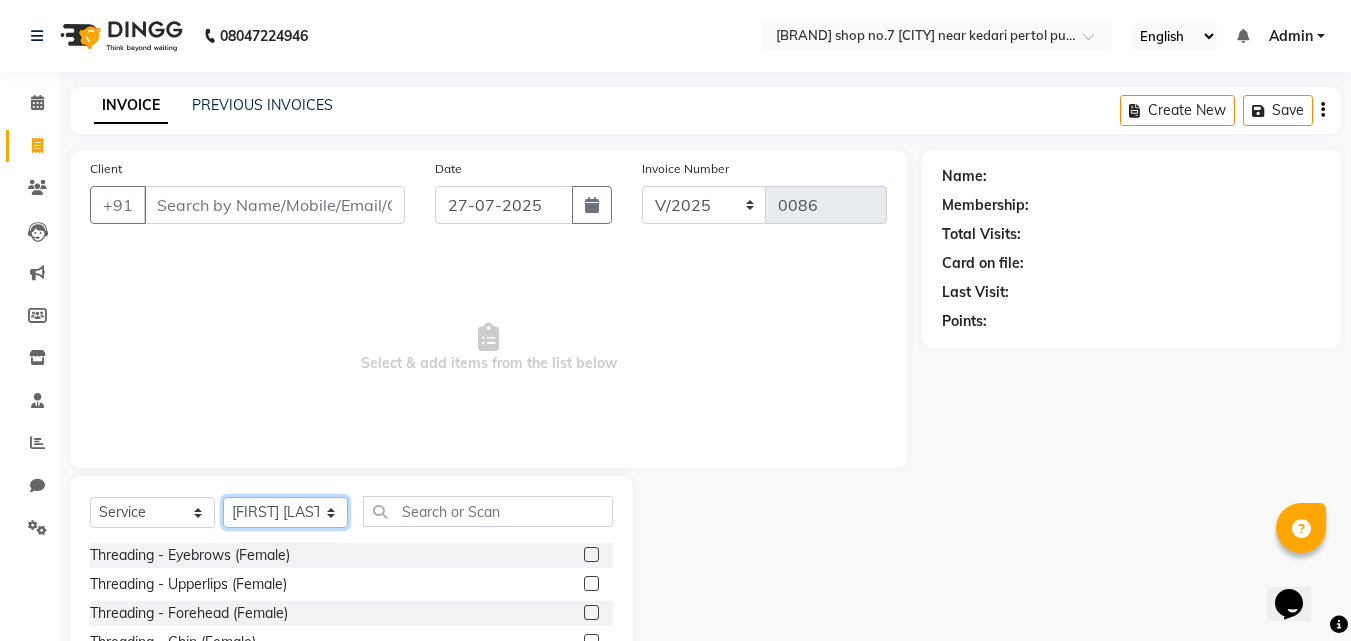 click on "Select Stylist [FIRST] [LAST] [FIRST] [LAST] [FIRST] [LAST] [FIRST] [LAST] [FIRST]" 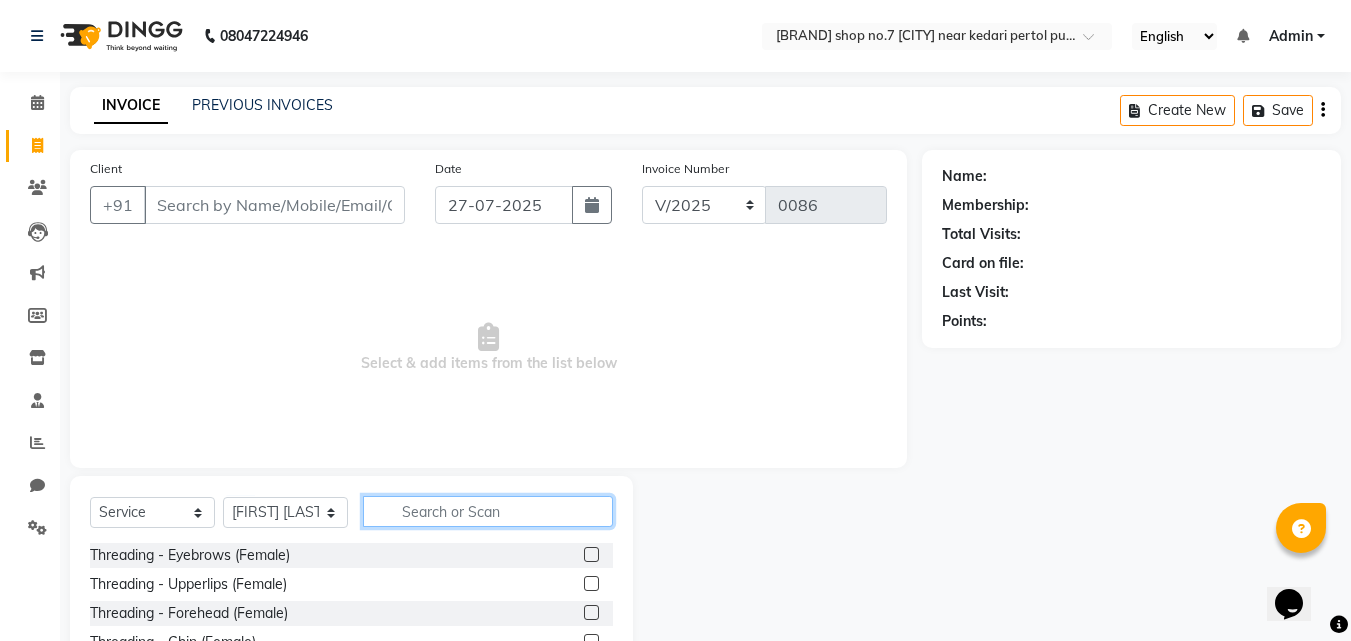 click 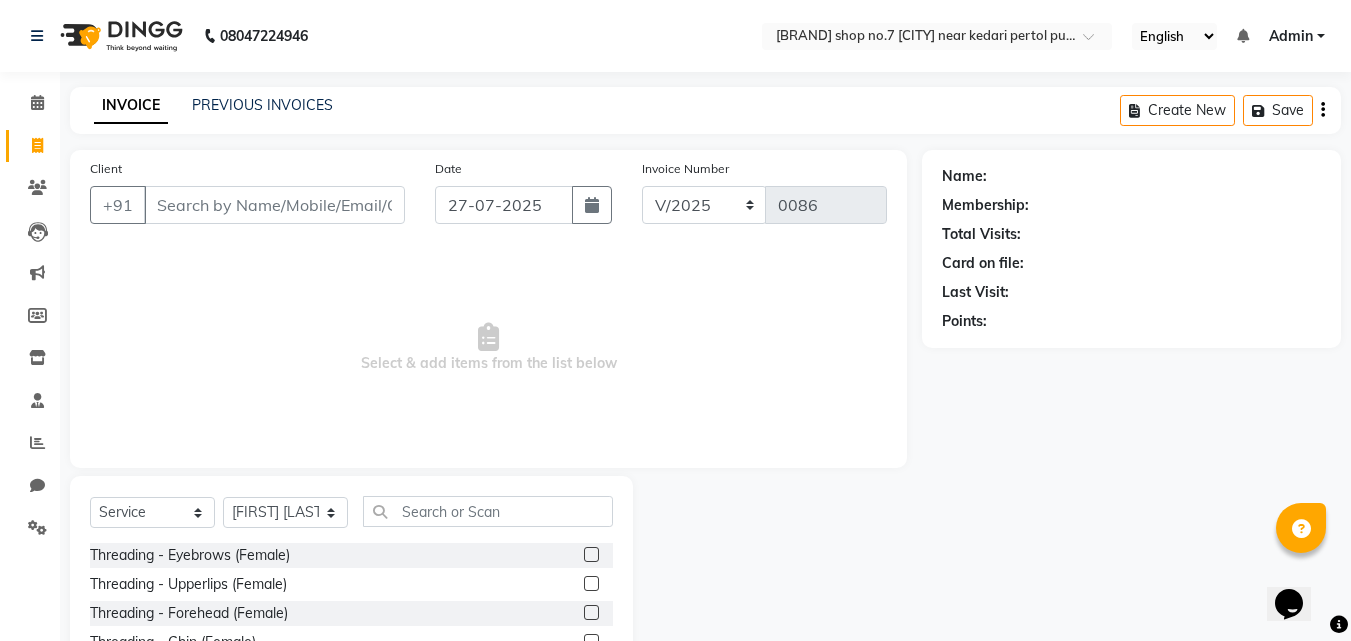 click 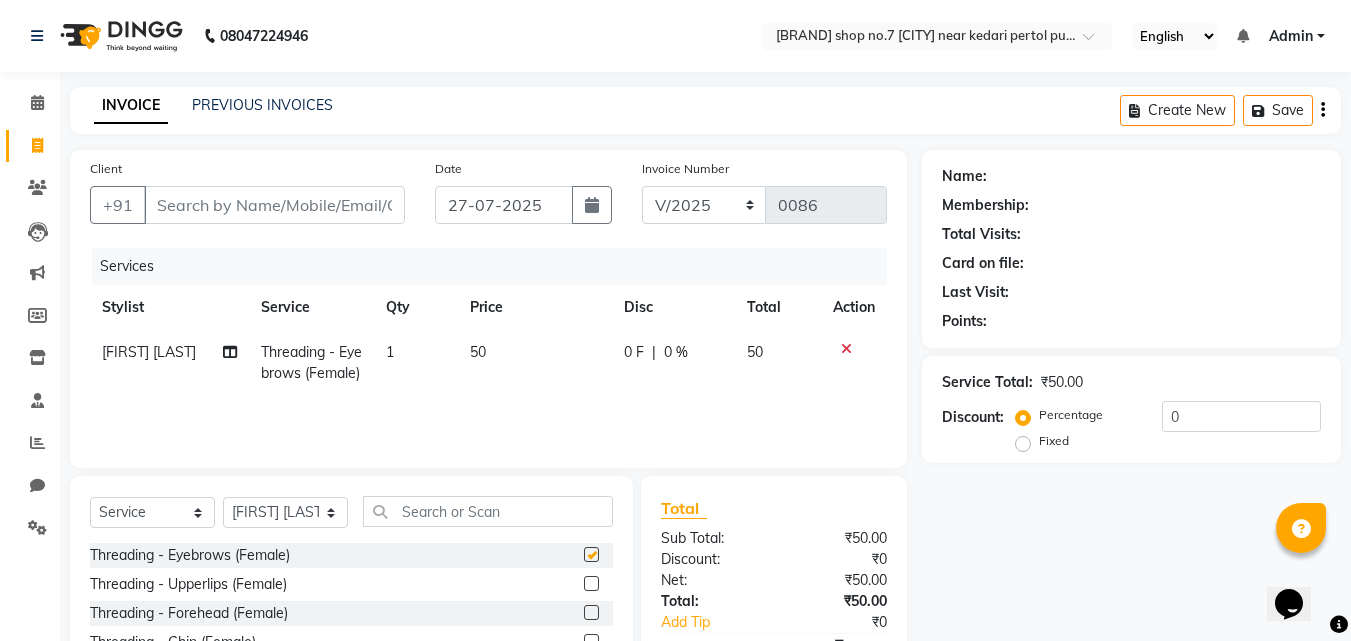 checkbox on "false" 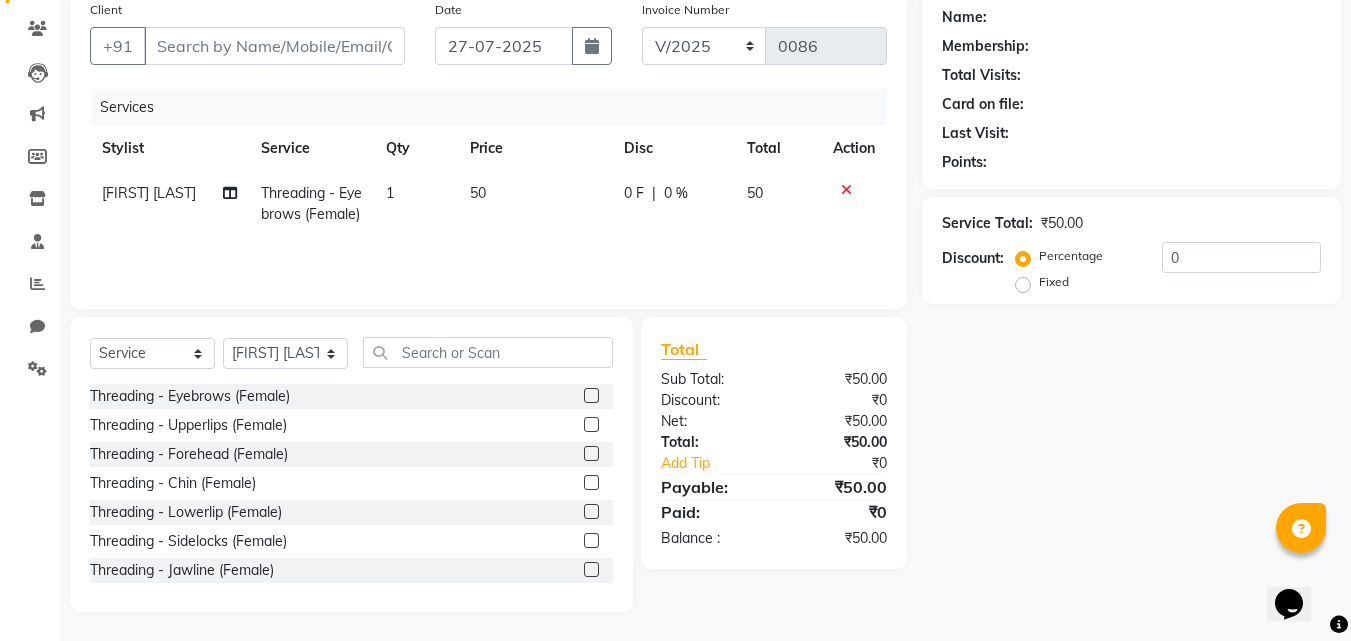 scroll, scrollTop: 160, scrollLeft: 0, axis: vertical 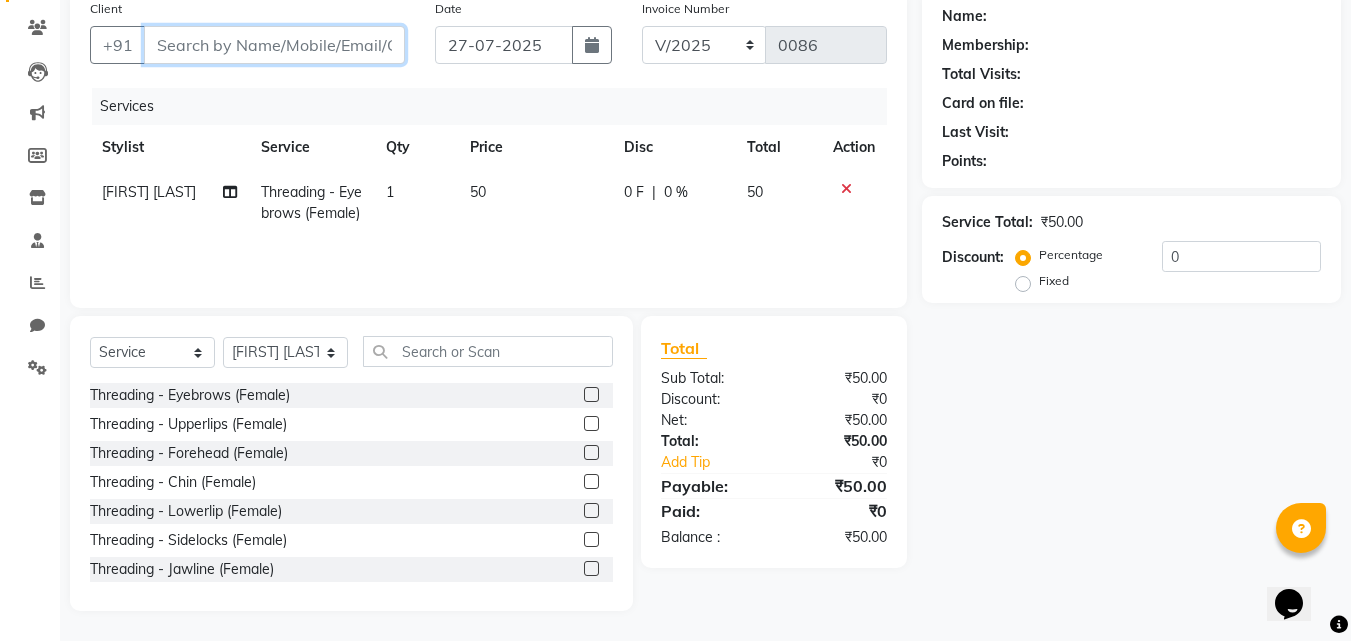 click on "Client" at bounding box center [274, 45] 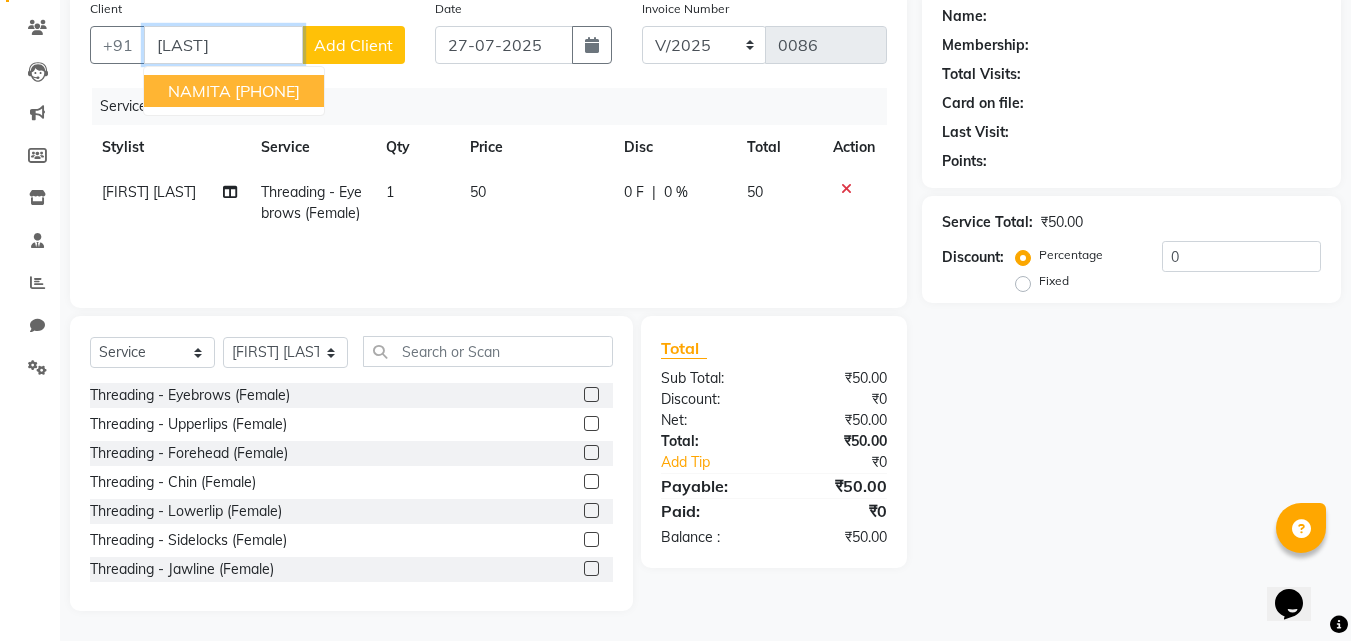 click on "[LAST]  [PHONE]" at bounding box center (234, 91) 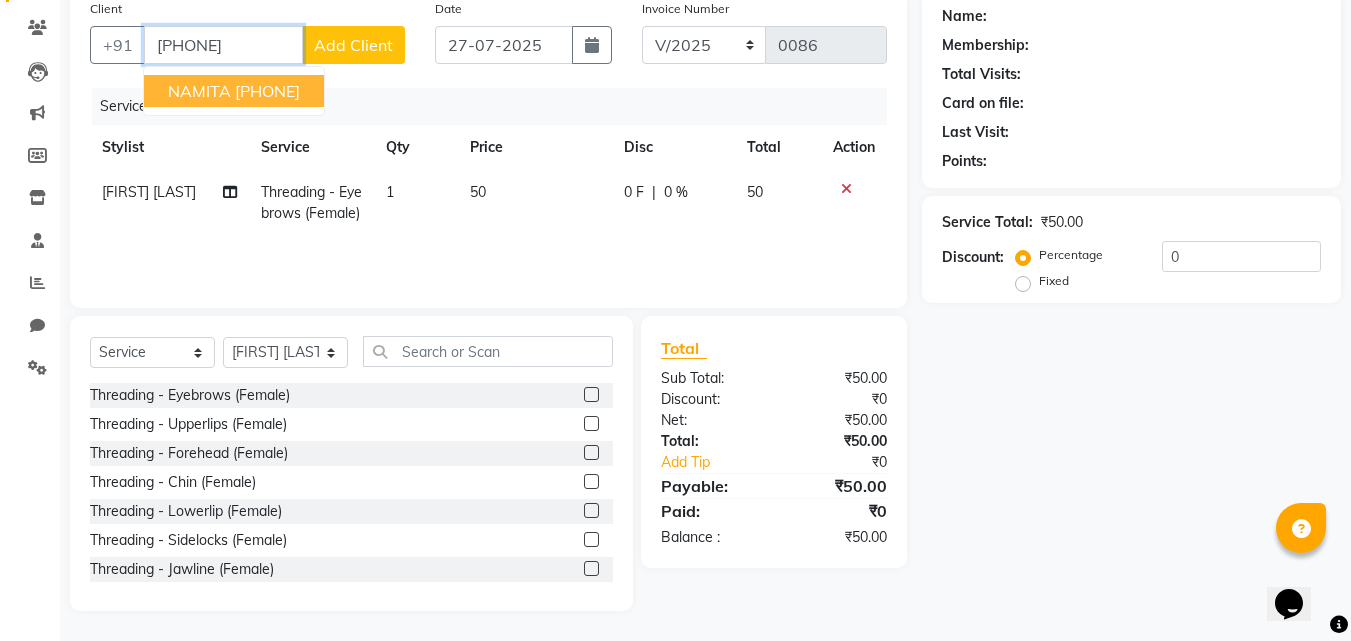 type on "[PHONE]" 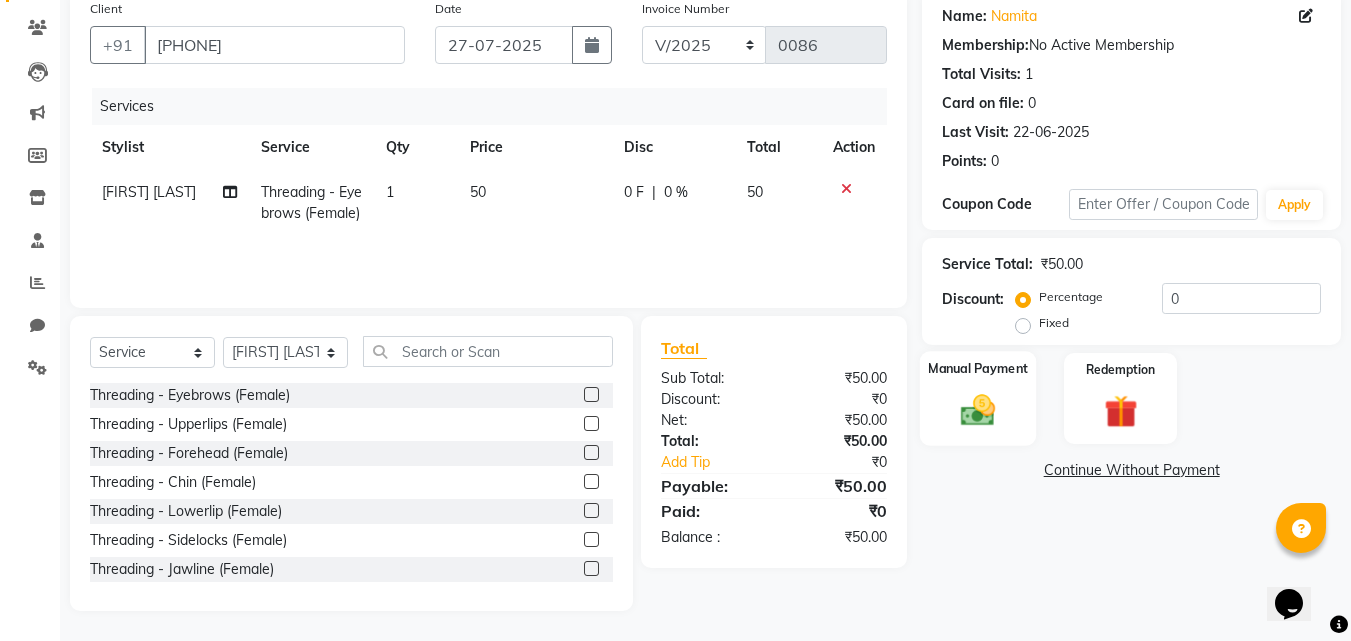 click 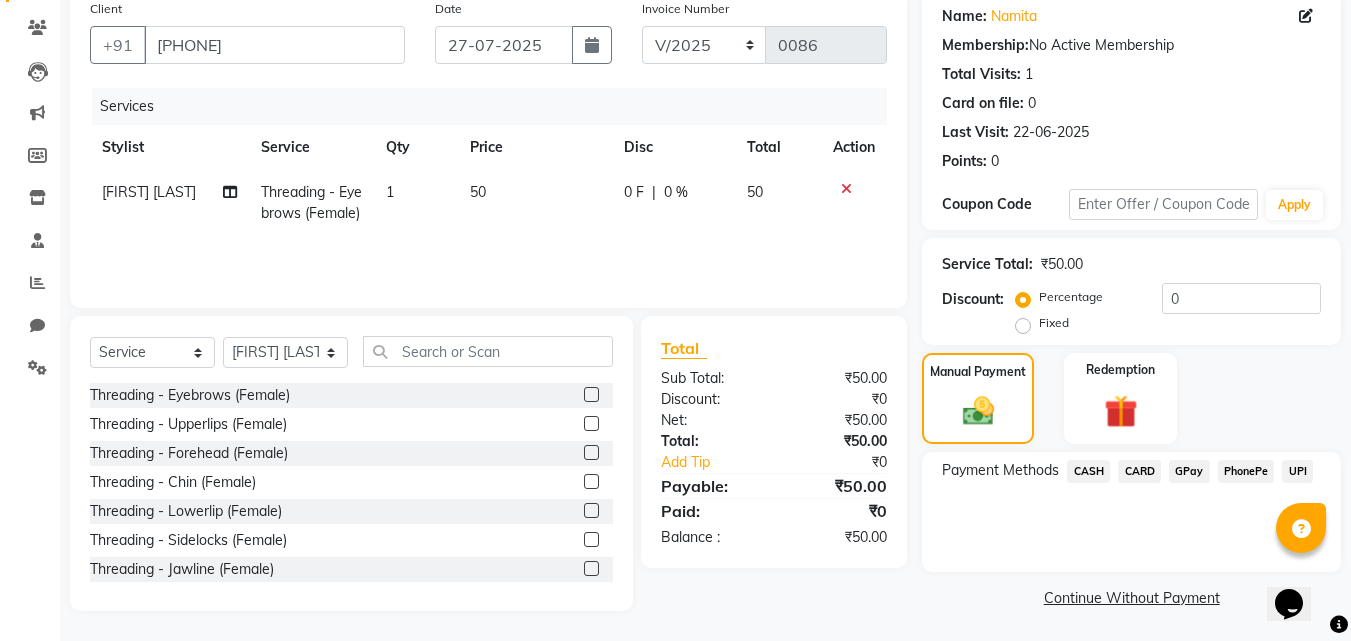 click on "UPI" 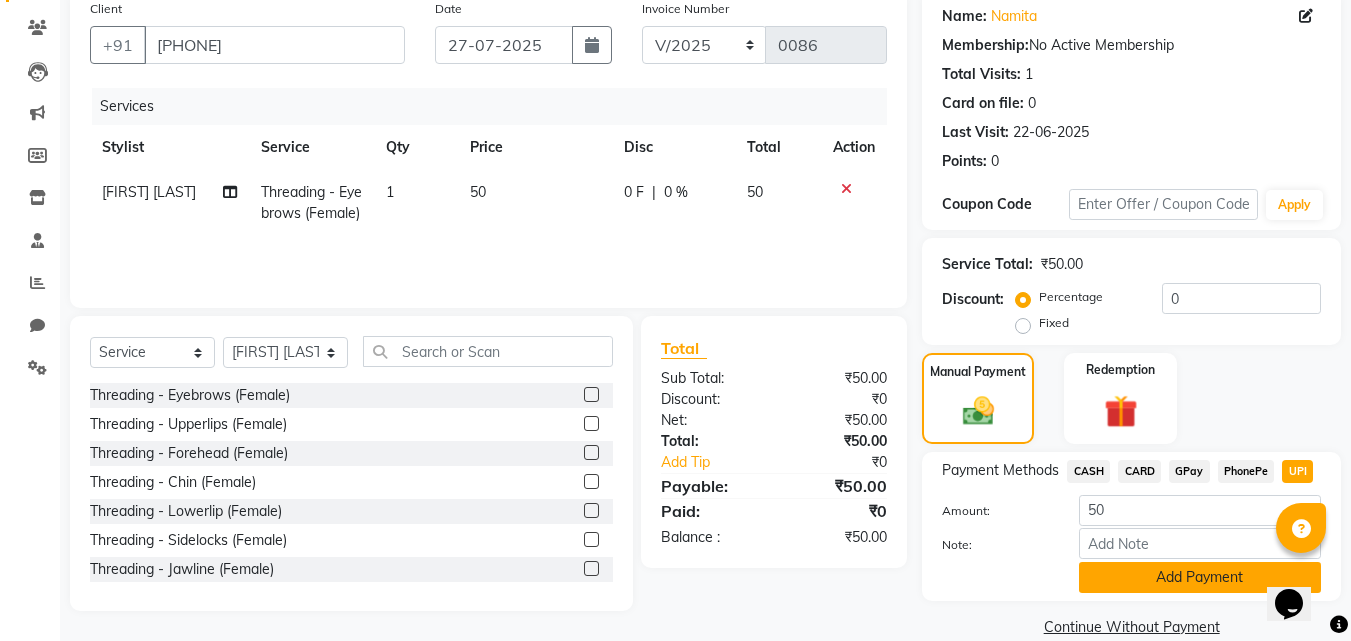 click on "Add Payment" 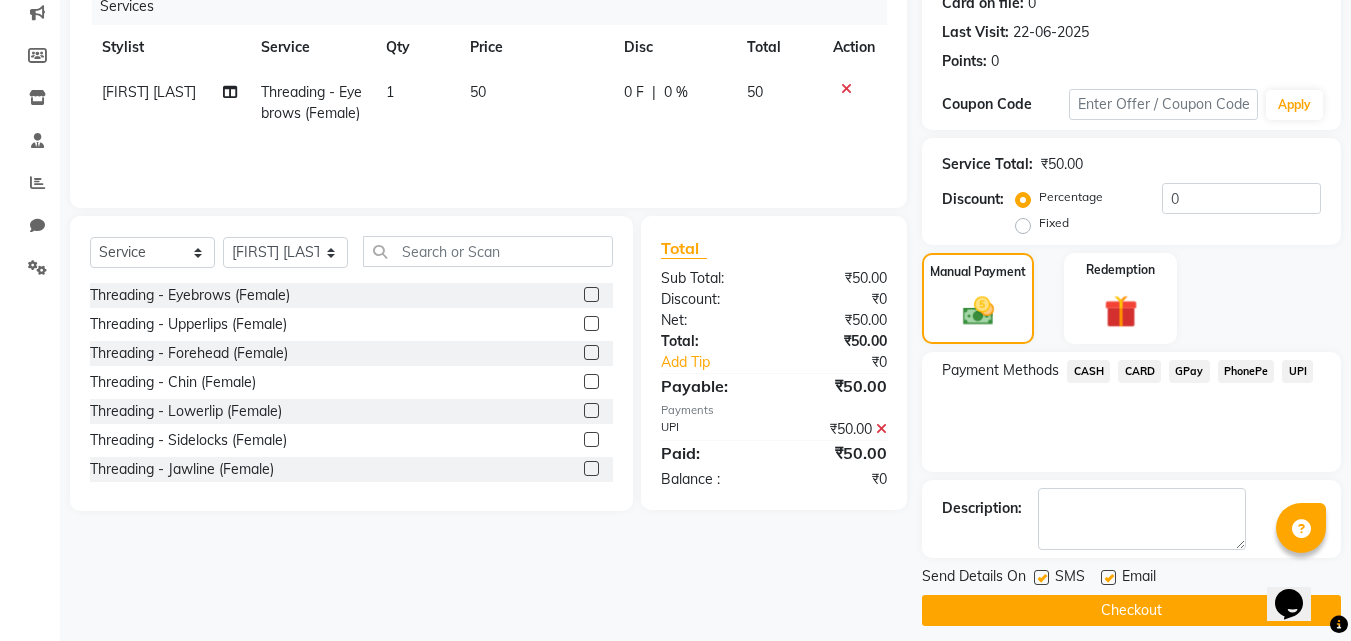 scroll, scrollTop: 275, scrollLeft: 0, axis: vertical 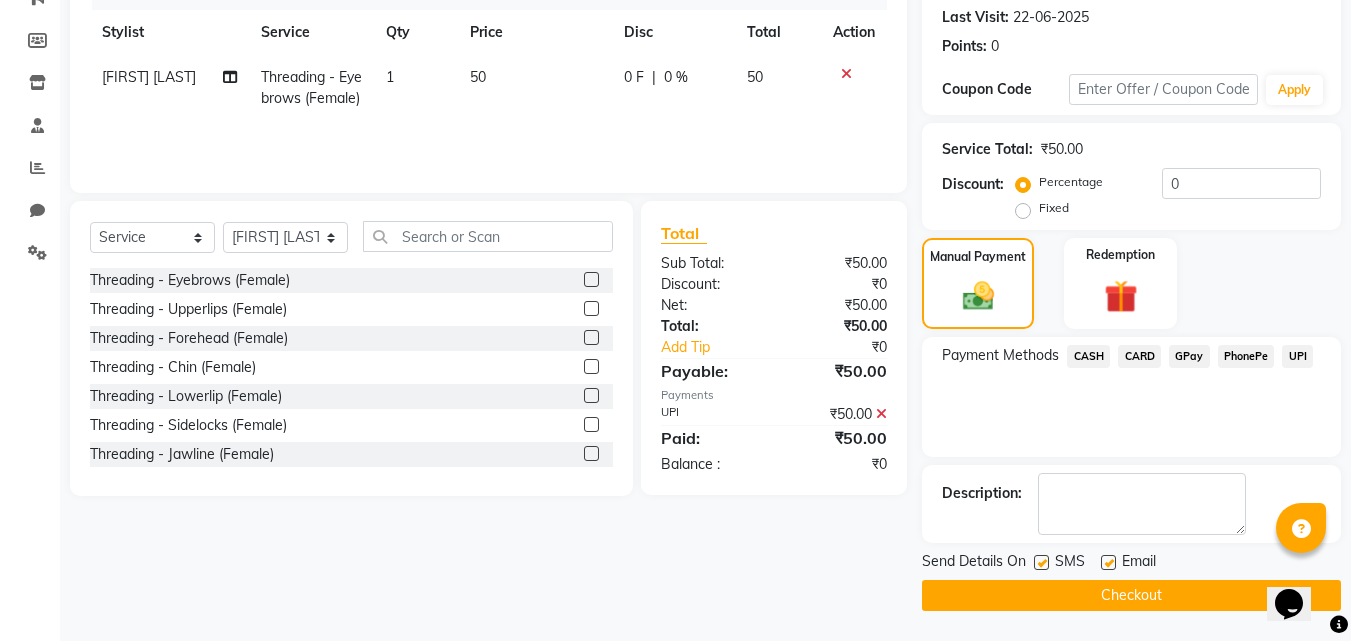 click on "Checkout" 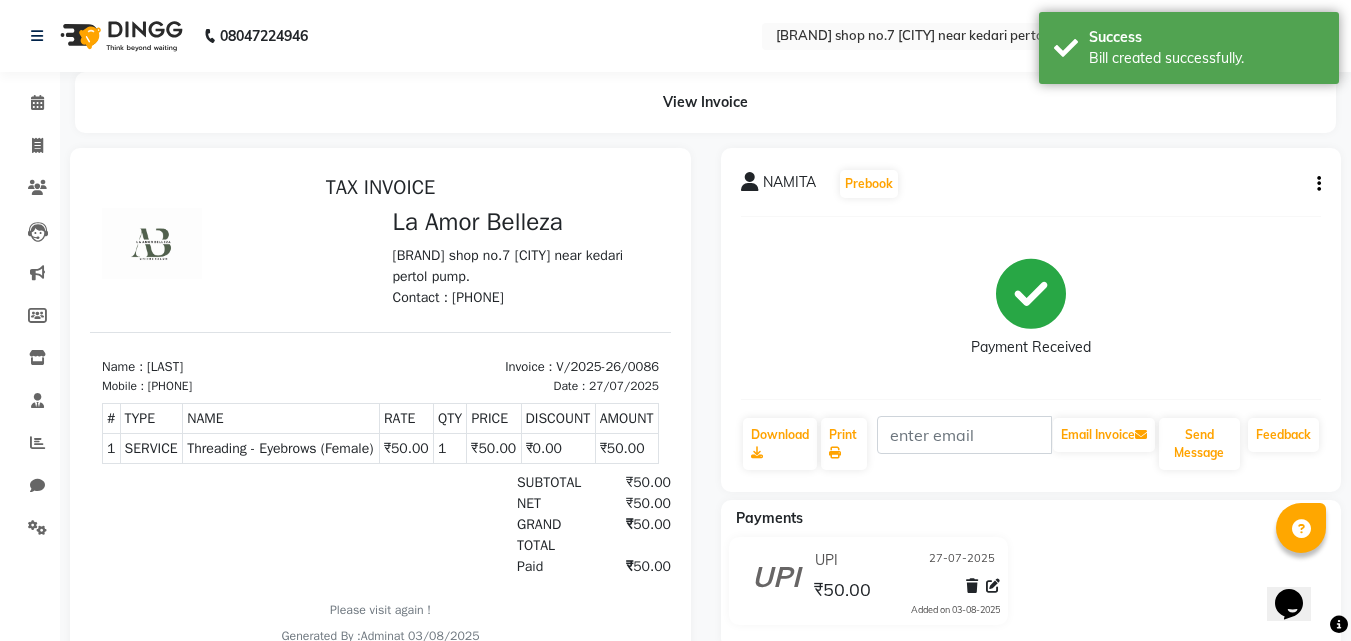 scroll, scrollTop: 0, scrollLeft: 0, axis: both 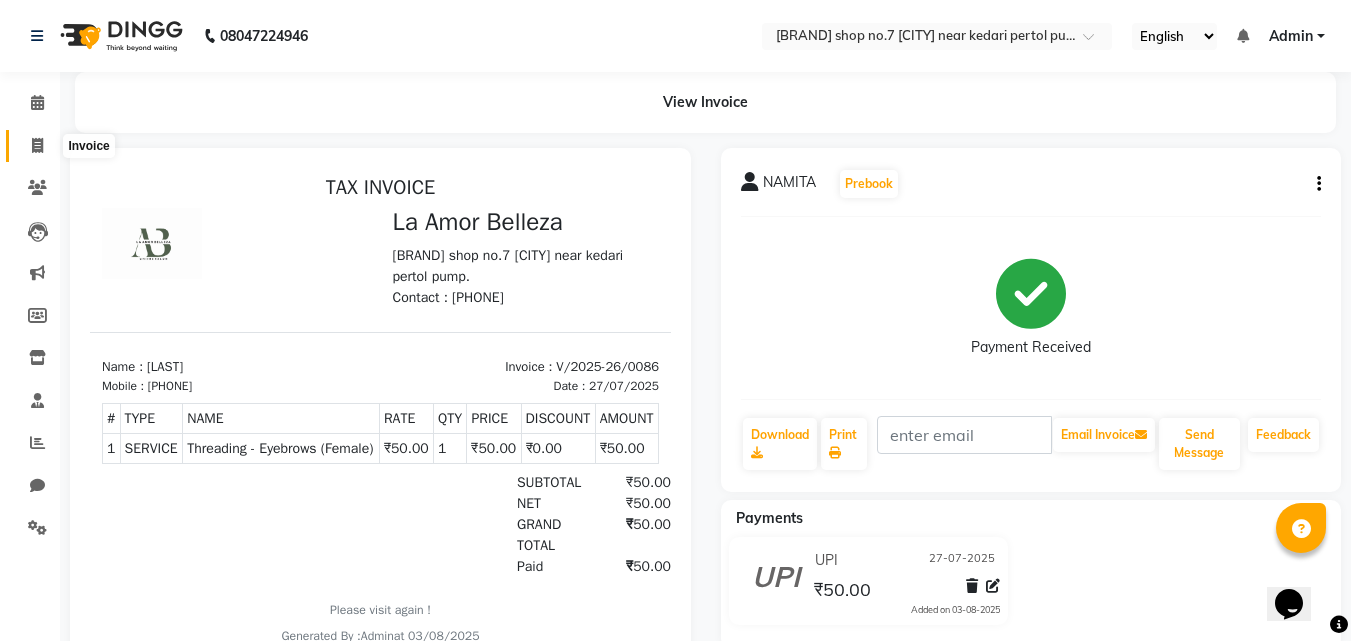 click 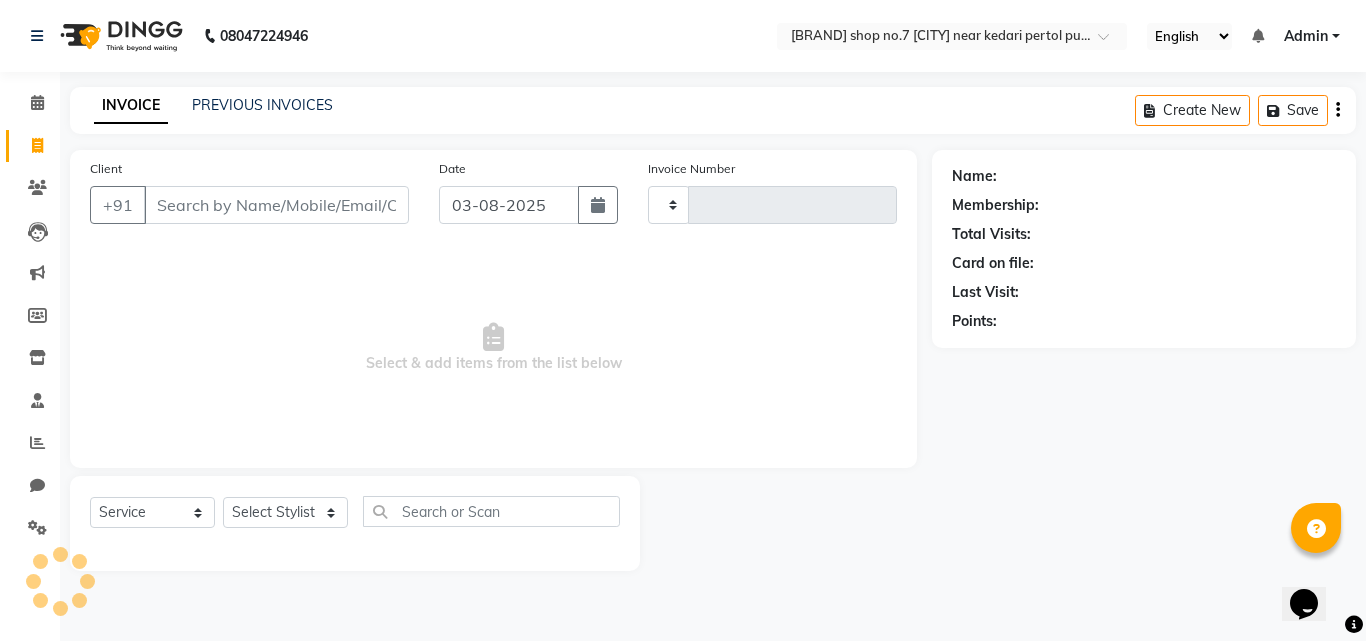 click on "Client" at bounding box center [276, 205] 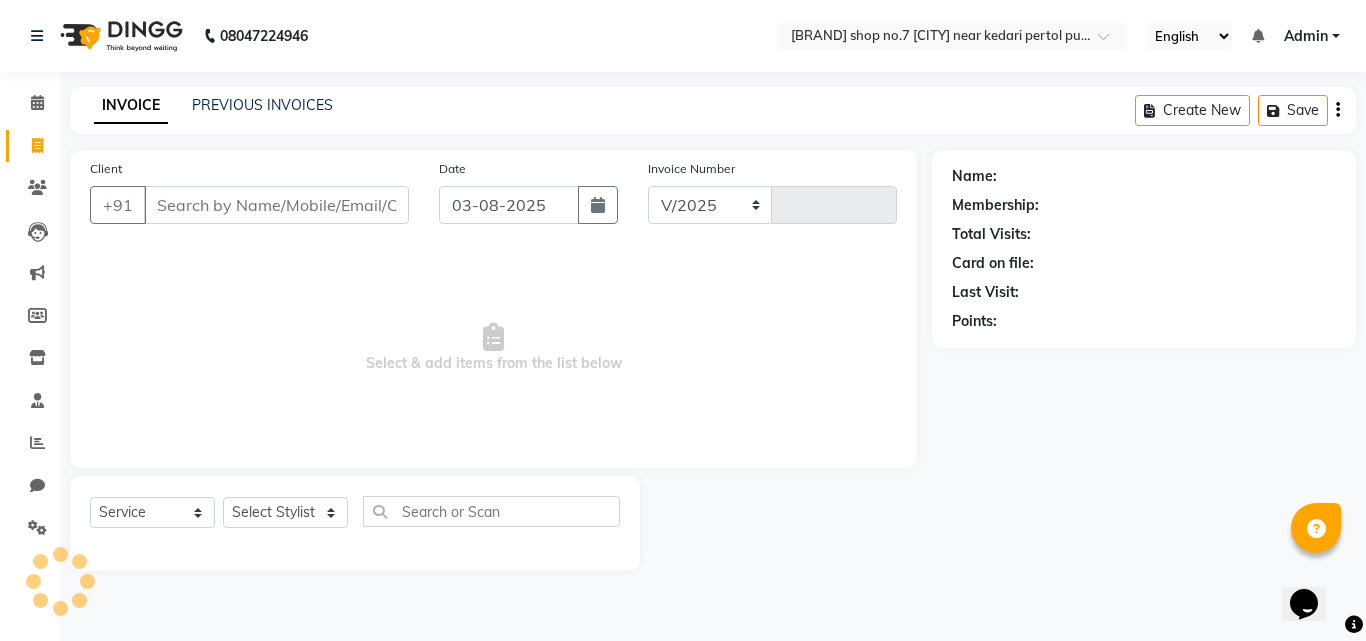 select on "8266" 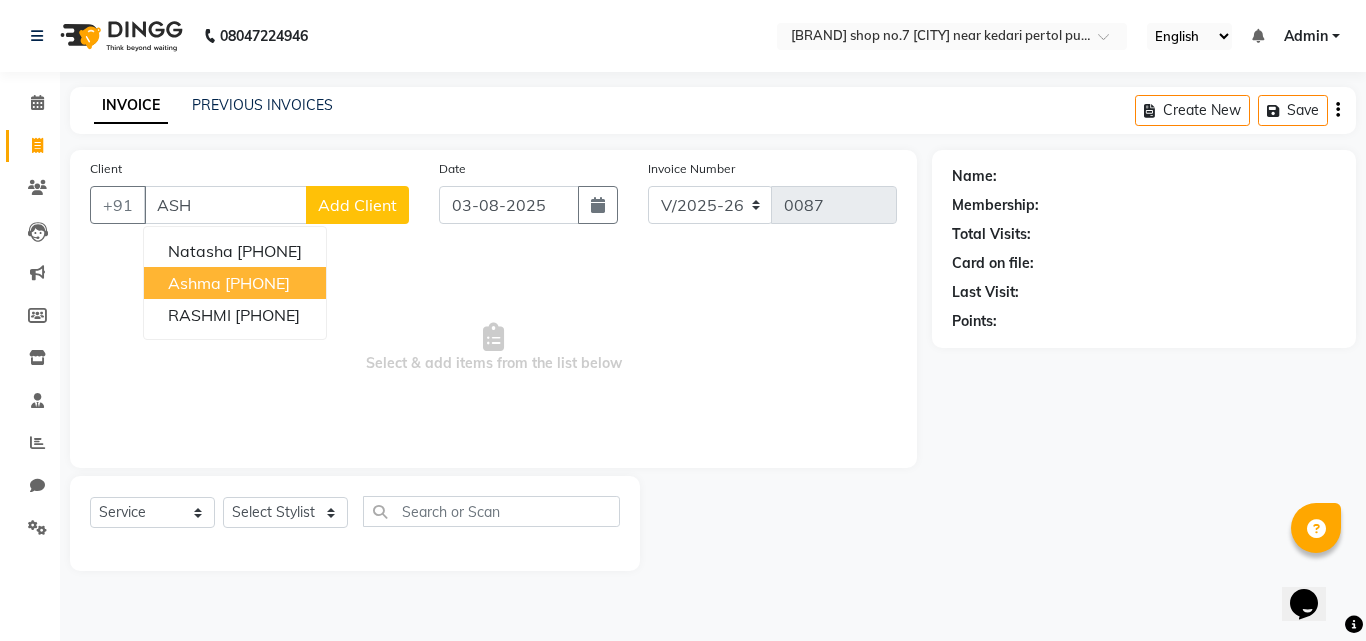 click on "[PHONE]" at bounding box center [257, 283] 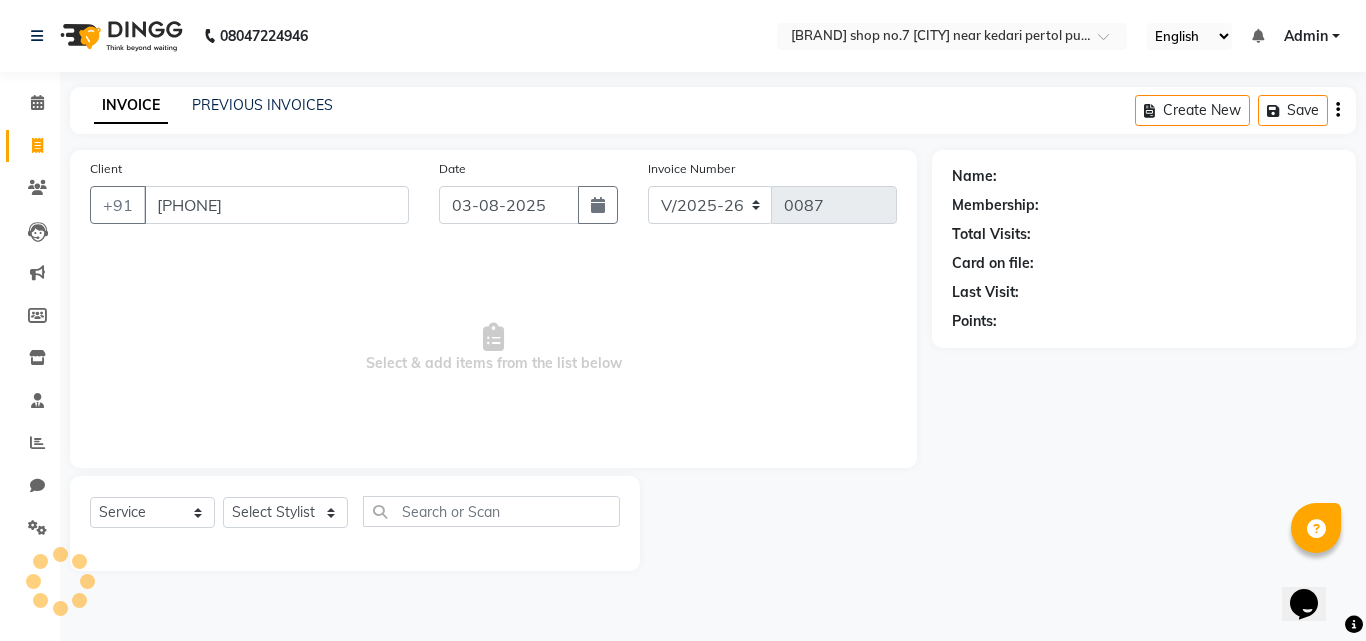 type on "[PHONE]" 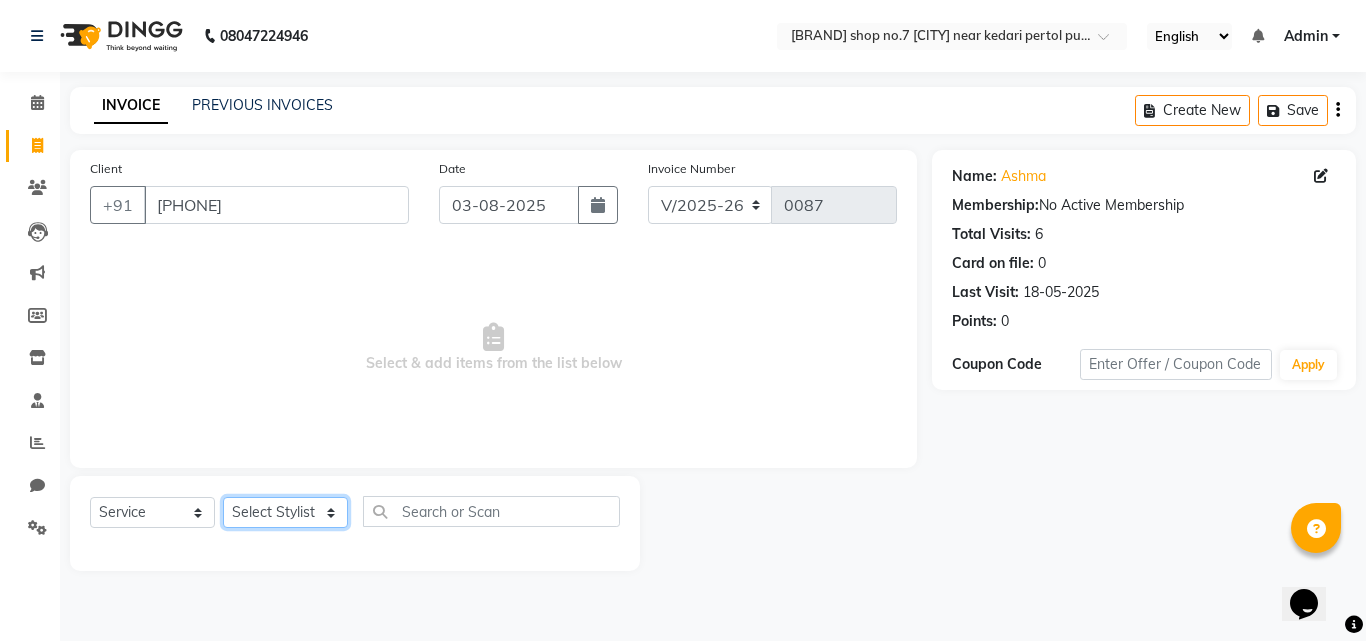 click on "Select Stylist [FIRST] [LAST] [FIRST] [LAST] [FIRST] [LAST] [FIRST] [LAST] [FIRST]" 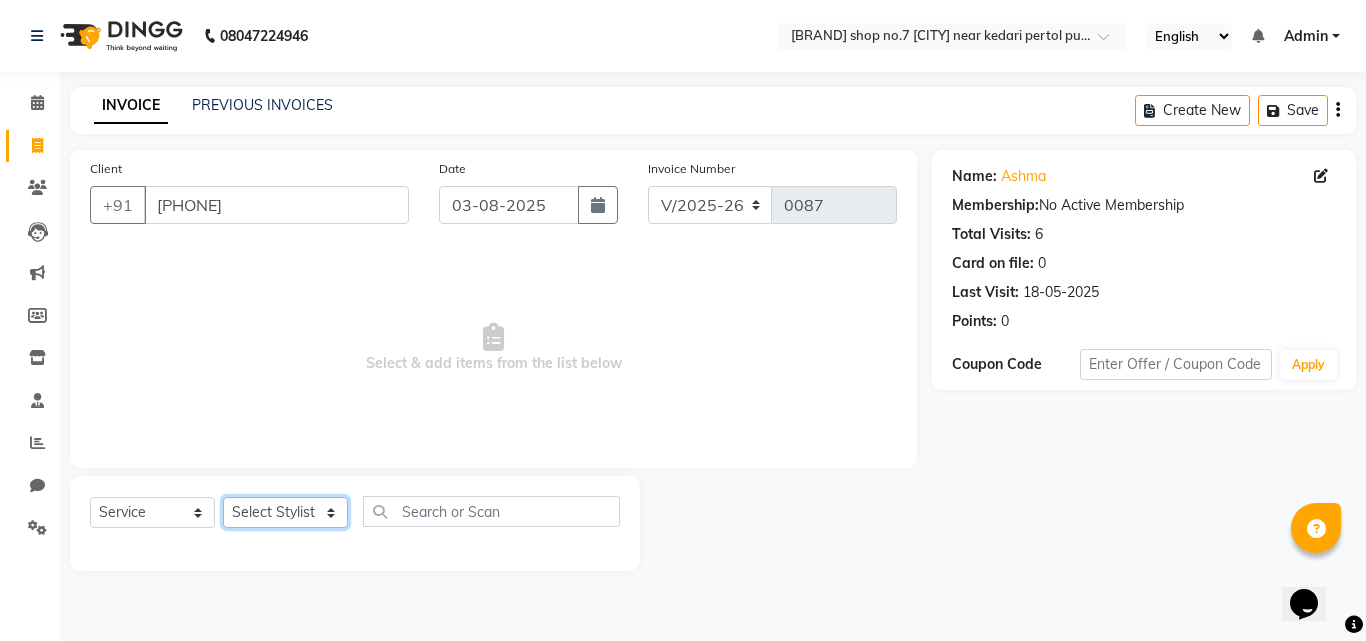 select on "79801" 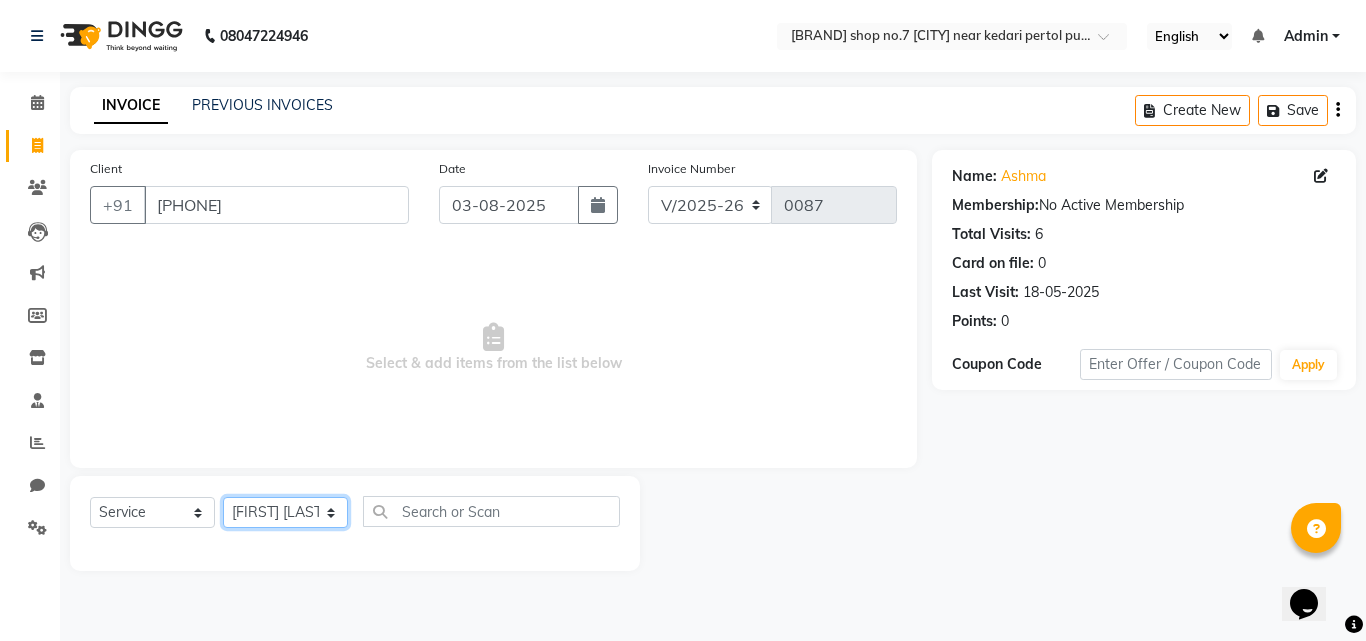 click on "Select Stylist [FIRST] [LAST] [FIRST] [LAST] [FIRST] [LAST] [FIRST] [LAST] [FIRST]" 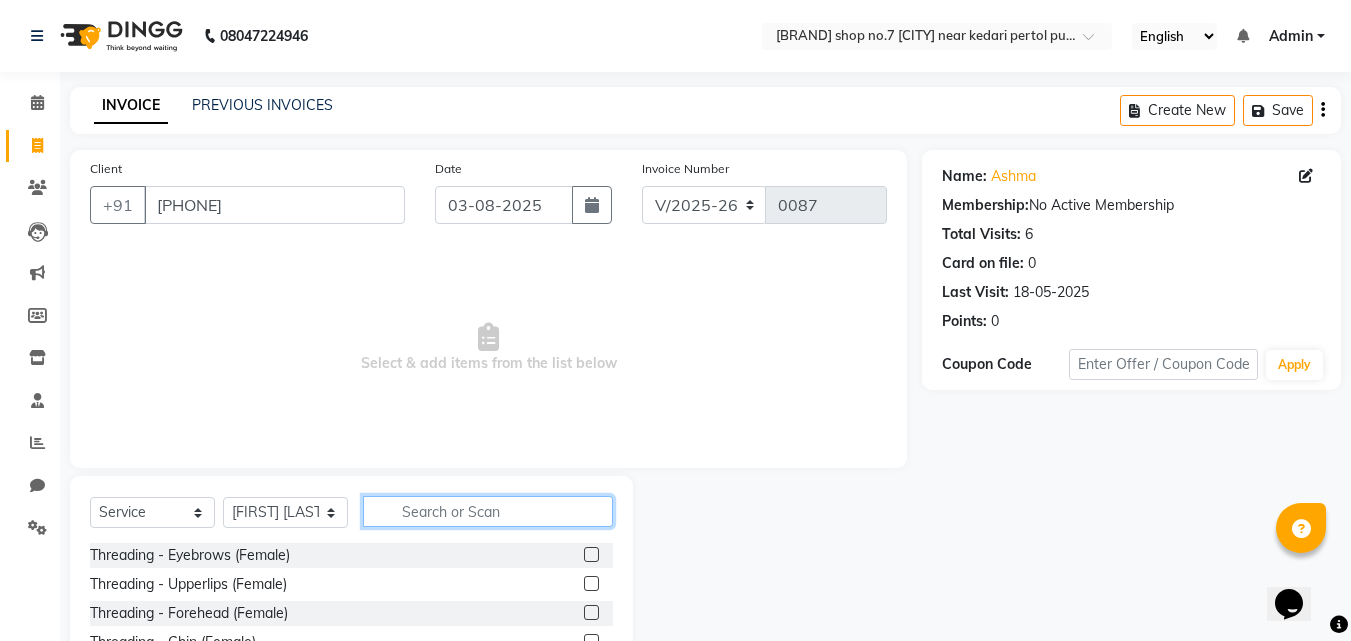 click 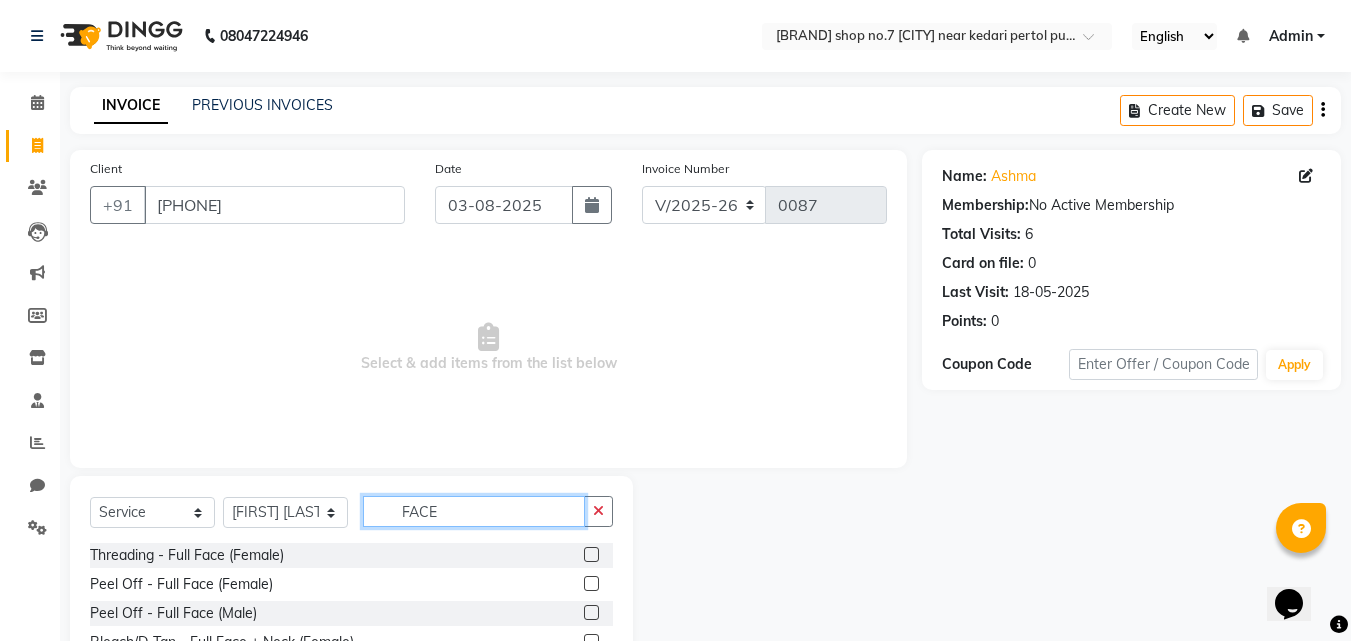 type on "FACE" 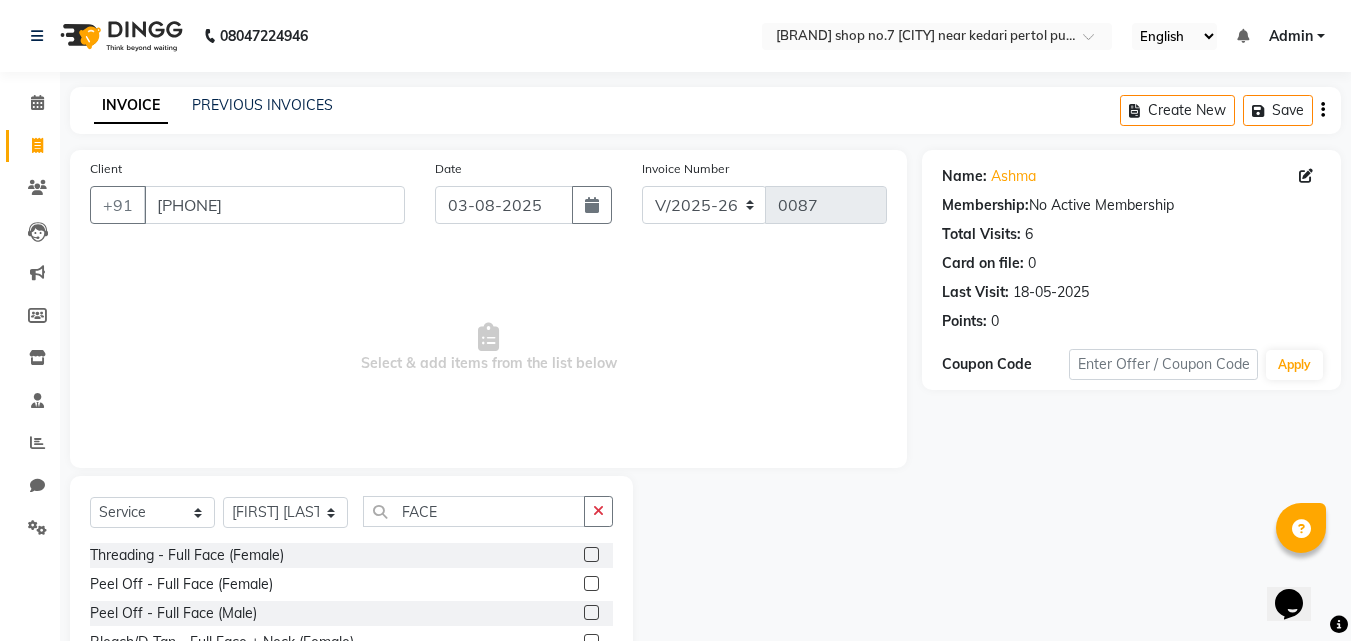 click 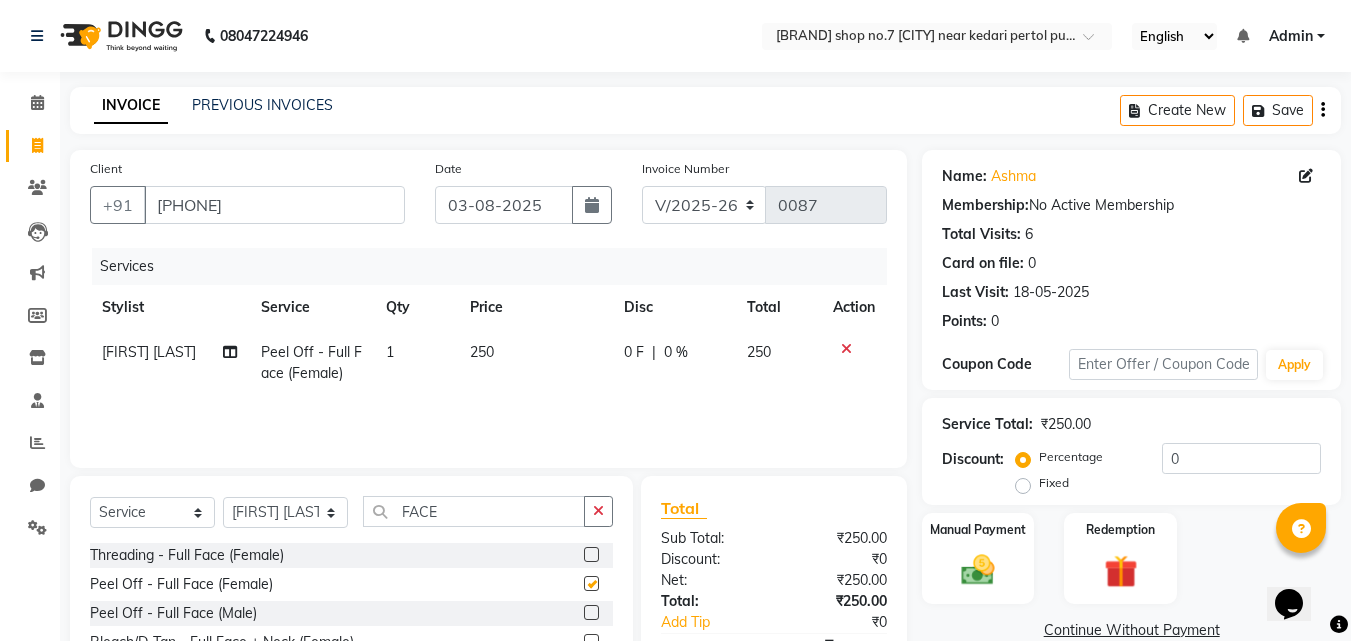 checkbox on "false" 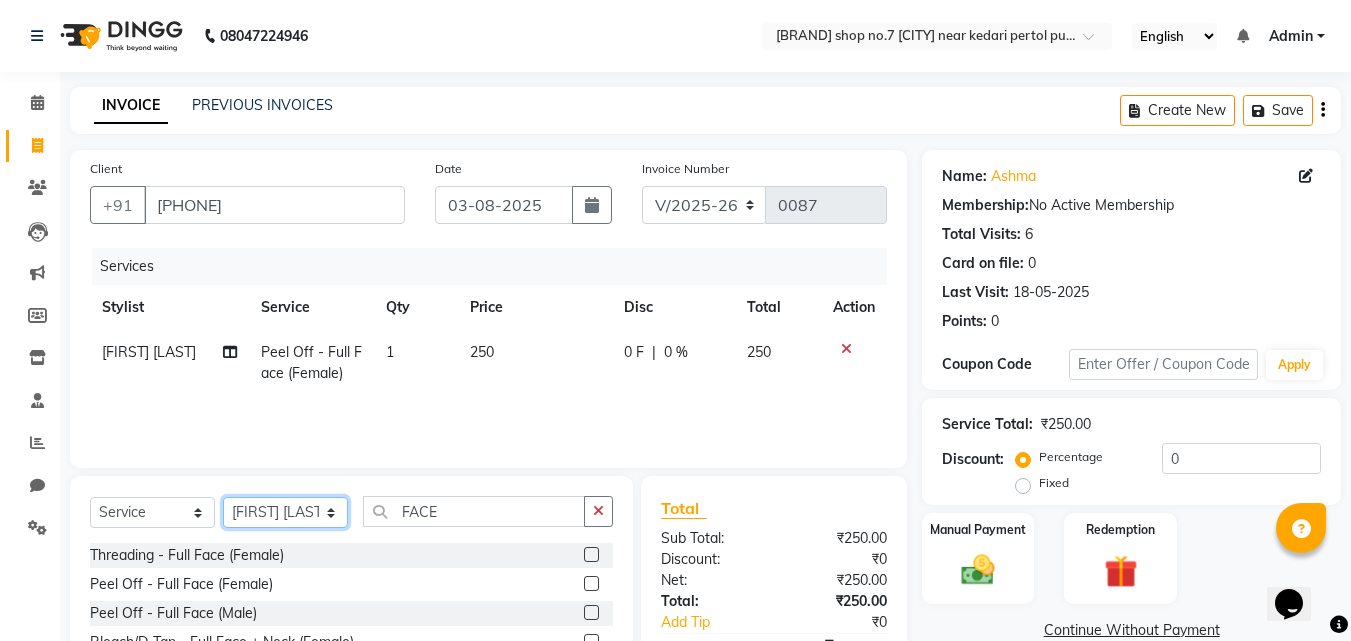 click on "Select Stylist [FIRST] [LAST] [FIRST] [LAST] [FIRST] [LAST] [FIRST] [LAST] [FIRST]" 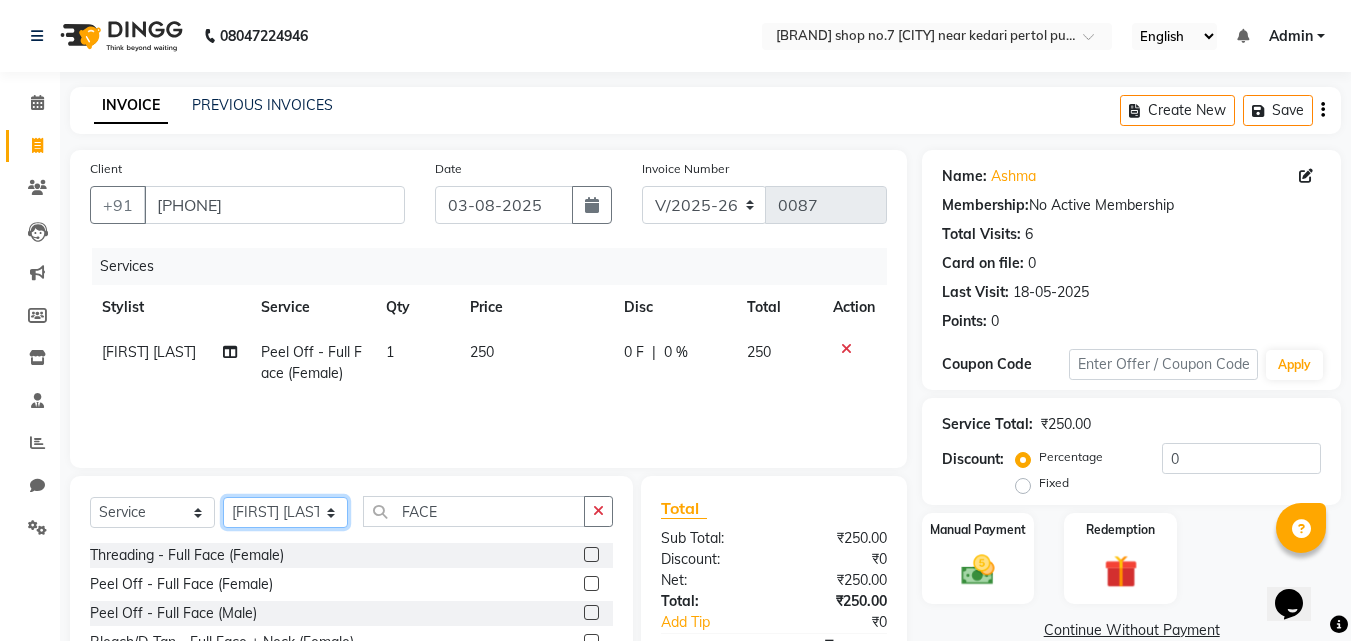 select on "79804" 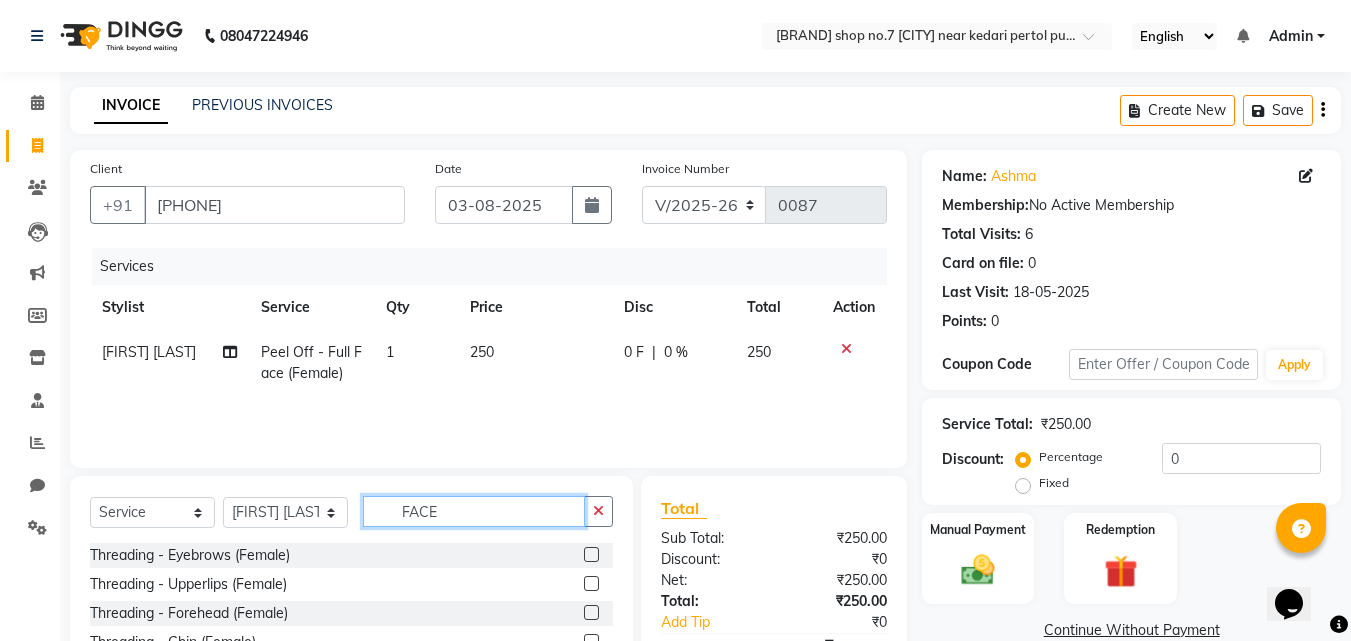 click on "FACE" 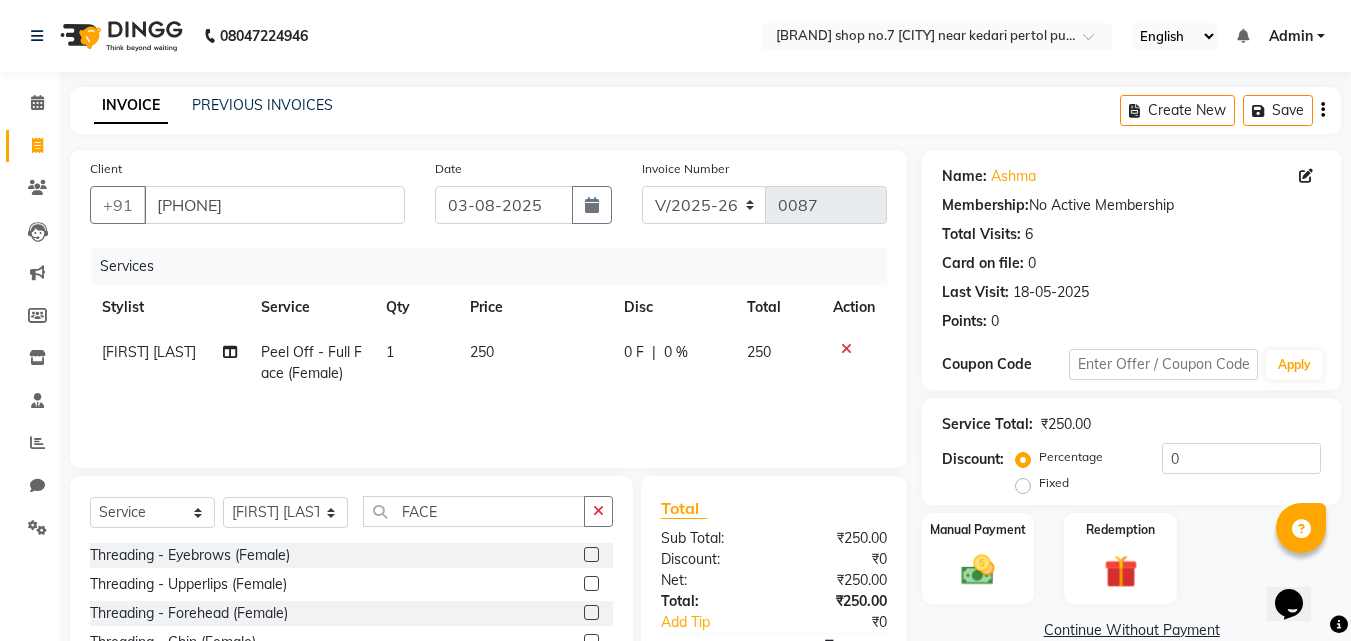 click 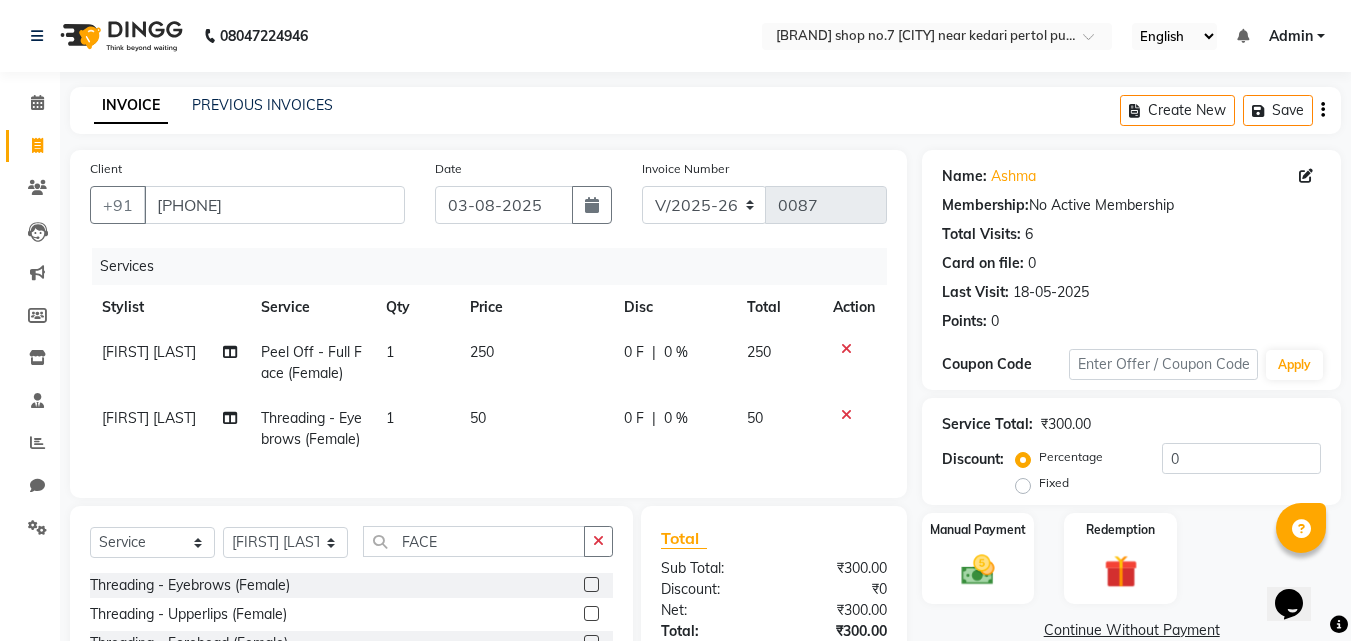 click 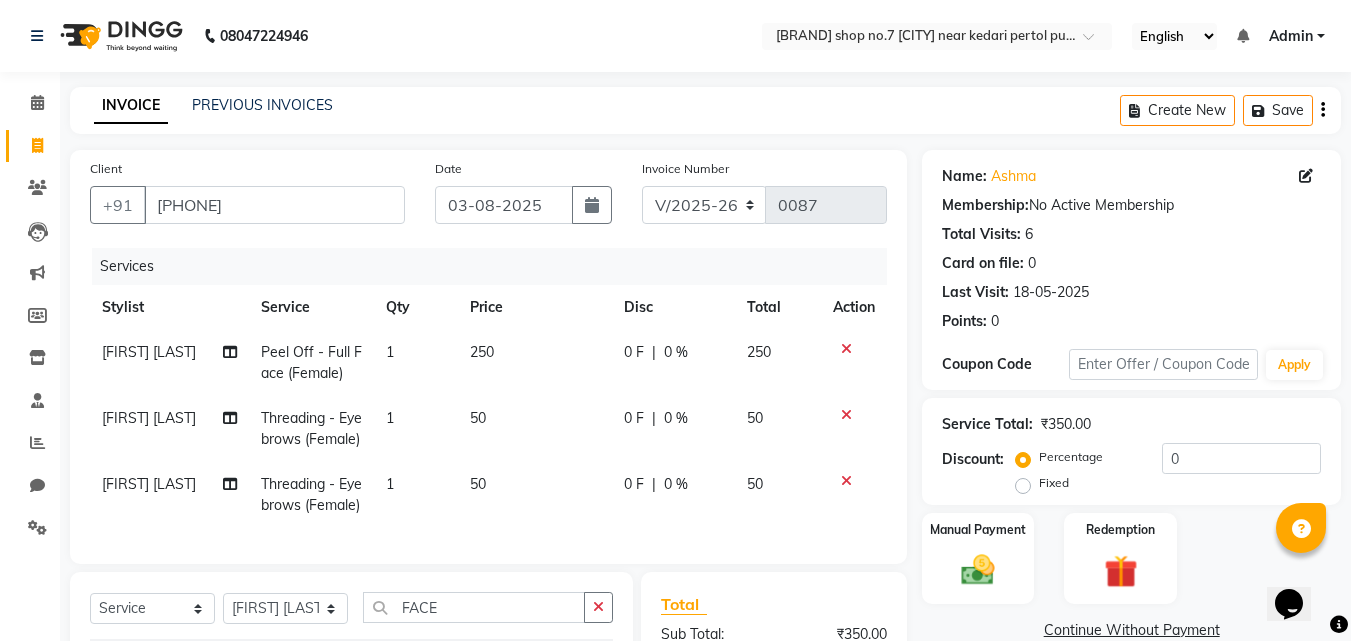 checkbox on "false" 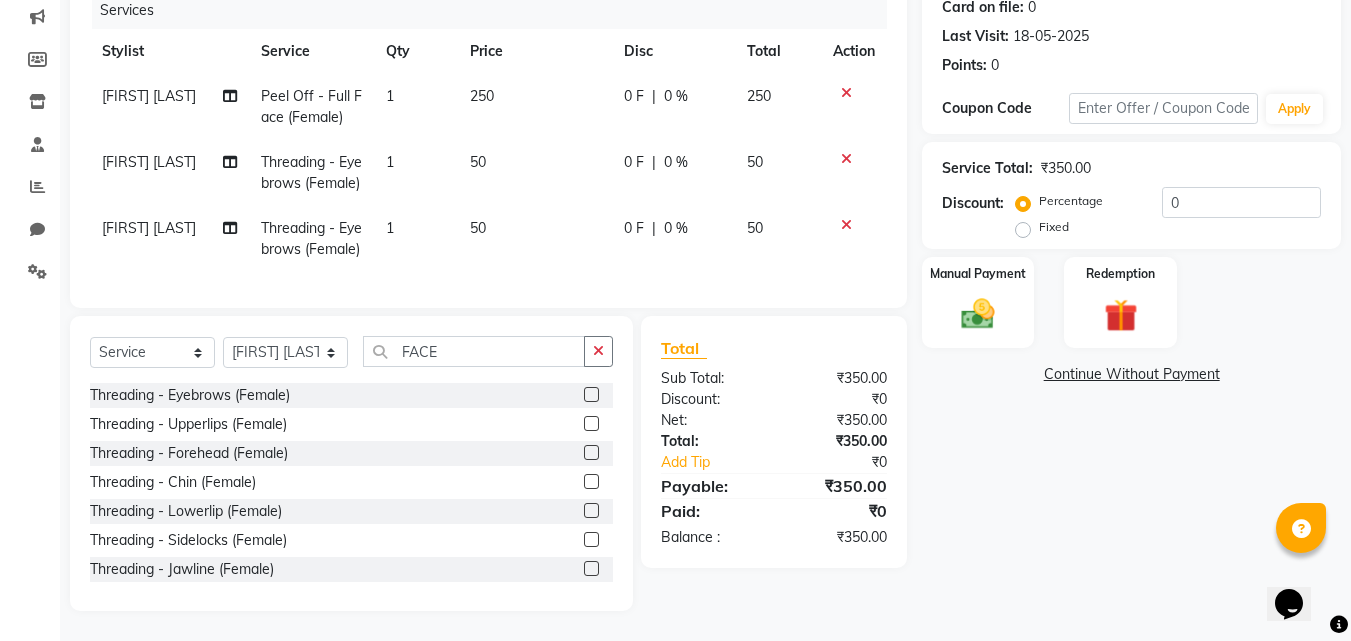 scroll, scrollTop: 313, scrollLeft: 0, axis: vertical 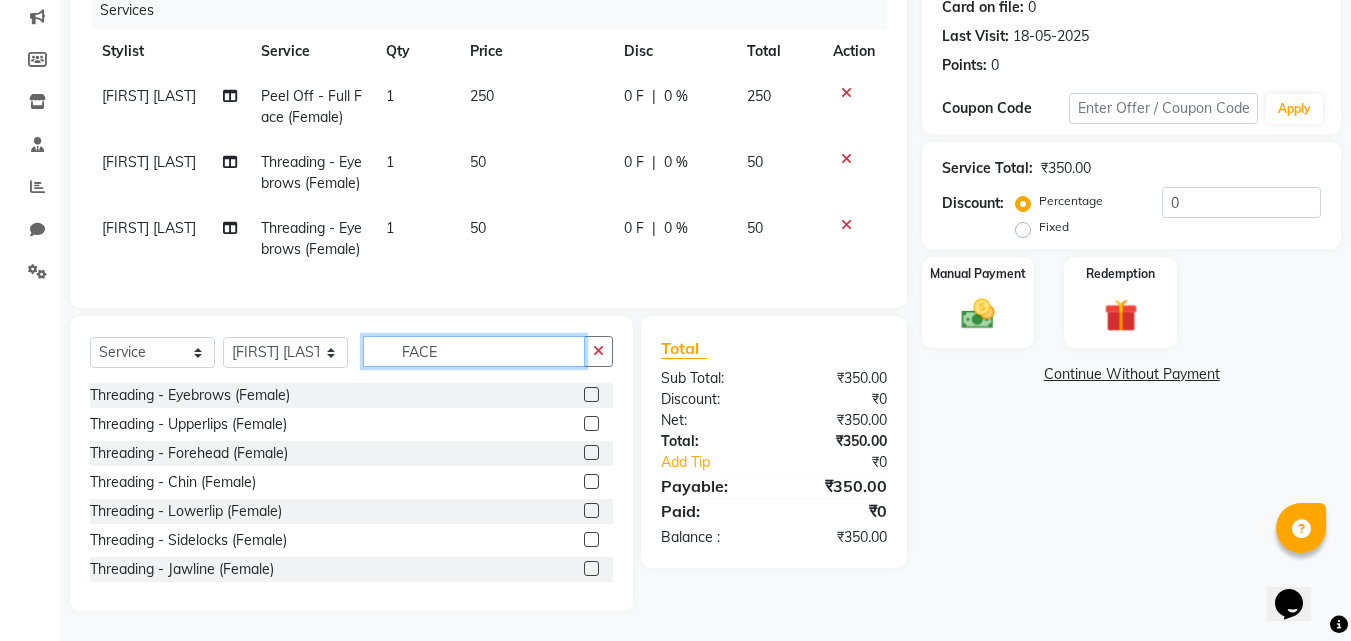 click on "FACE" 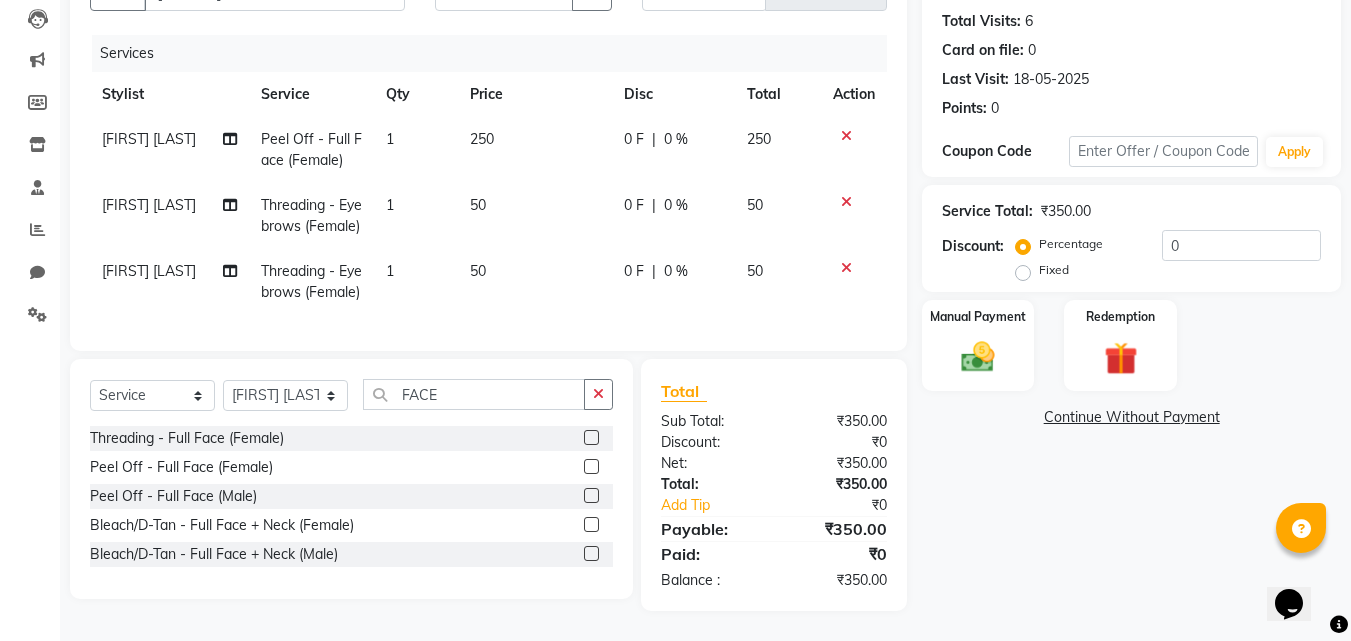 click 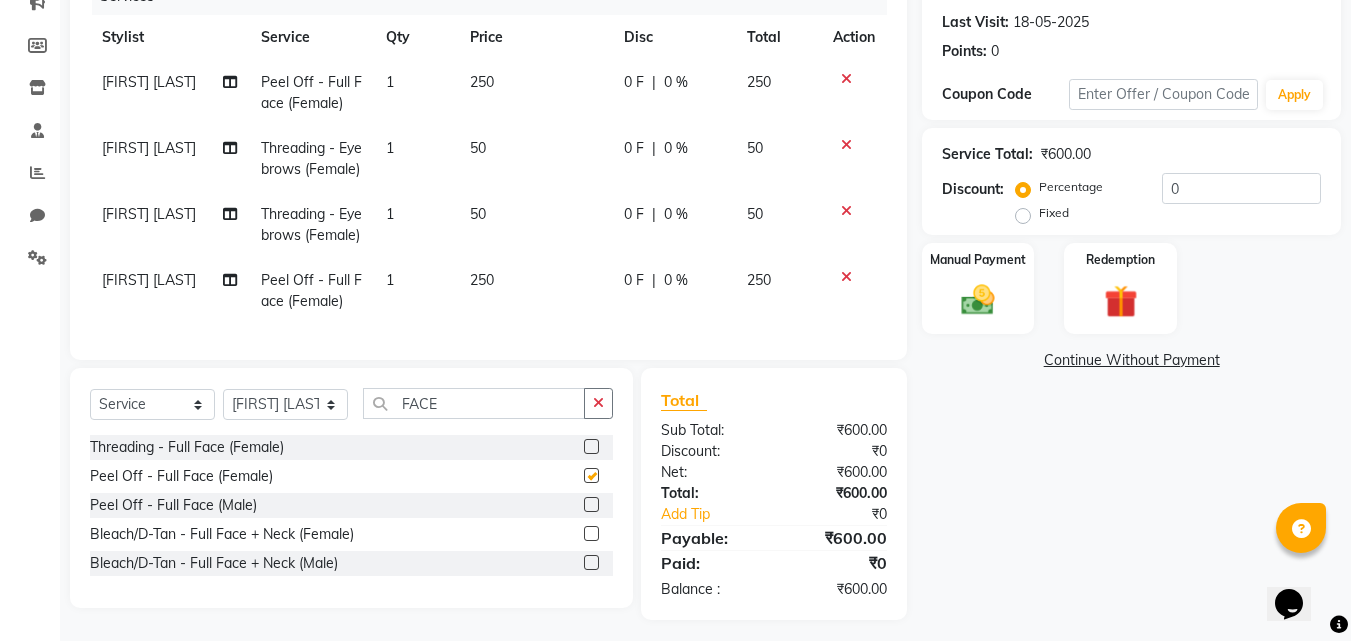 checkbox on "false" 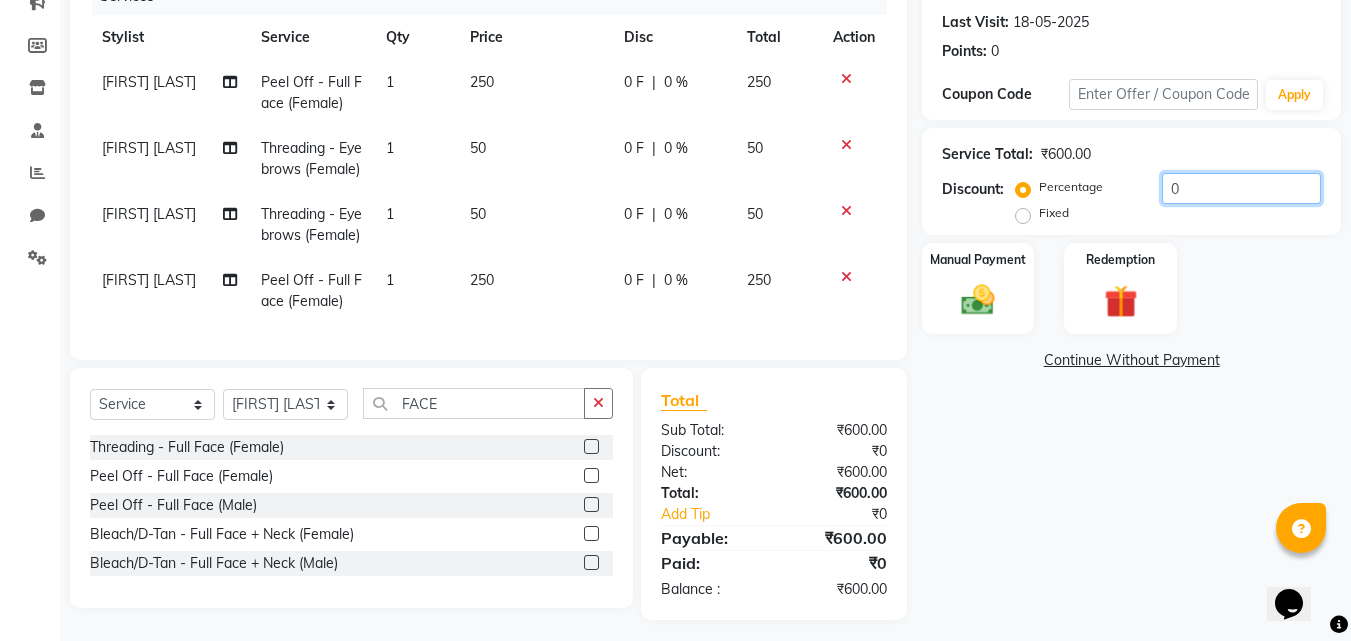 click on "0" 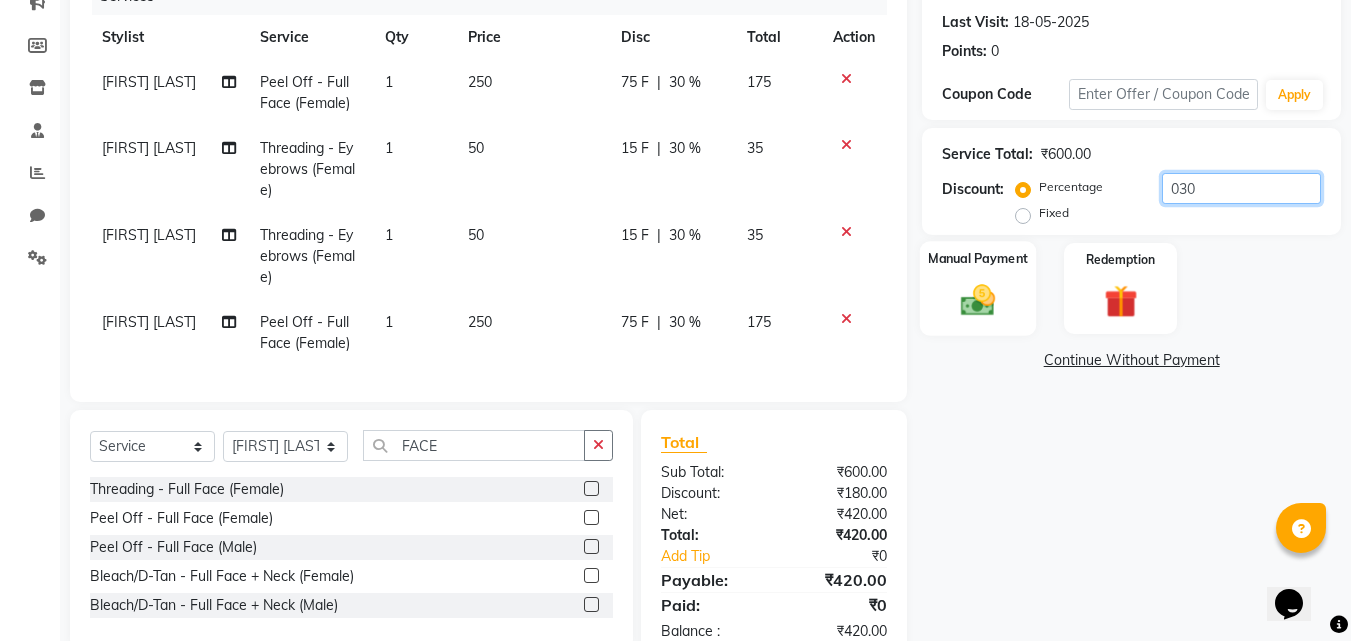 type on "030" 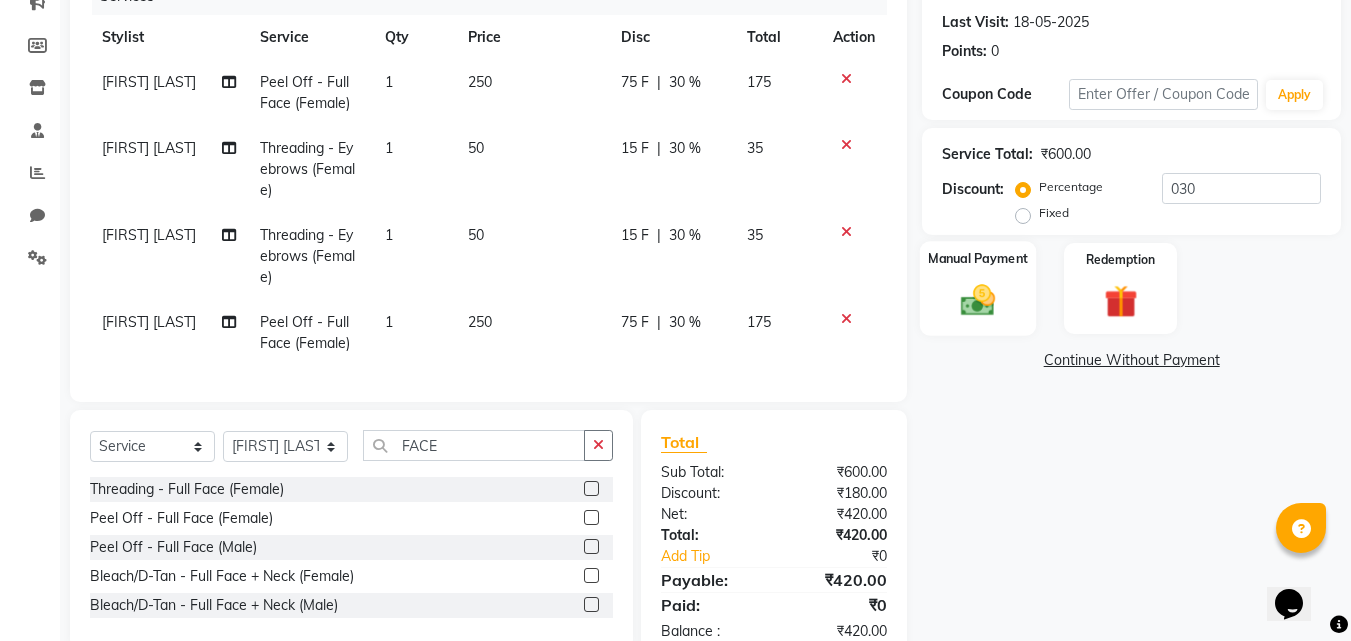click on "Manual Payment" 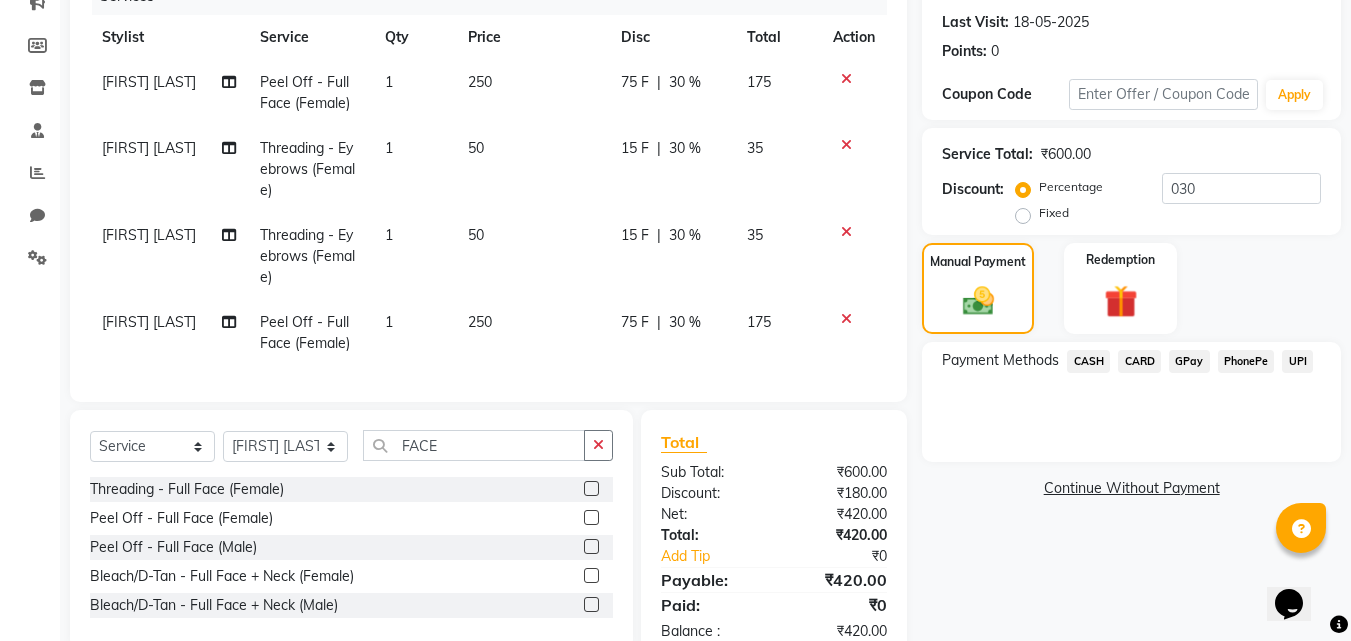 click on "UPI" 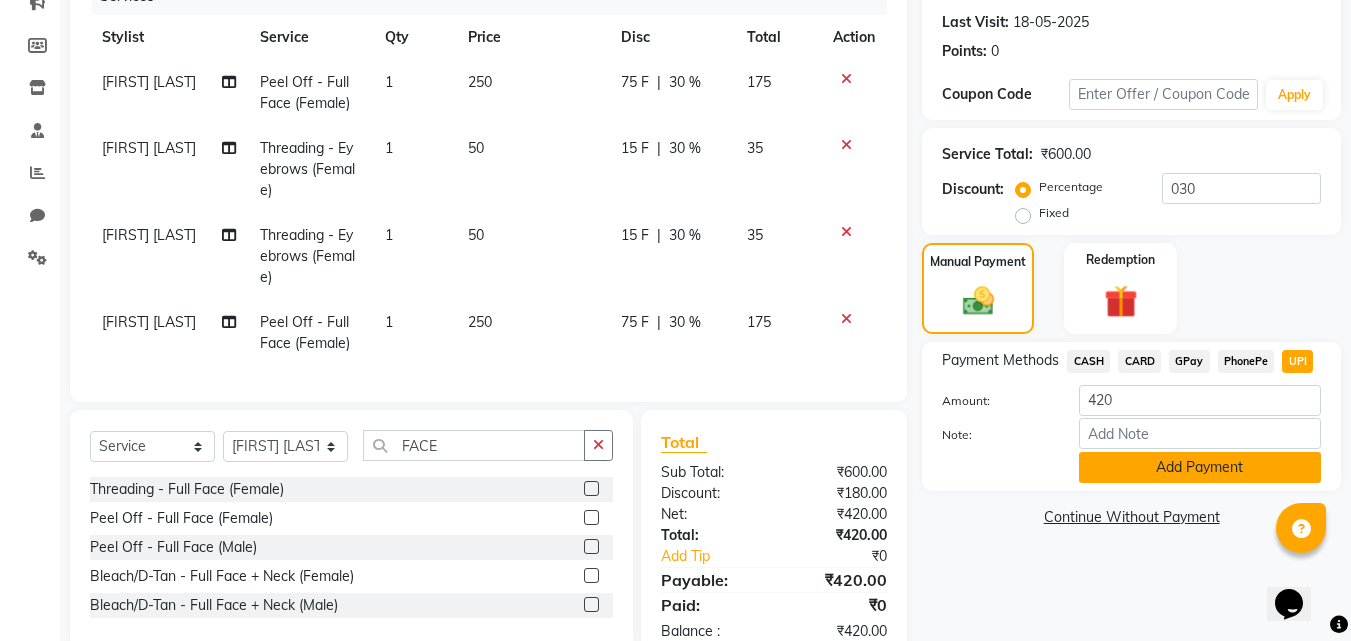 click on "Add Payment" 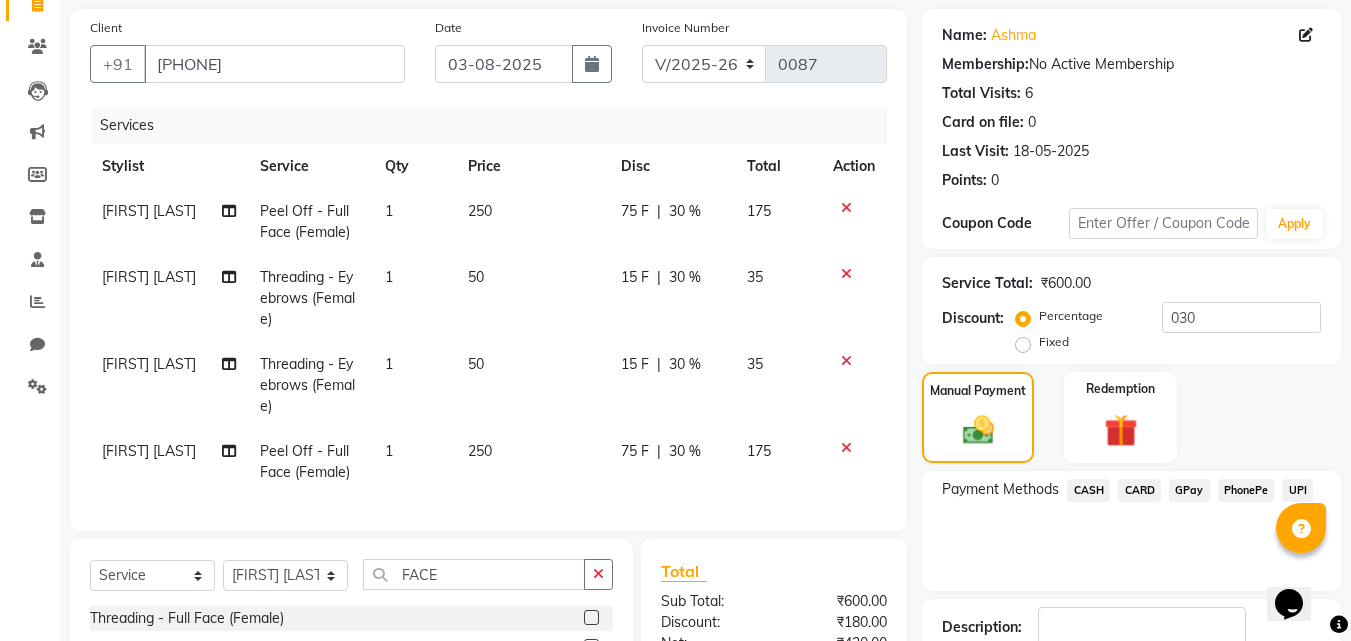 scroll, scrollTop: 110, scrollLeft: 0, axis: vertical 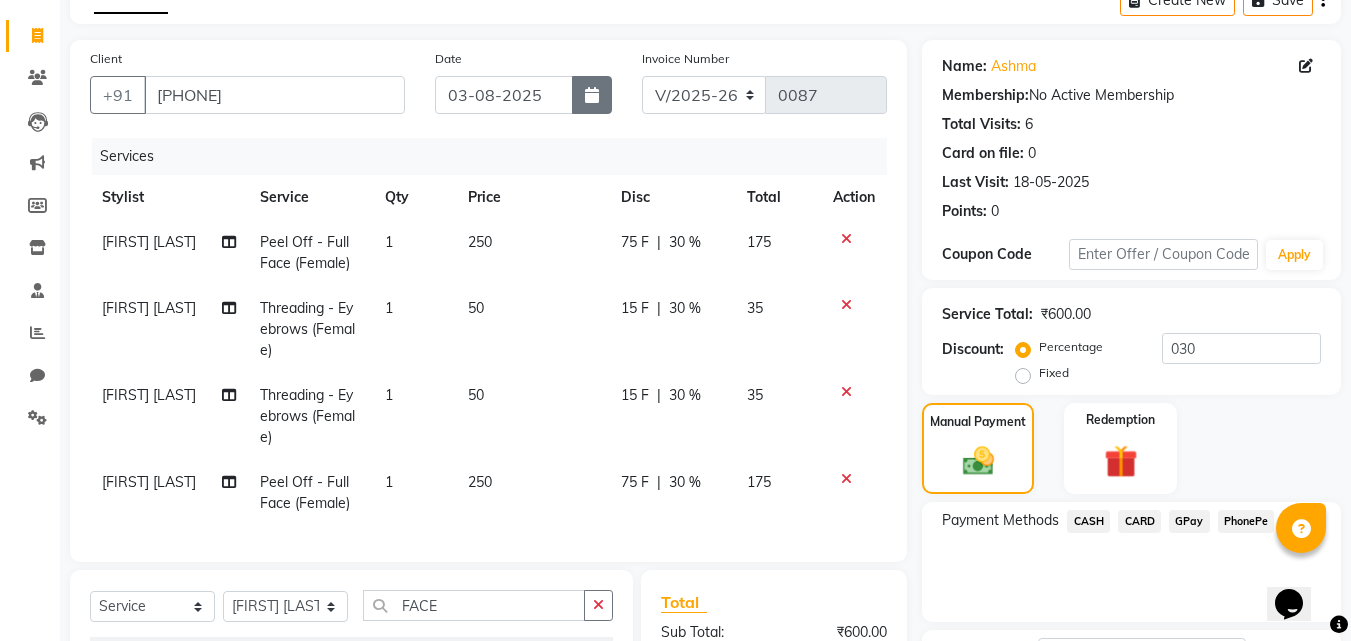 click 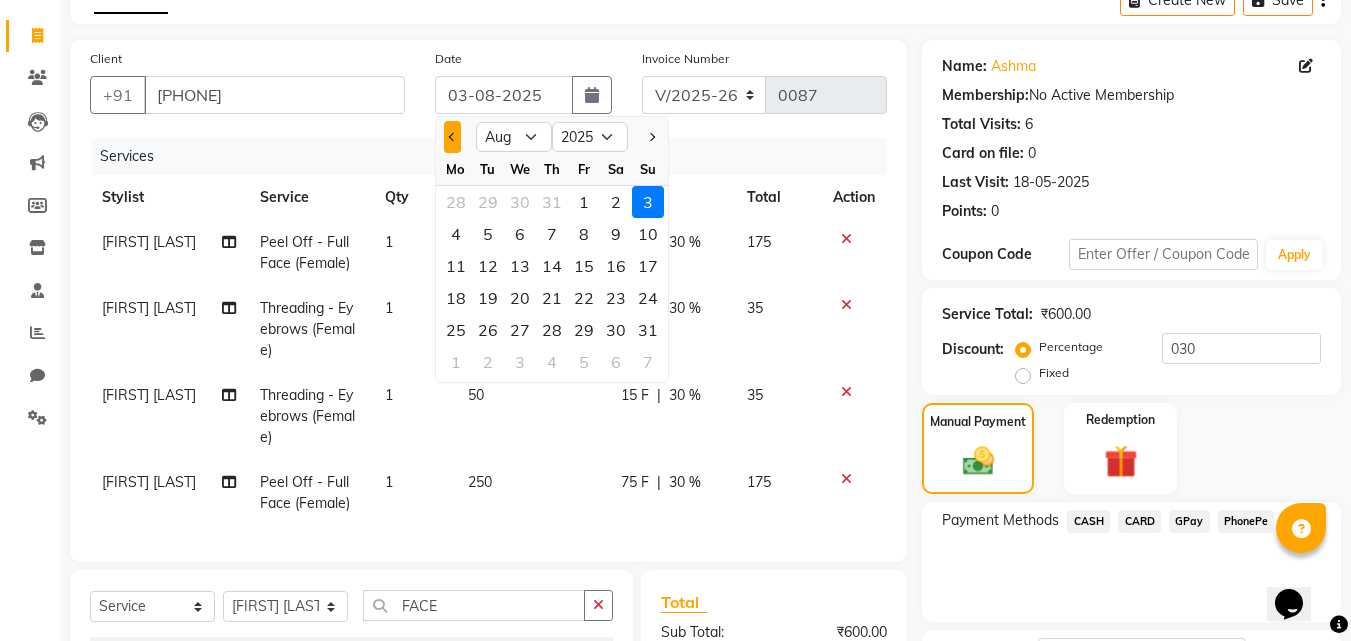 click 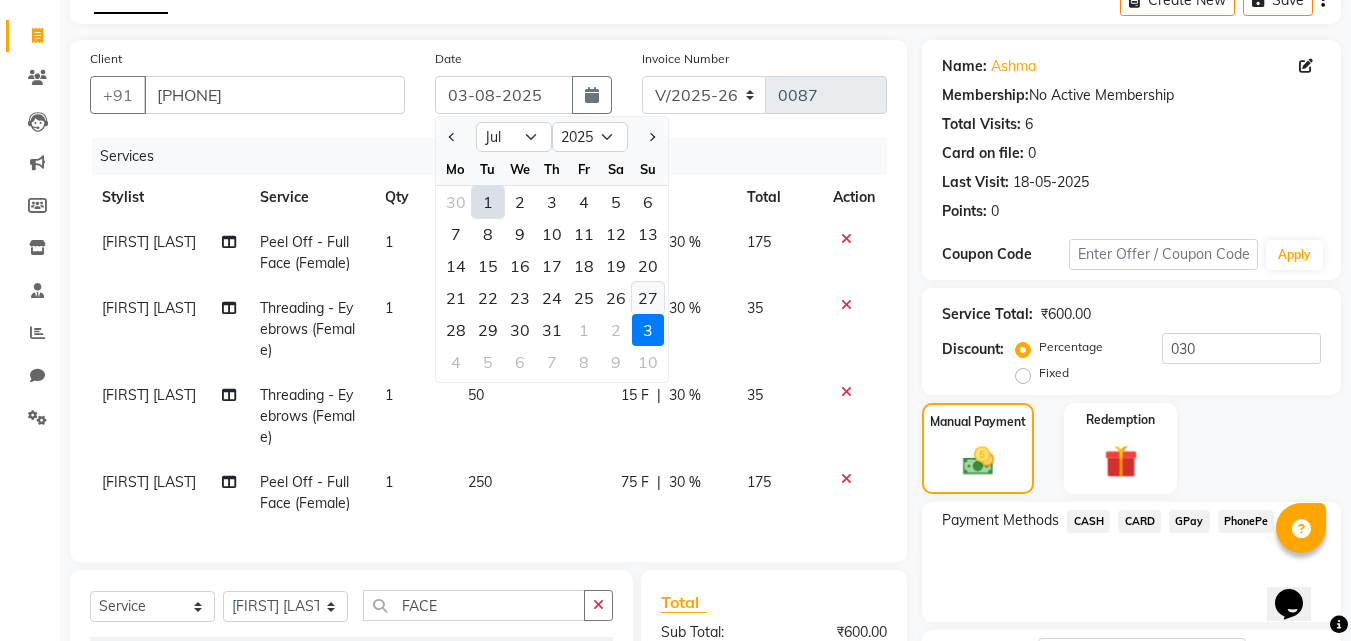 click on "27" 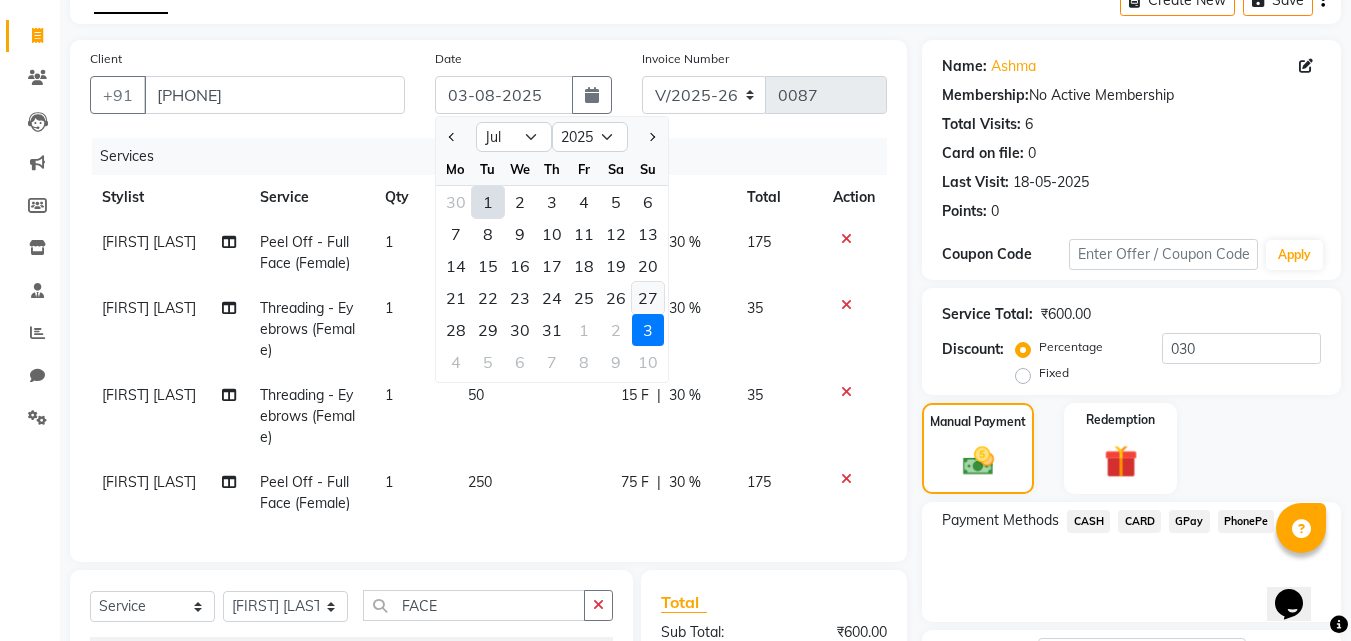 type on "27-07-2025" 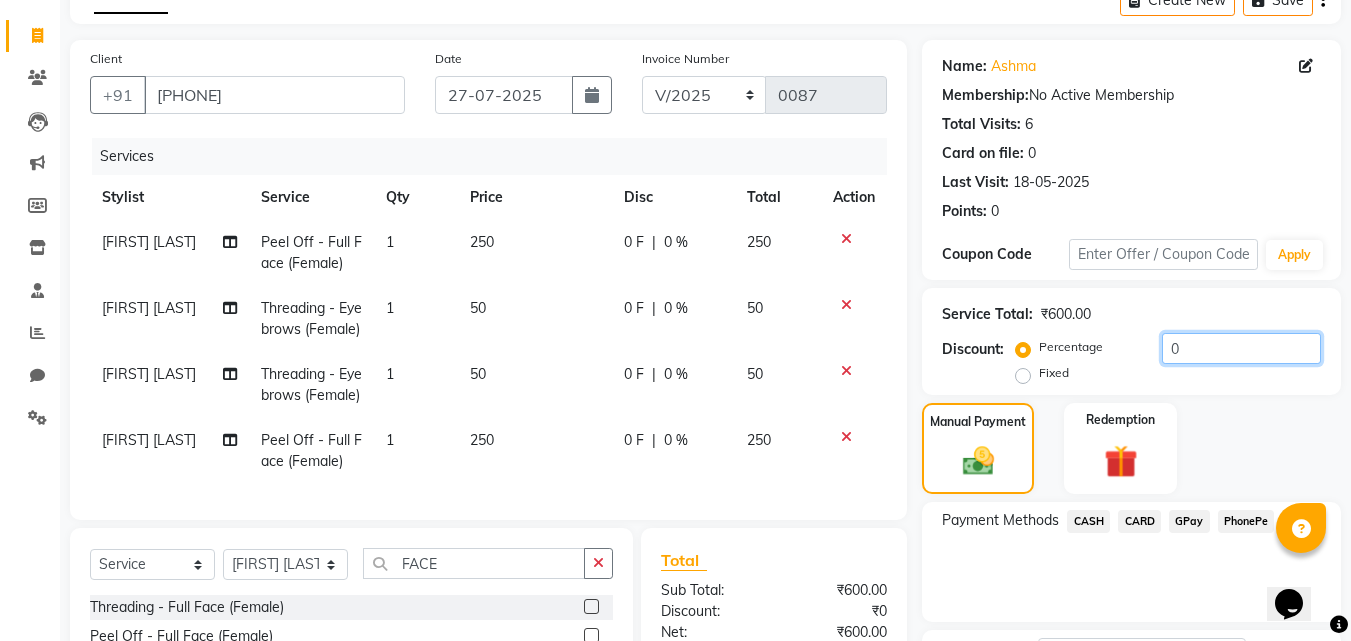 click on "0" 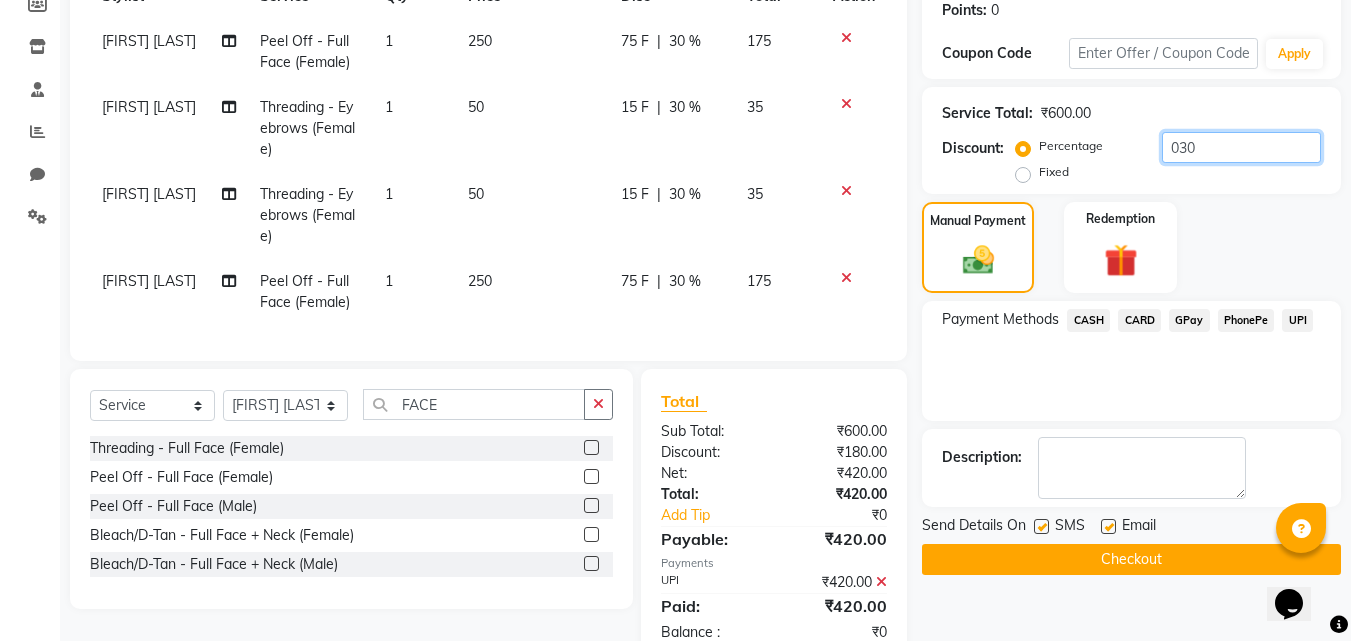scroll, scrollTop: 350, scrollLeft: 0, axis: vertical 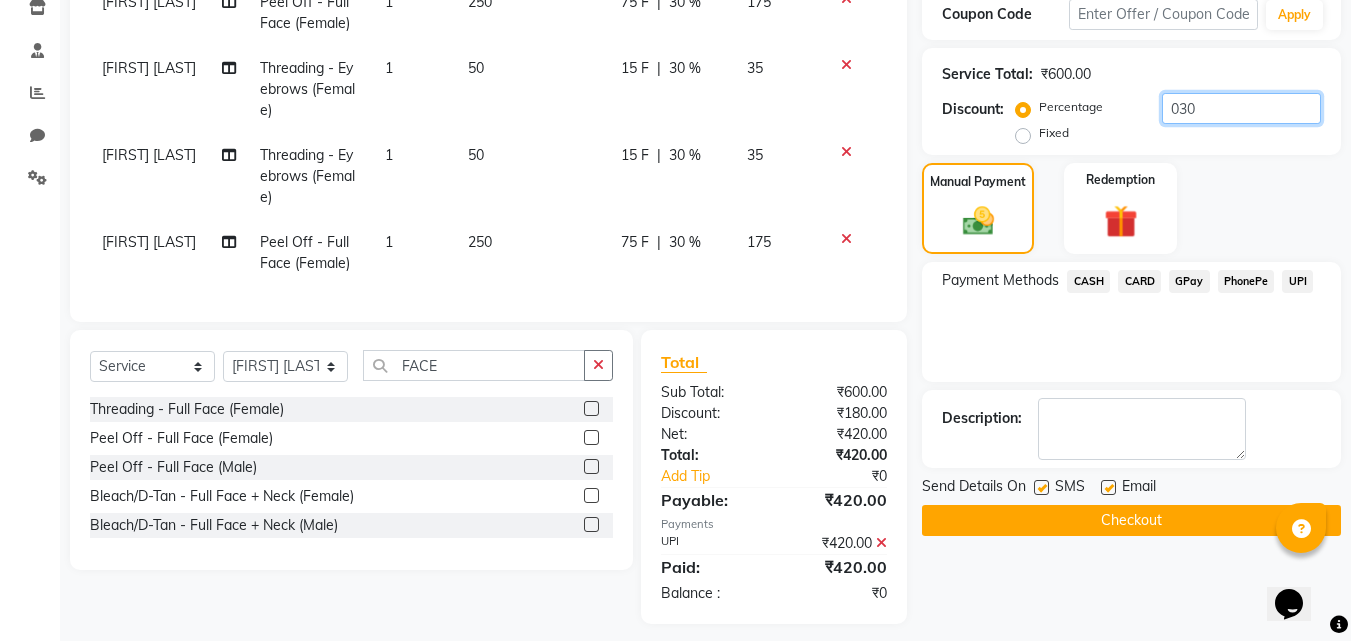 type on "030" 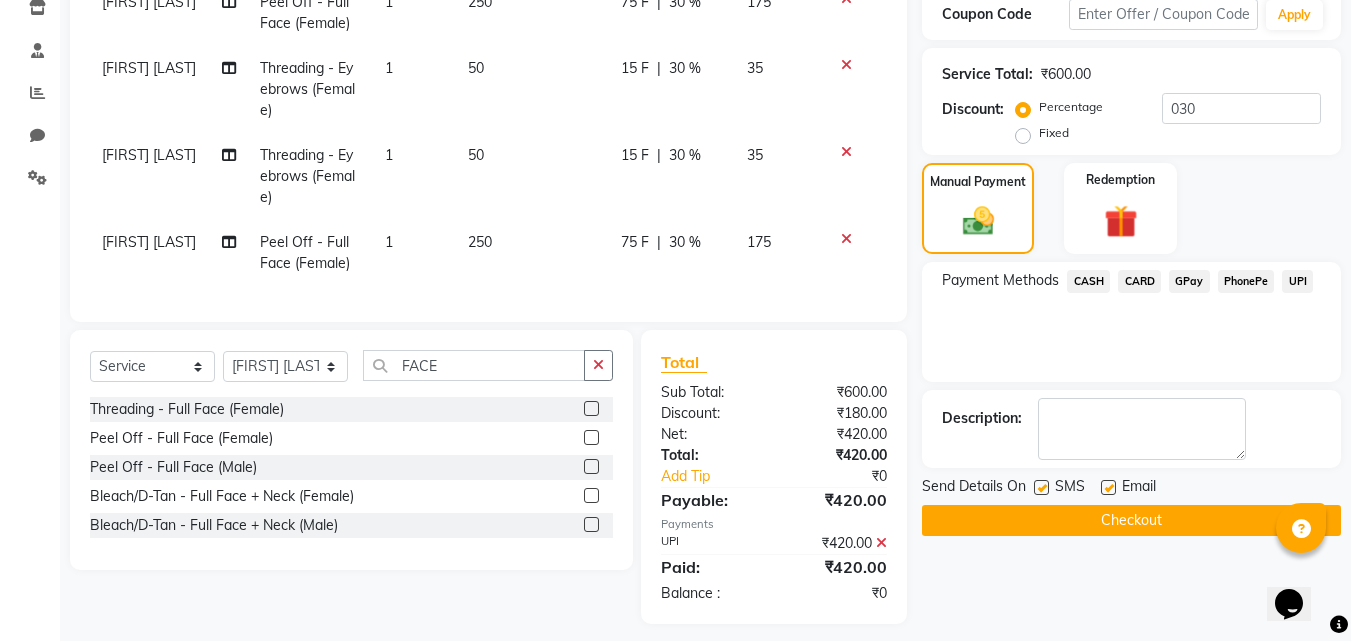 click on "UPI" 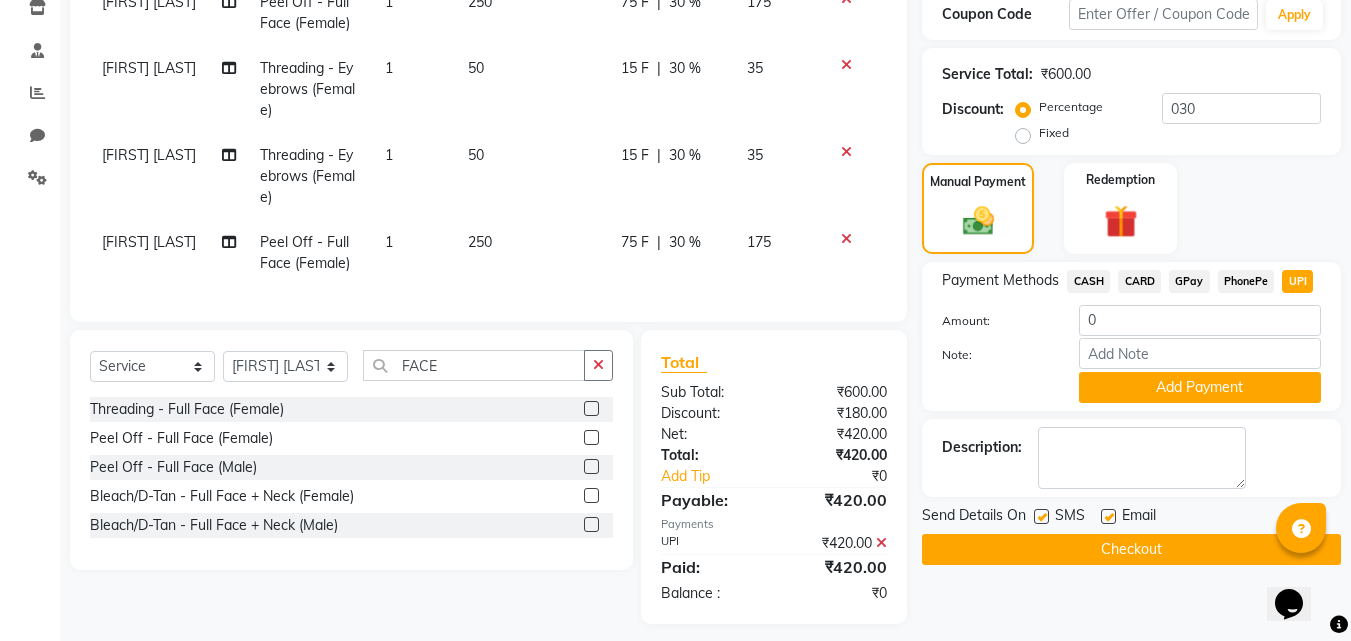 click on "Checkout" 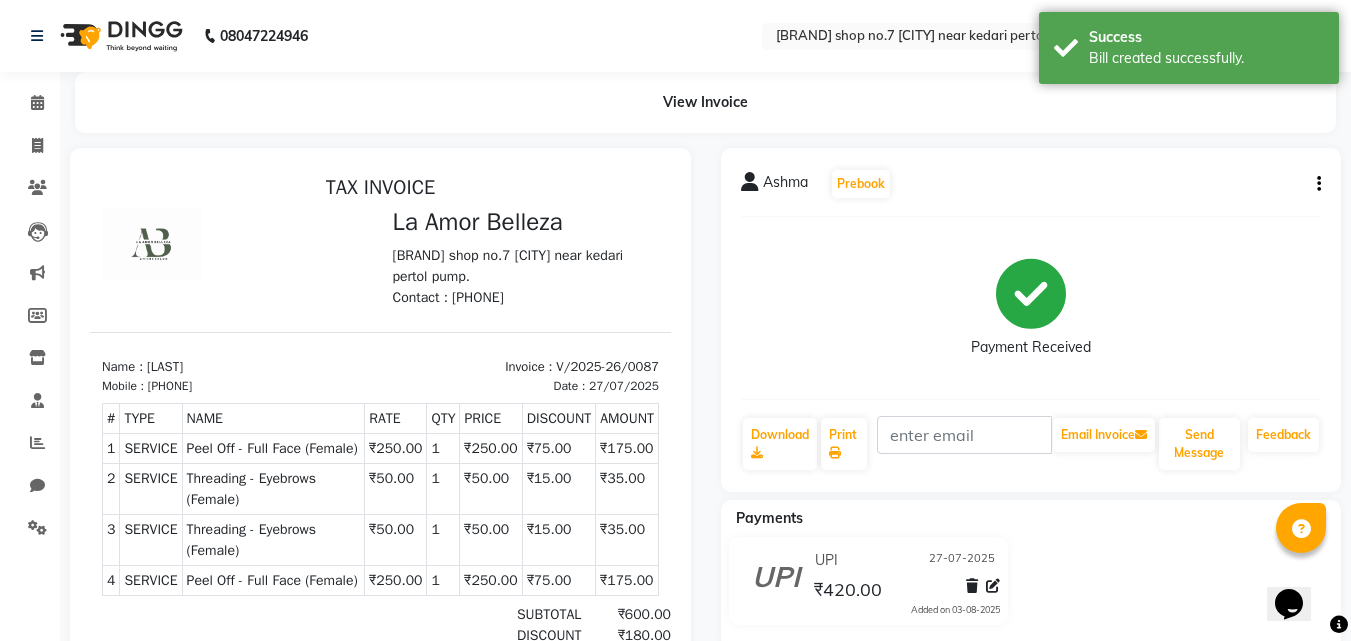 scroll, scrollTop: 0, scrollLeft: 0, axis: both 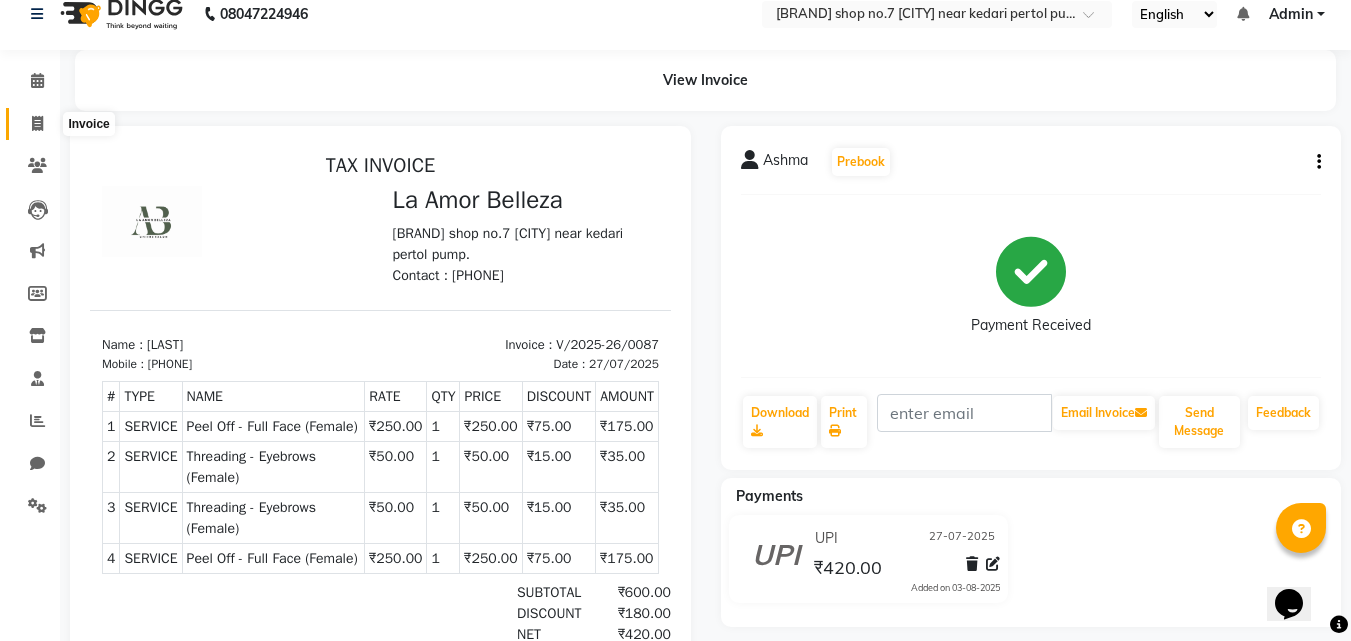 click 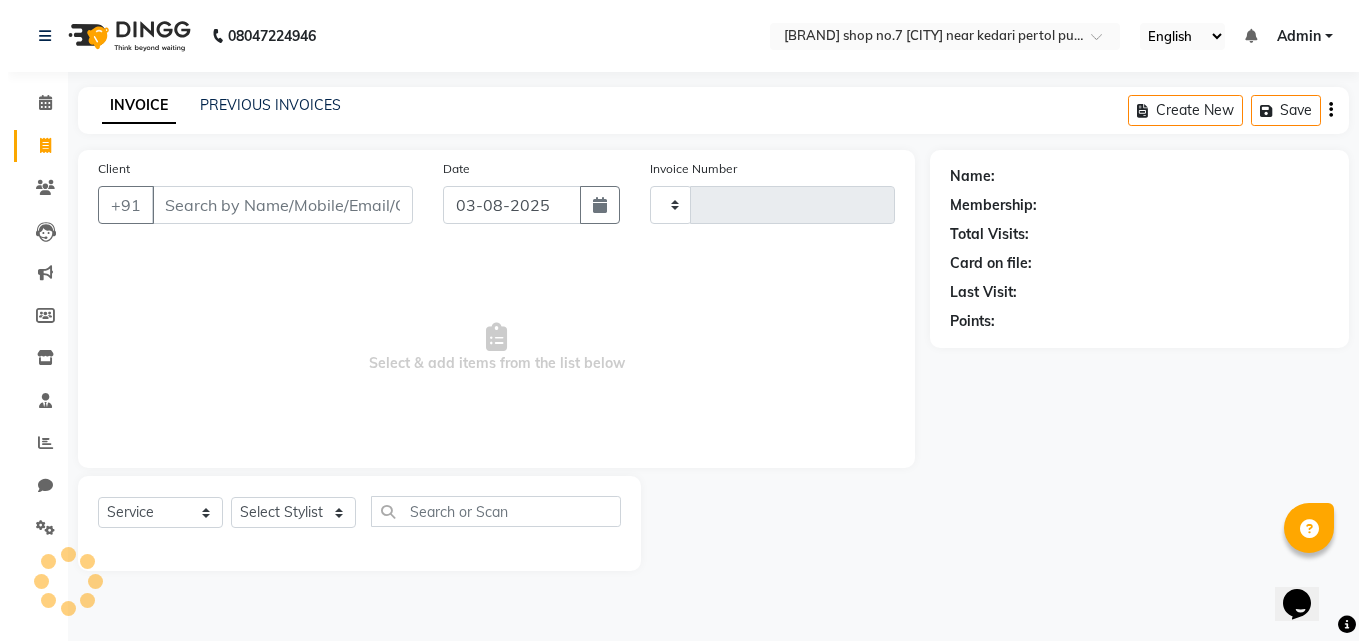 scroll, scrollTop: 0, scrollLeft: 0, axis: both 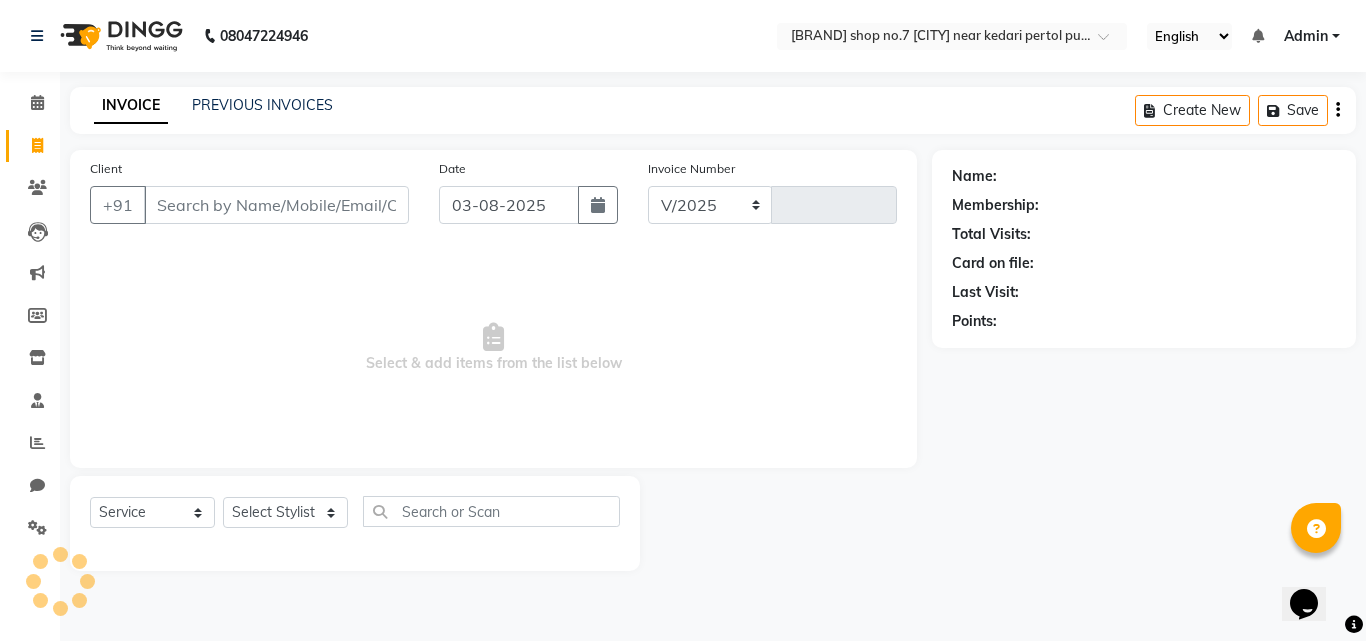 select on "8266" 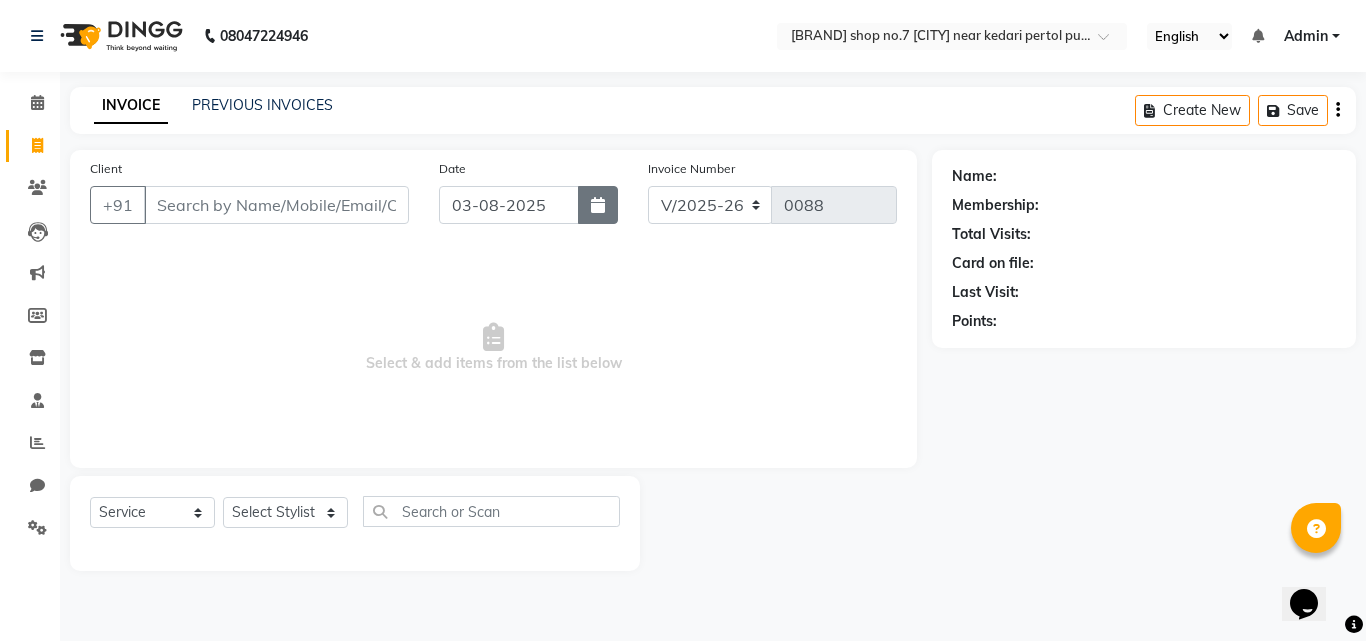 click 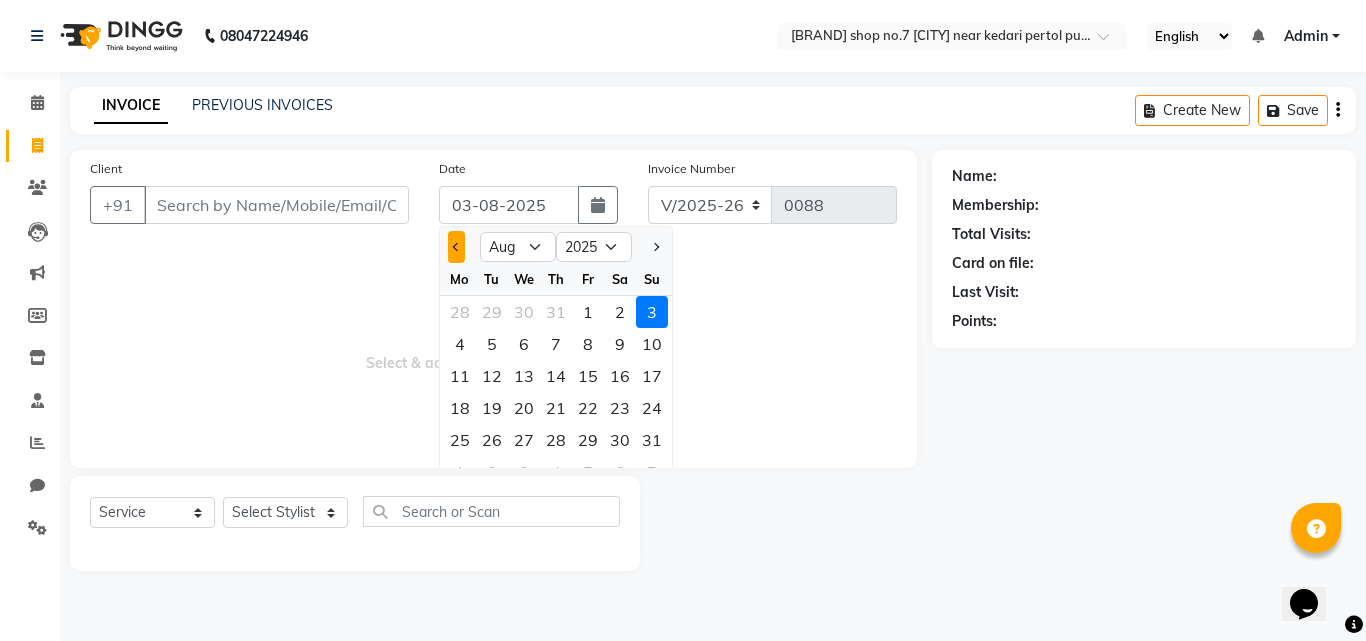 click 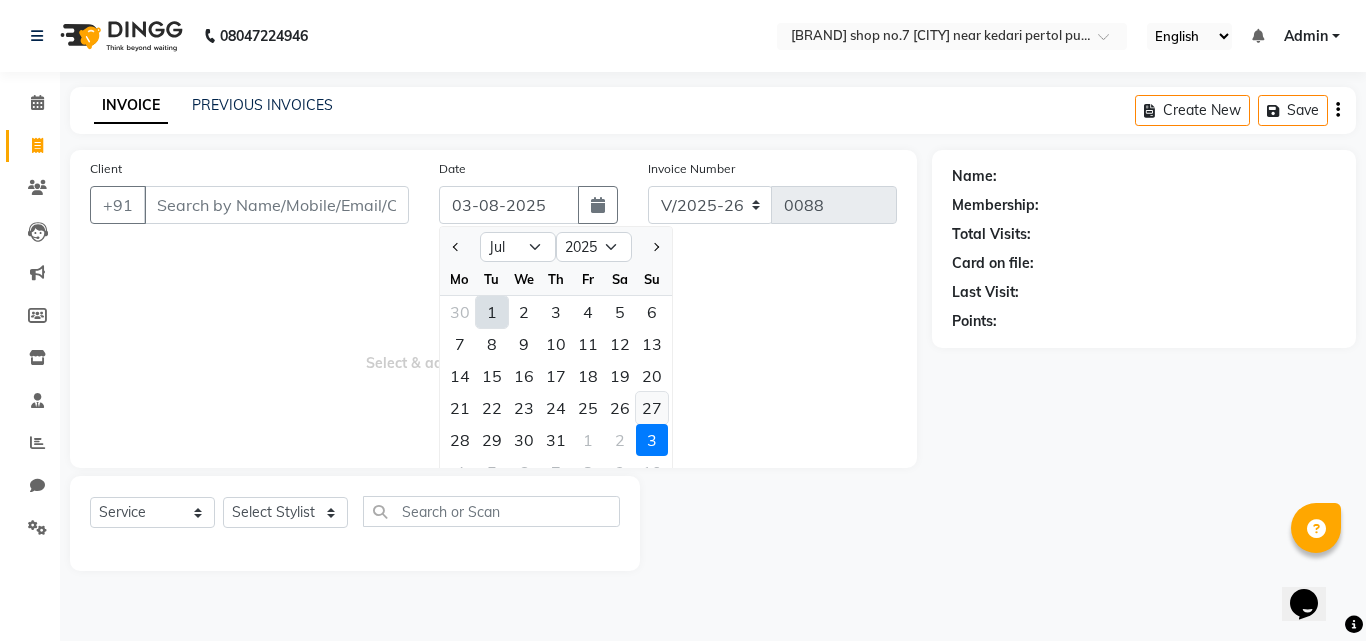 click on "27" 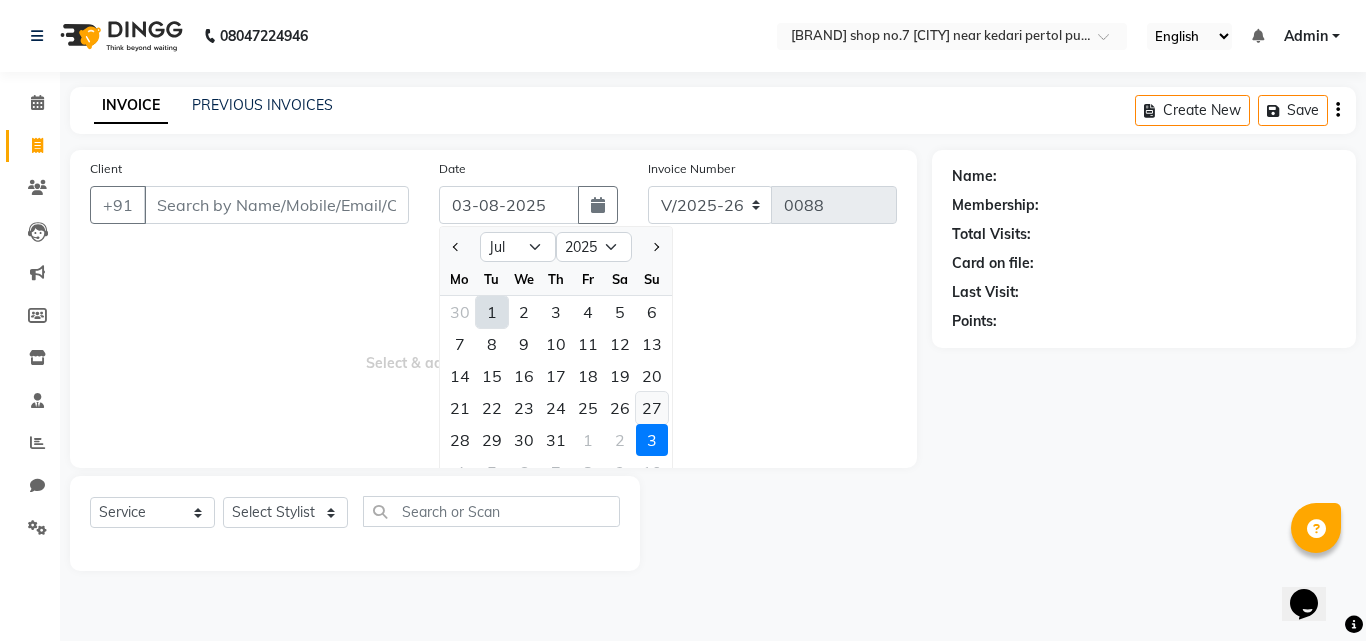type on "27-07-2025" 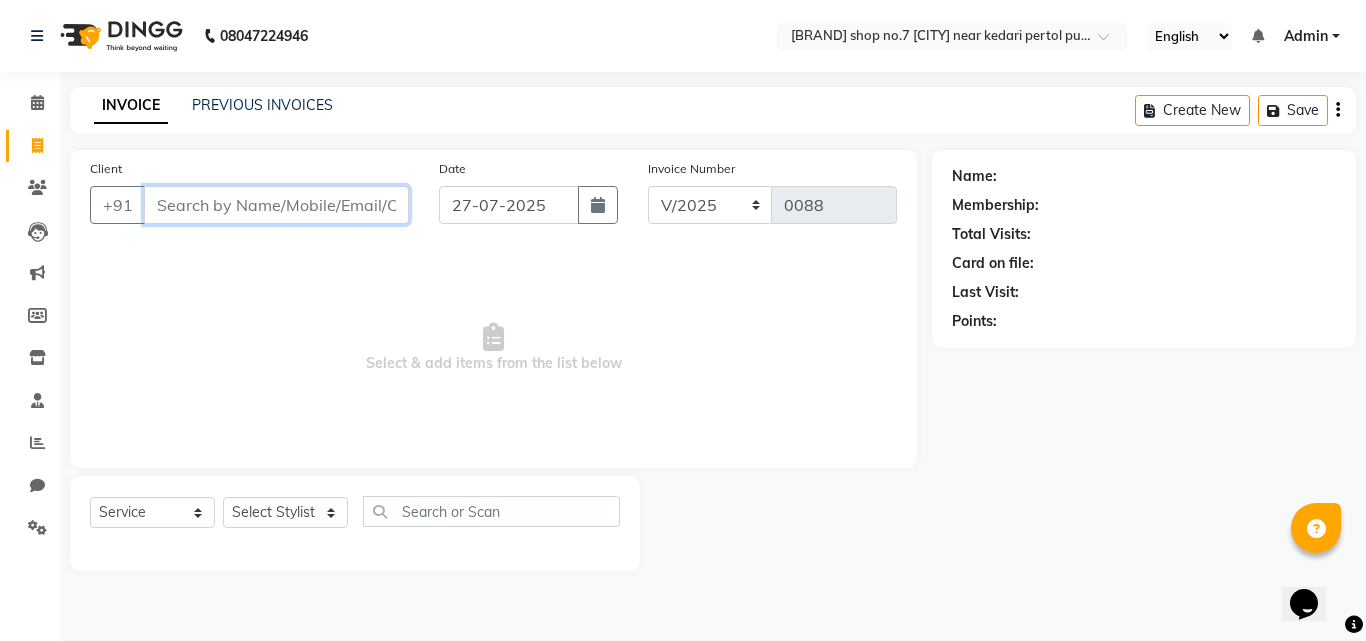 click on "Client" at bounding box center [276, 205] 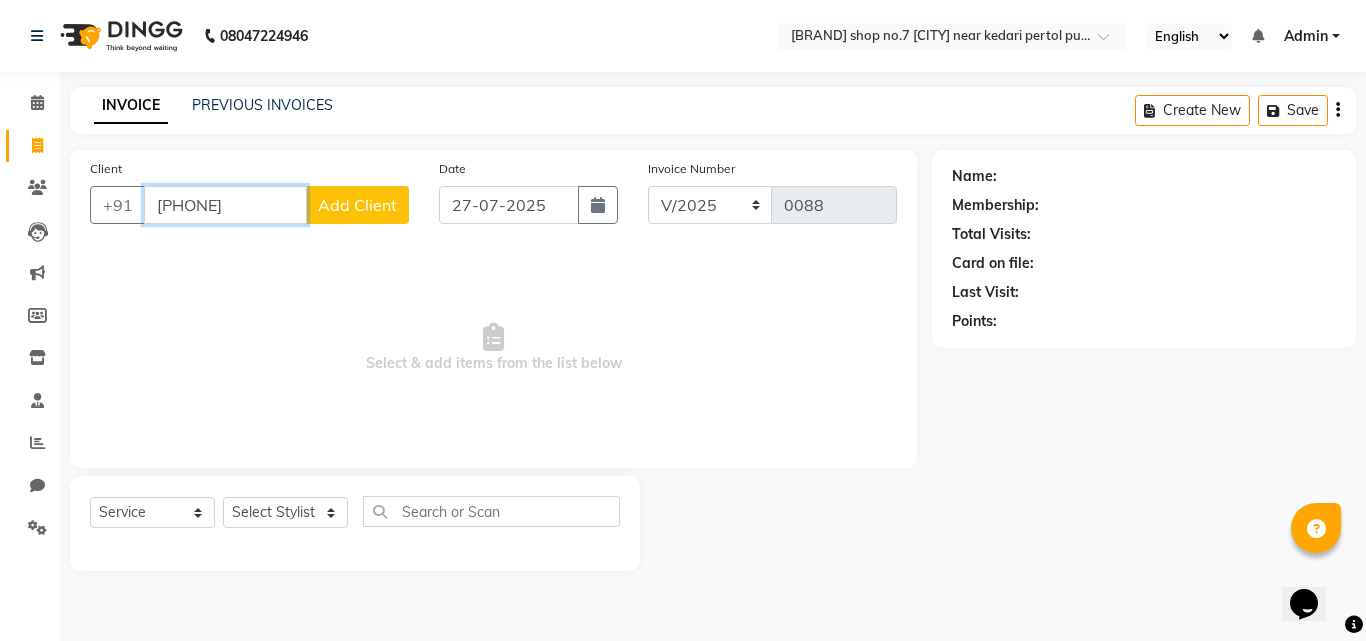 type on "[PHONE]" 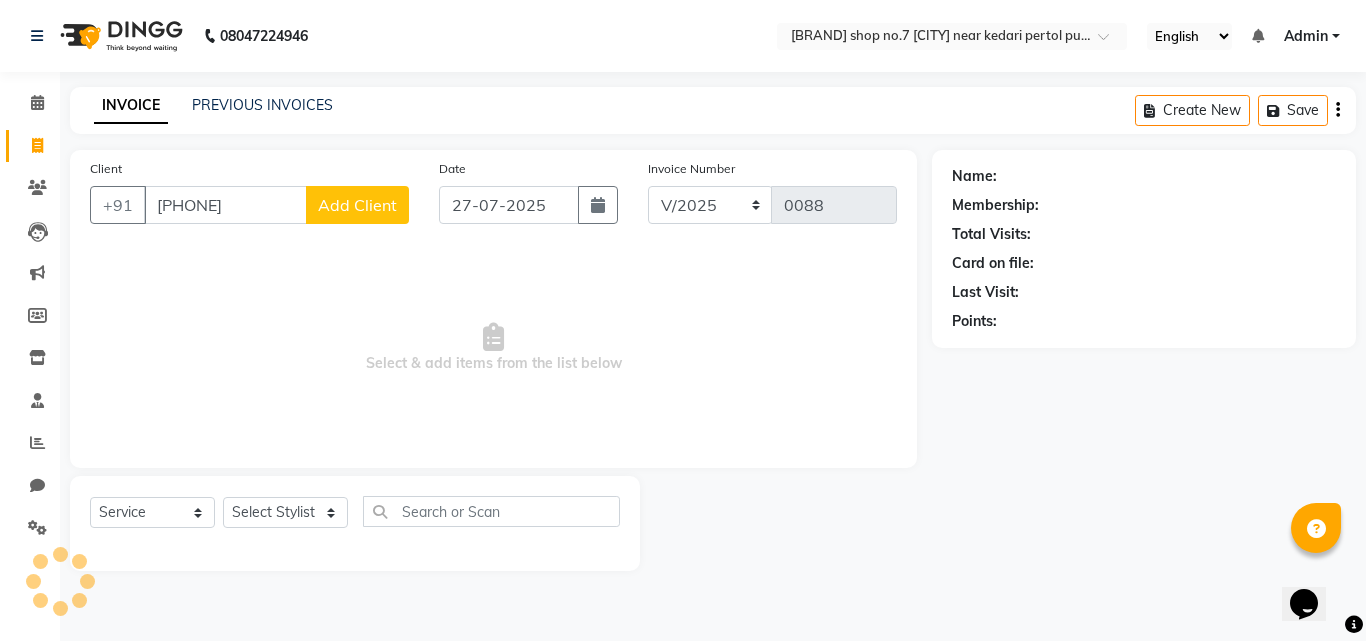 click on "Add Client" 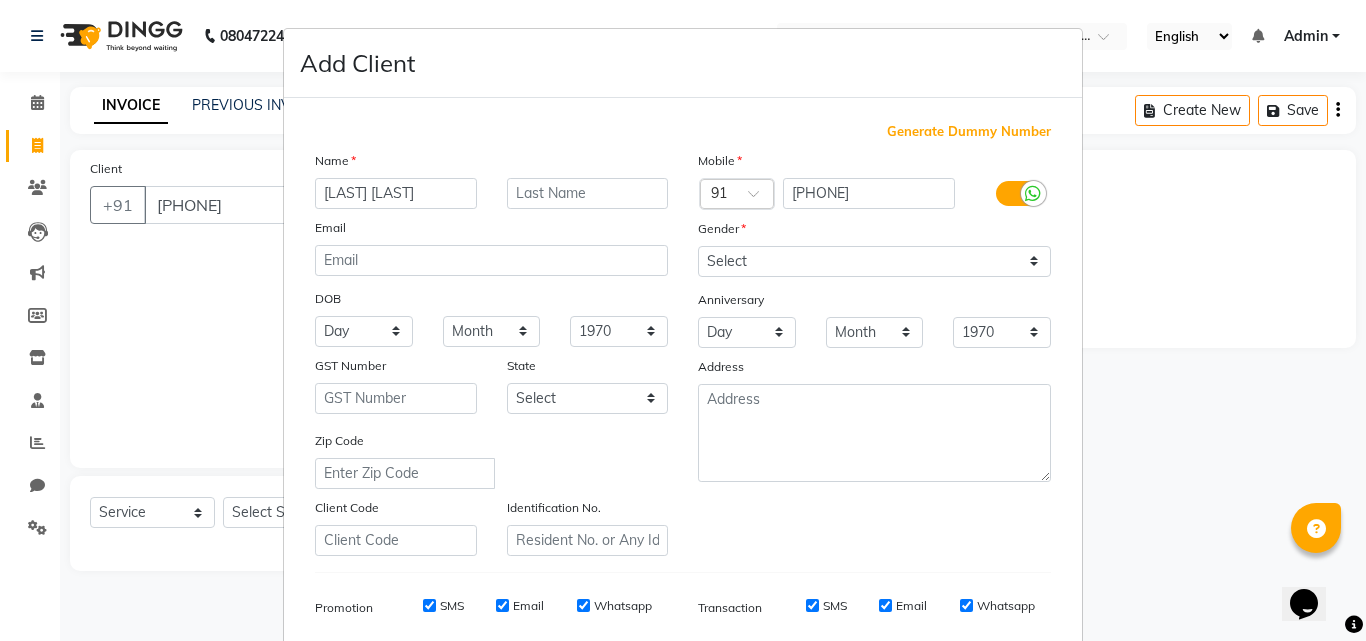 type on "[LAST] [LAST]" 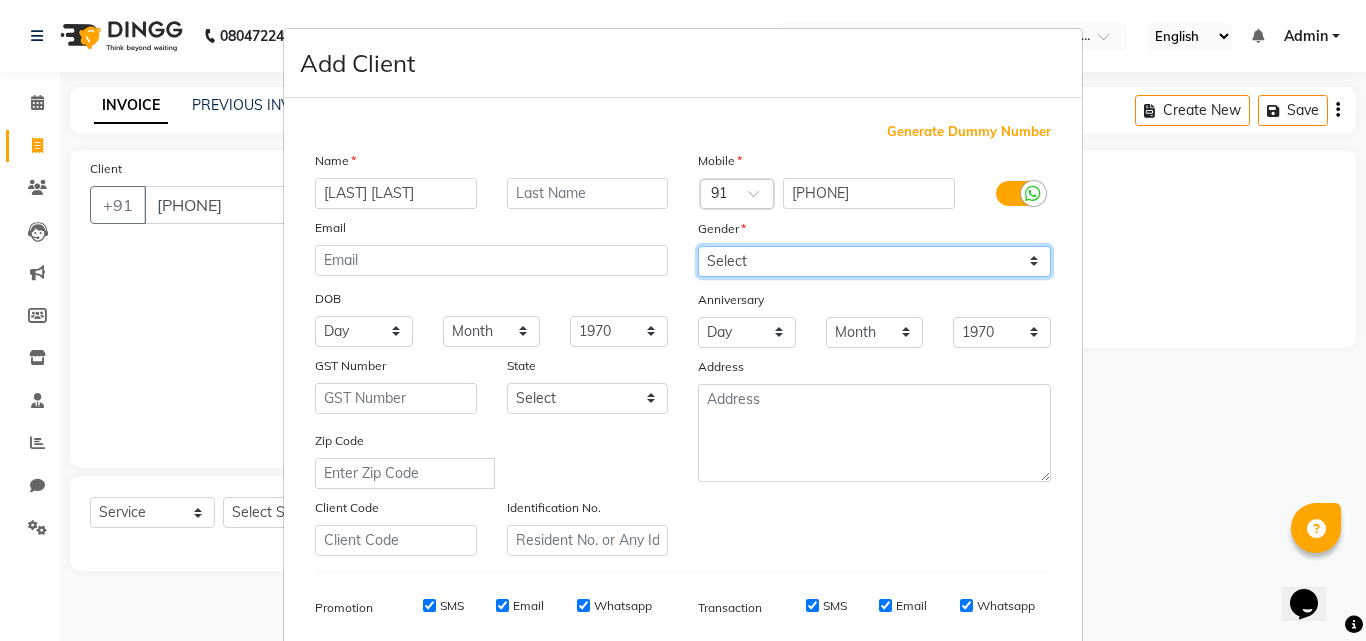 click on "Select Male Female Other Prefer Not To Say" at bounding box center (874, 261) 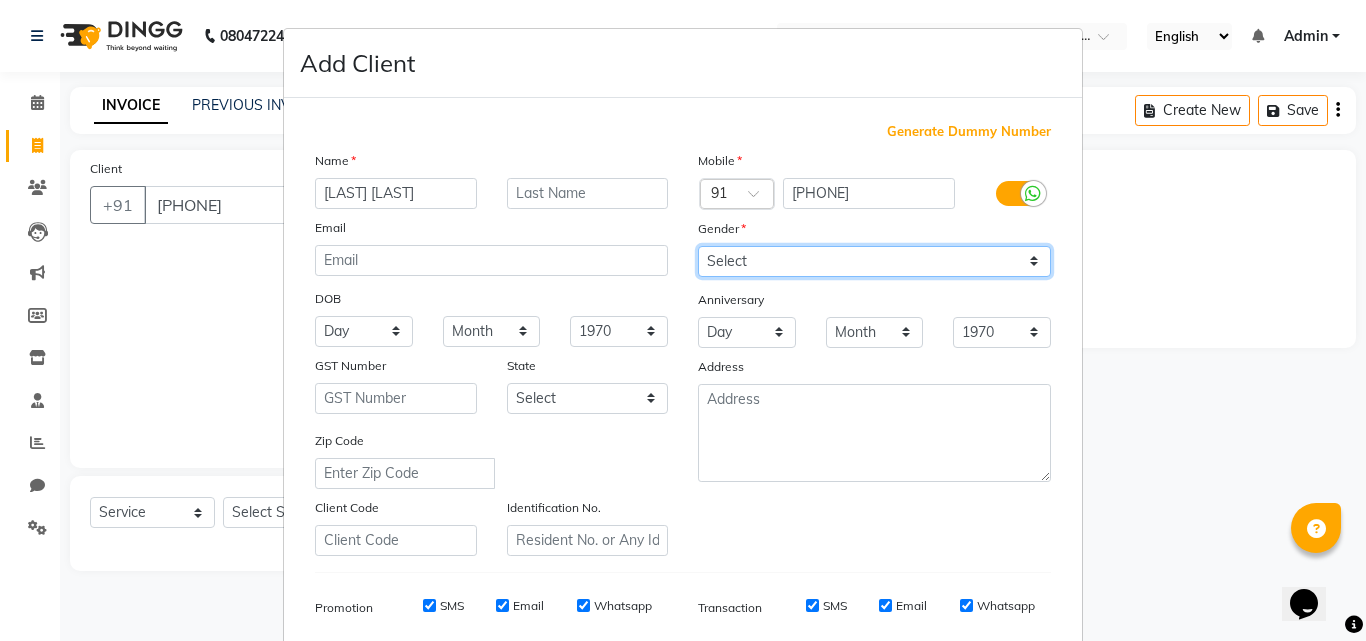 select on "male" 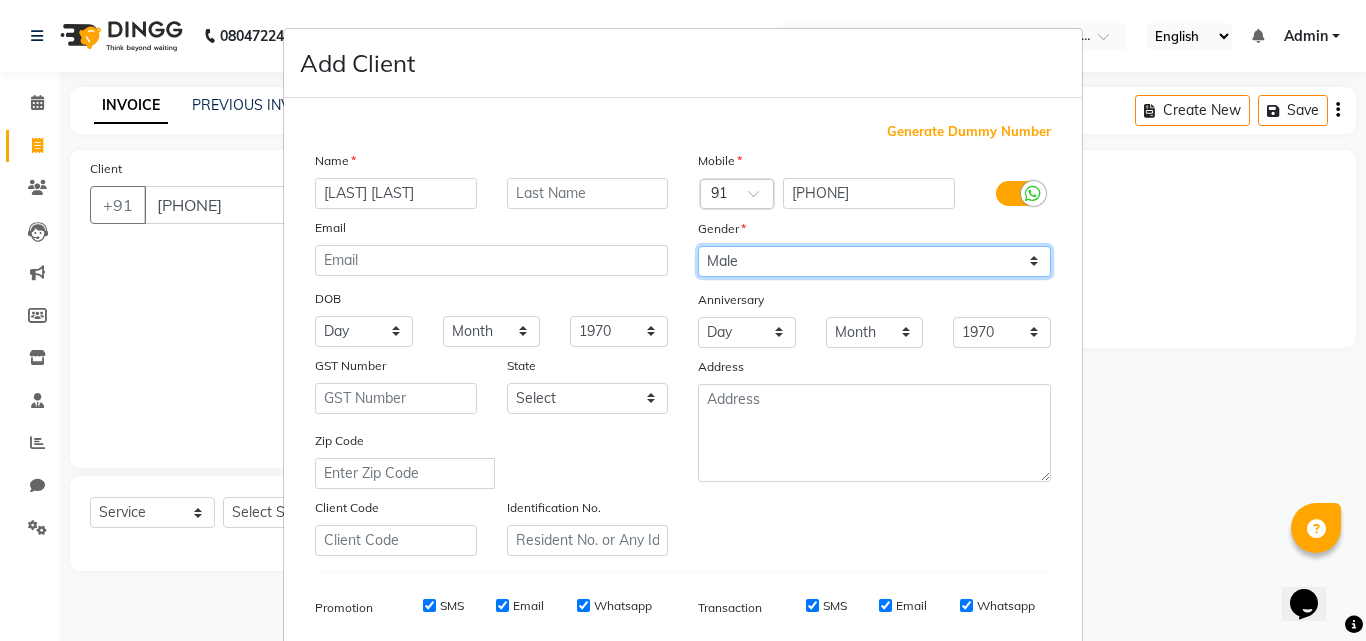 click on "Select Male Female Other Prefer Not To Say" at bounding box center [874, 261] 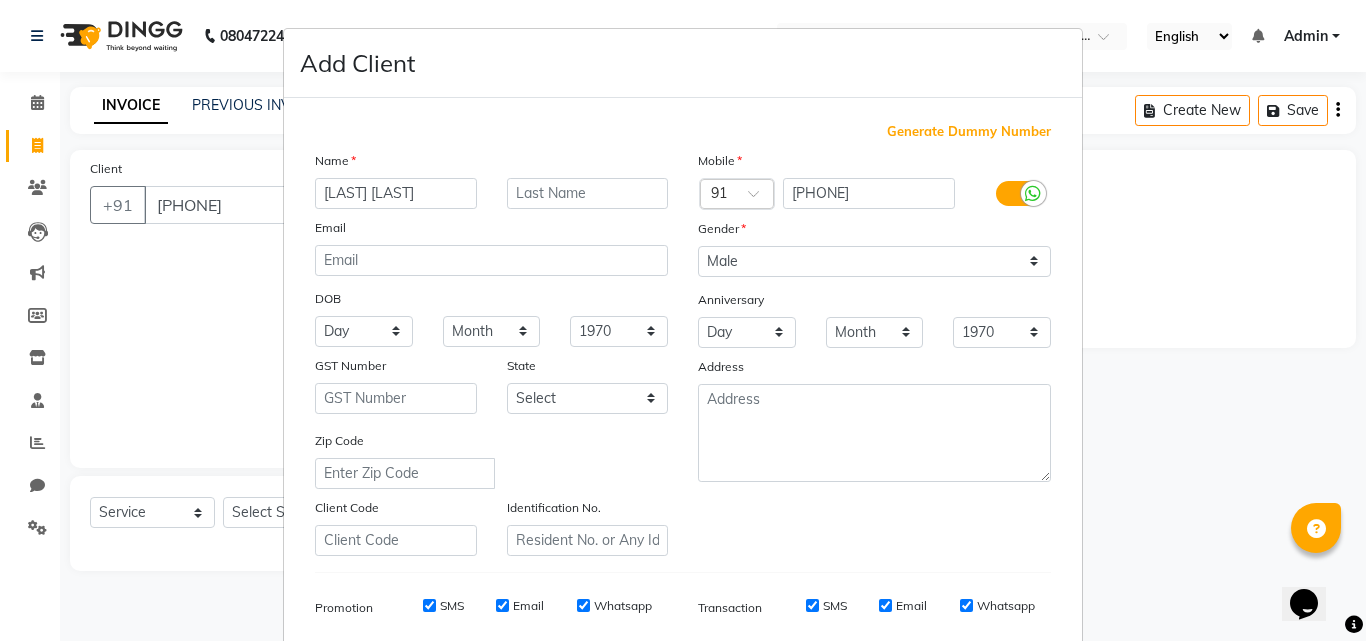 click at bounding box center (1354, 624) 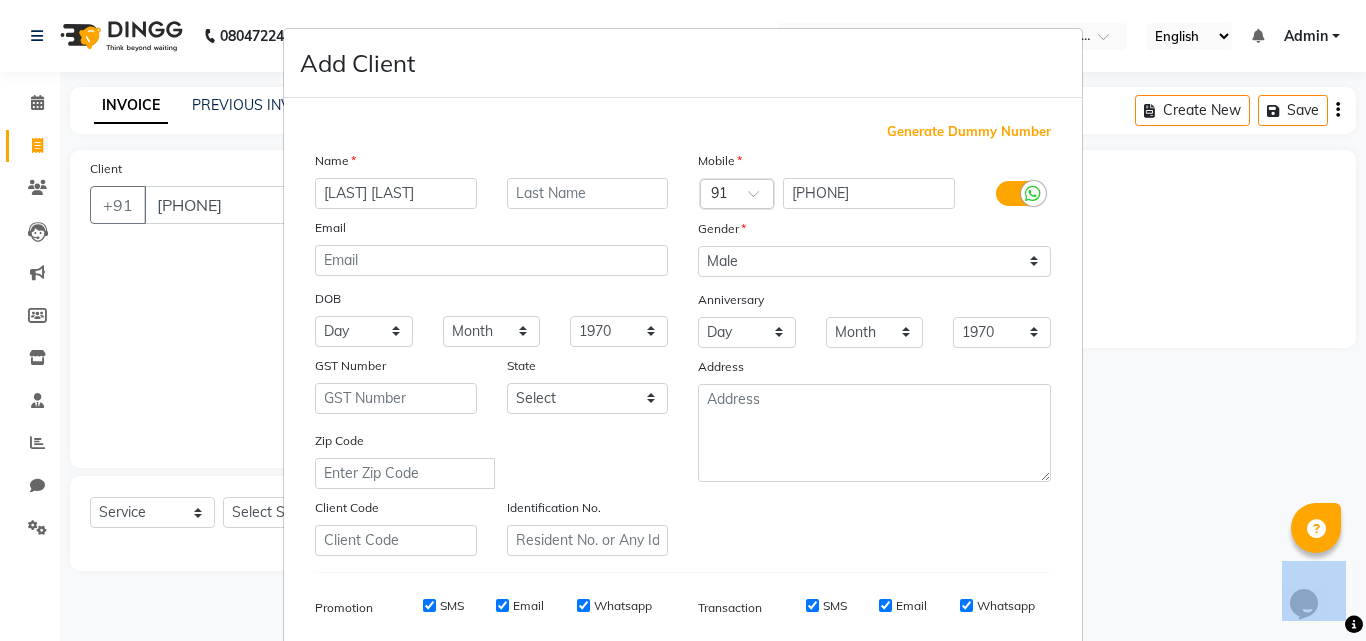 click at bounding box center (1354, 624) 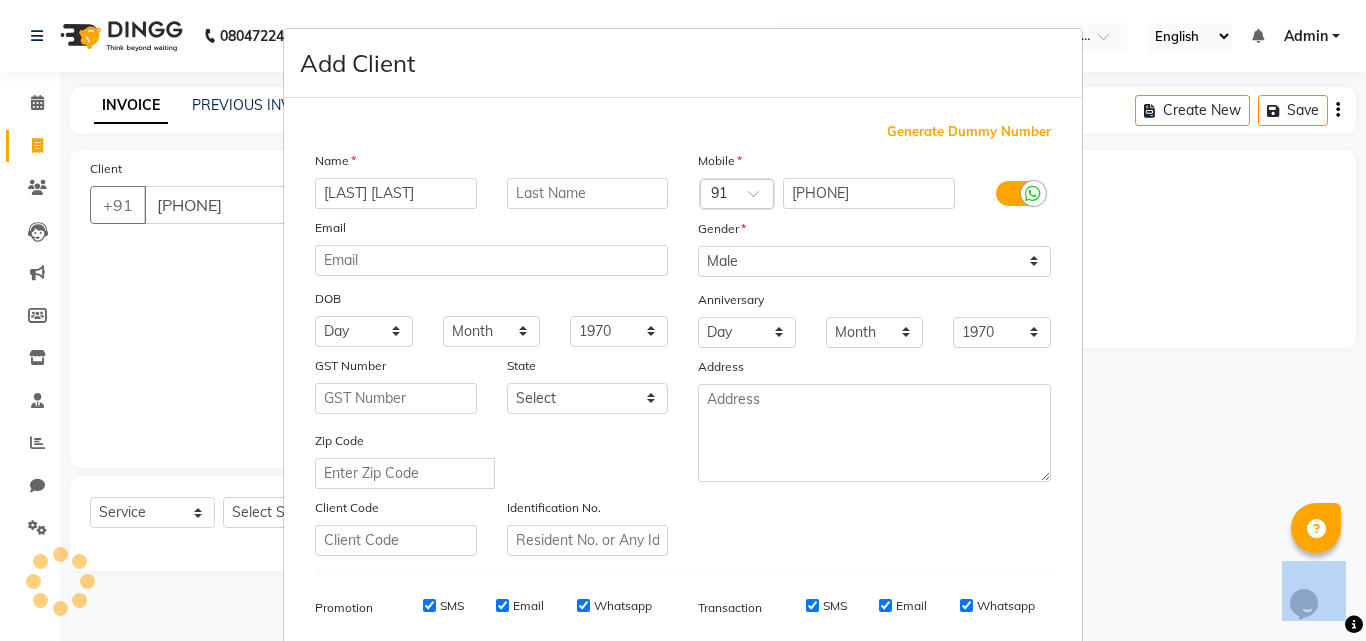click at bounding box center [1354, 624] 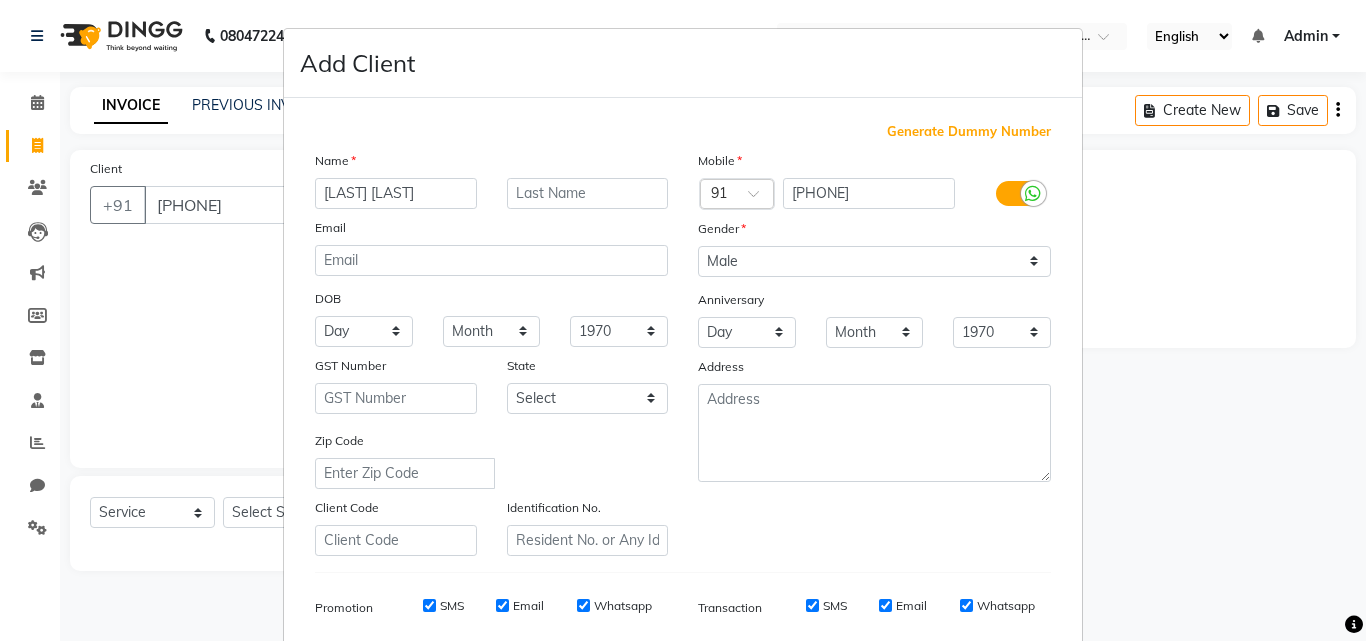 click at bounding box center (1354, 624) 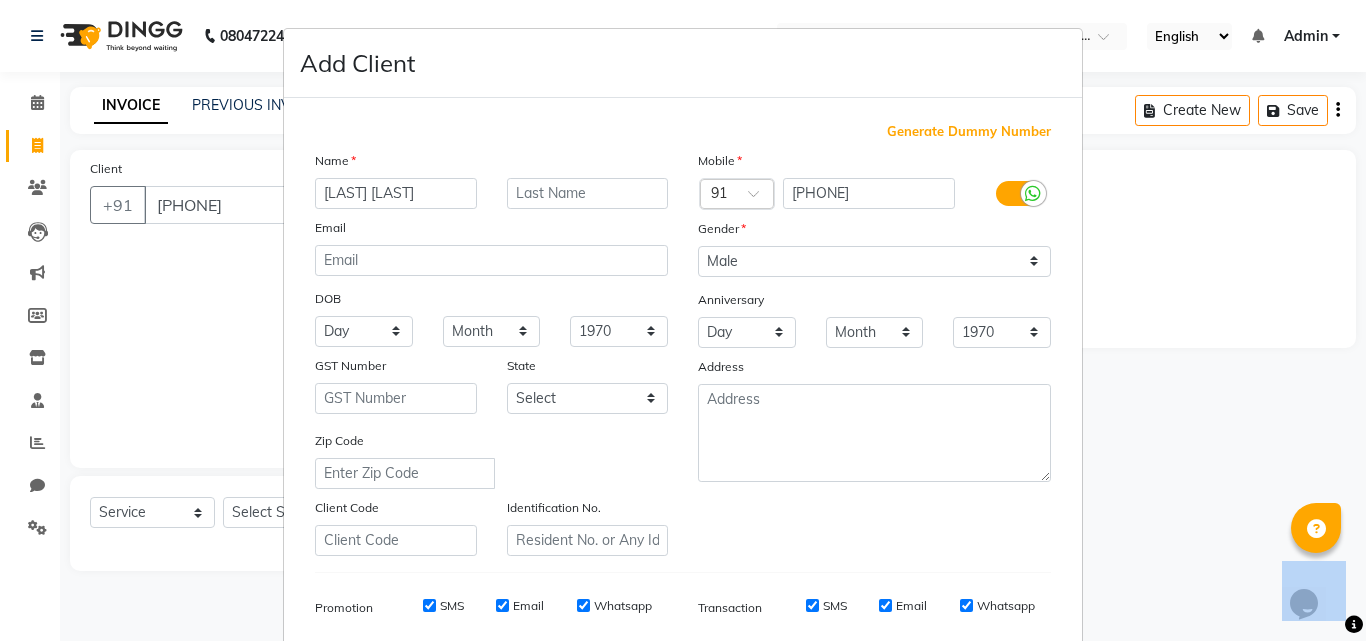 click at bounding box center (1354, 624) 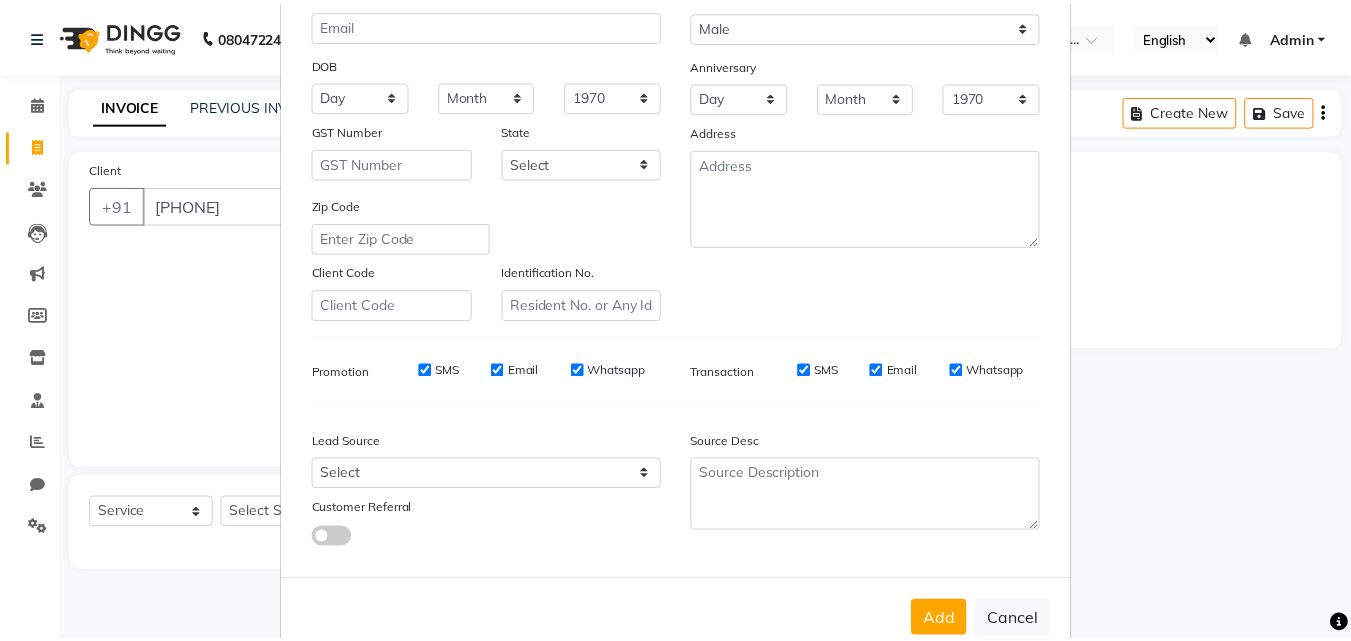 scroll, scrollTop: 282, scrollLeft: 0, axis: vertical 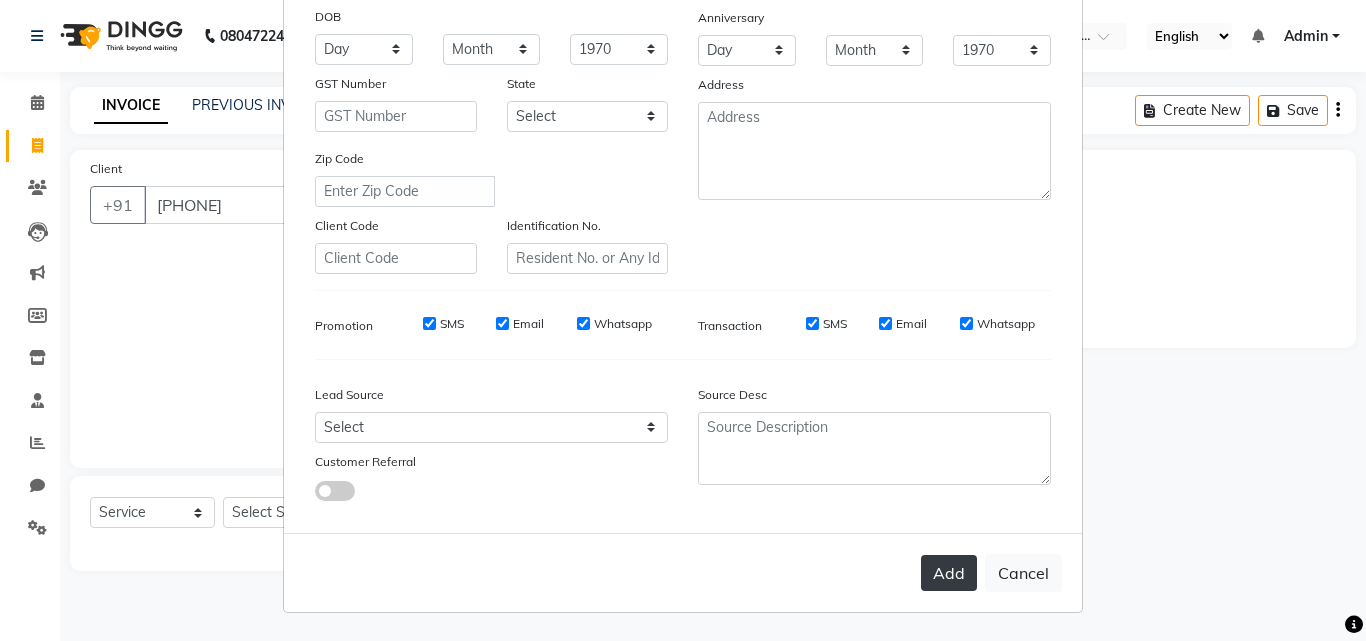 click on "Add" at bounding box center (949, 573) 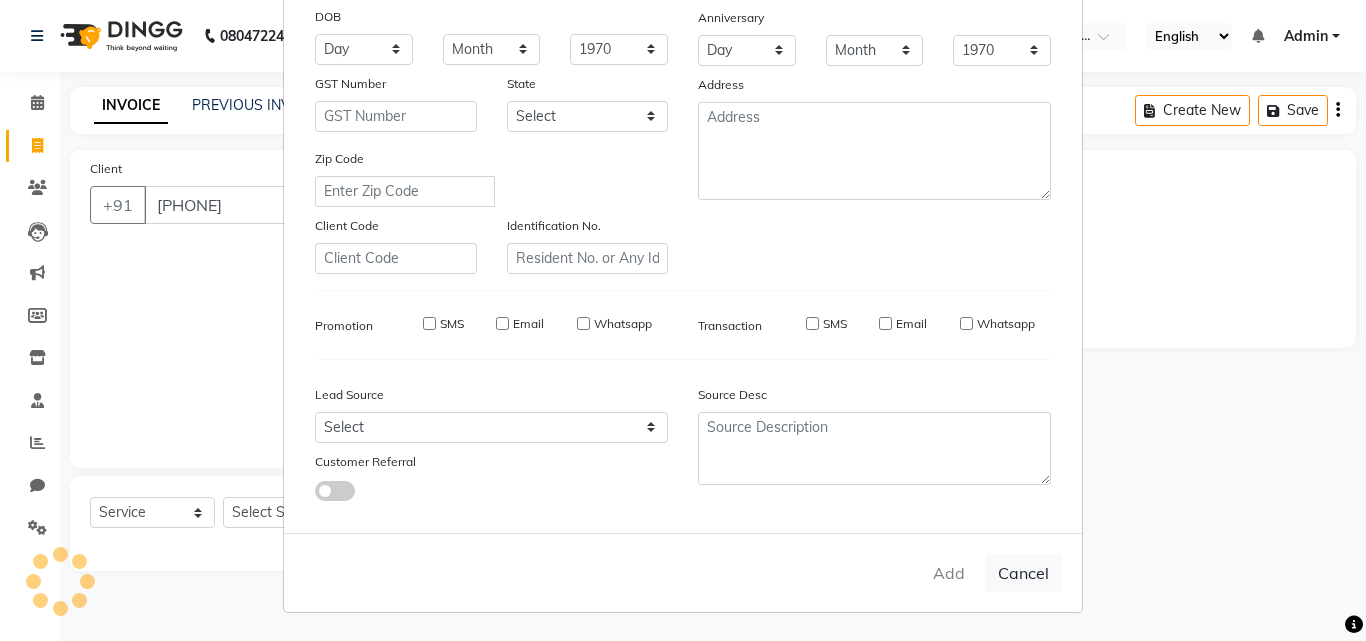 type 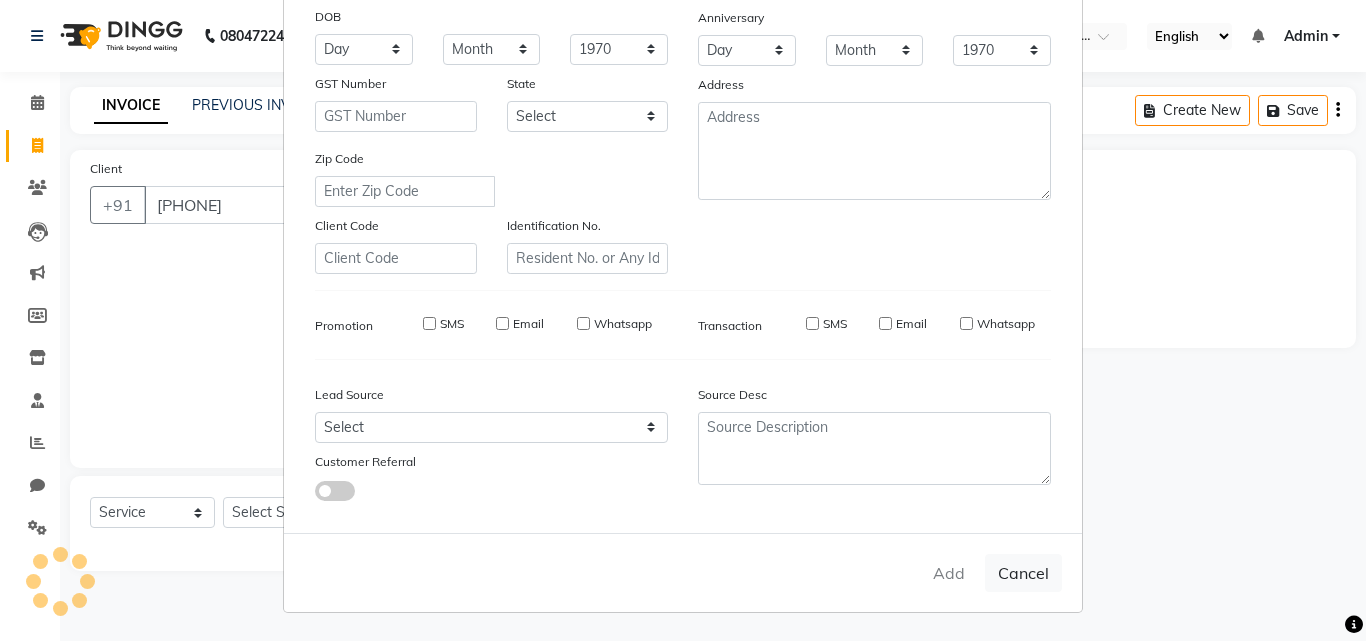 select 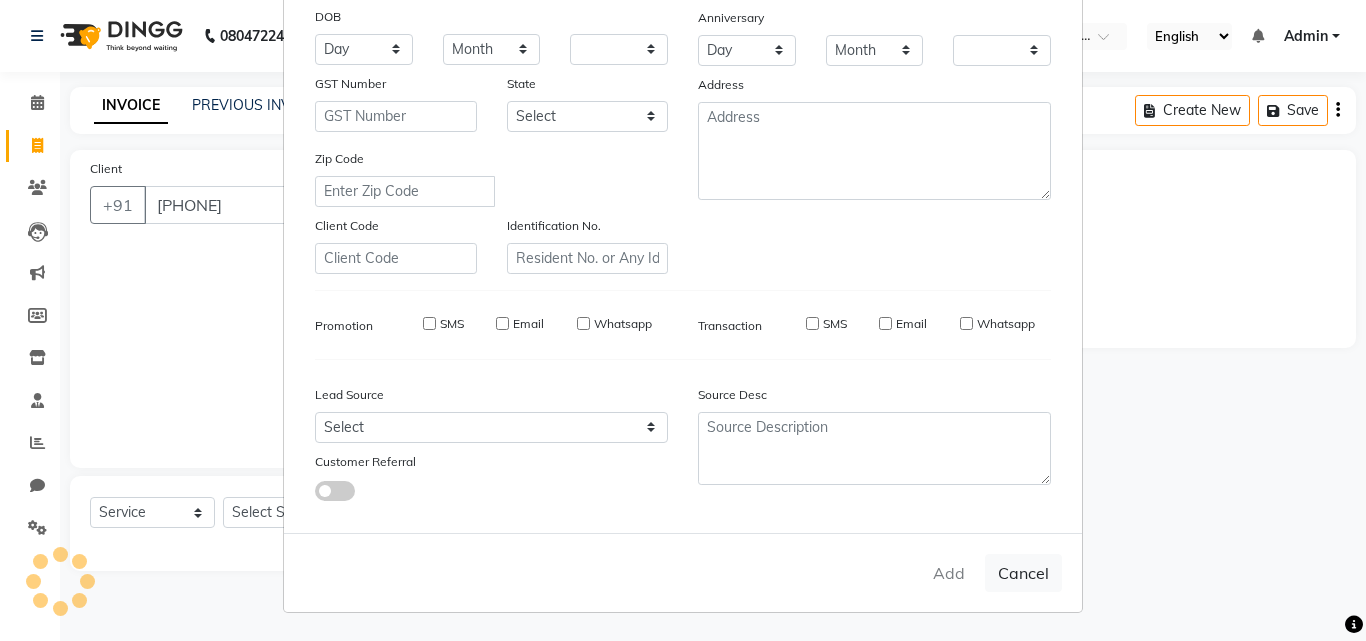 checkbox on "false" 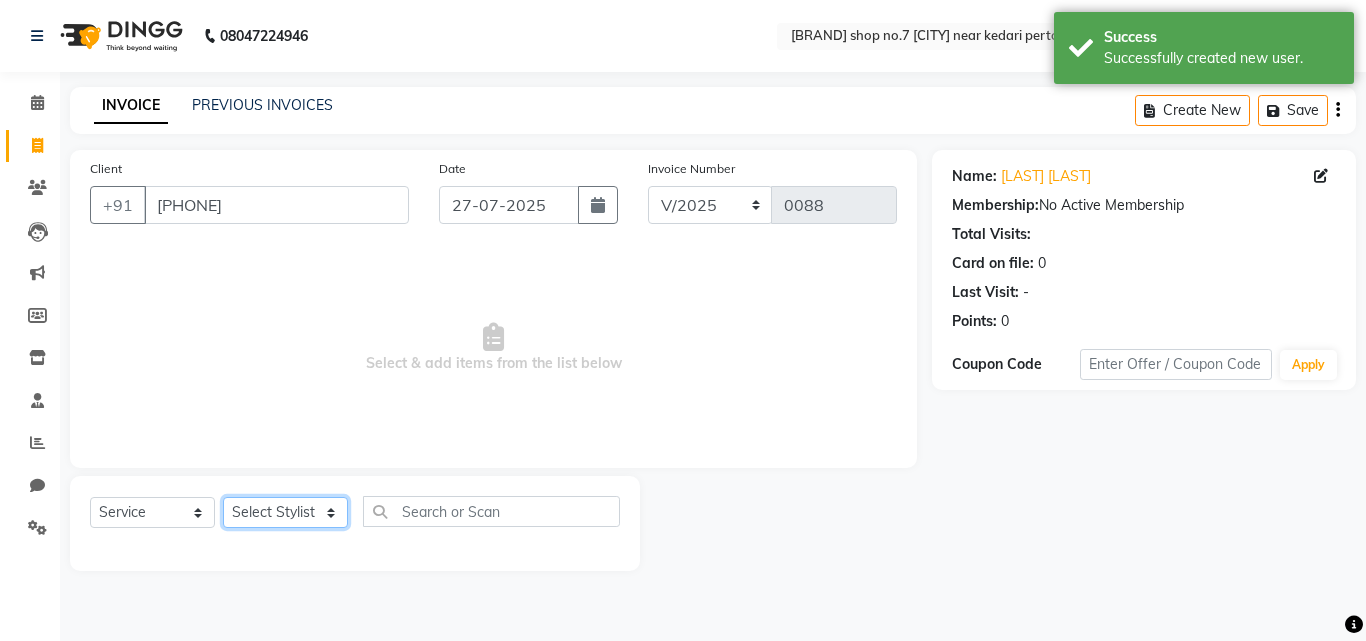 click on "Select Stylist [FIRST] [LAST] [FIRST] [LAST] [FIRST] [LAST] [FIRST] [LAST] [FIRST]" 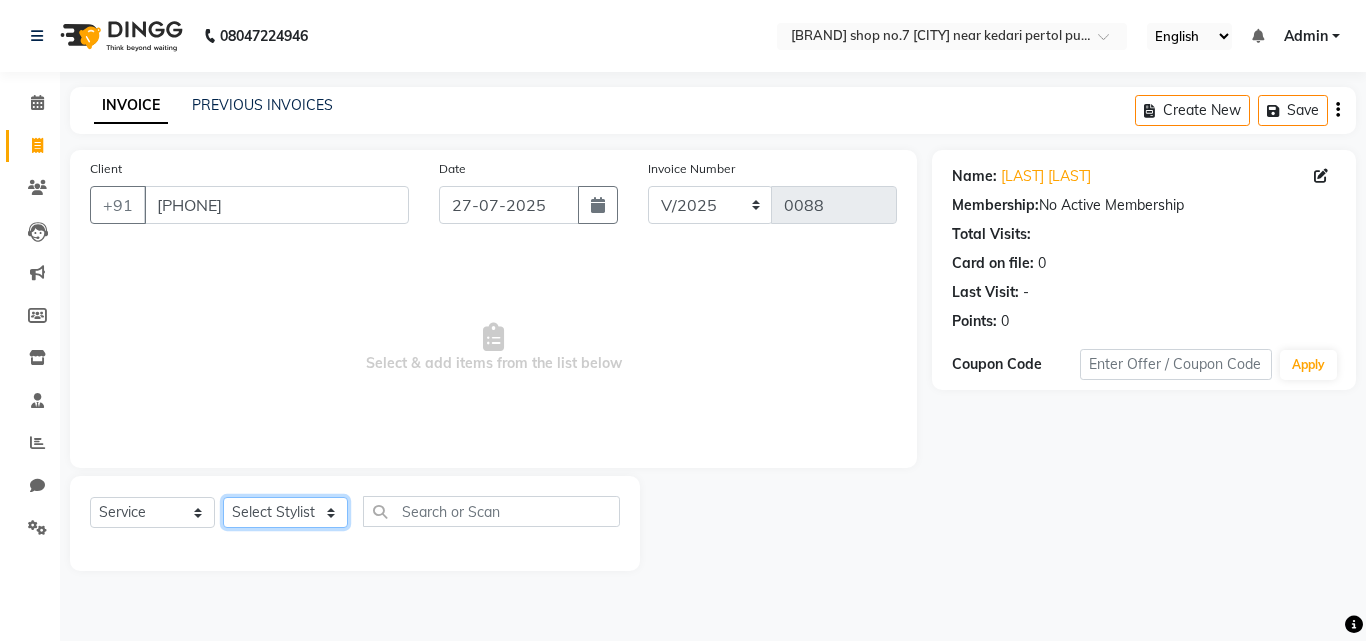 select on "79837" 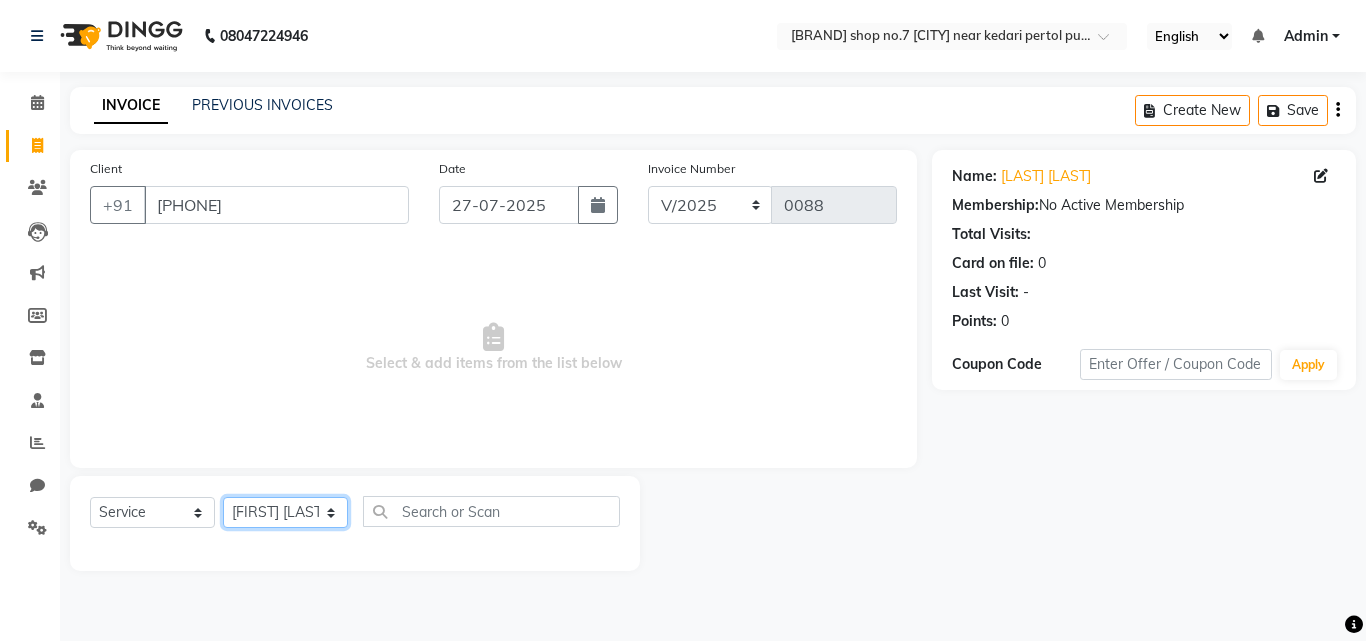click on "Select Stylist [FIRST] [LAST] [FIRST] [LAST] [FIRST] [LAST] [FIRST] [LAST] [FIRST]" 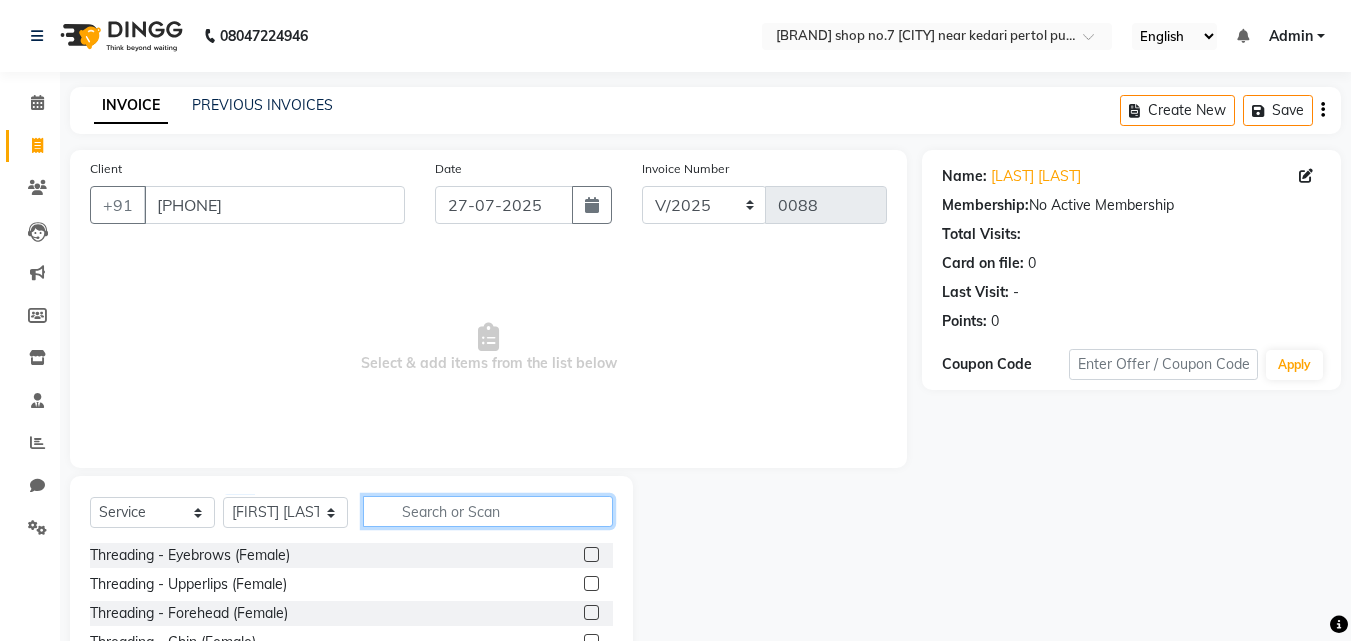 click 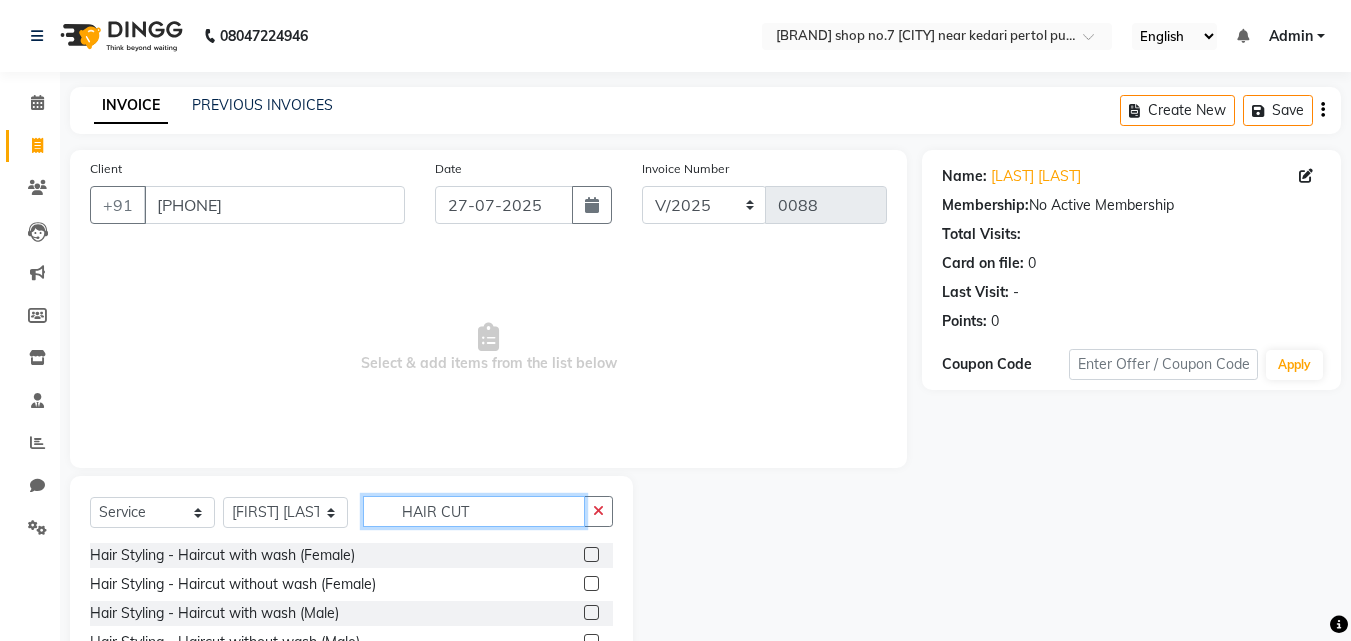 scroll, scrollTop: 71, scrollLeft: 0, axis: vertical 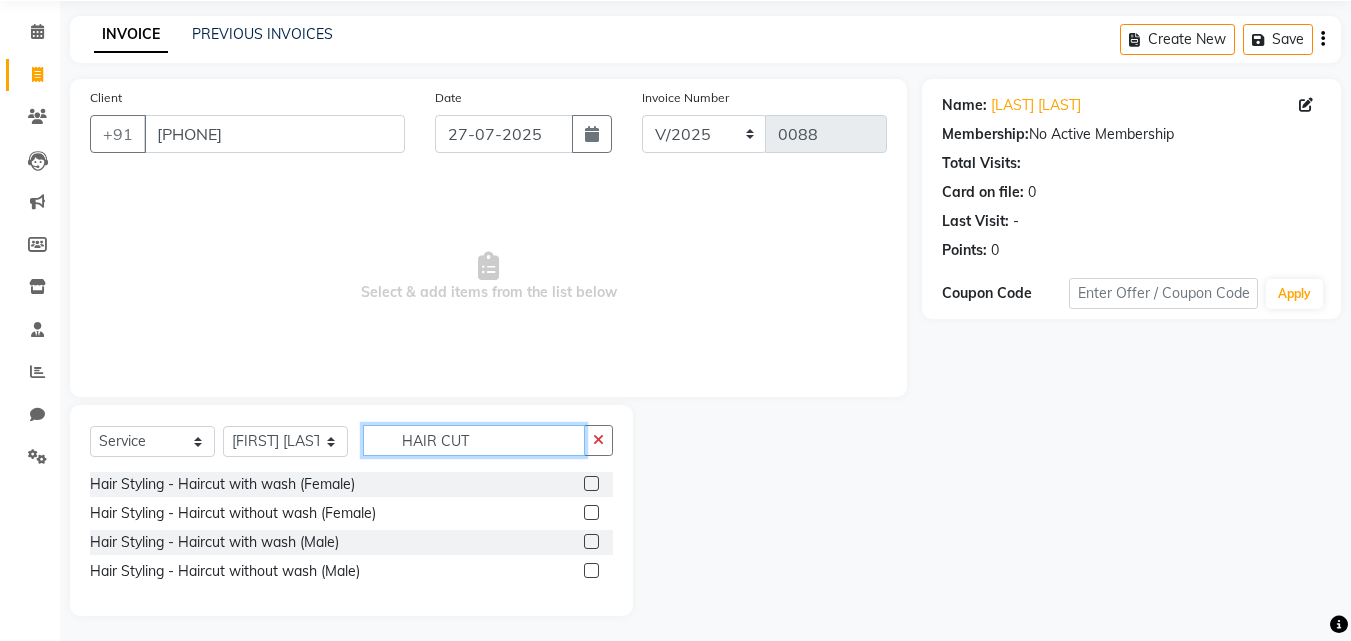 type on "HAIR CUT" 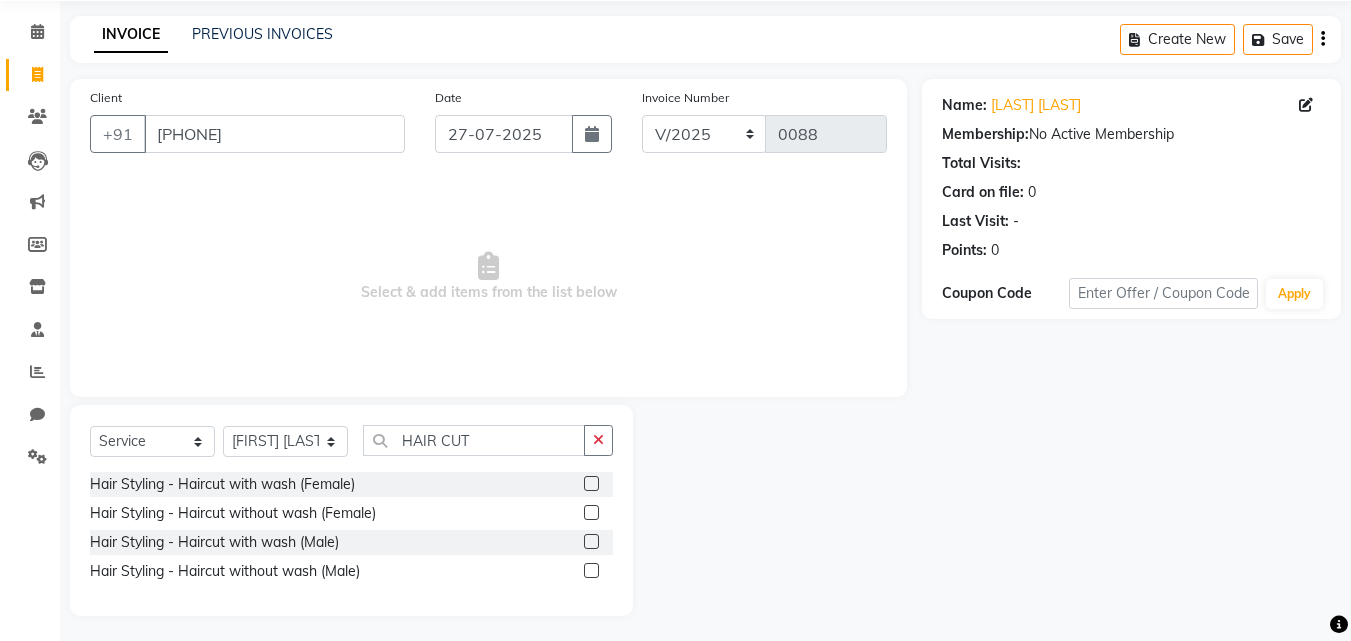click 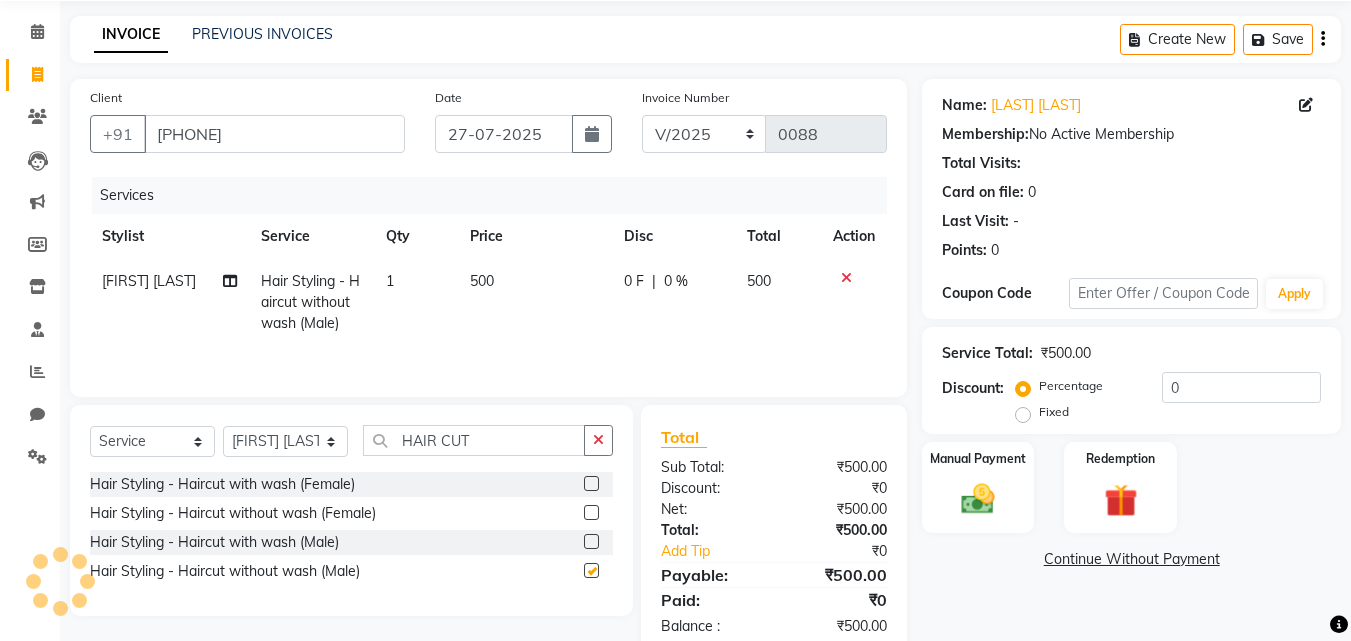 checkbox on "false" 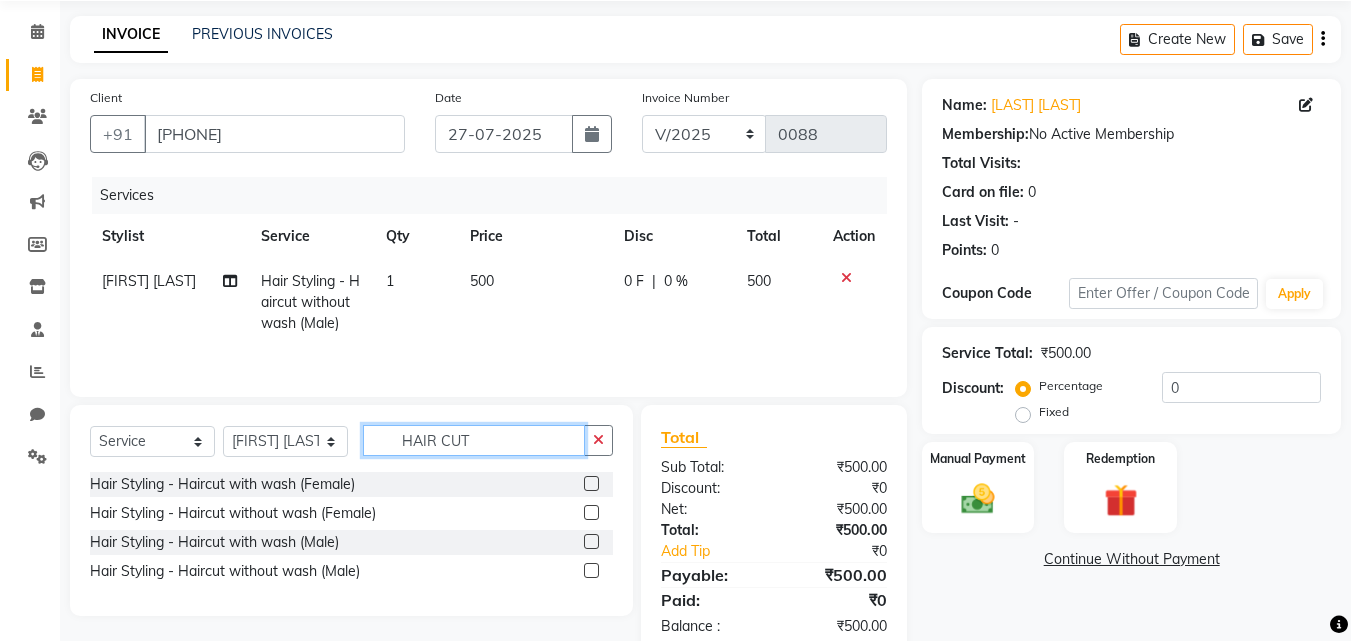 click on "HAIR CUT" 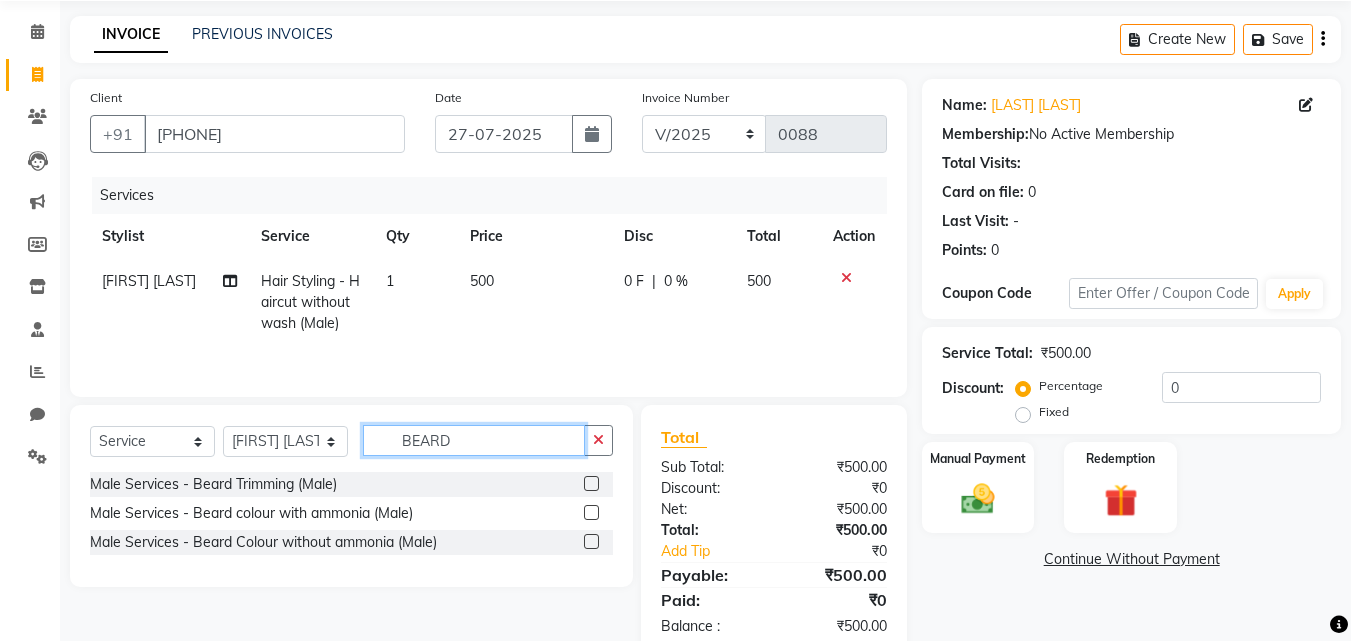 type on "BEARD" 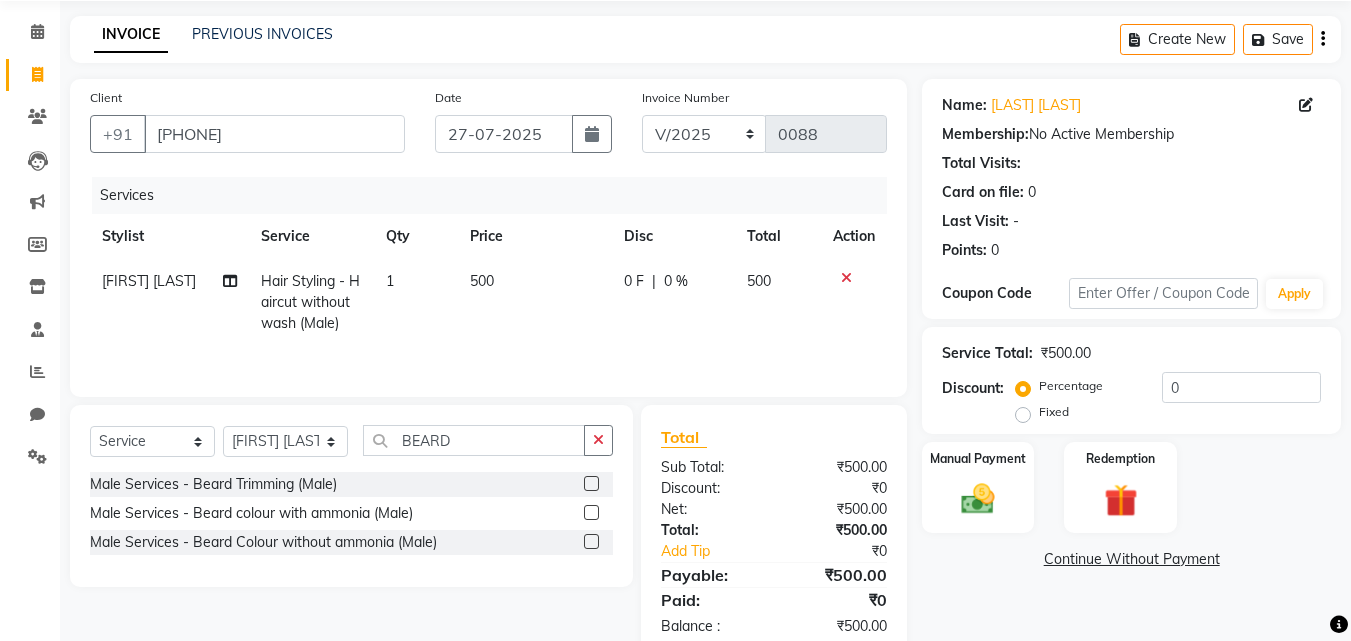 click 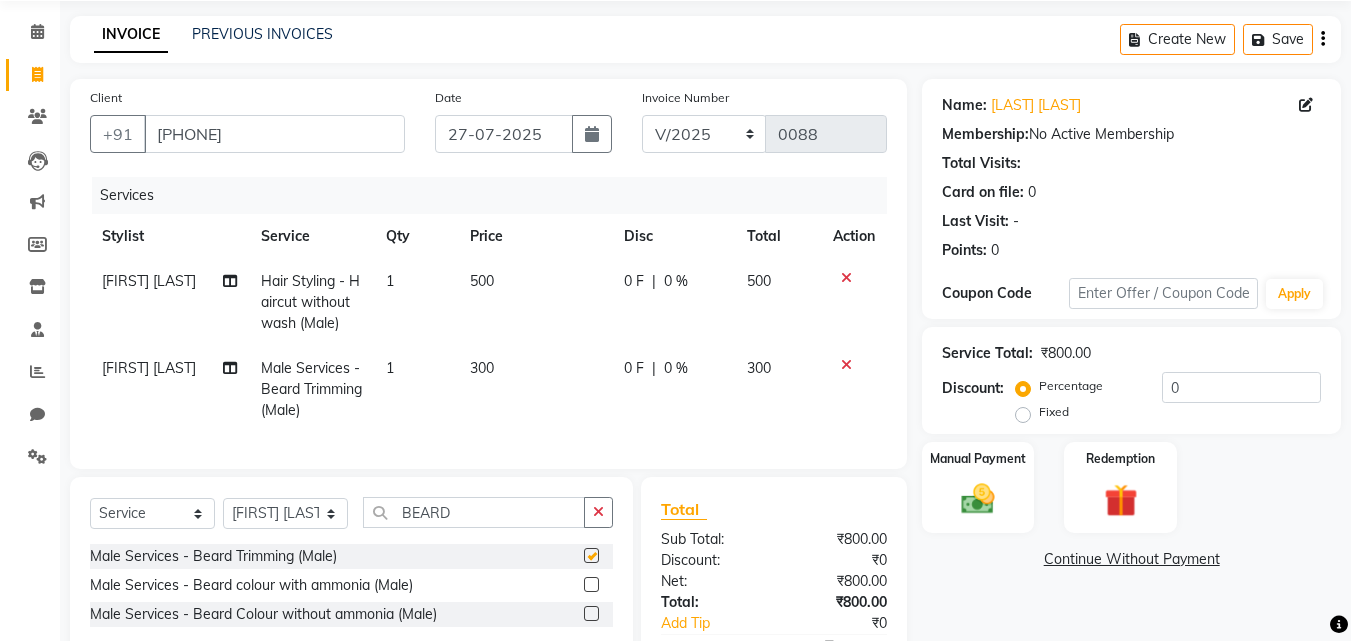 checkbox on "false" 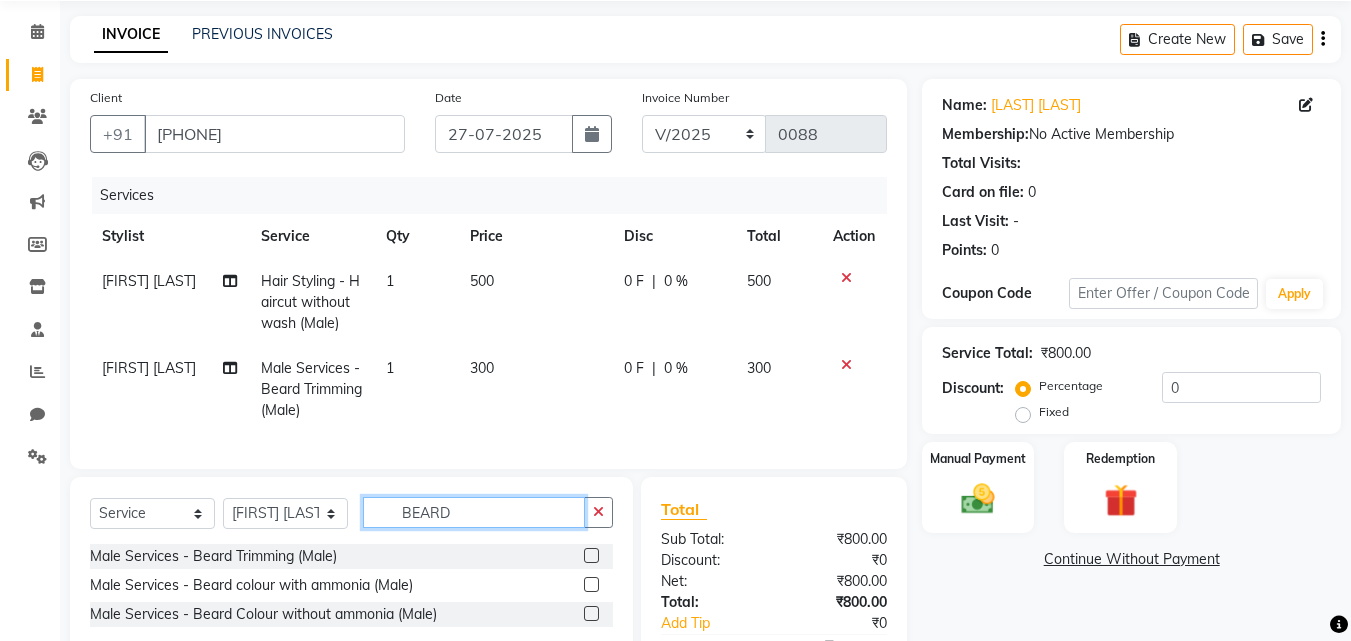 click on "BEARD" 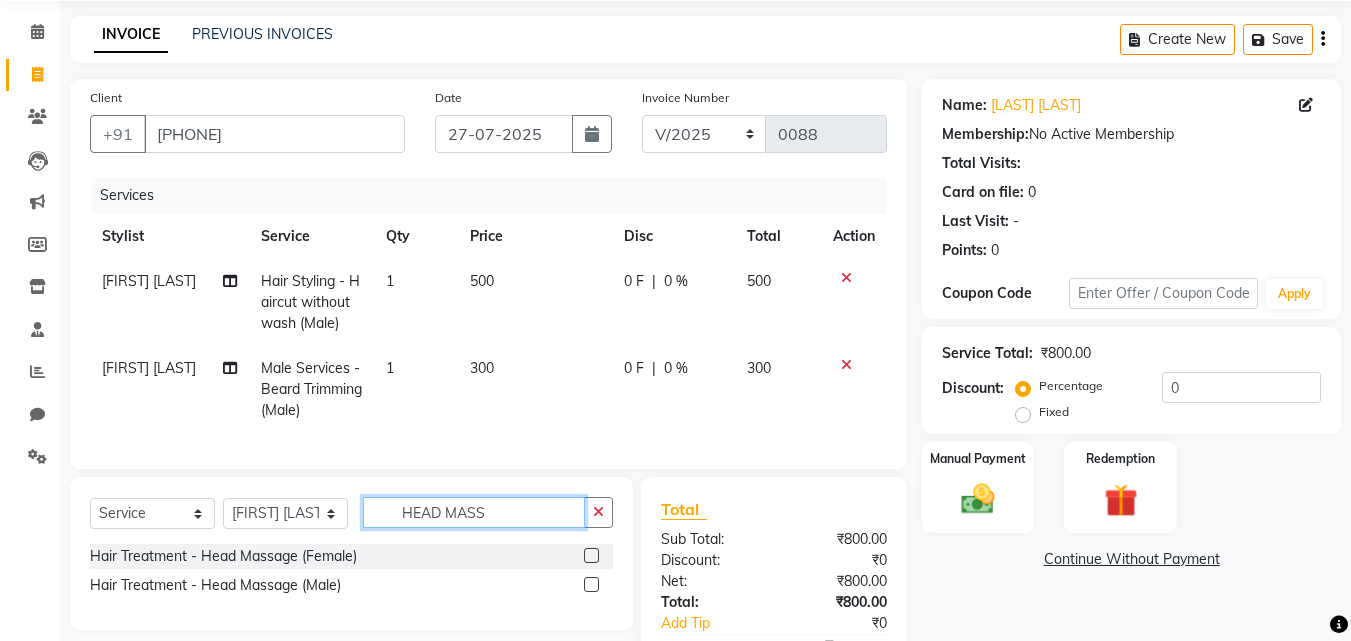 type on "HEAD MASS" 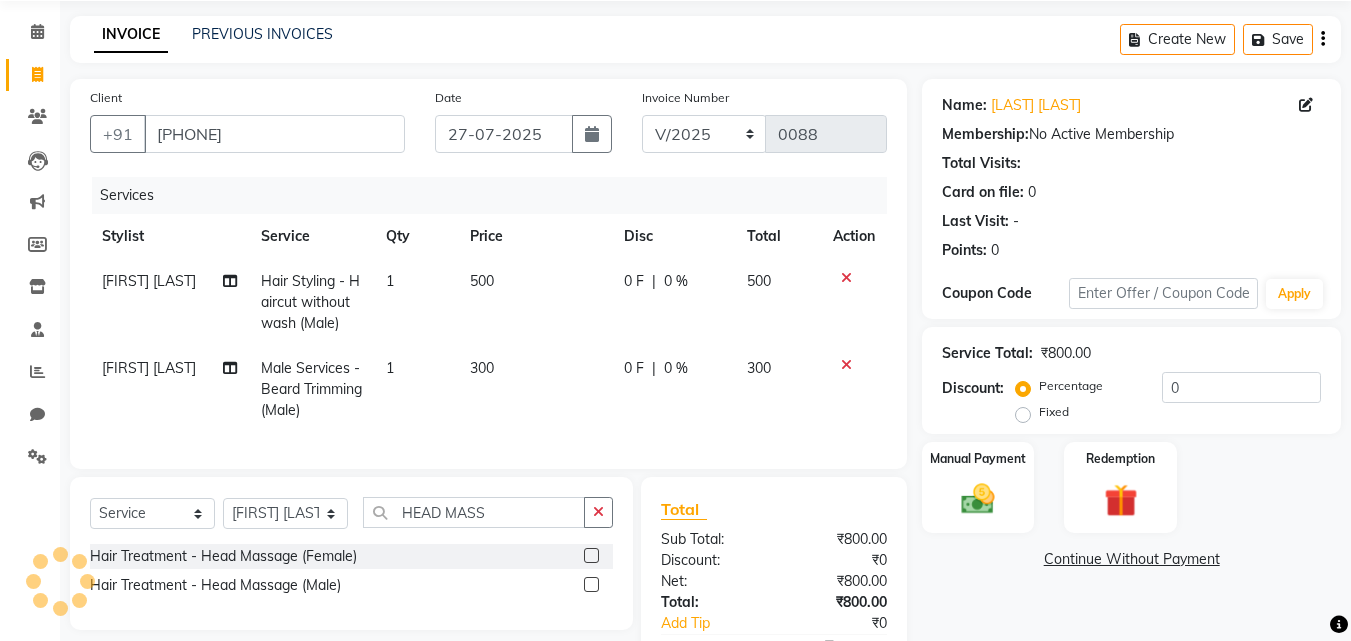 click 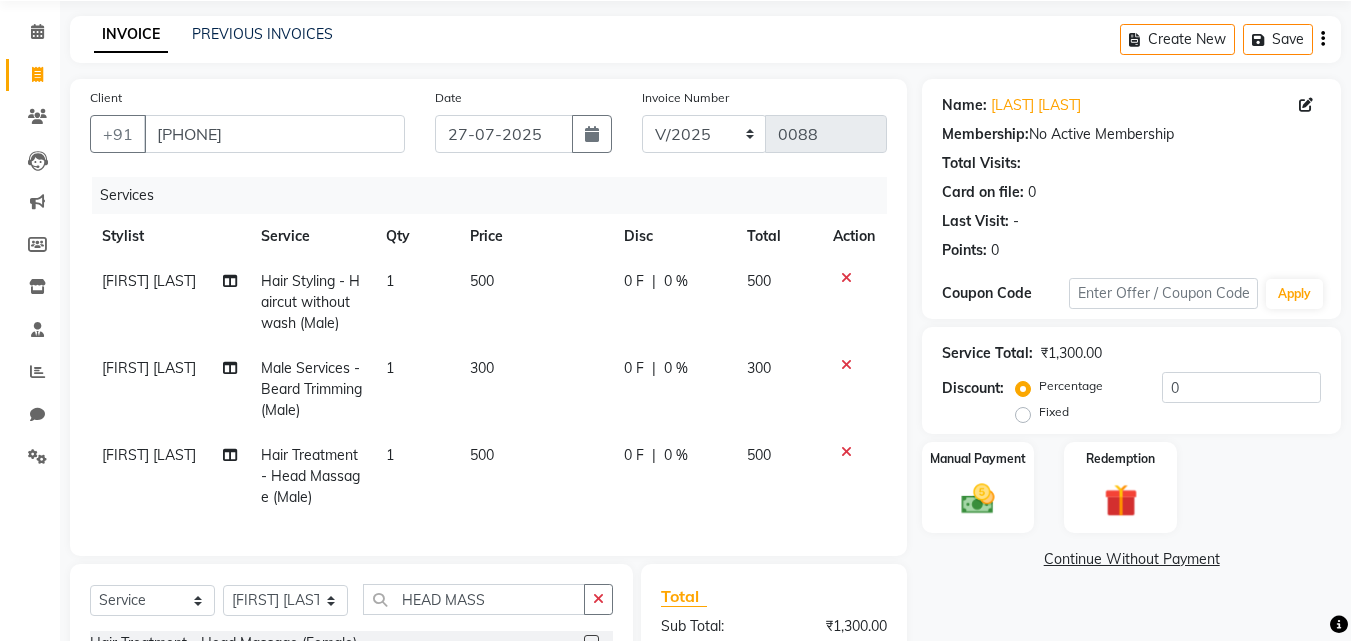 checkbox on "false" 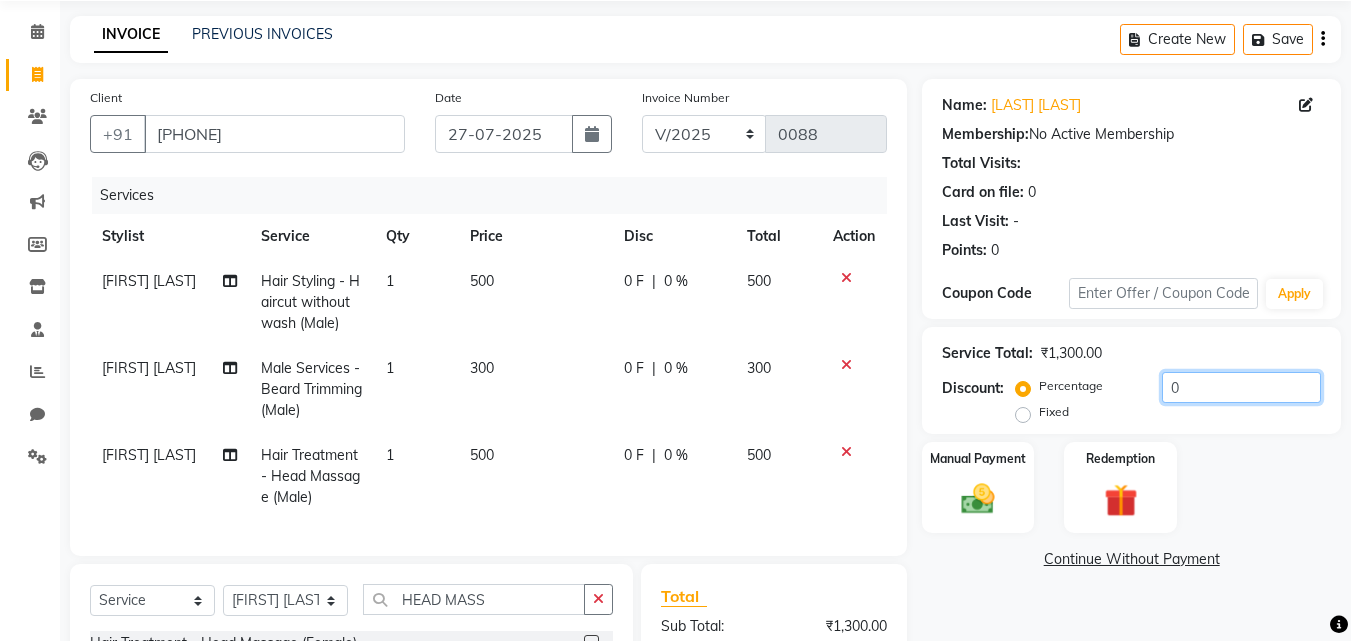 click on "0" 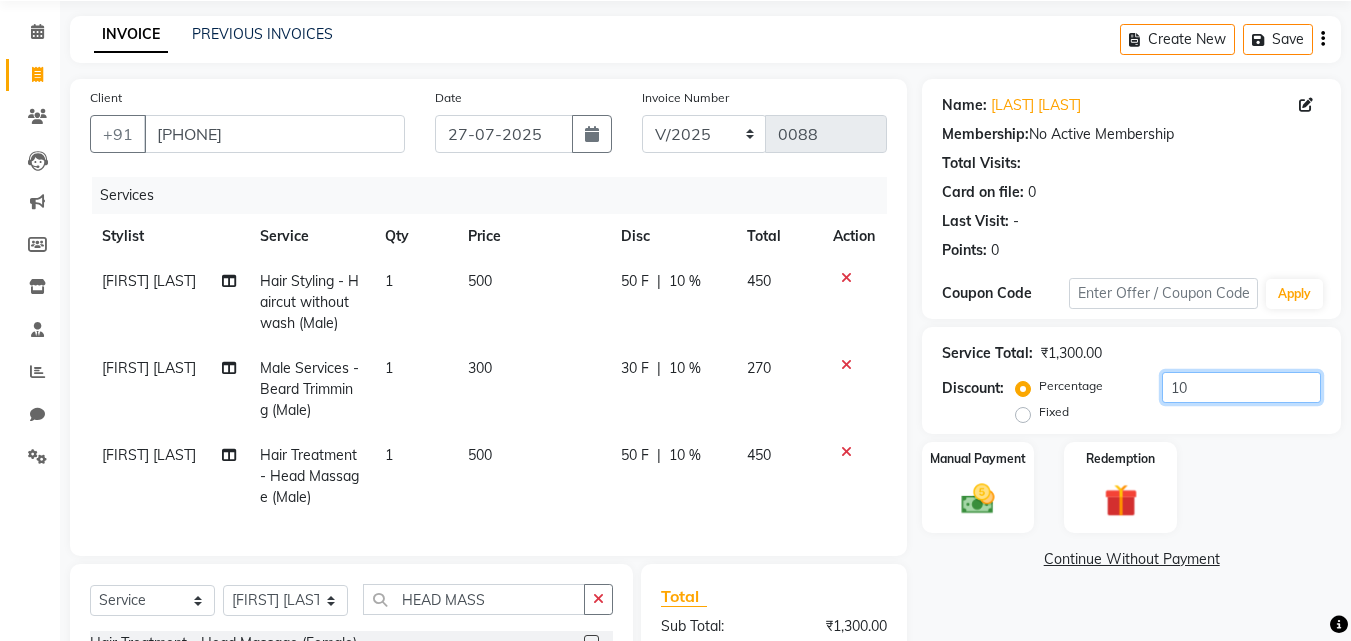 type on "1" 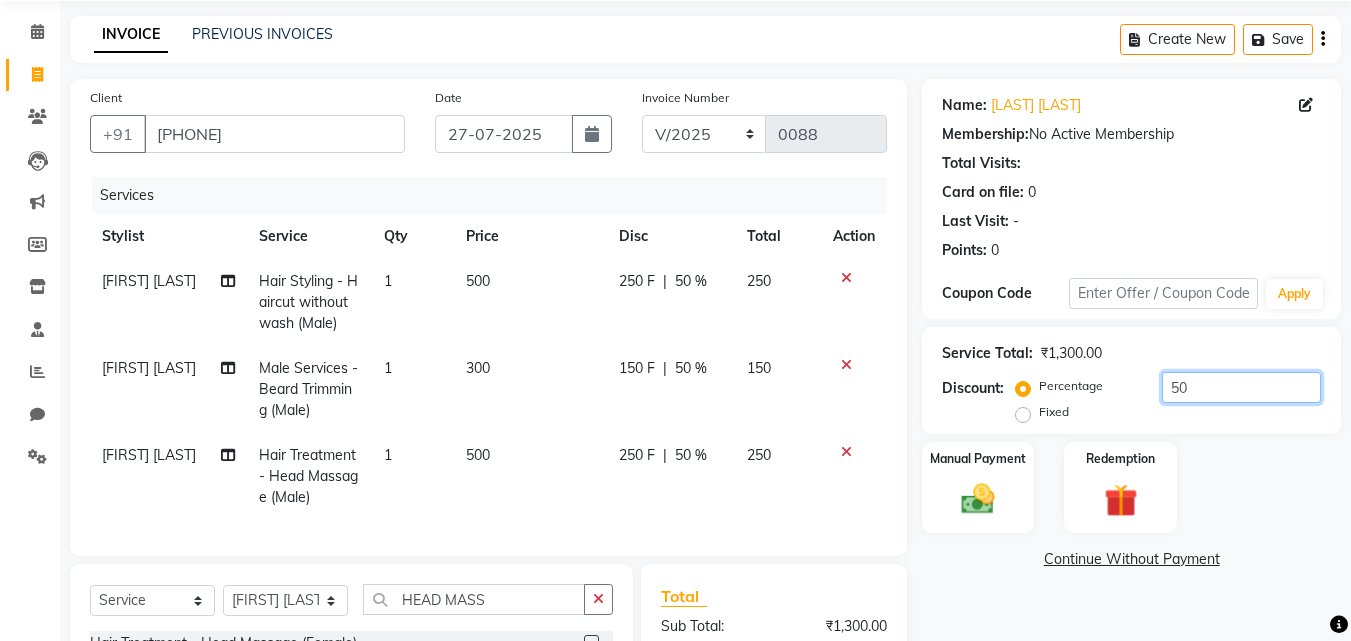 scroll, scrollTop: 291, scrollLeft: 0, axis: vertical 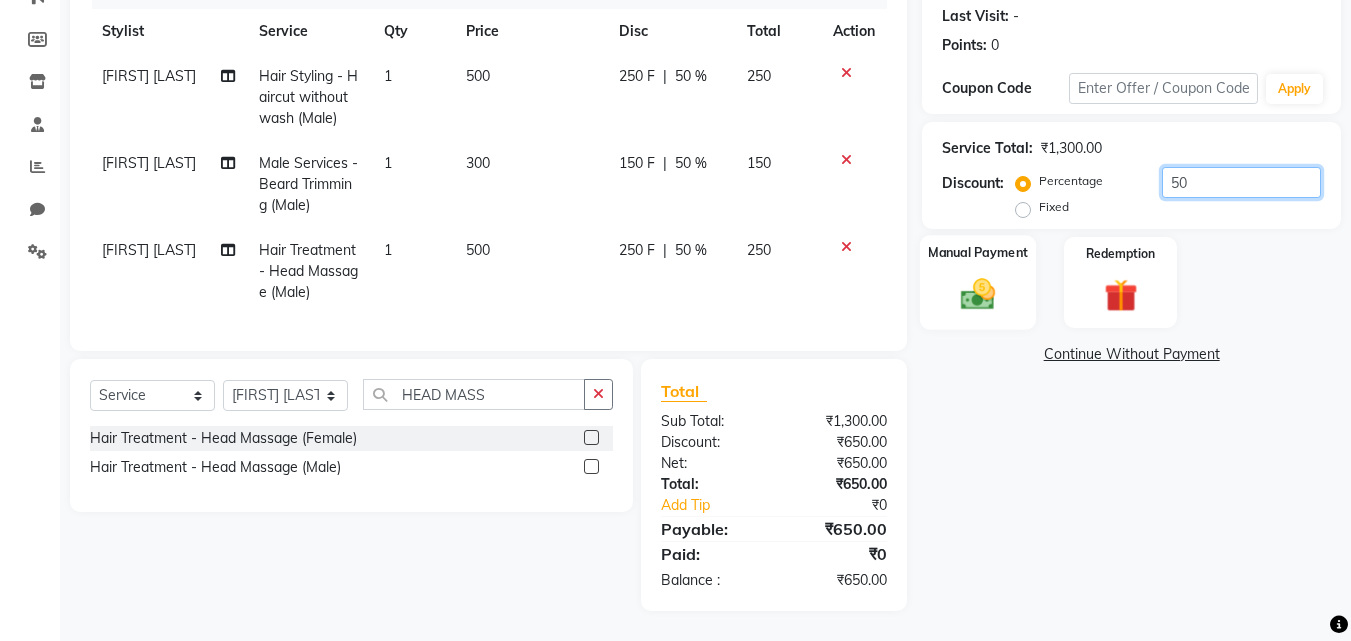 type on "50" 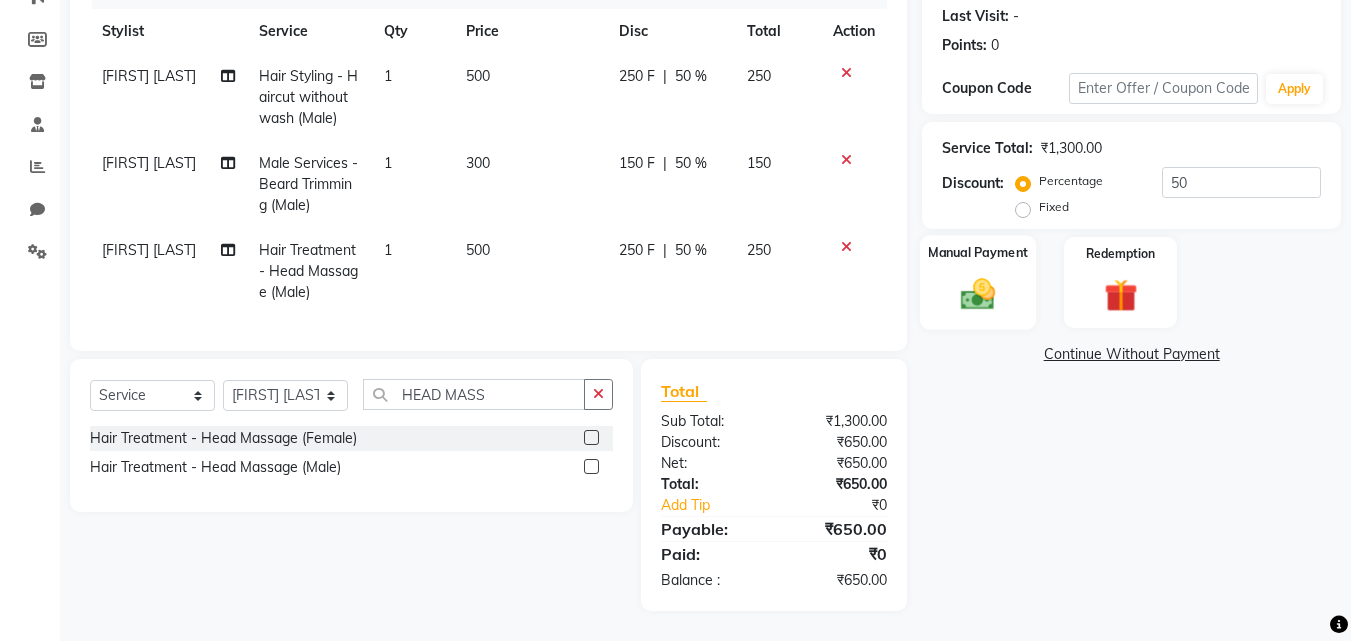 click on "Manual Payment" 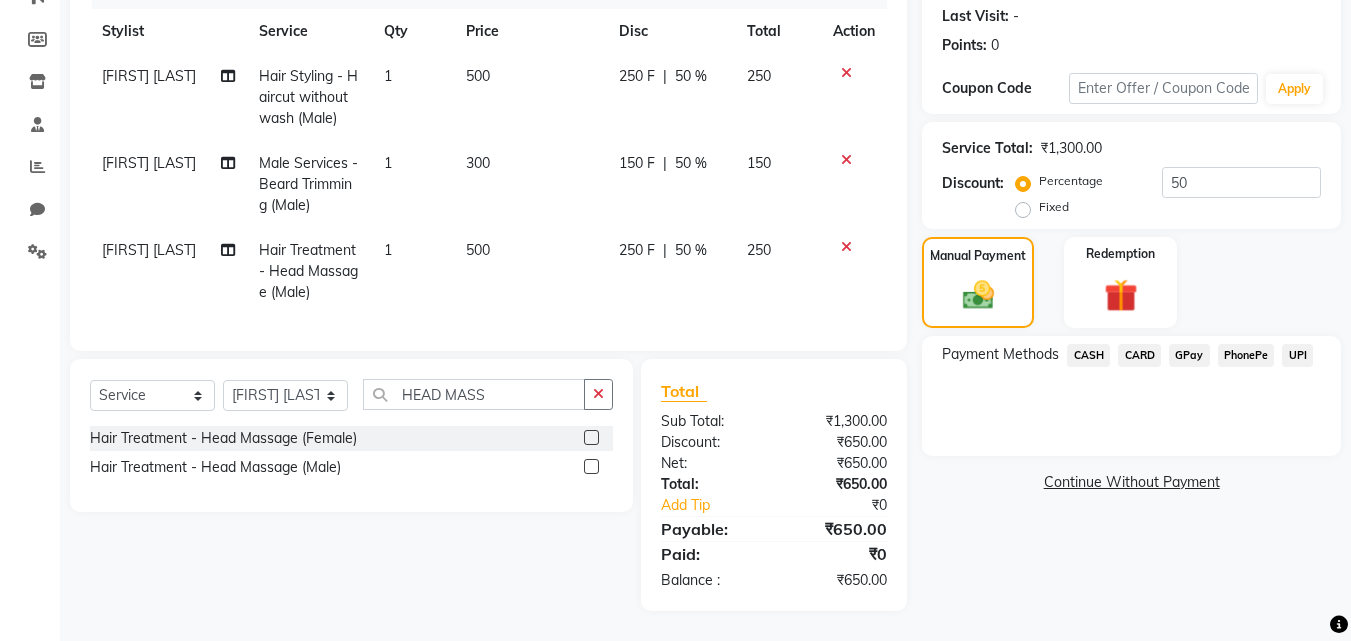 click on "UPI" 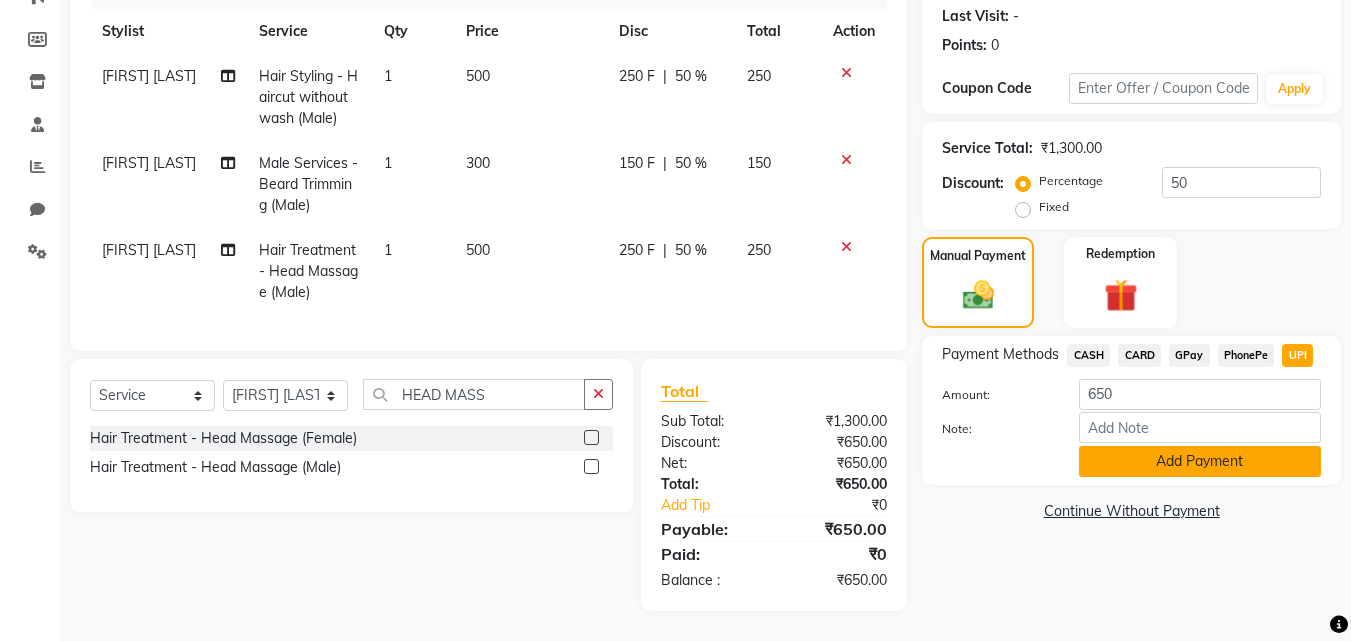 click on "Add Payment" 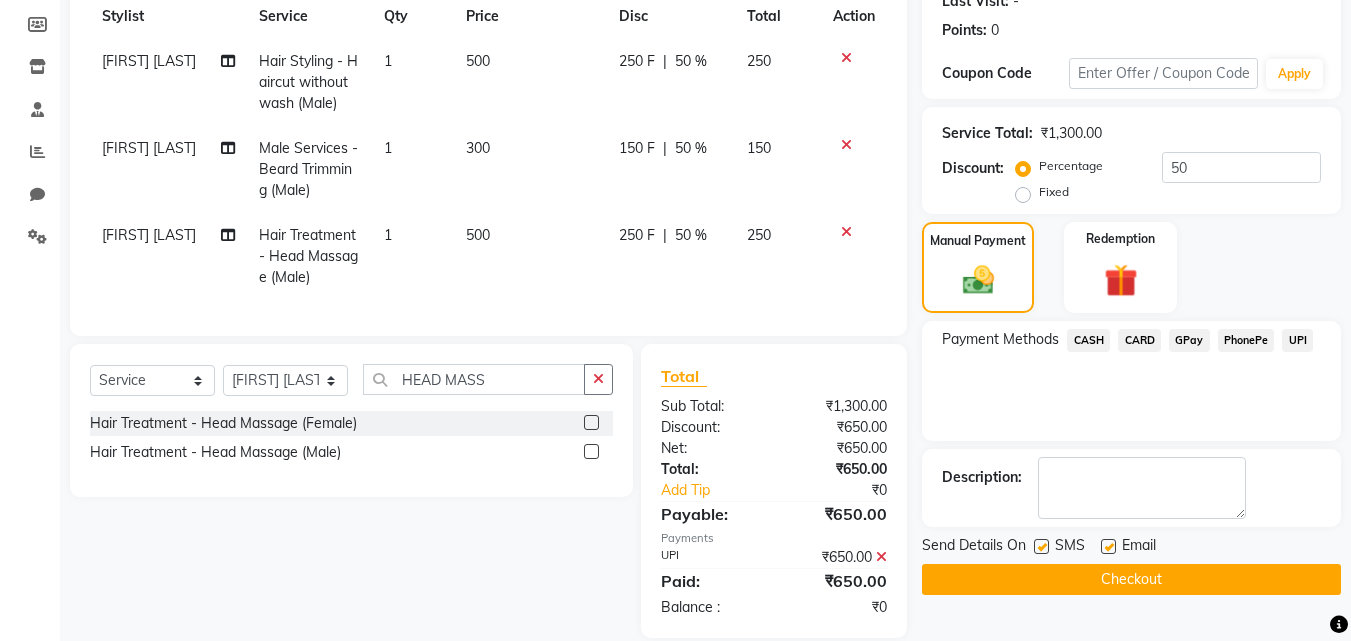 click on "Checkout" 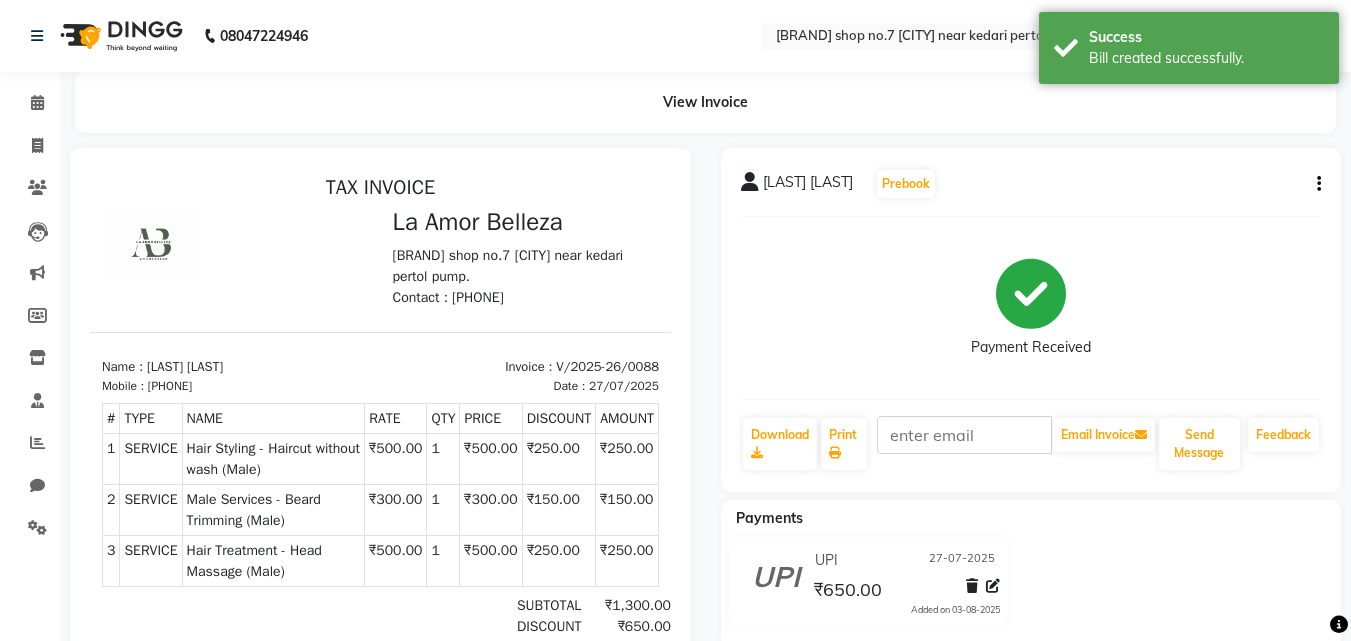scroll, scrollTop: 0, scrollLeft: 0, axis: both 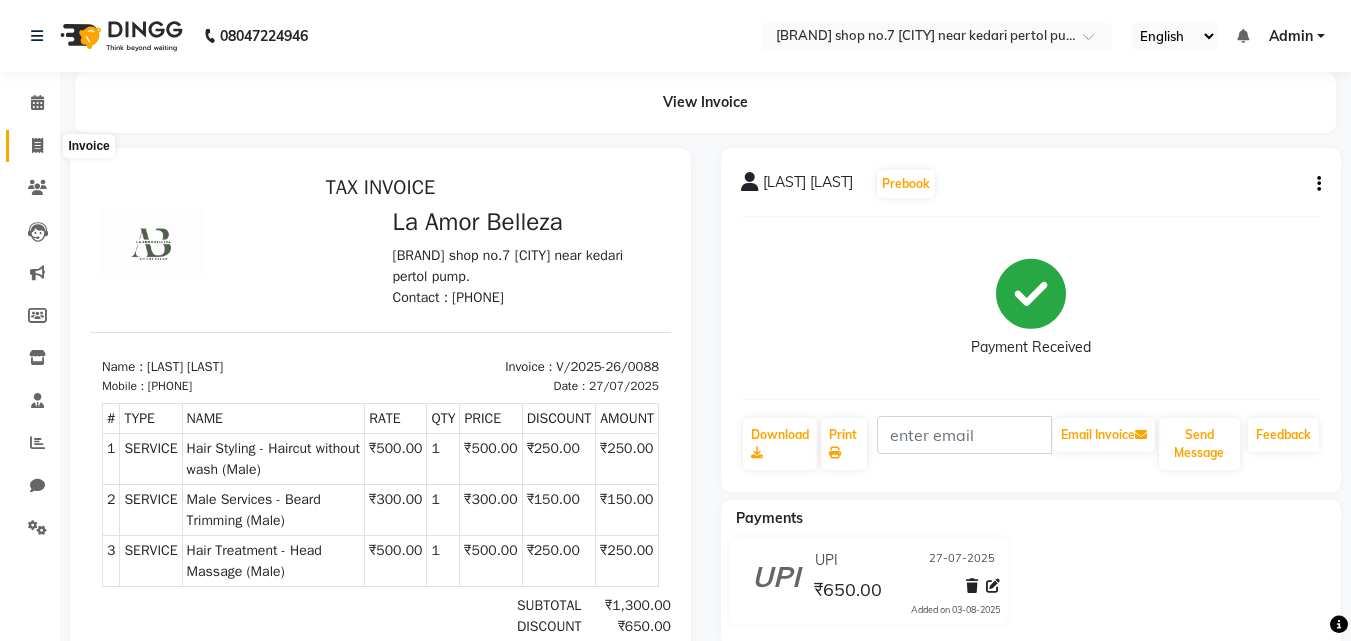 click 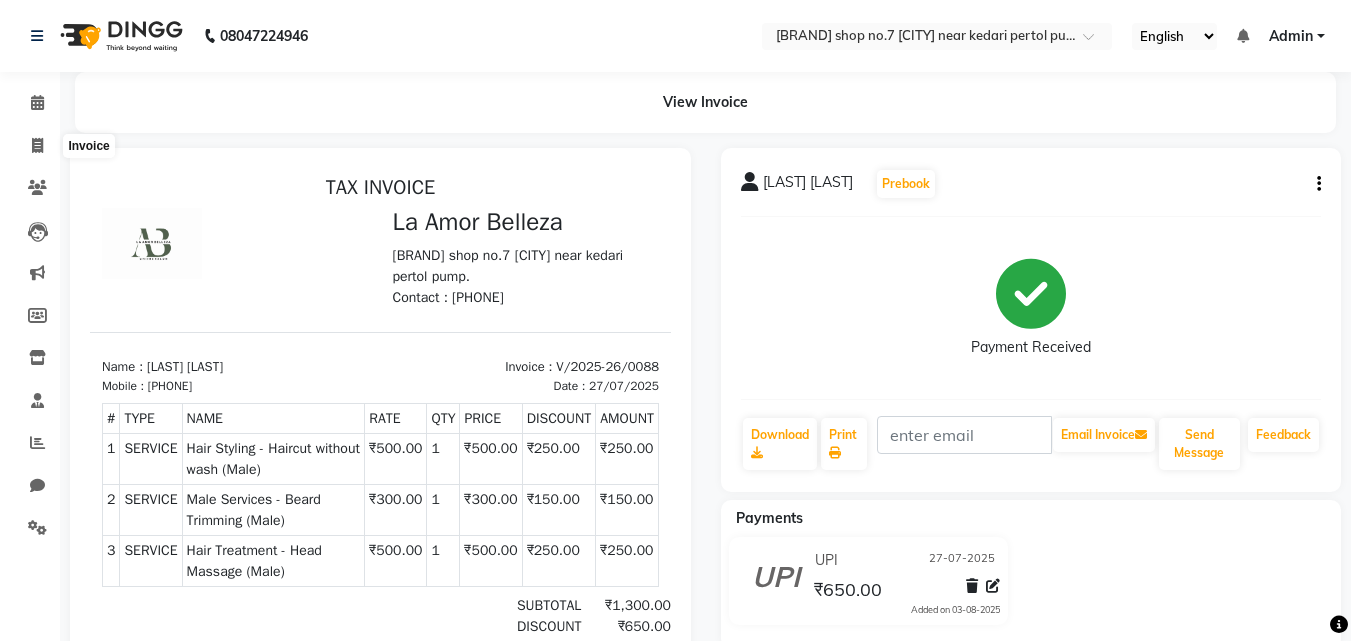 select on "service" 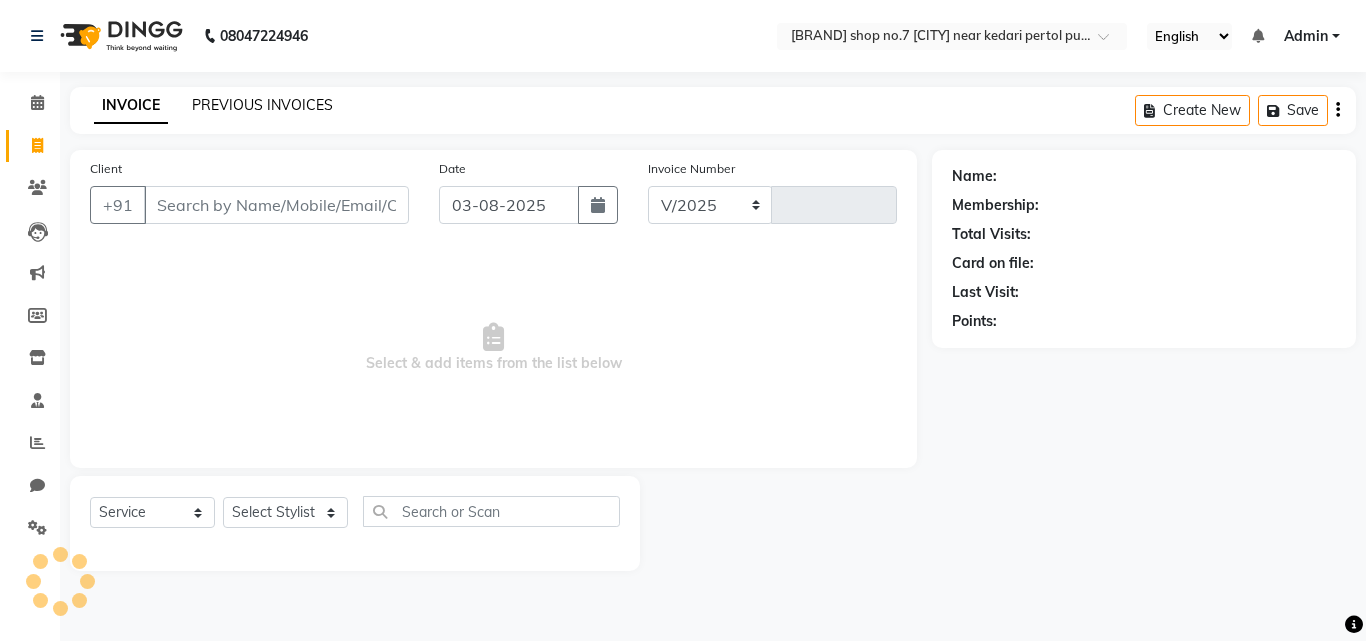 select on "8266" 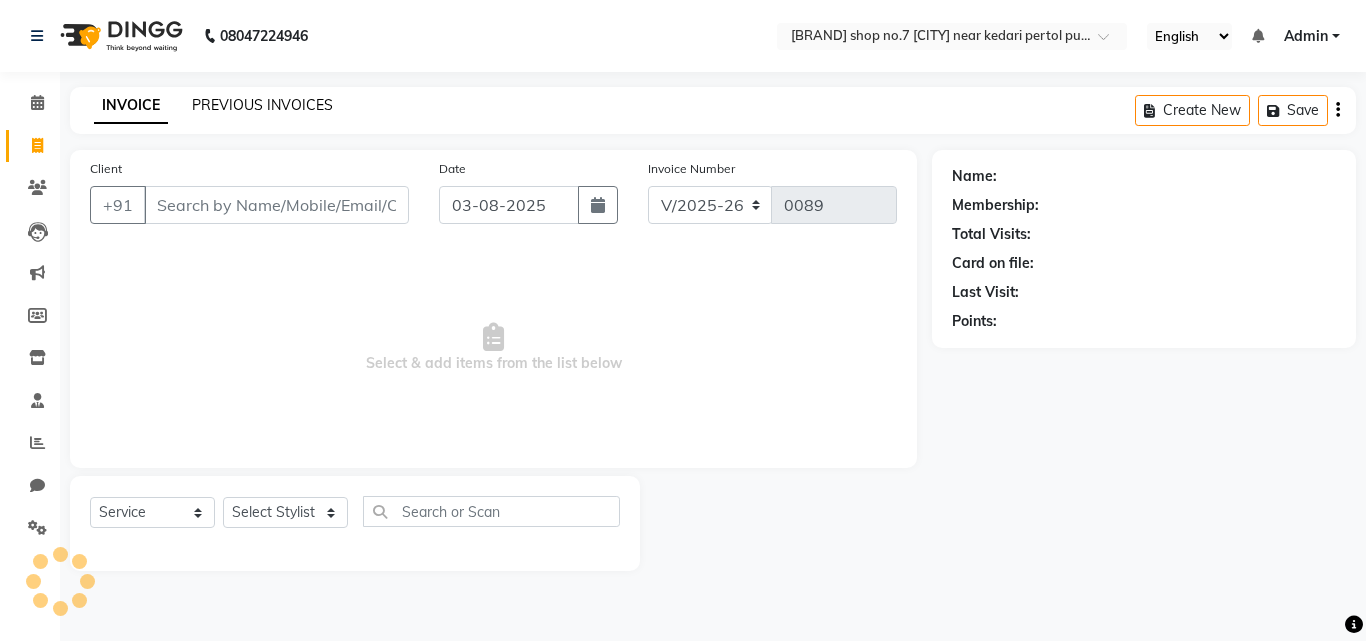 click on "PREVIOUS INVOICES" 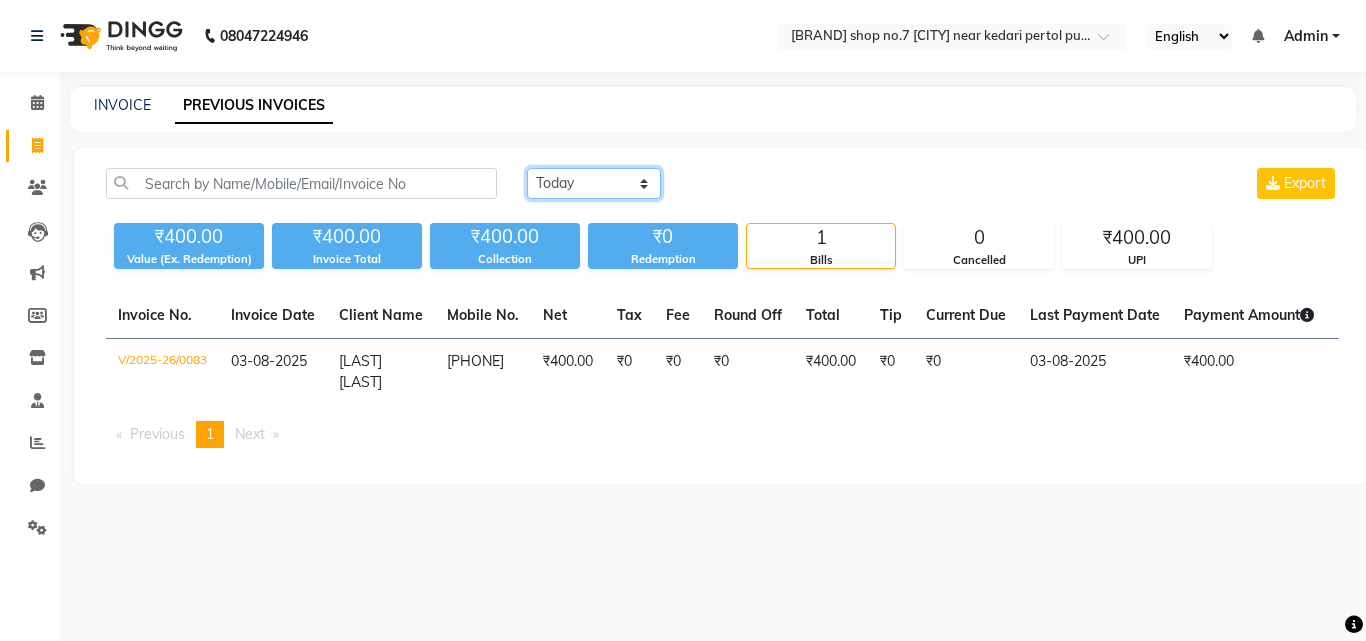 click on "Today Yesterday Custom Range" 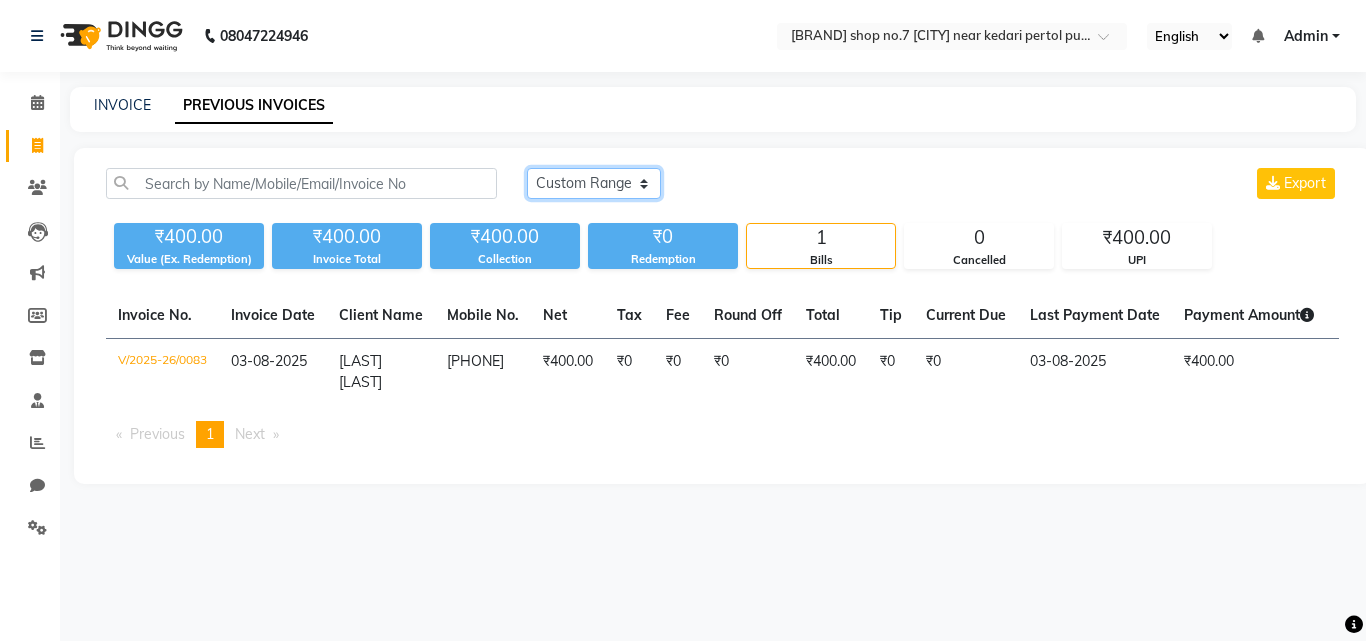click on "Today Yesterday Custom Range" 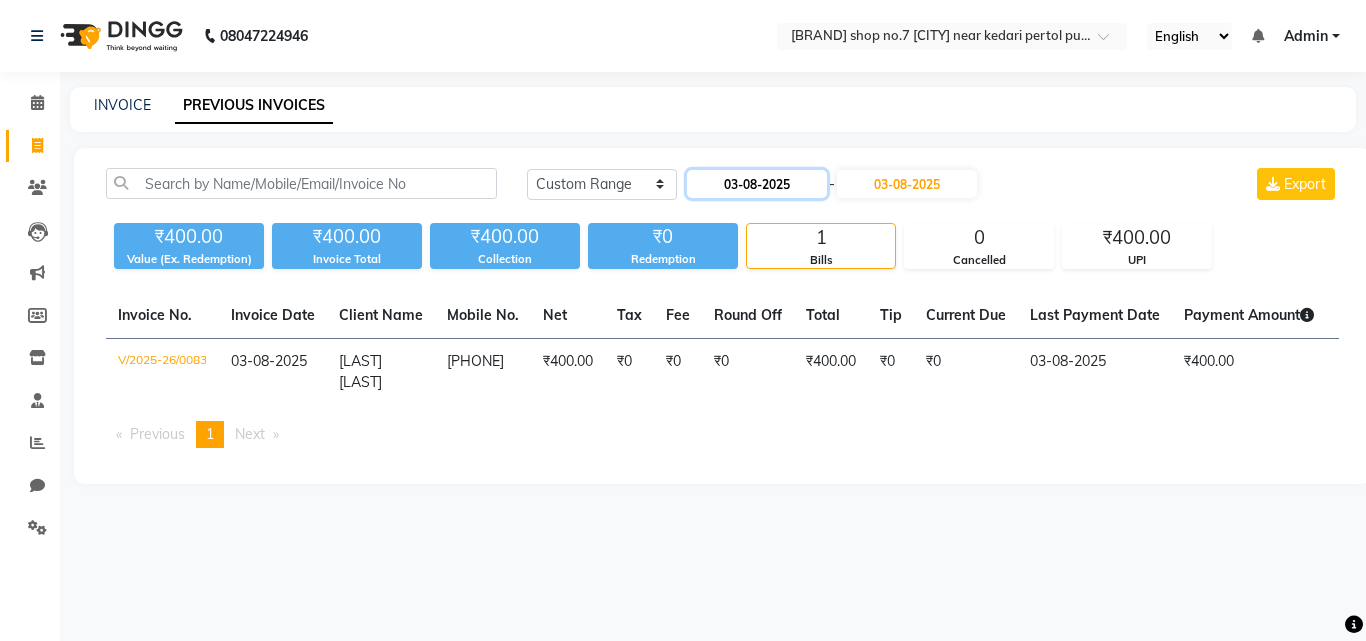 click on "03-08-2025" 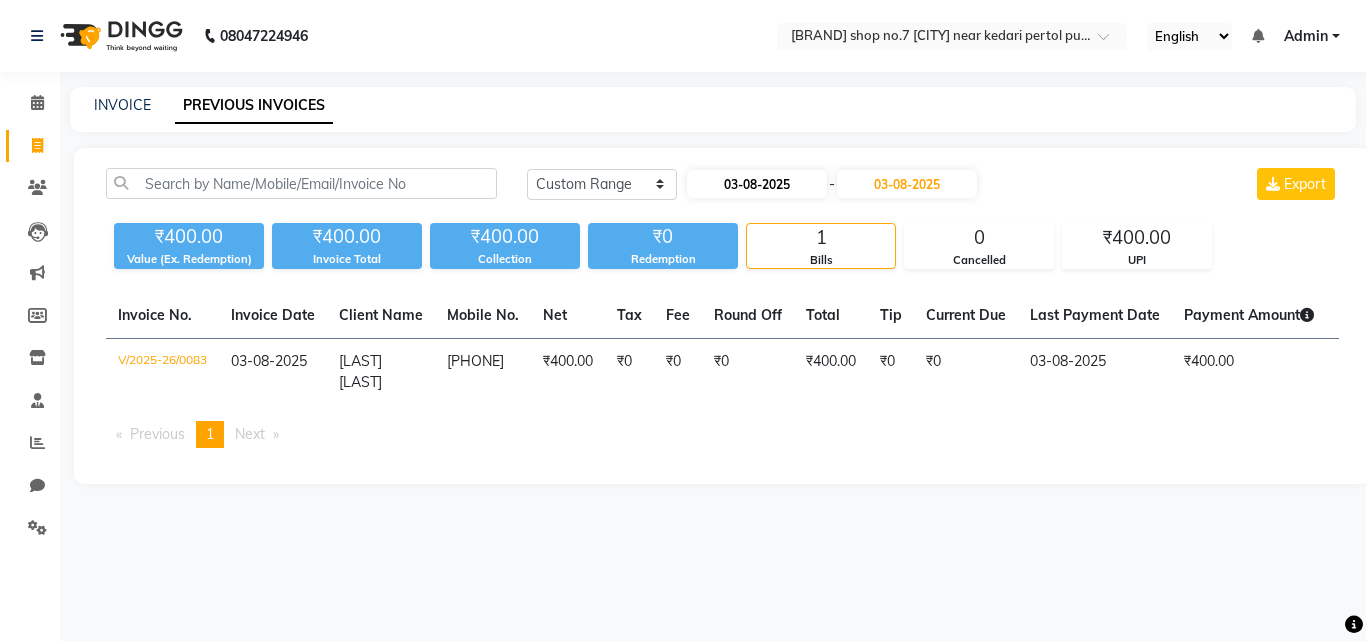 select on "8" 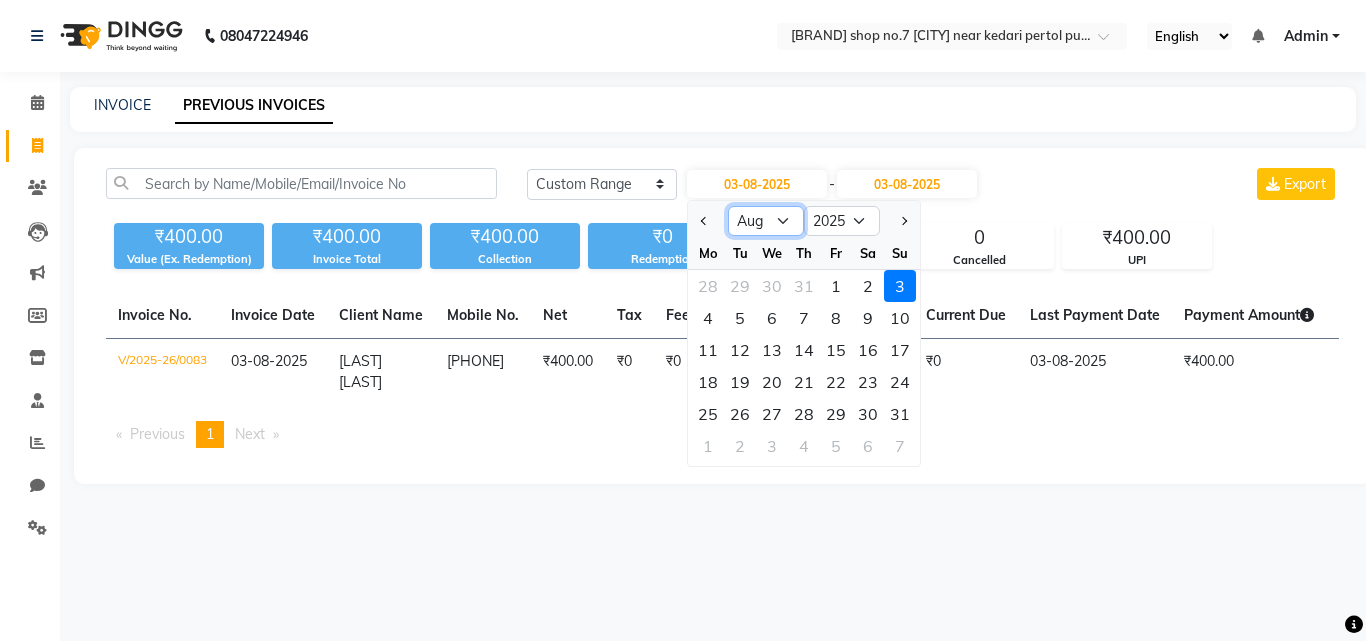 click on "Jan Feb Mar Apr May Jun Jul Aug Sep Oct Nov Dec" 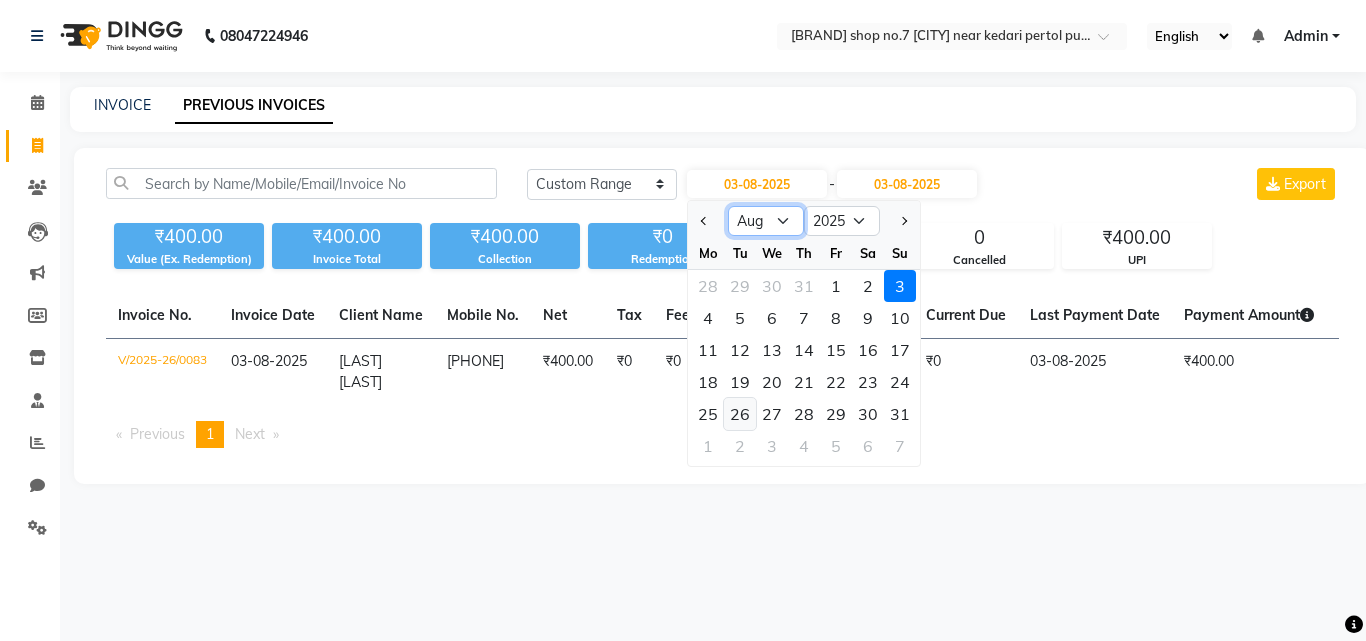 select on "7" 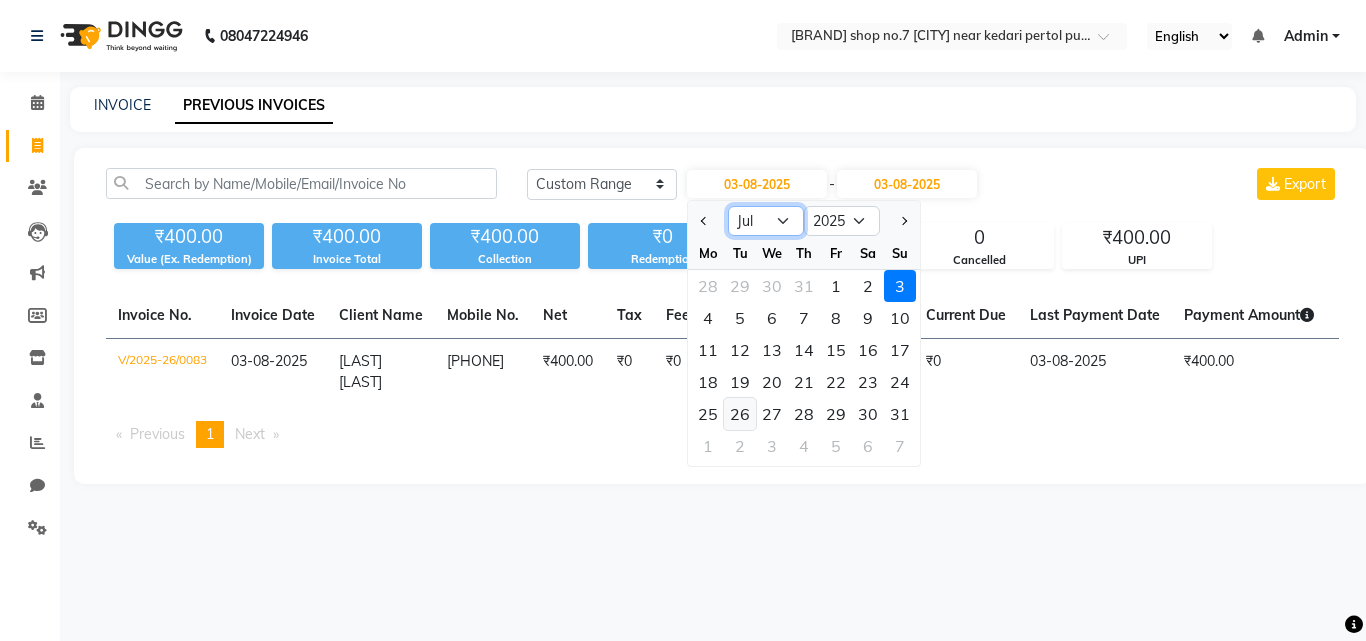 click on "Jan Feb Mar Apr May Jun Jul Aug Sep Oct Nov Dec" 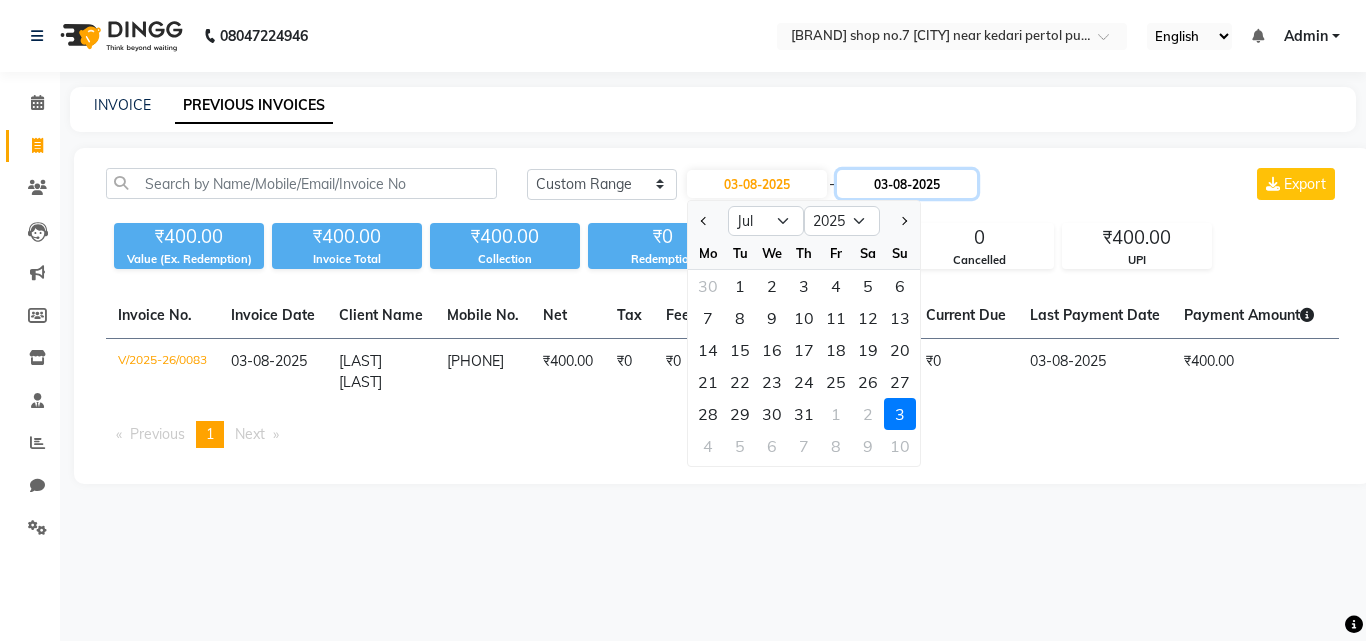 click on "03-08-2025" 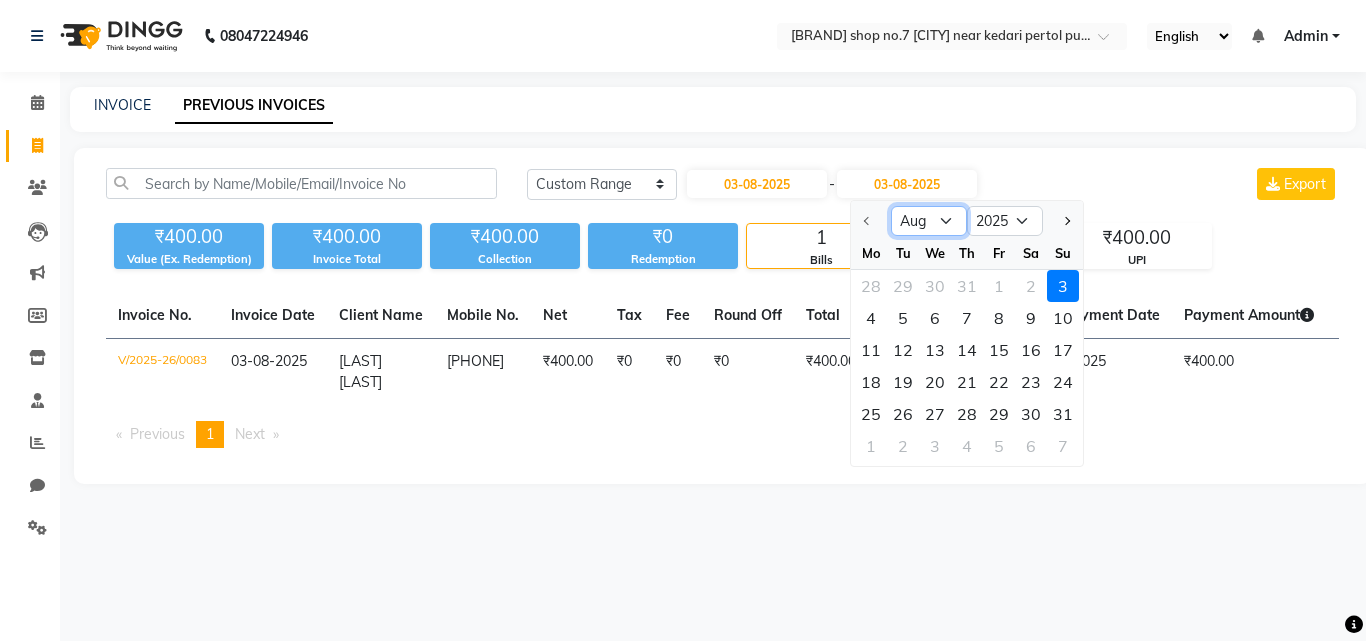 click on "Aug Sep Oct Nov Dec" 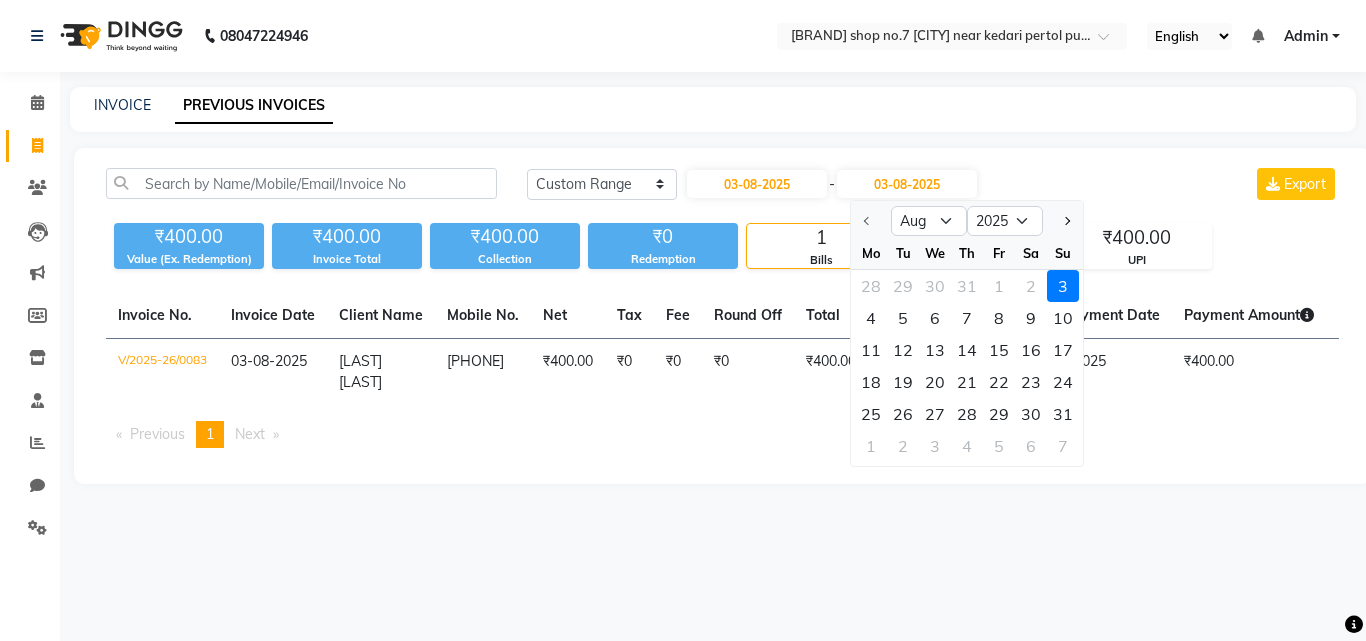 click 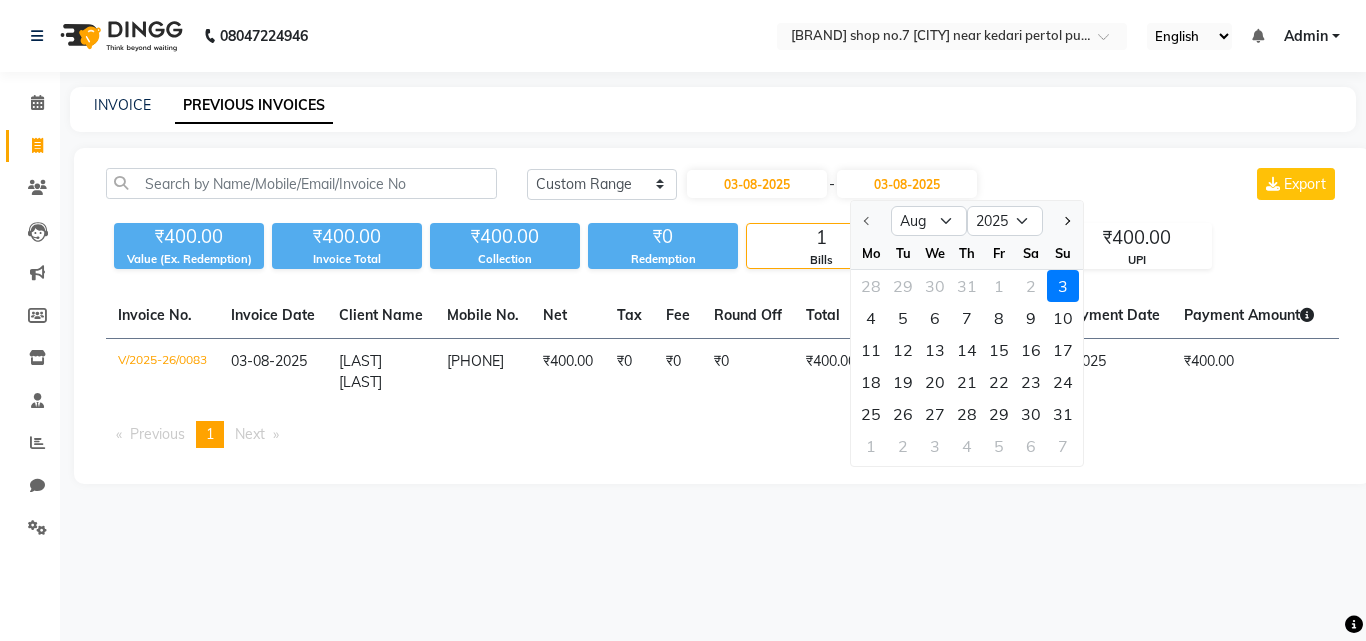 click 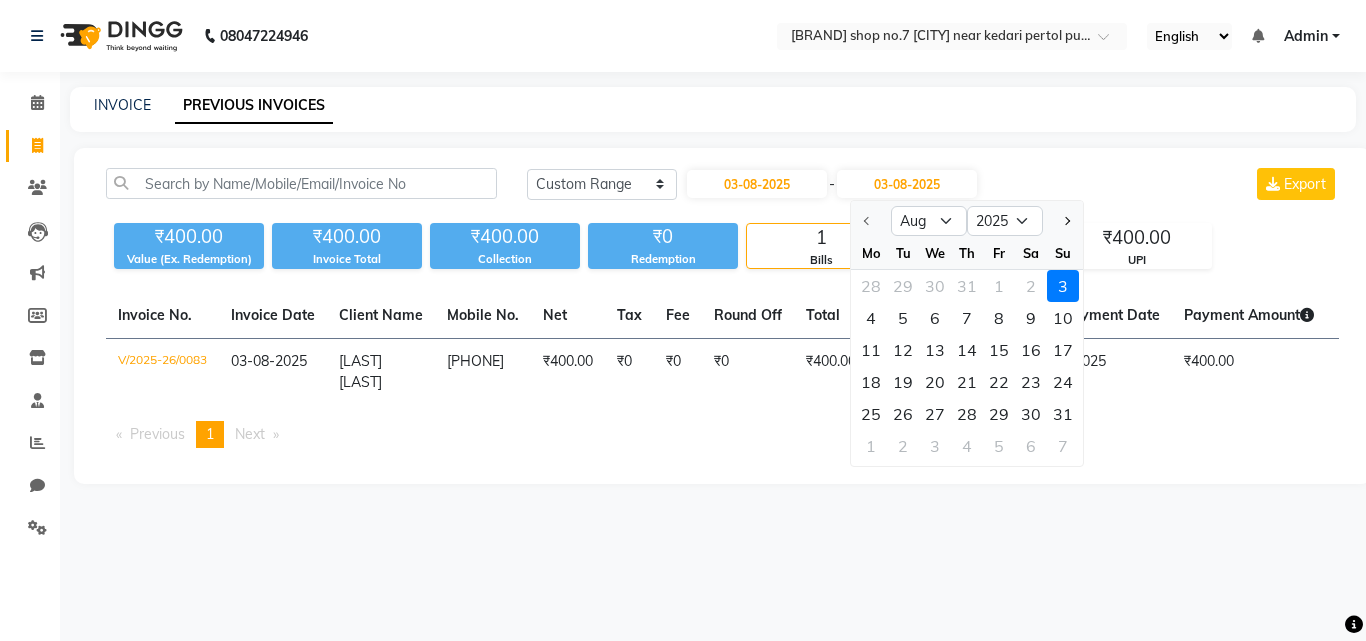 click 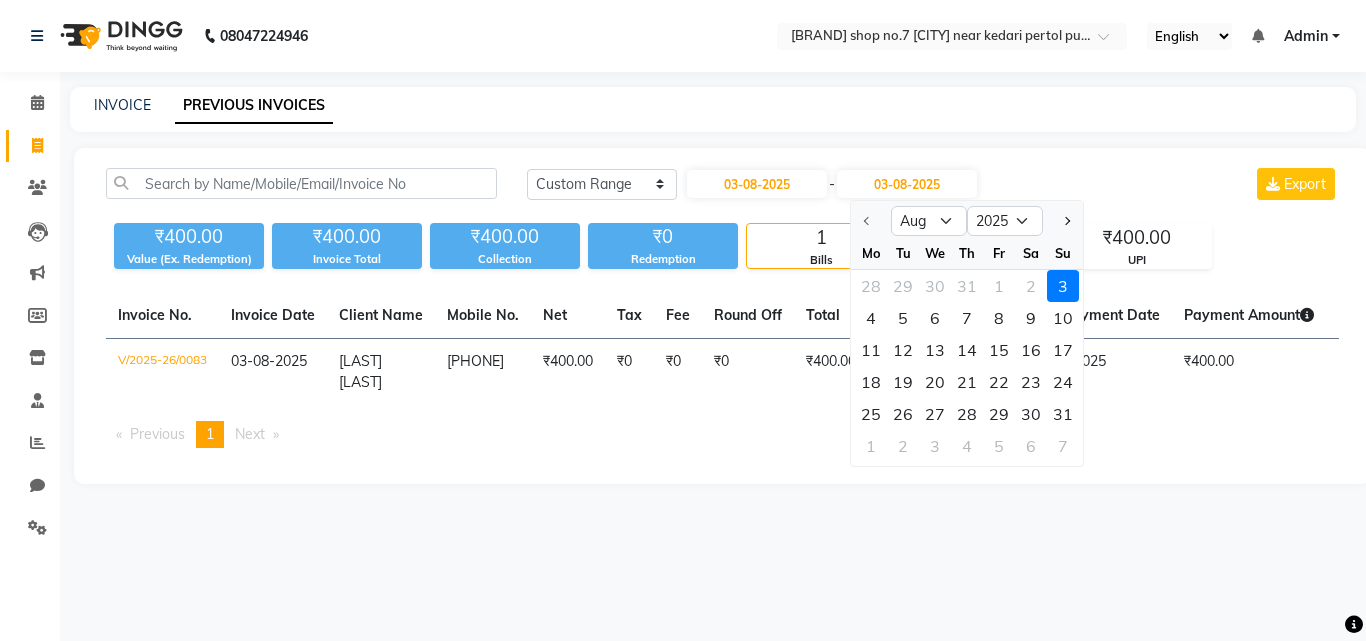 click on "3" 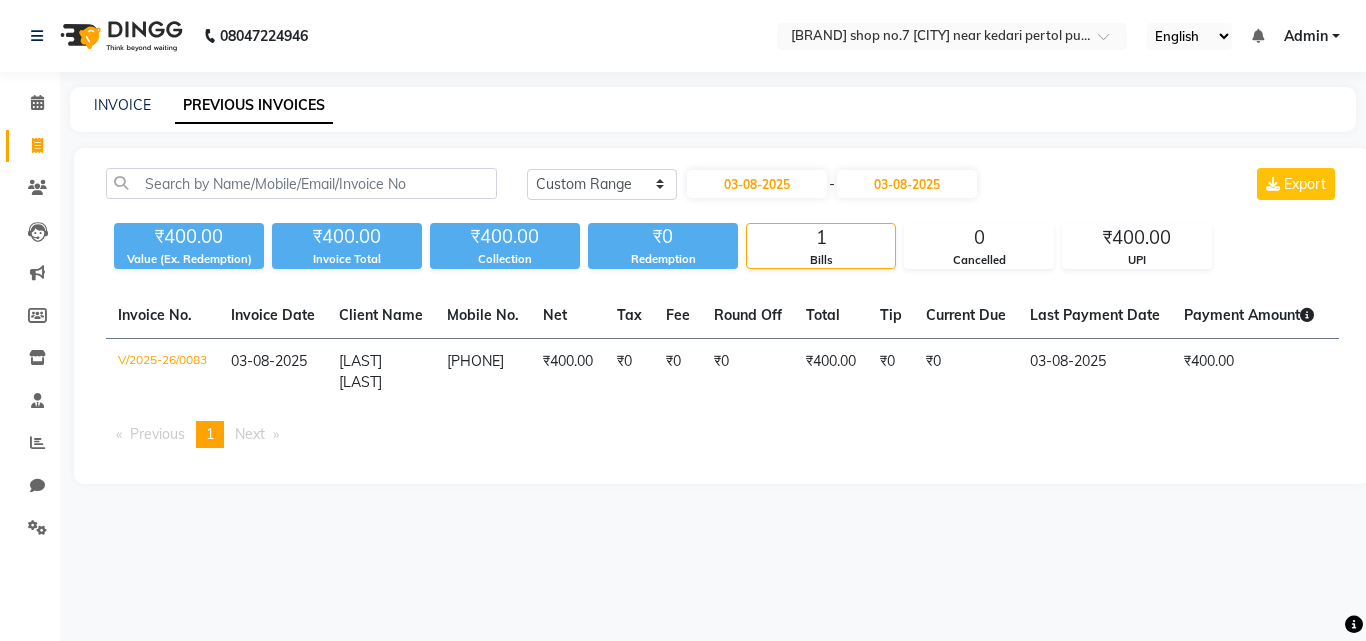 click on "Today Yesterday Custom Range 03-08-2025 - 03-08-2025 Export ₹400.00 Value (Ex. Redemption) ₹400.00 Invoice Total  ₹400.00 Collection ₹0 Redemption 1 Bills 0 Cancelled ₹400.00 UPI  Invoice No.   Invoice Date   Client Name   Mobile No.   Net   Tax   Fee   Round Off   Total   Tip   Current Due   Last Payment Date   Payment Amount   Payment Methods   Cancel Reason   Status   V/2025-26/0083  03-08-2025 [LAST] [LAST]   [PHONE] ₹400.00 ₹0  ₹0  ₹0 ₹400.00 ₹0 ₹0 03-08-2025 ₹400.00  UPI - PAID  Previous  page  1 / 1  You're on page  1  Next  page" 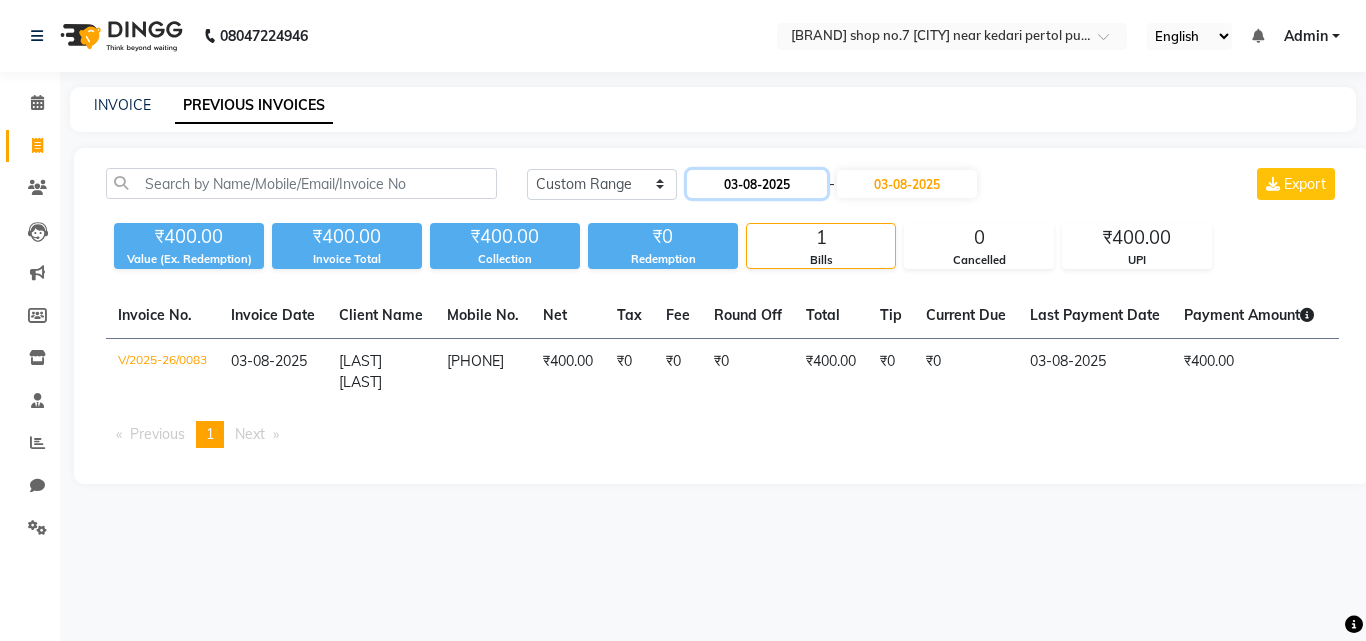 click on "03-08-2025" 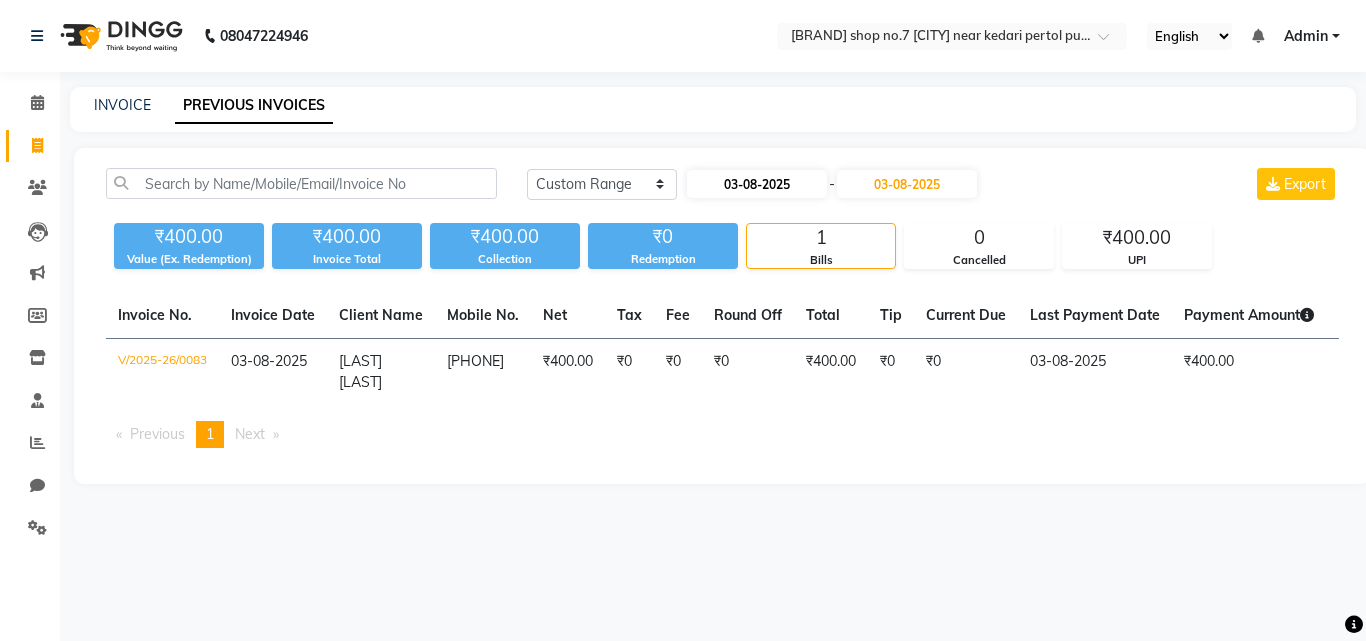 select on "8" 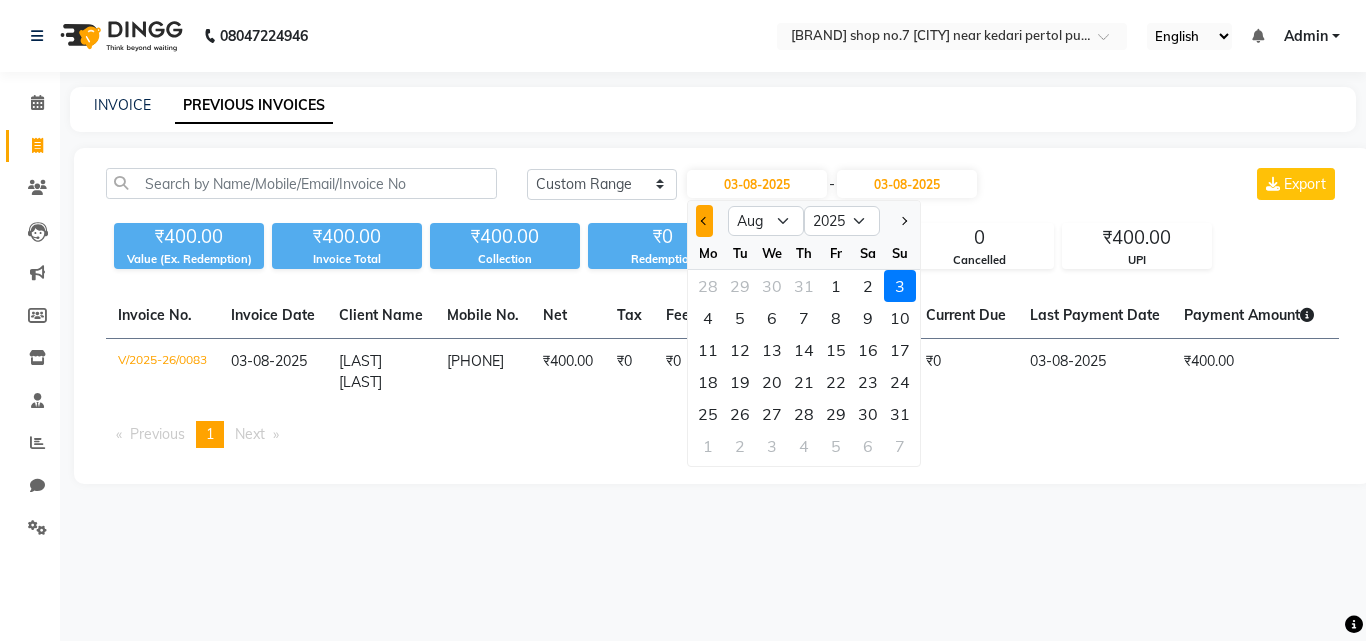 click 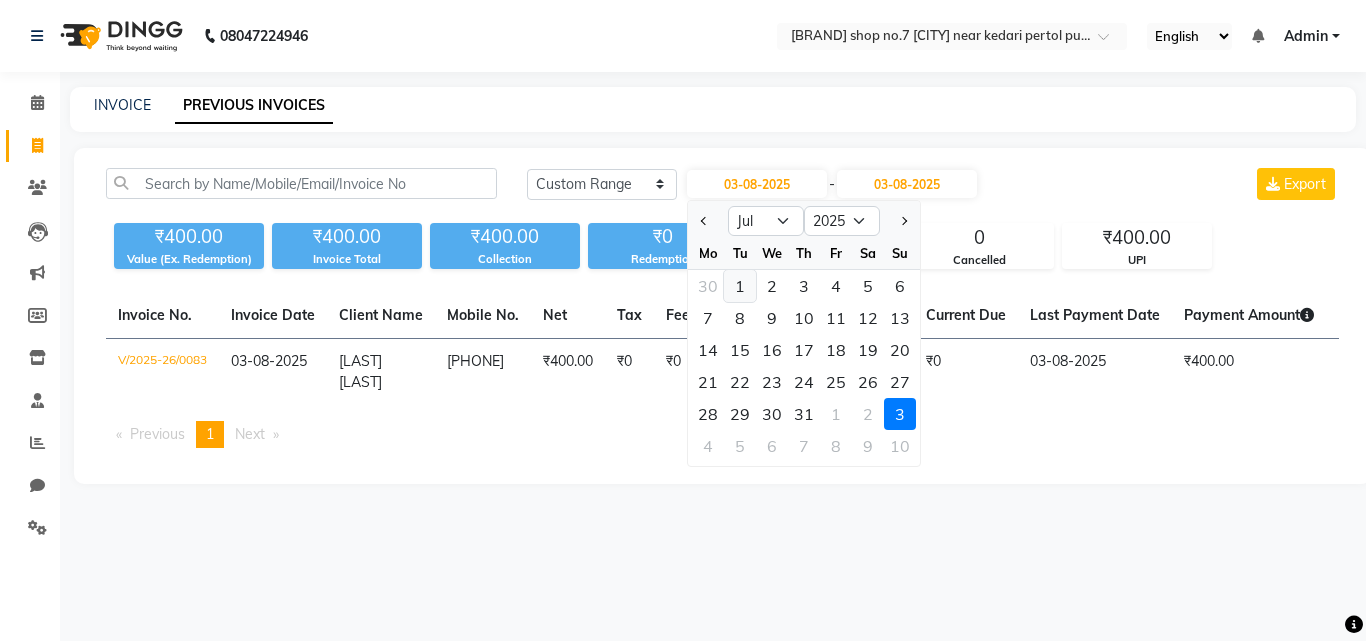 click on "1" 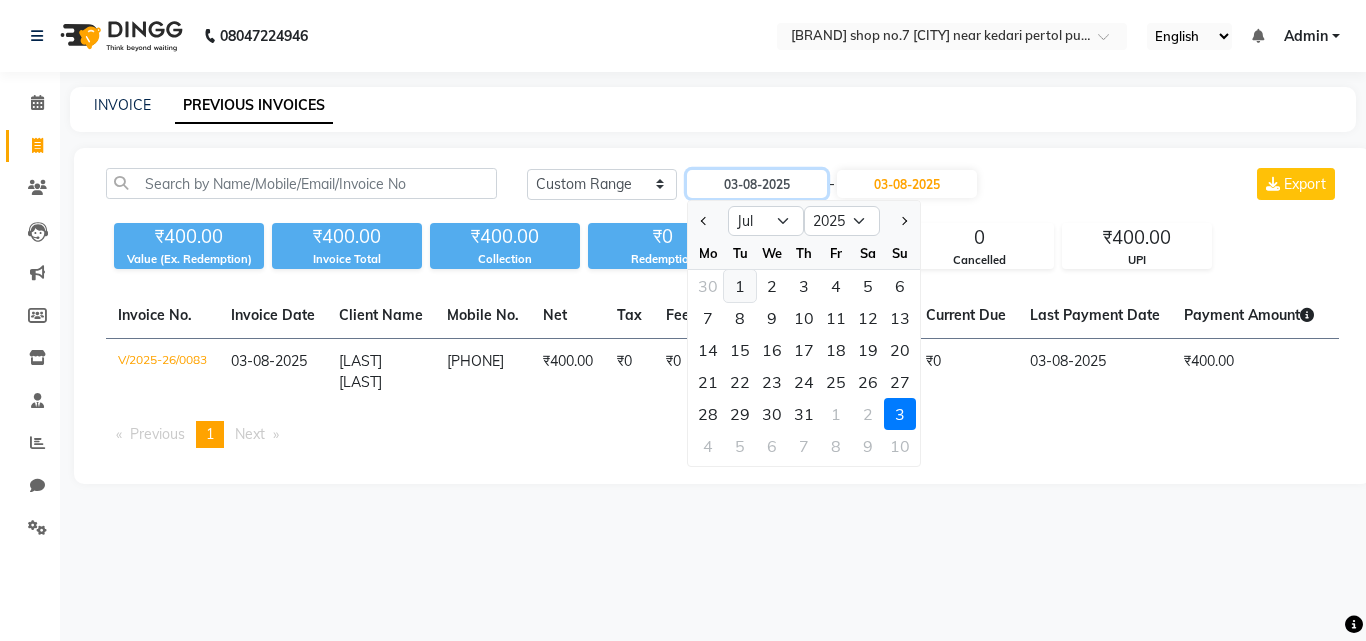 type on "01-07-2025" 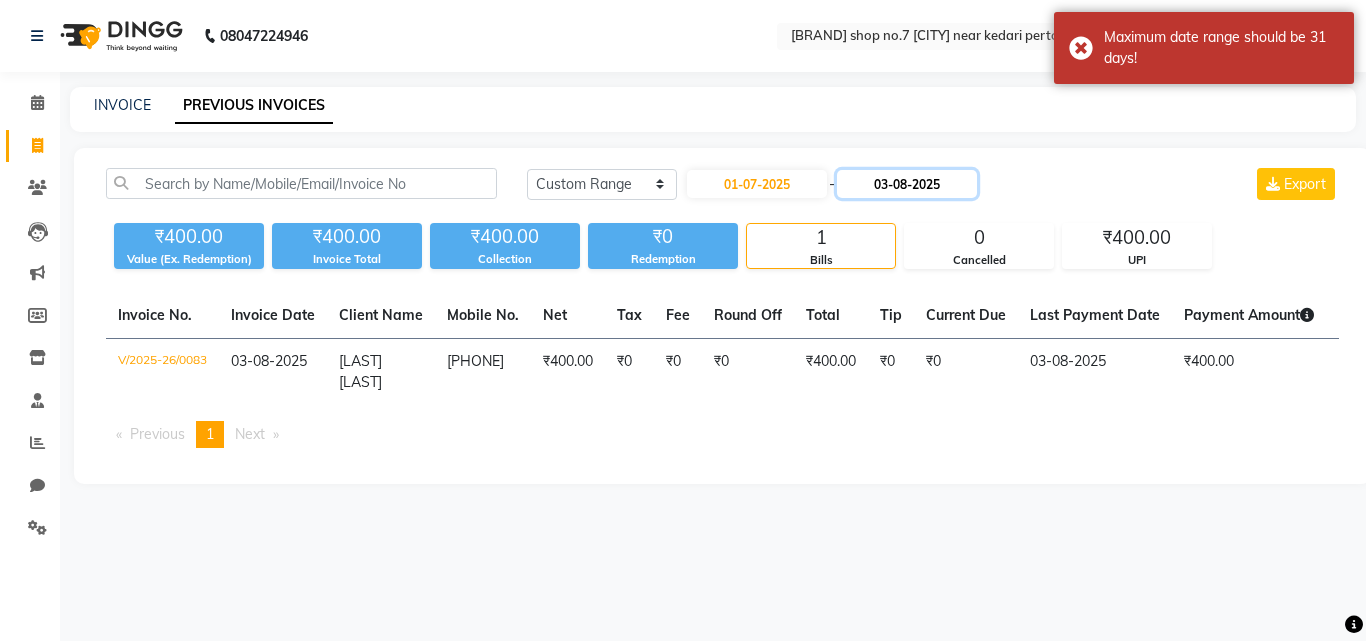 click on "03-08-2025" 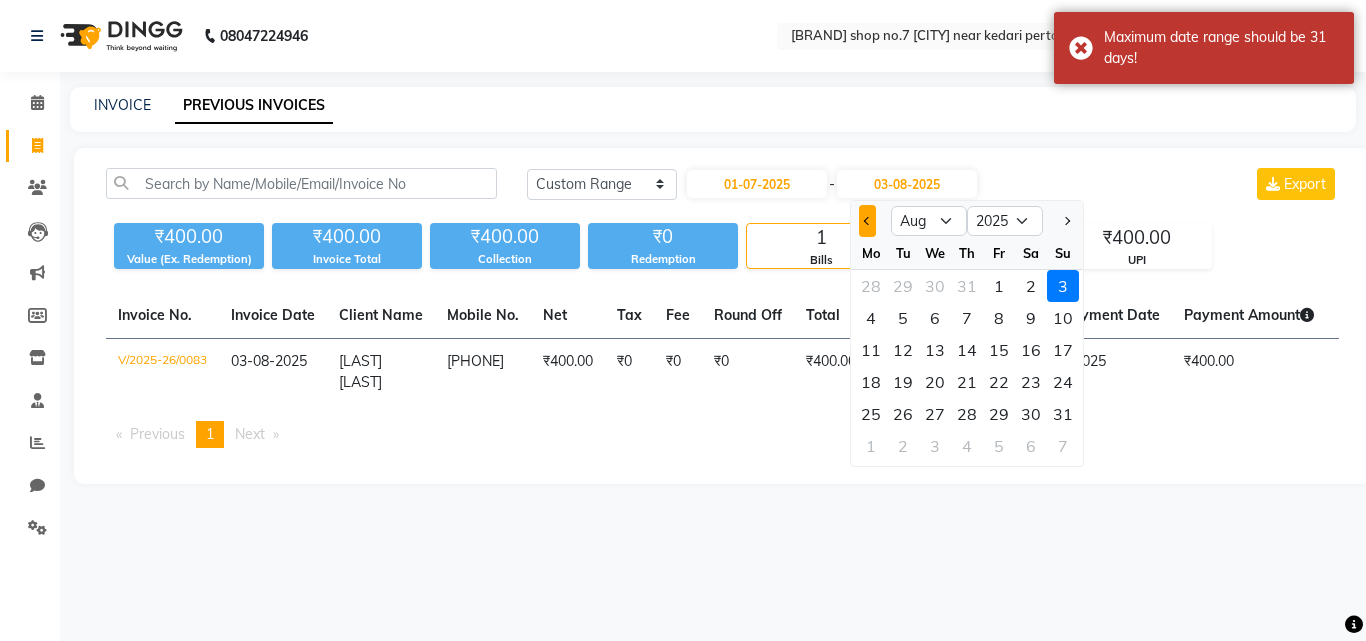 click 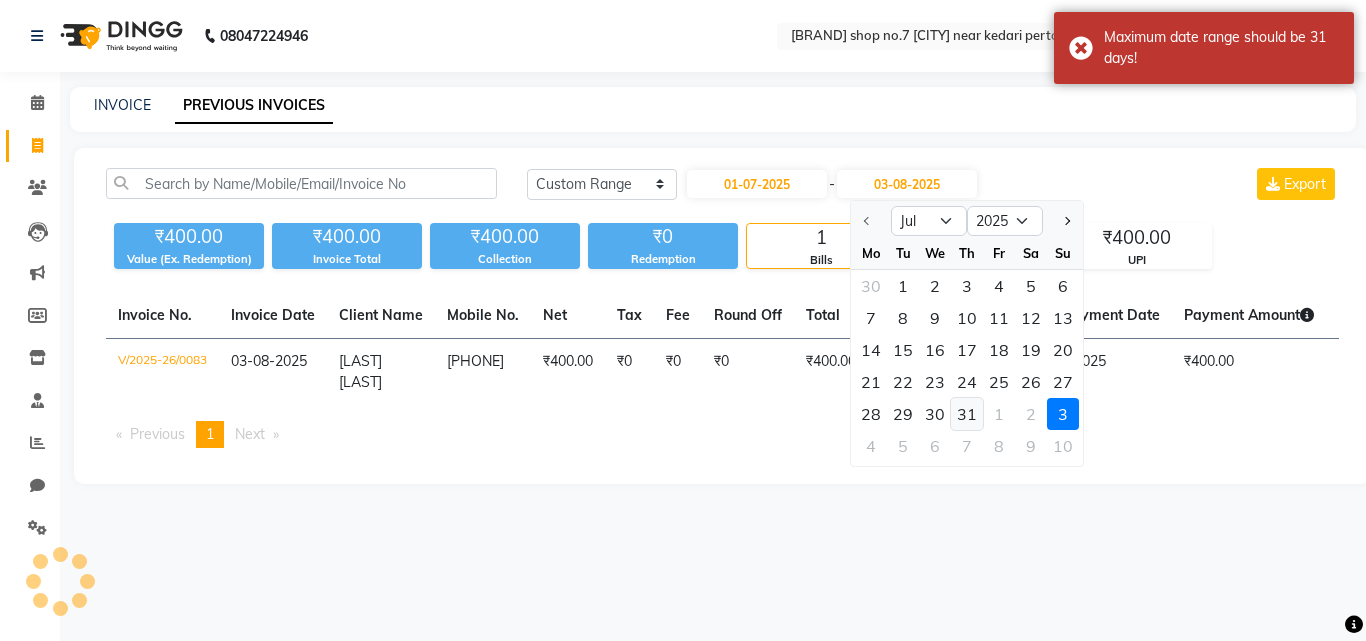 click on "31" 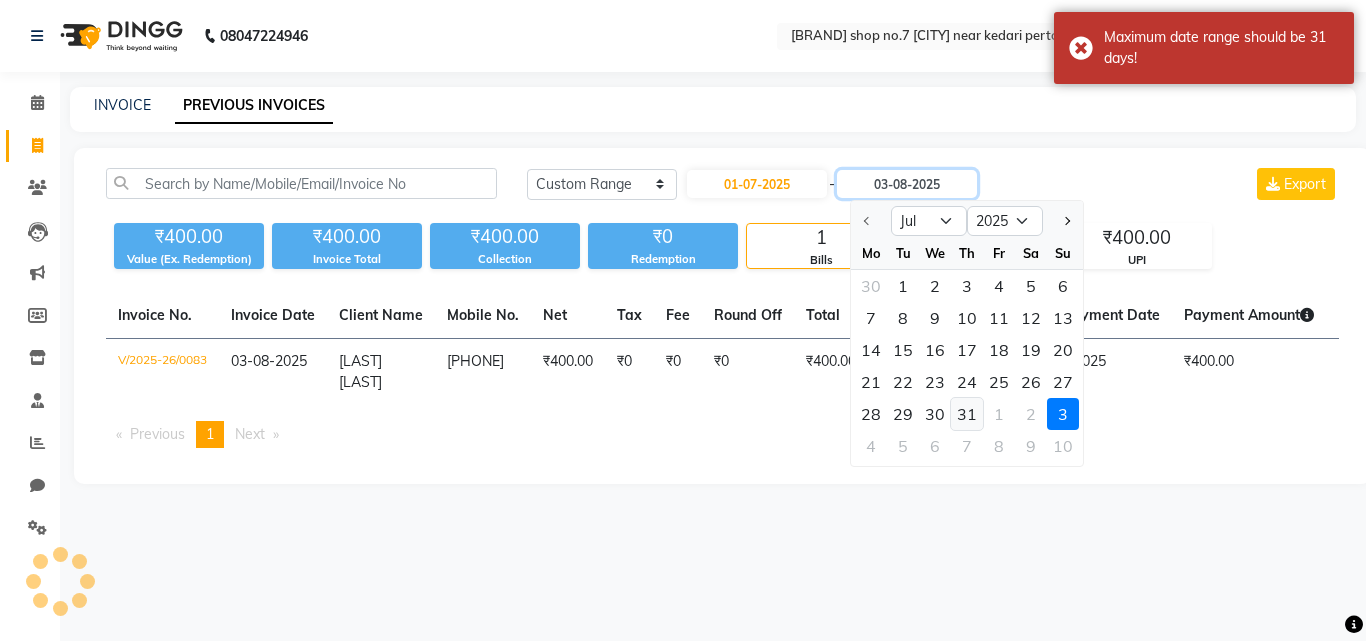 type on "31-07-2025" 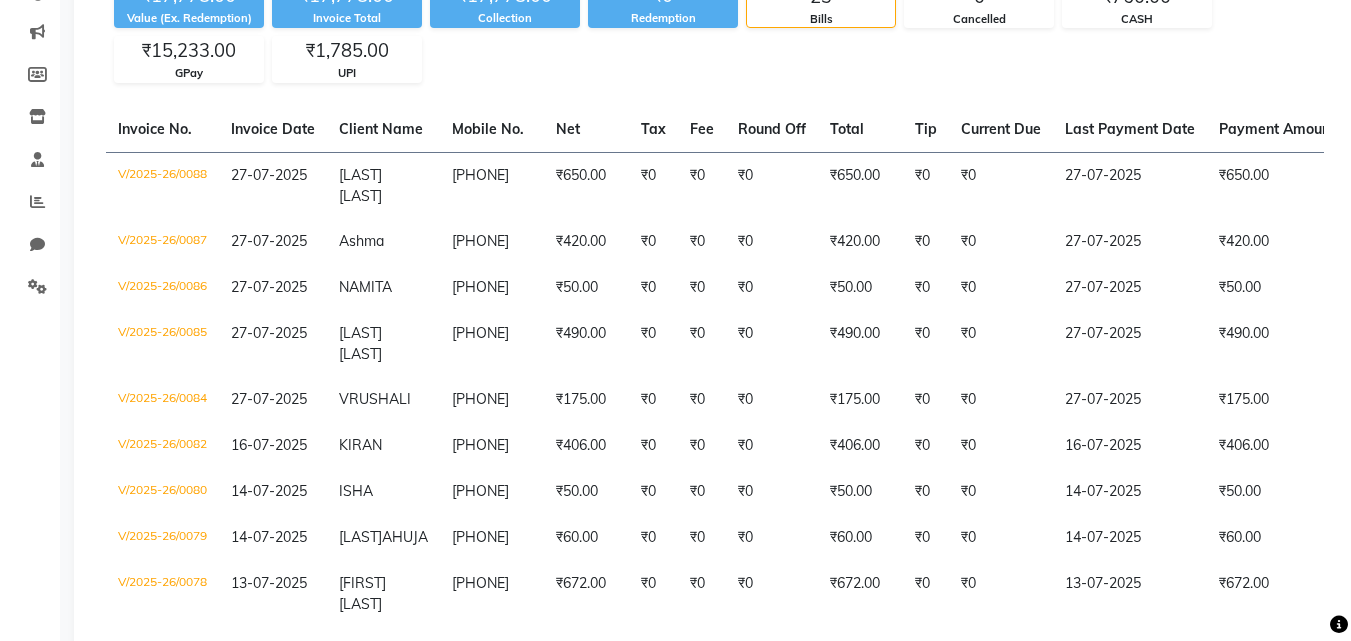 scroll, scrollTop: 240, scrollLeft: 0, axis: vertical 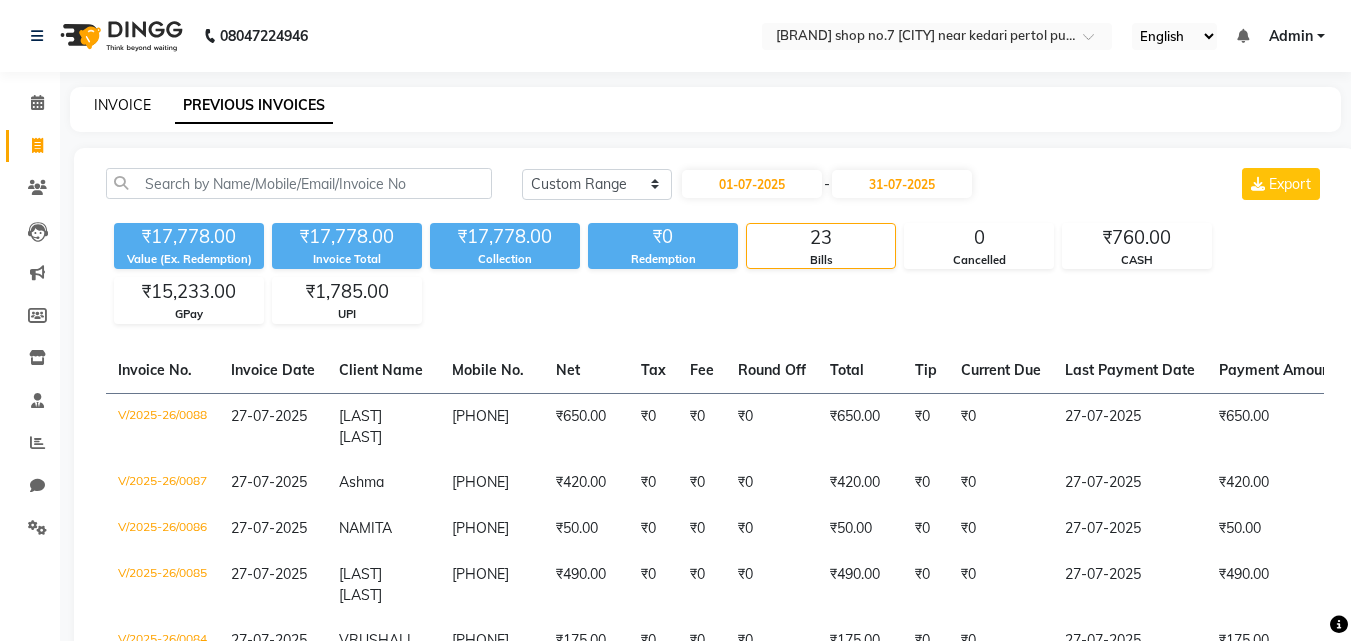click on "INVOICE" 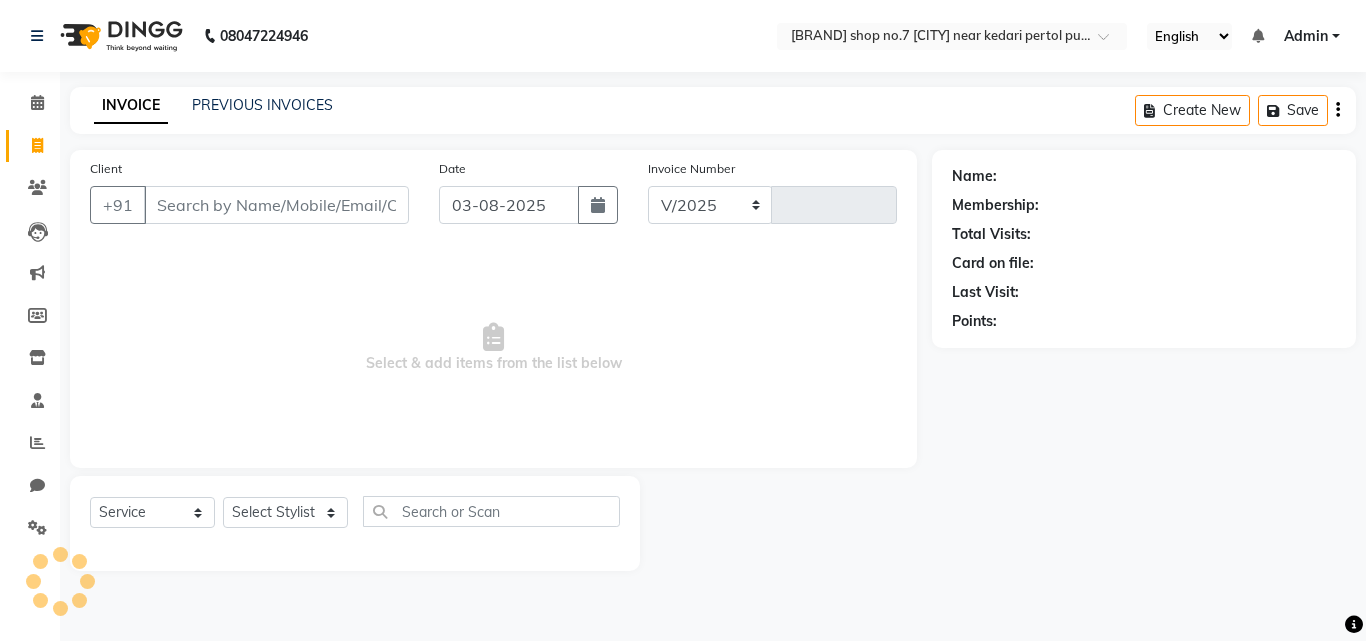 select on "8266" 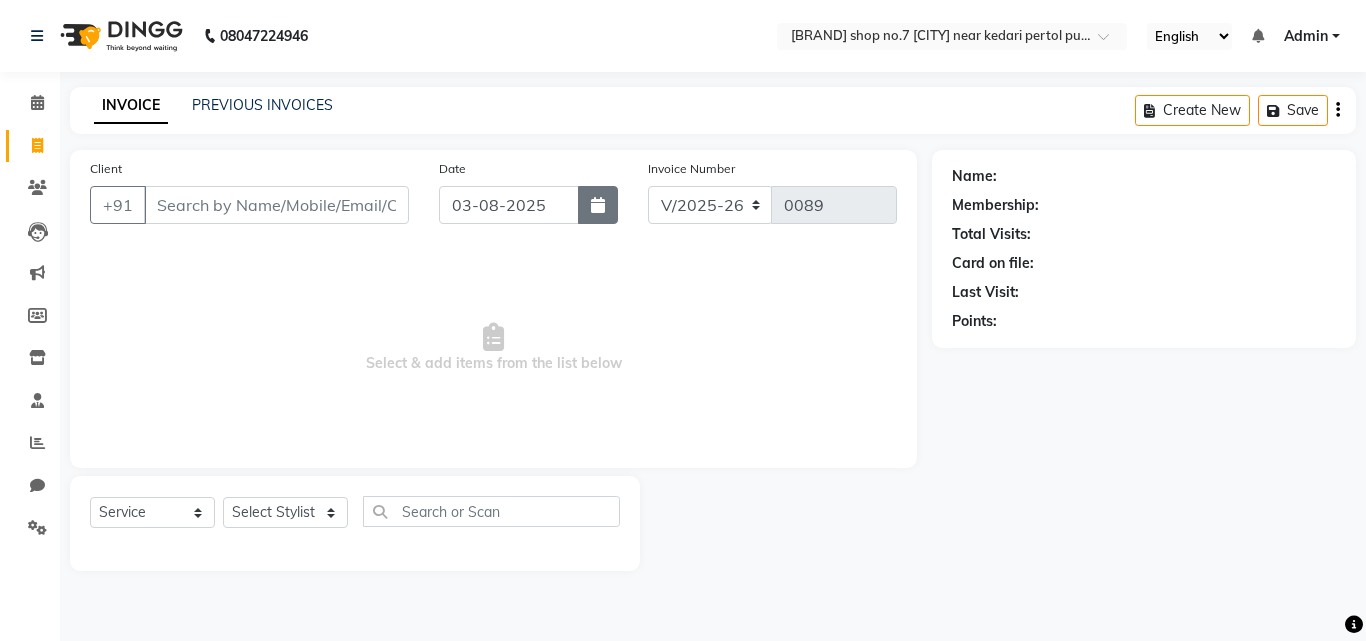 click 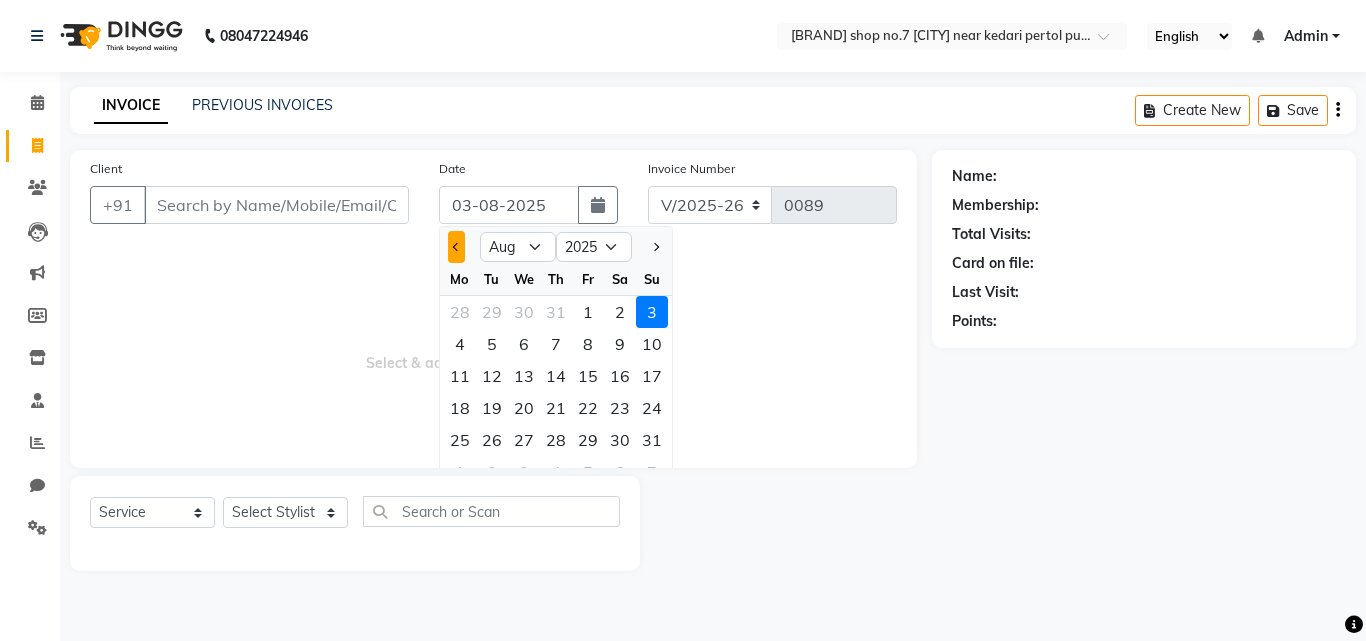 click 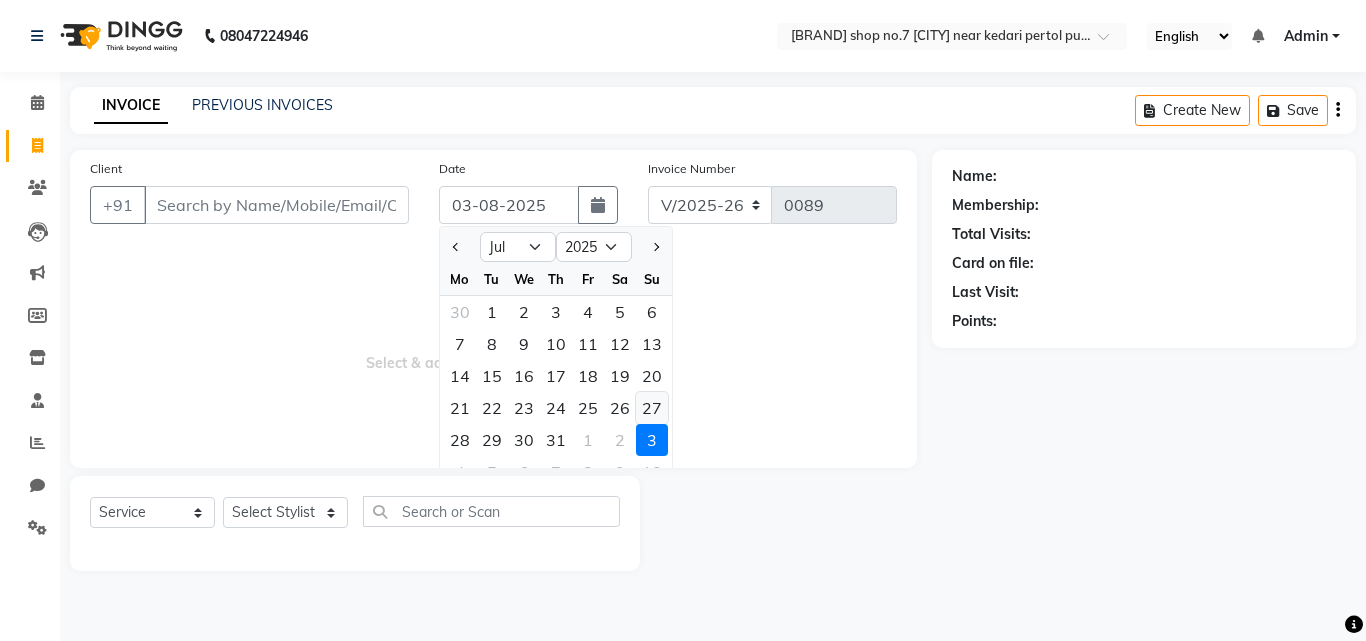 click on "27" 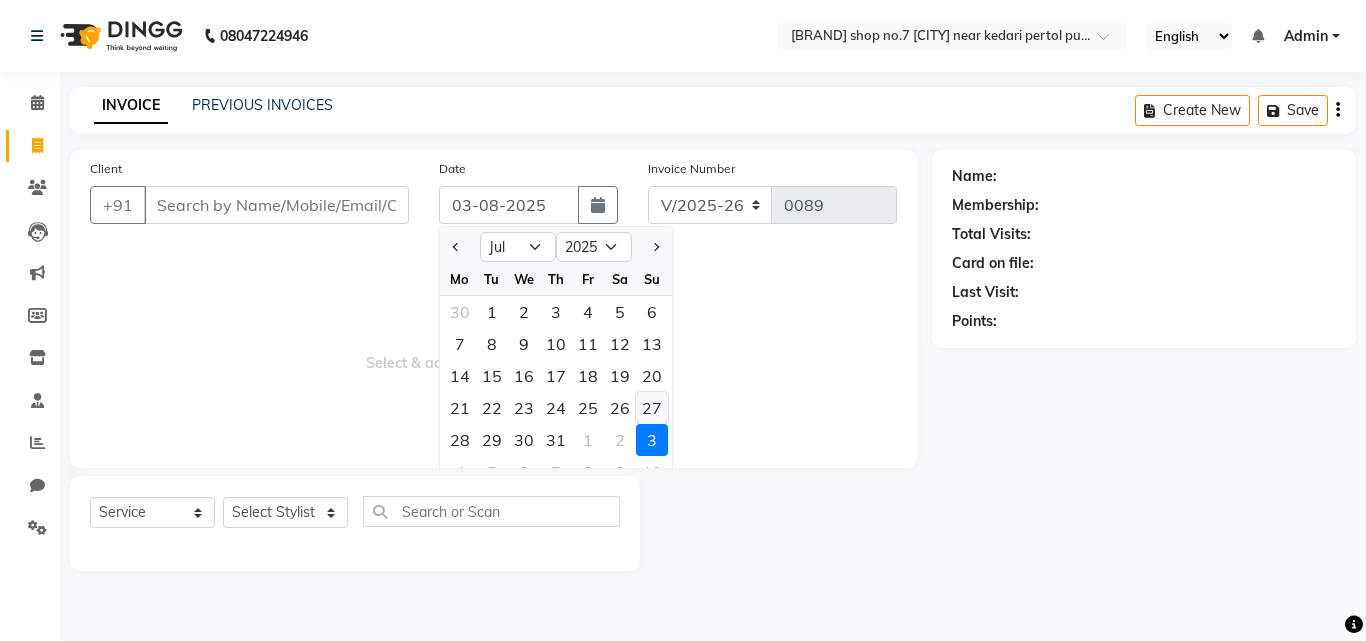 type on "27-07-2025" 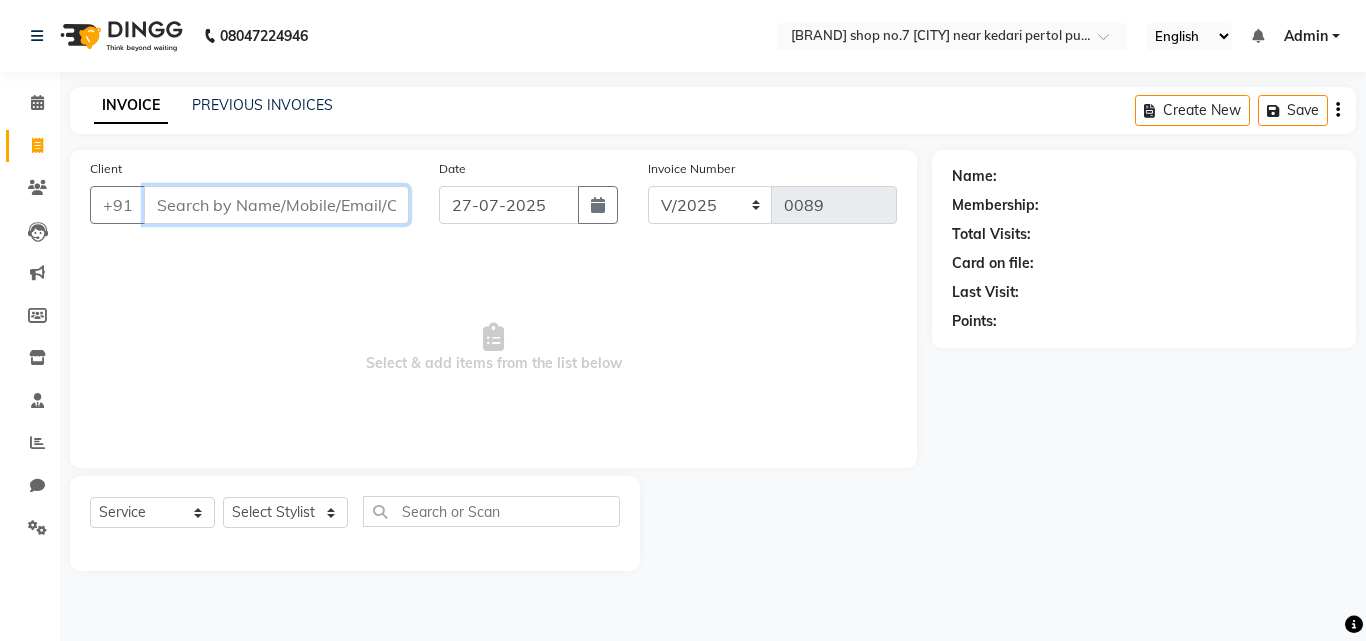 click on "Client" at bounding box center [276, 205] 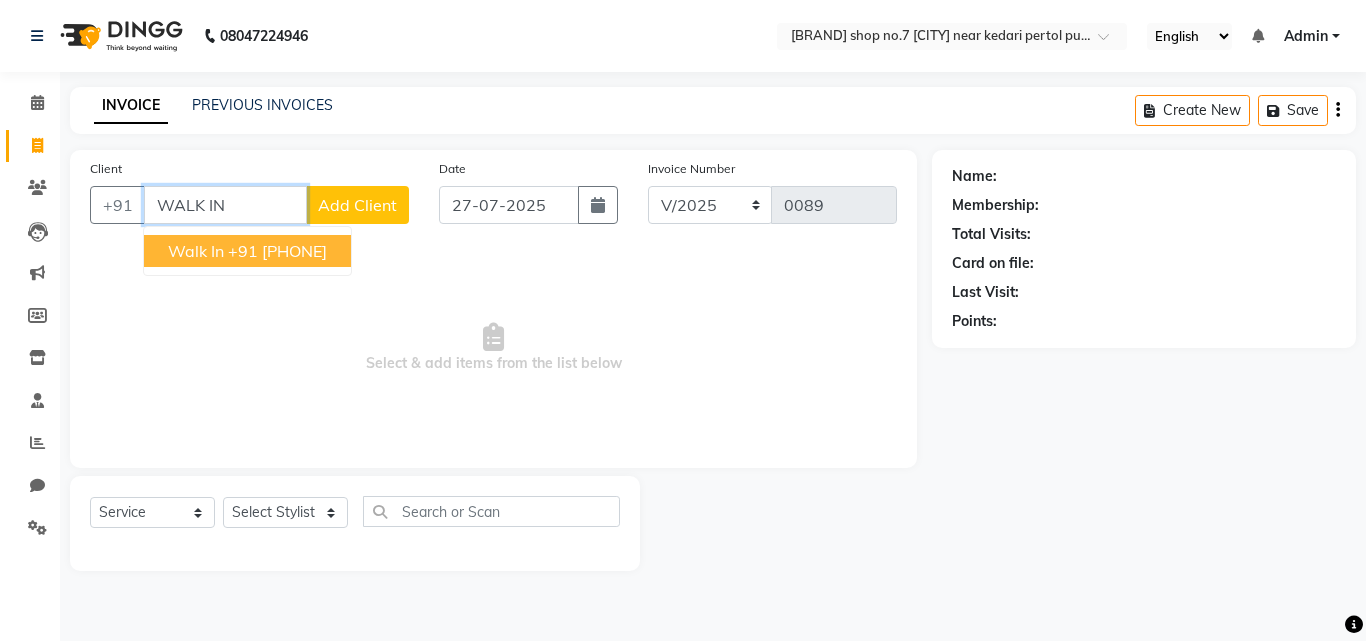 click on "Walk In +91  [PHONE]" at bounding box center [247, 251] 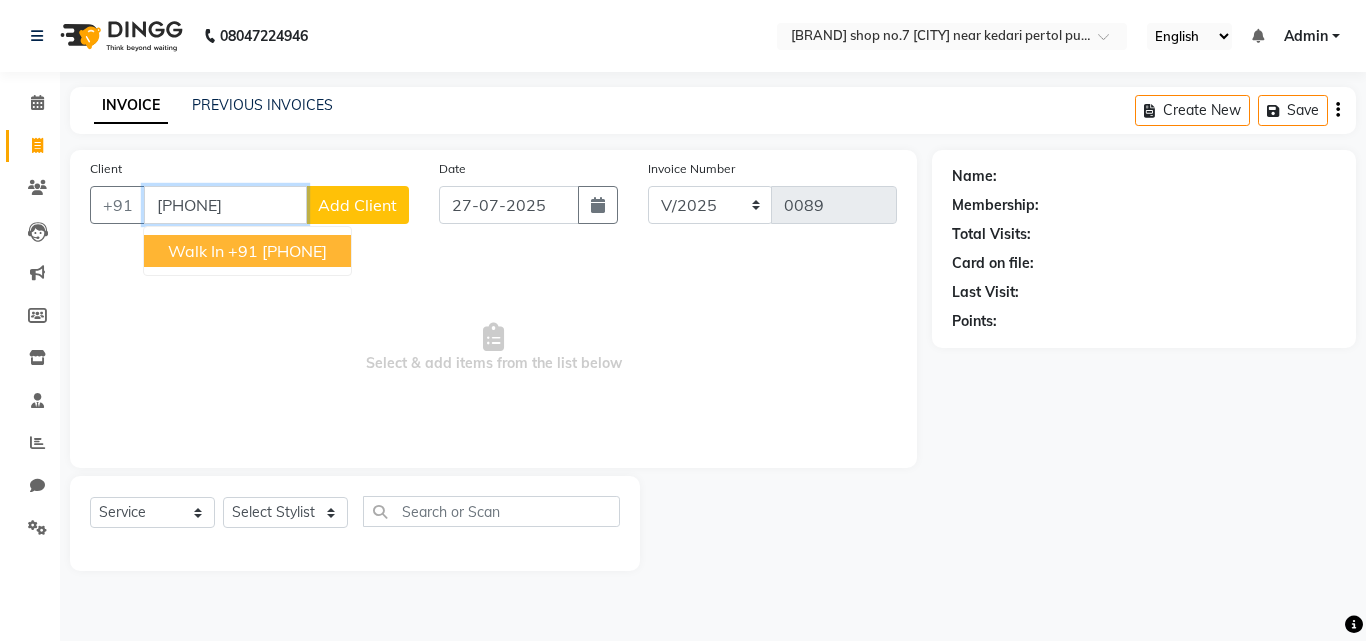 type on "[PHONE]" 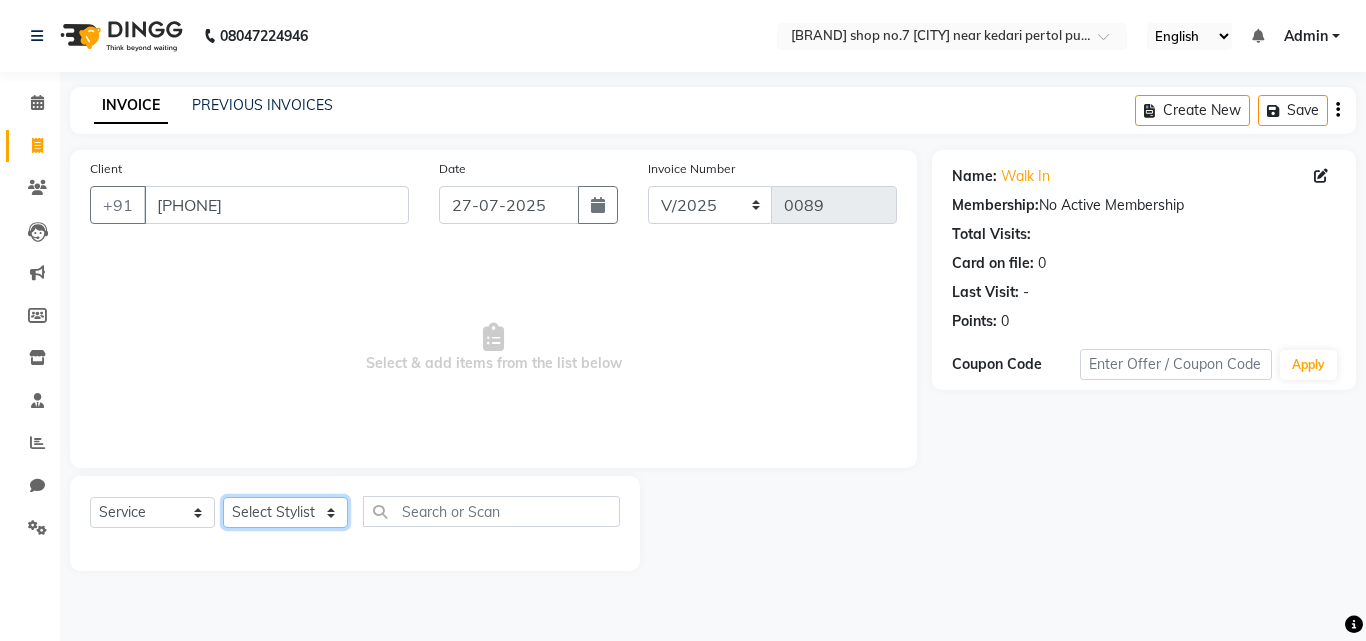click on "Select Stylist [FIRST] [LAST] [FIRST] [LAST] [FIRST] [LAST] [FIRST] [LAST] [FIRST]" 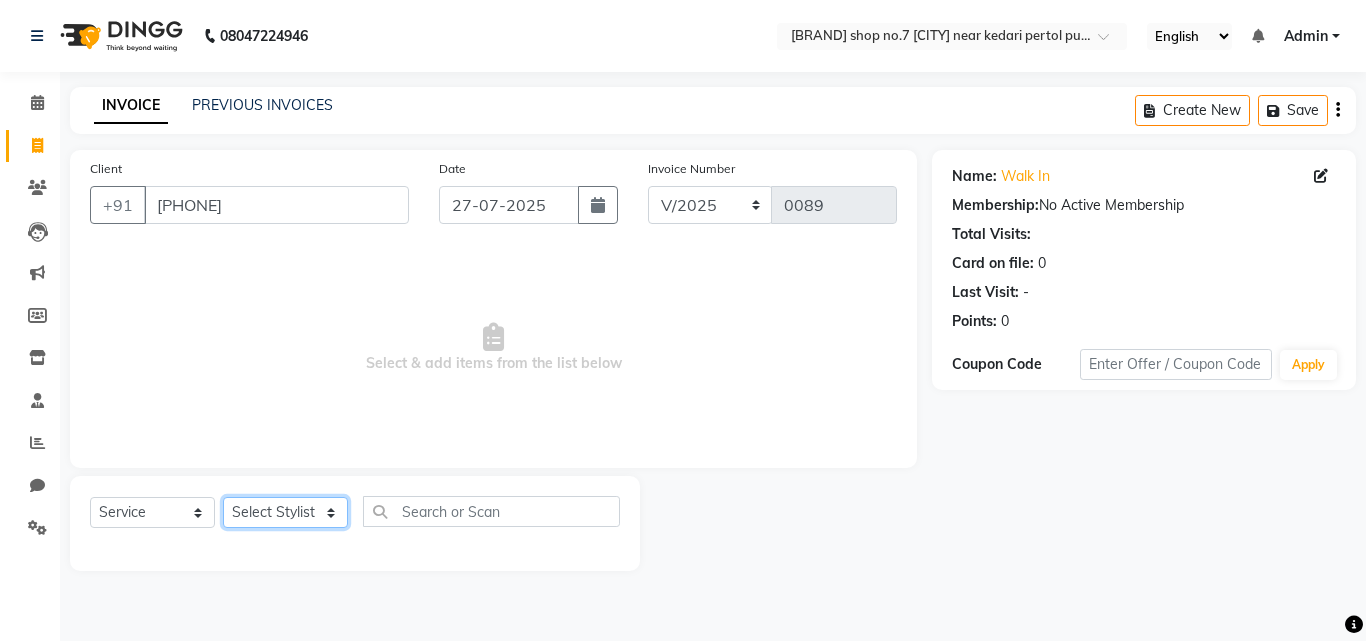 select on "79837" 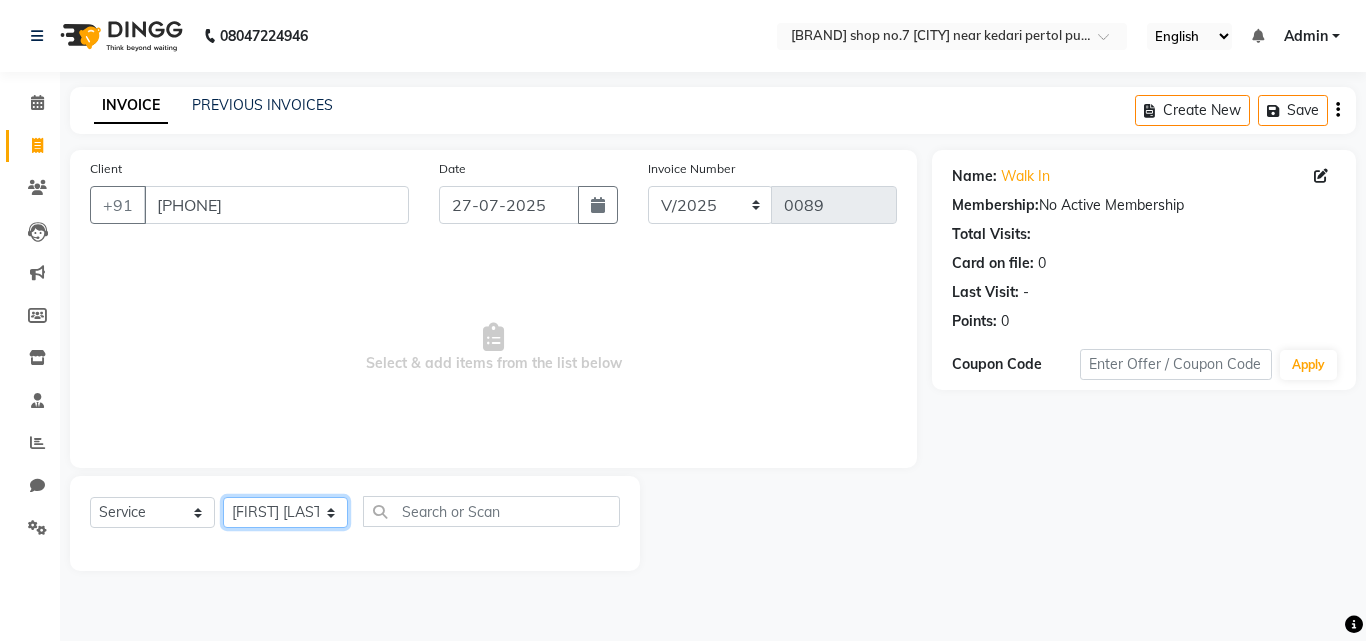 click on "Select Stylist [FIRST] [LAST] [FIRST] [LAST] [FIRST] [LAST] [FIRST] [LAST] [FIRST]" 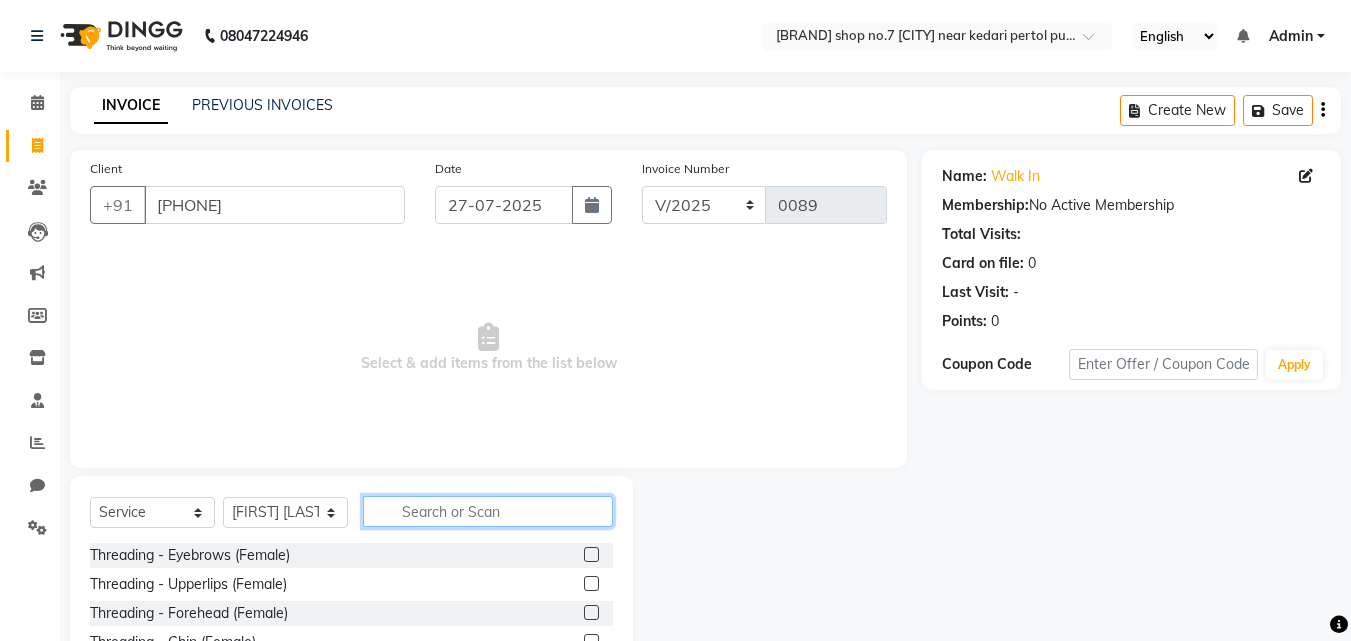click 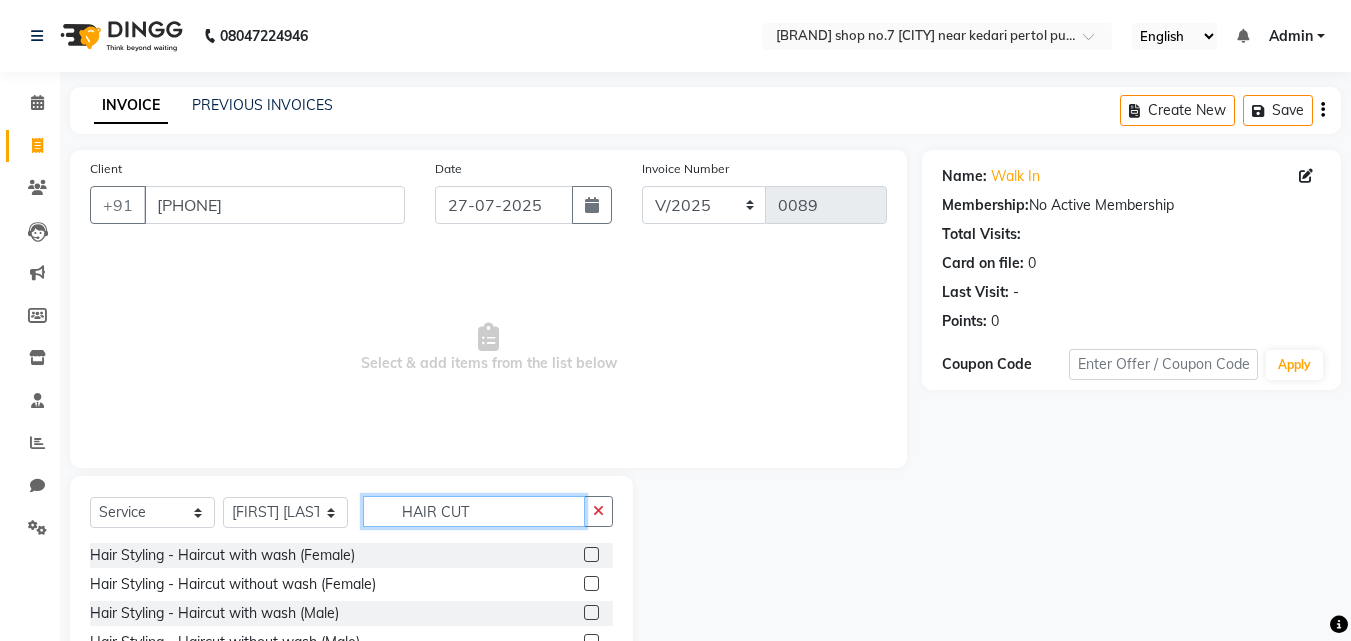 type on "HAIR CUT" 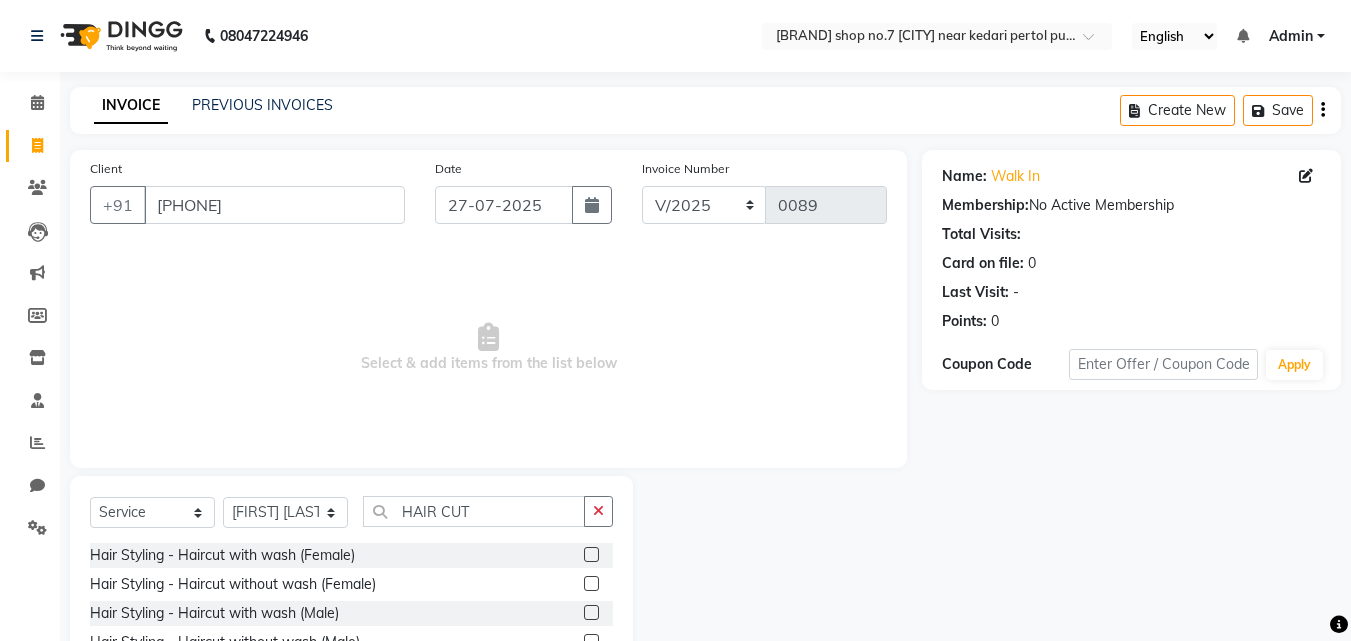 click 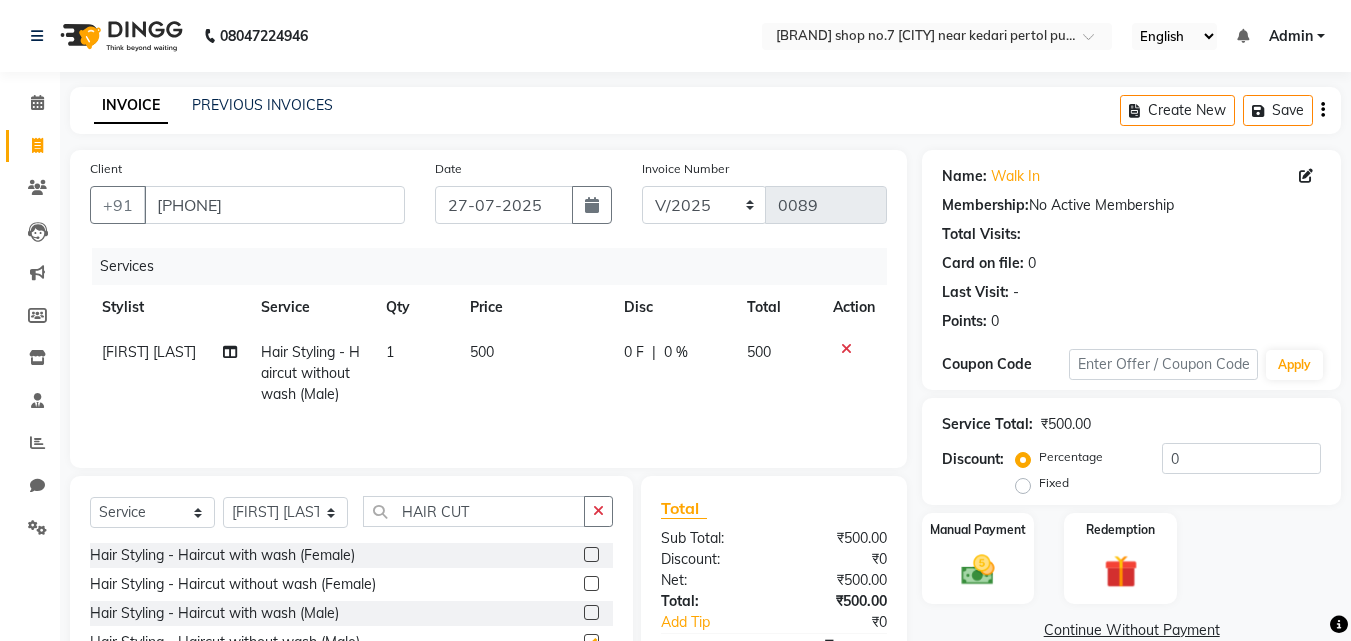 checkbox on "false" 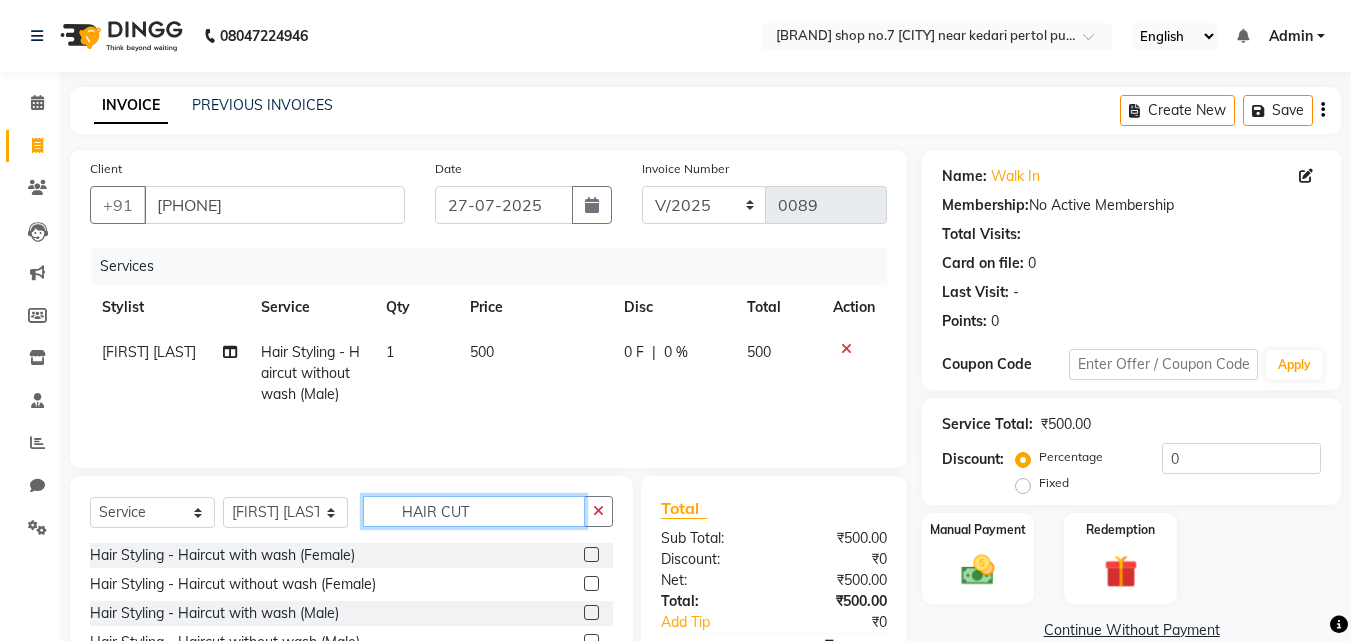 click on "HAIR CUT" 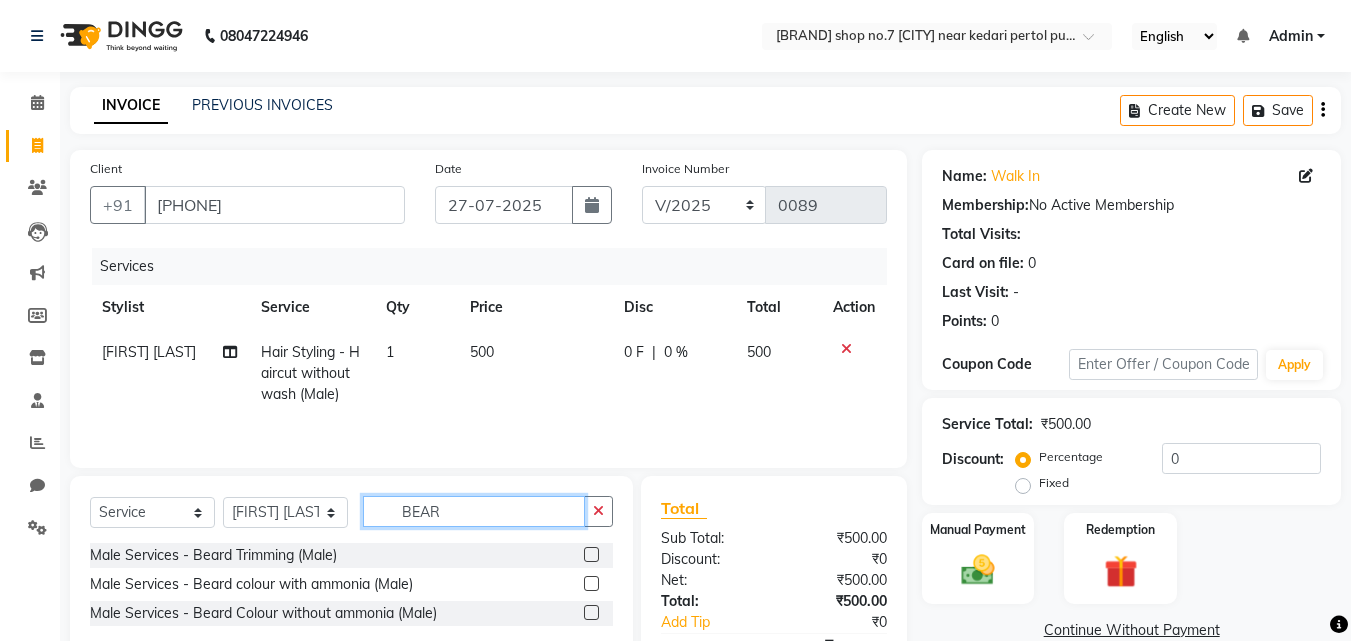 type on "BEAR" 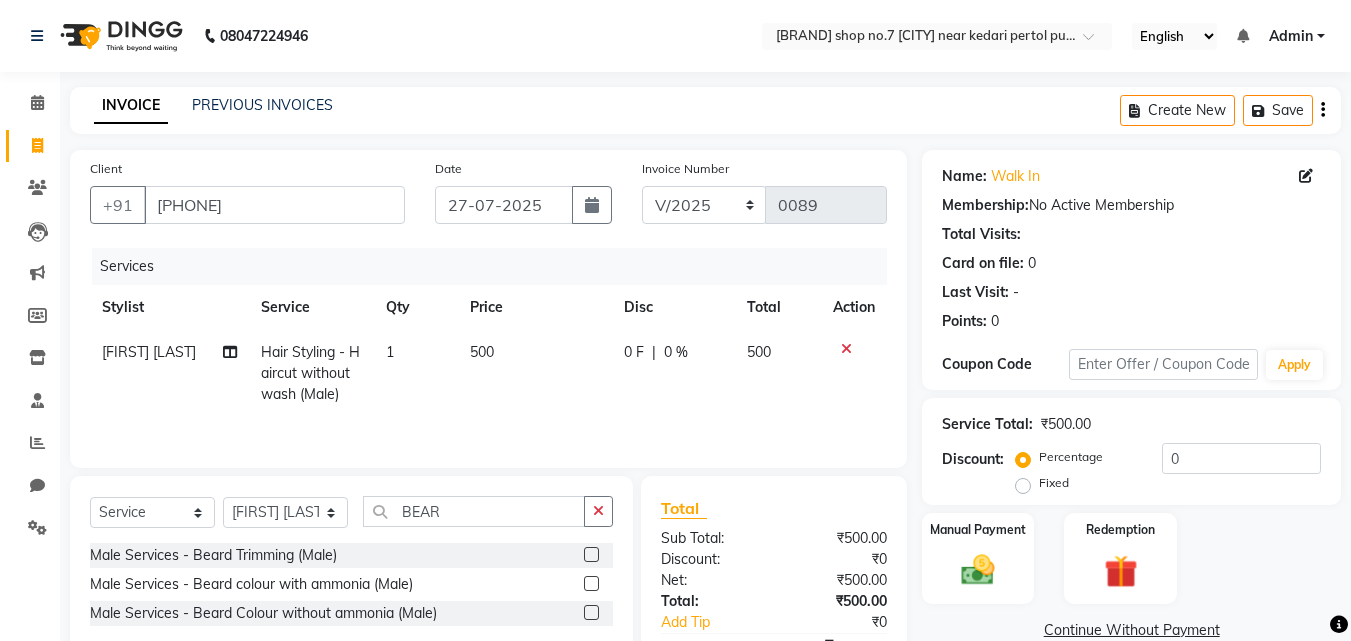 click 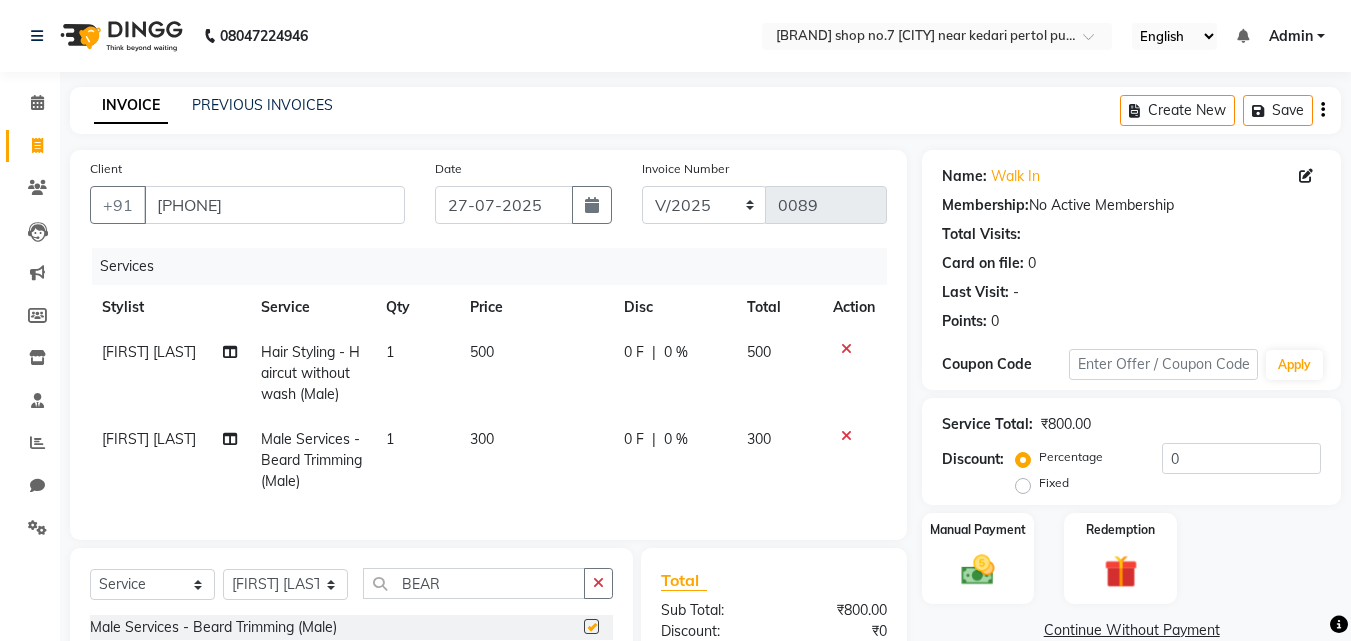checkbox on "false" 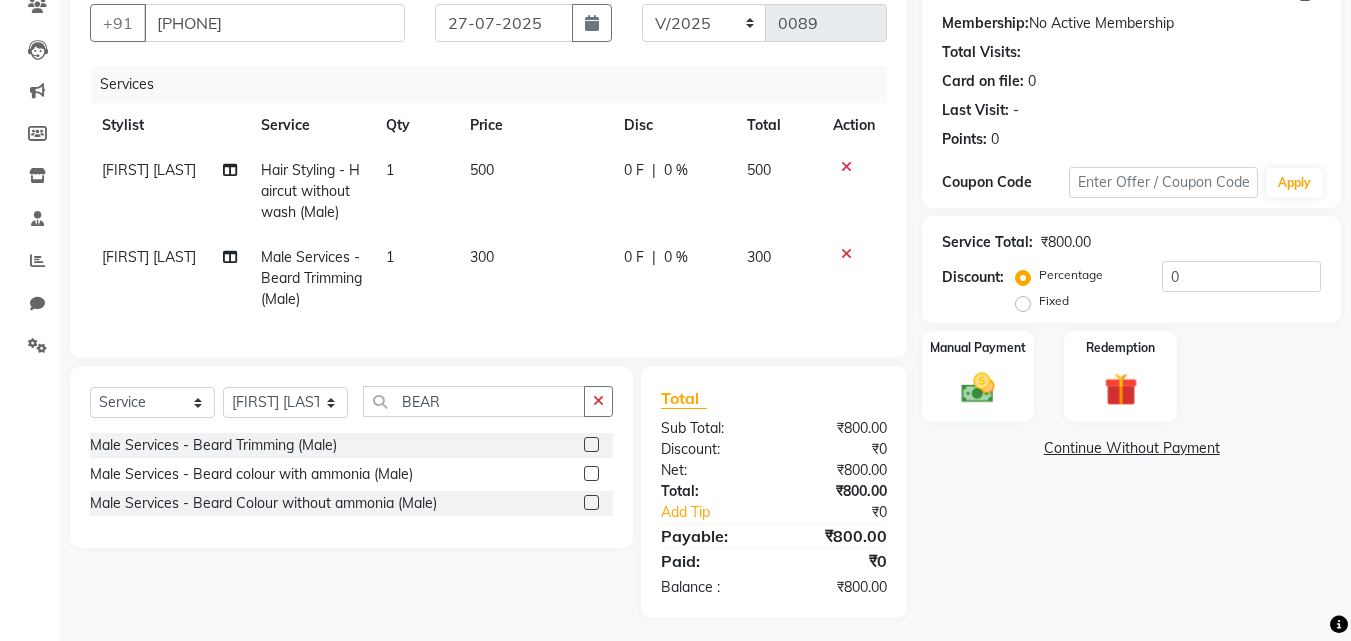 scroll, scrollTop: 200, scrollLeft: 0, axis: vertical 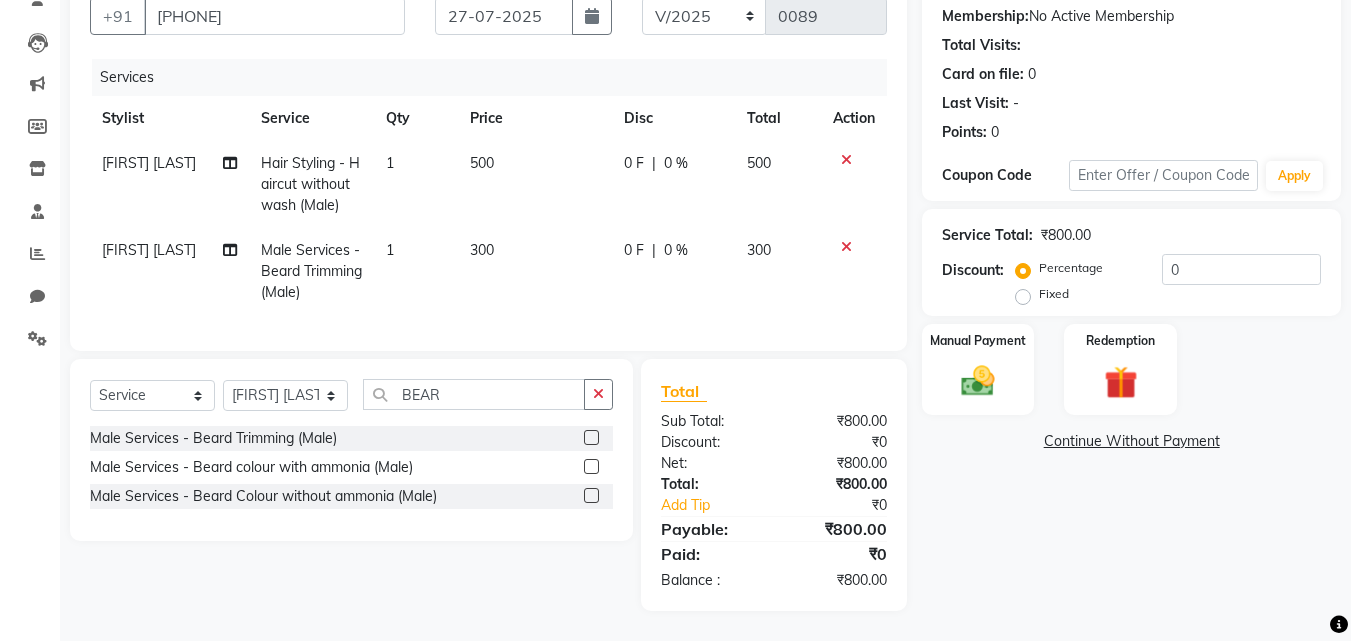 click 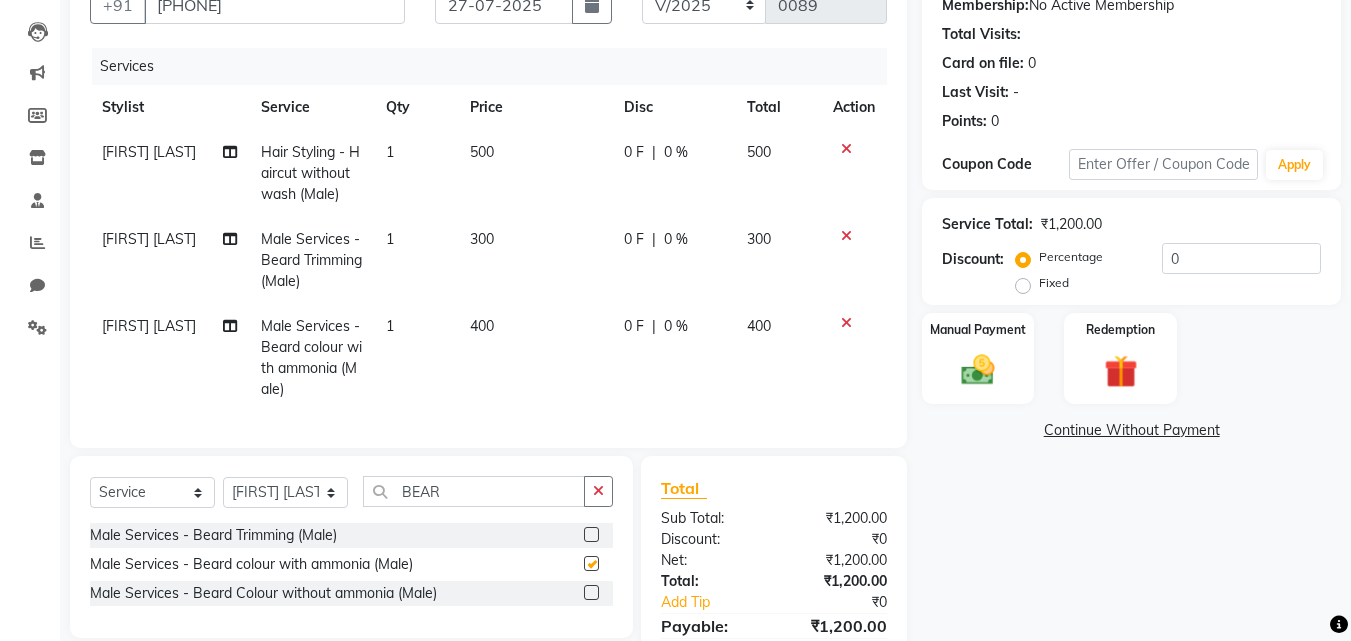 checkbox on "false" 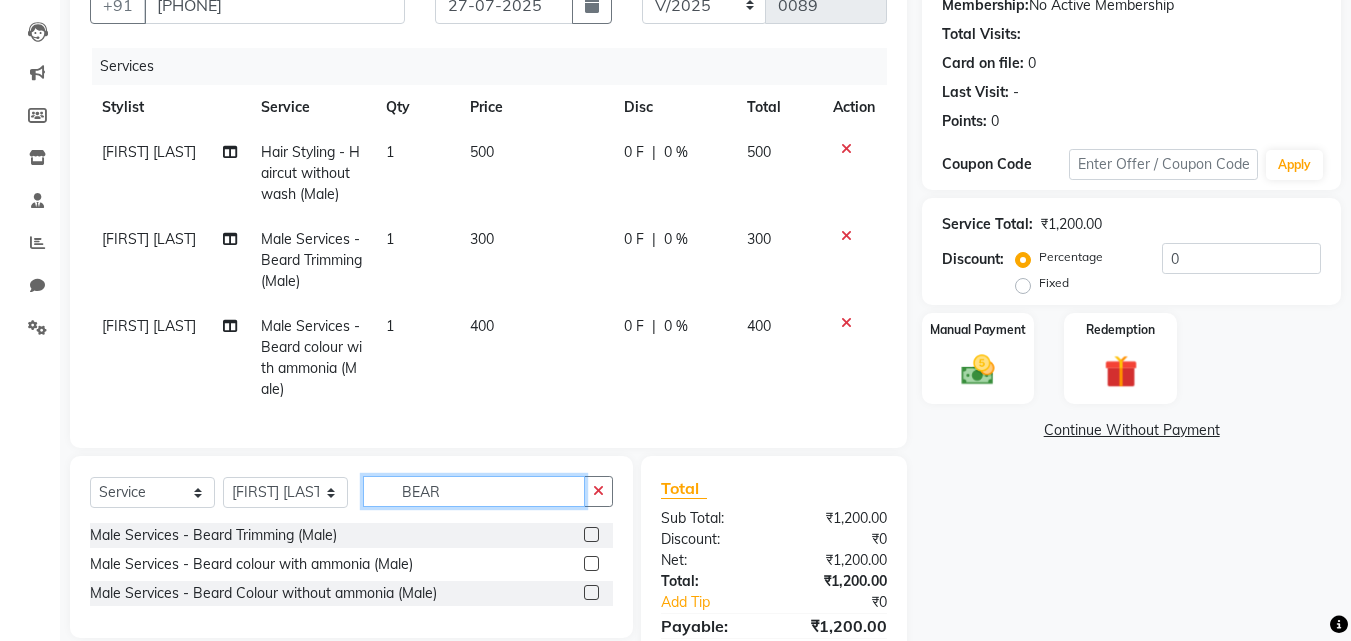 click on "BEAR" 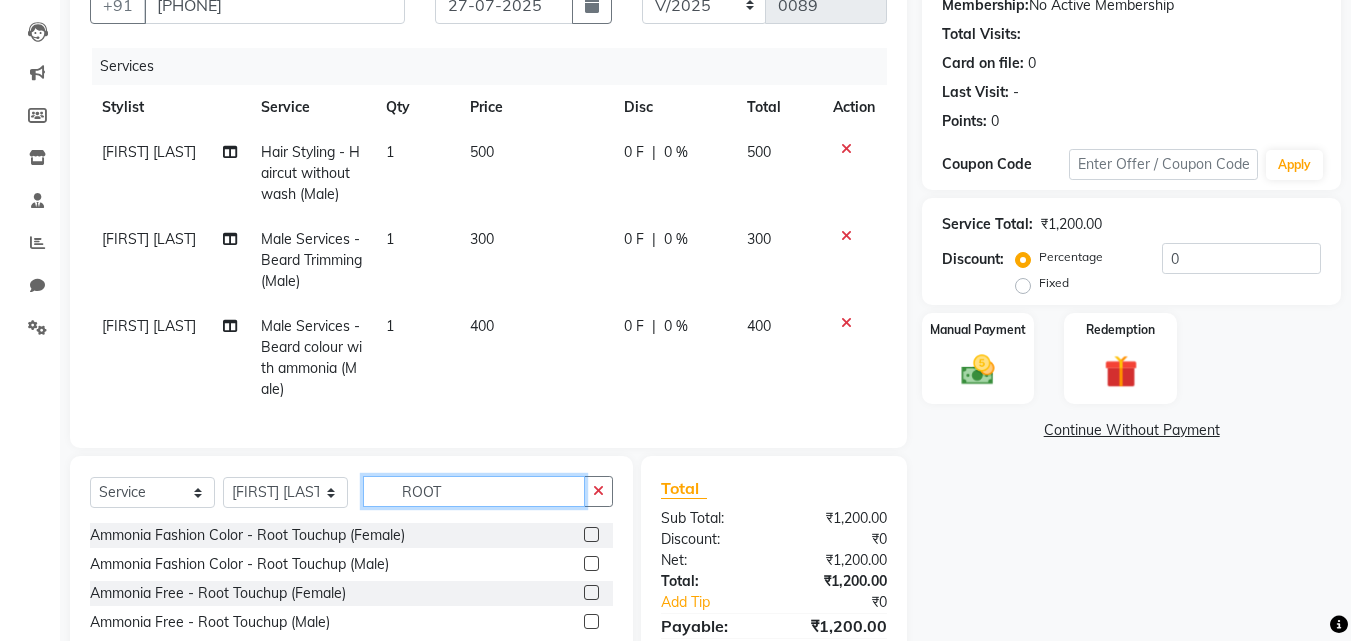 type on "ROOT" 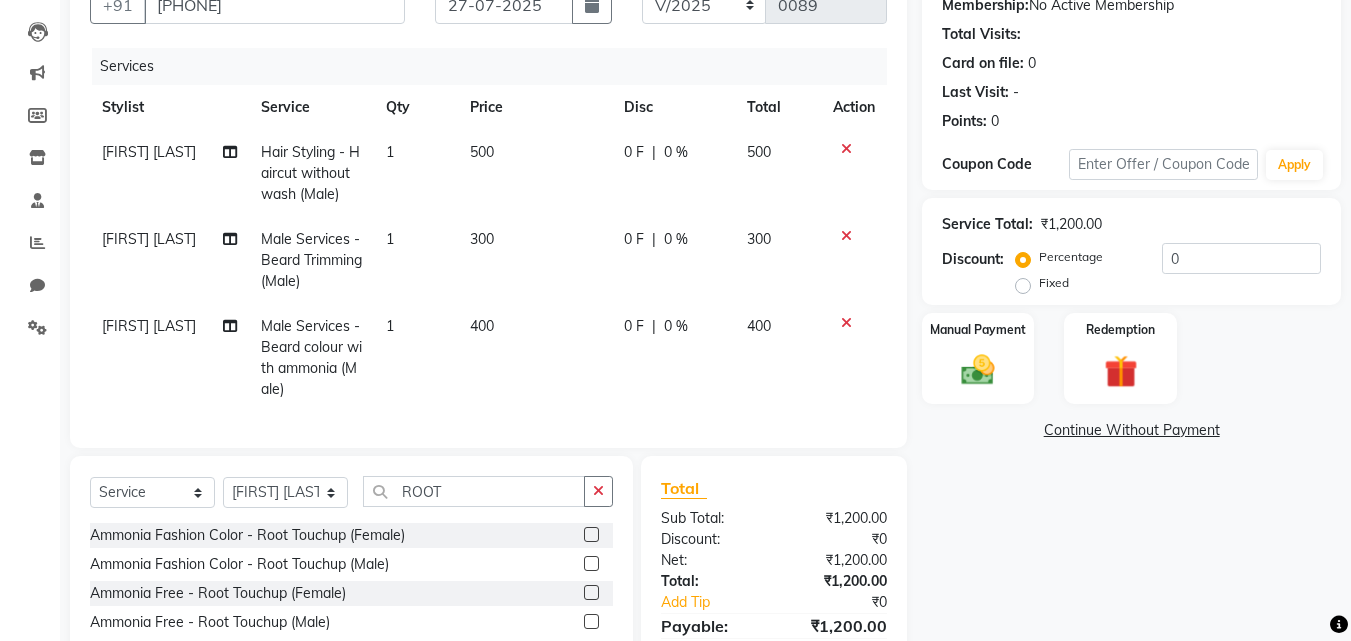 click 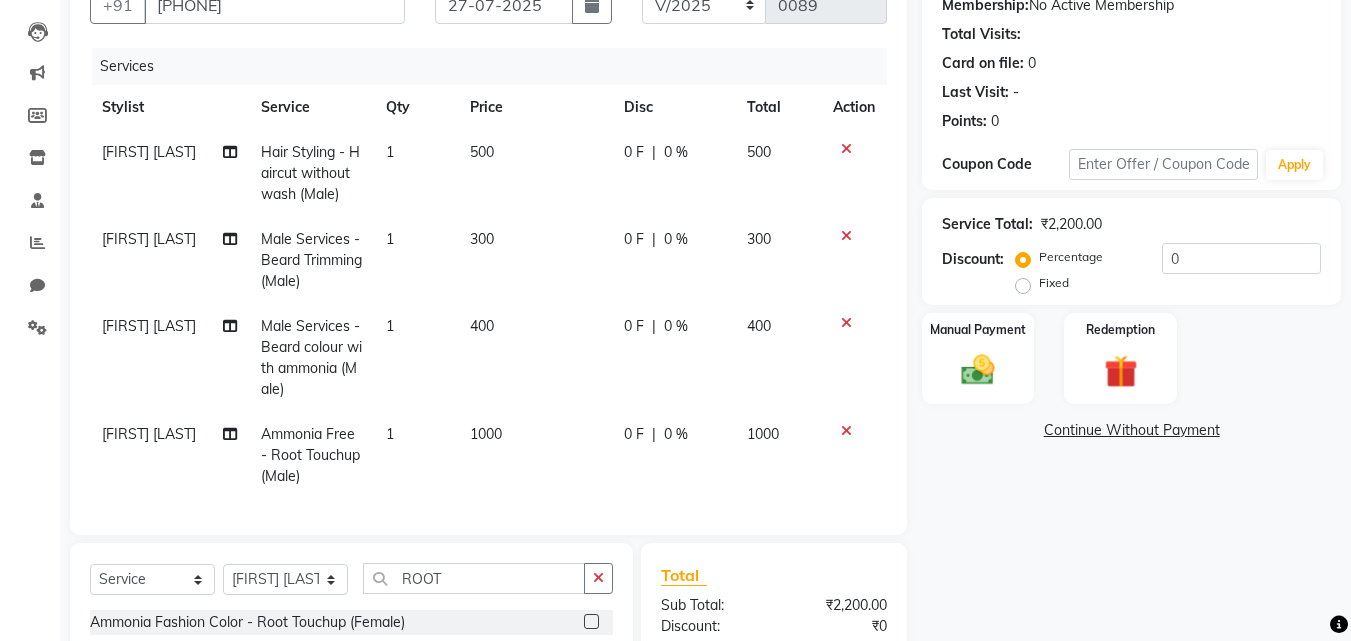 checkbox on "false" 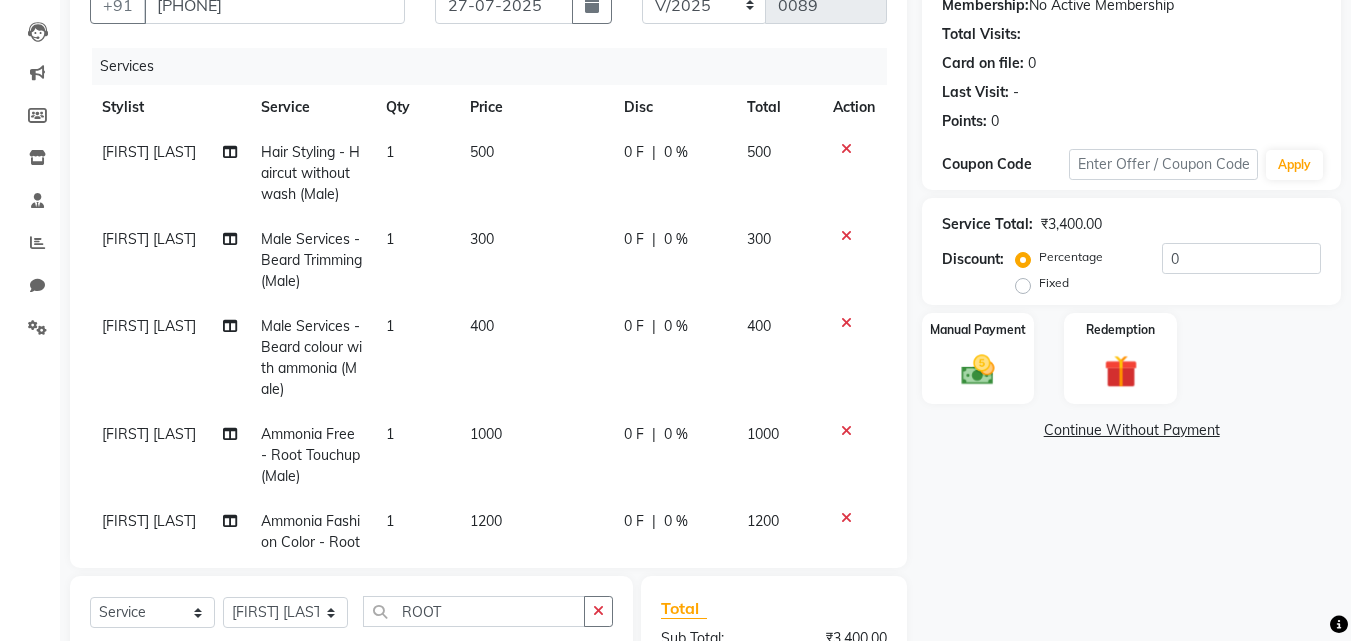 checkbox on "false" 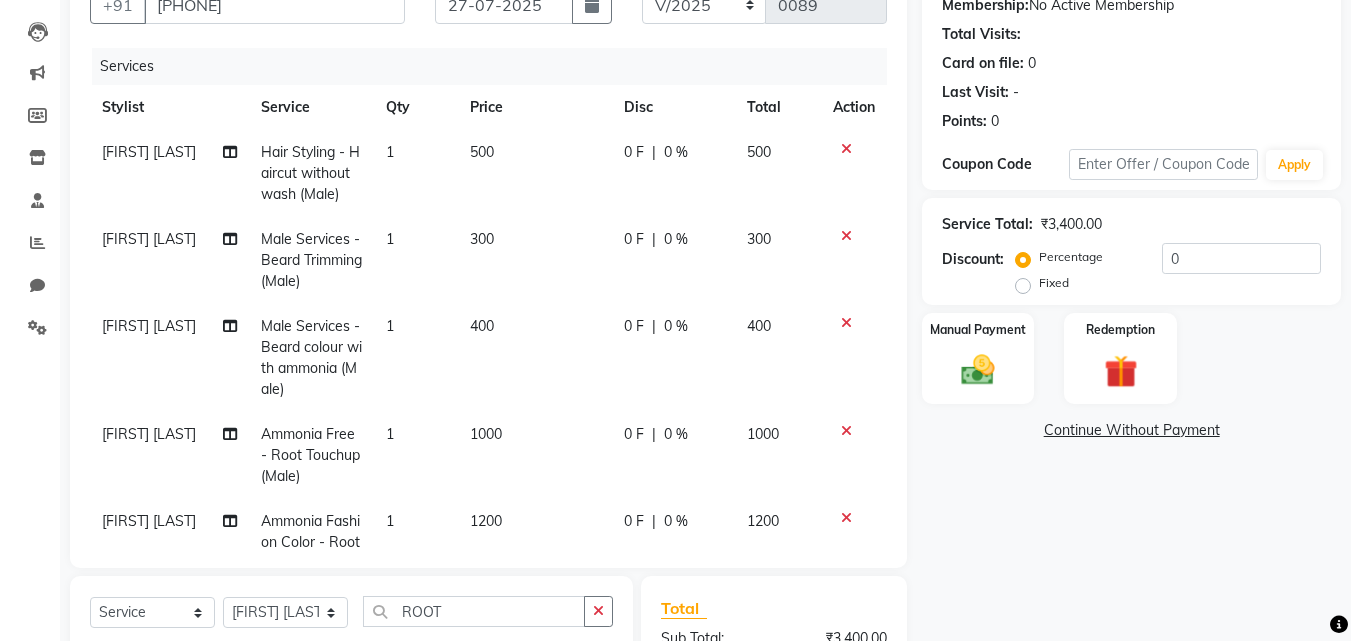 click 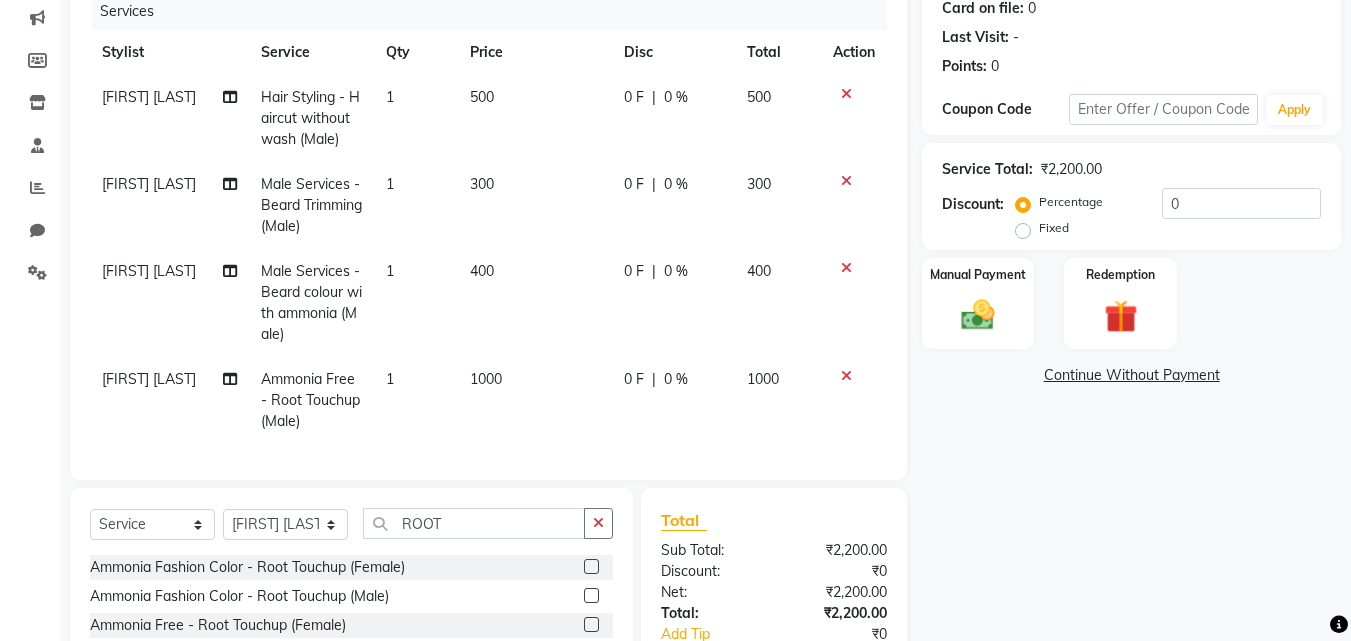 scroll, scrollTop: 384, scrollLeft: 0, axis: vertical 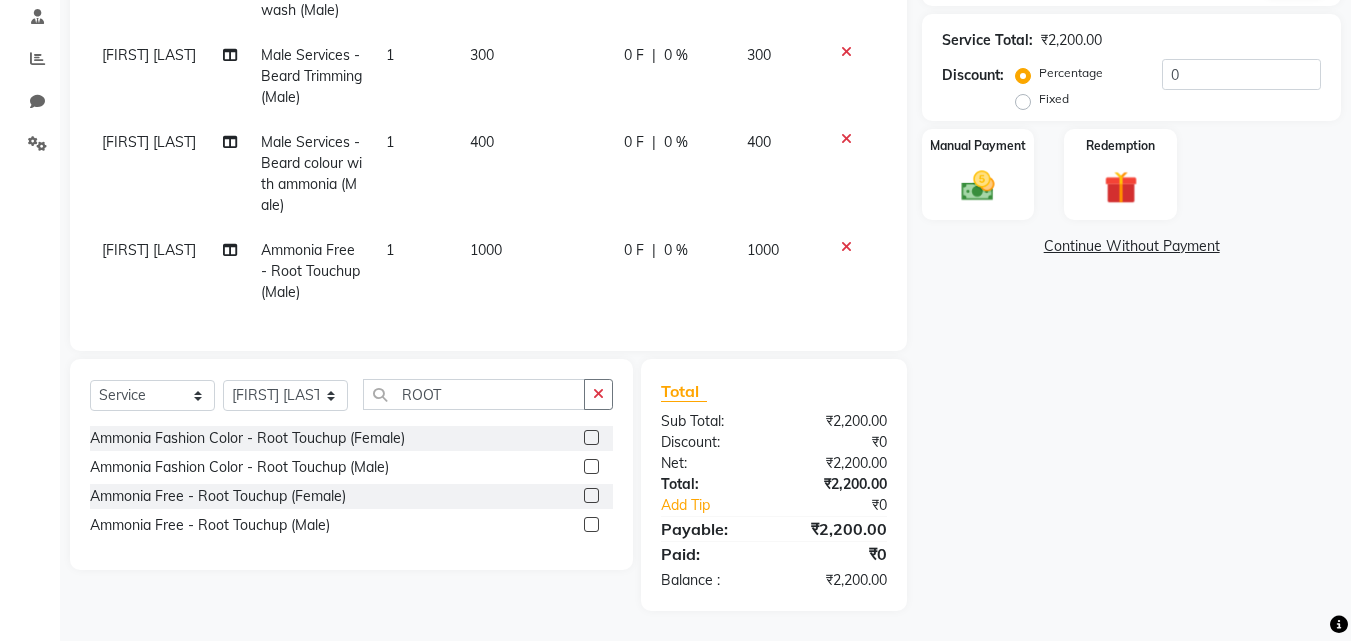 click 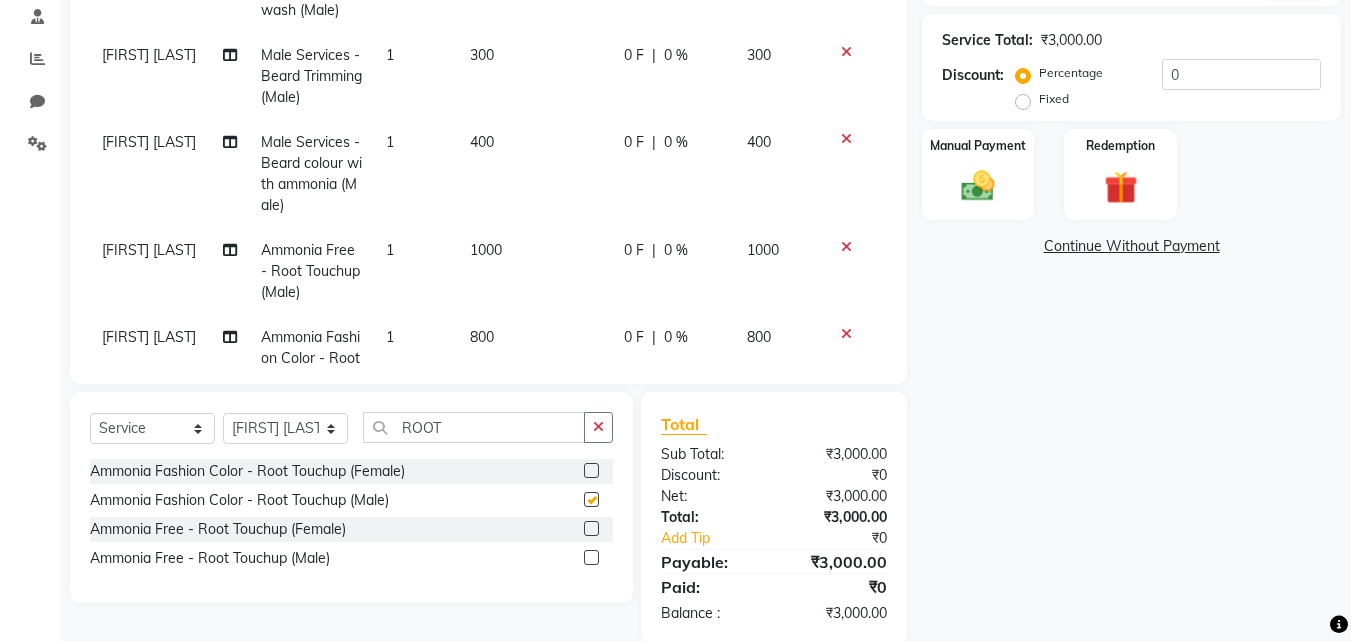 checkbox on "false" 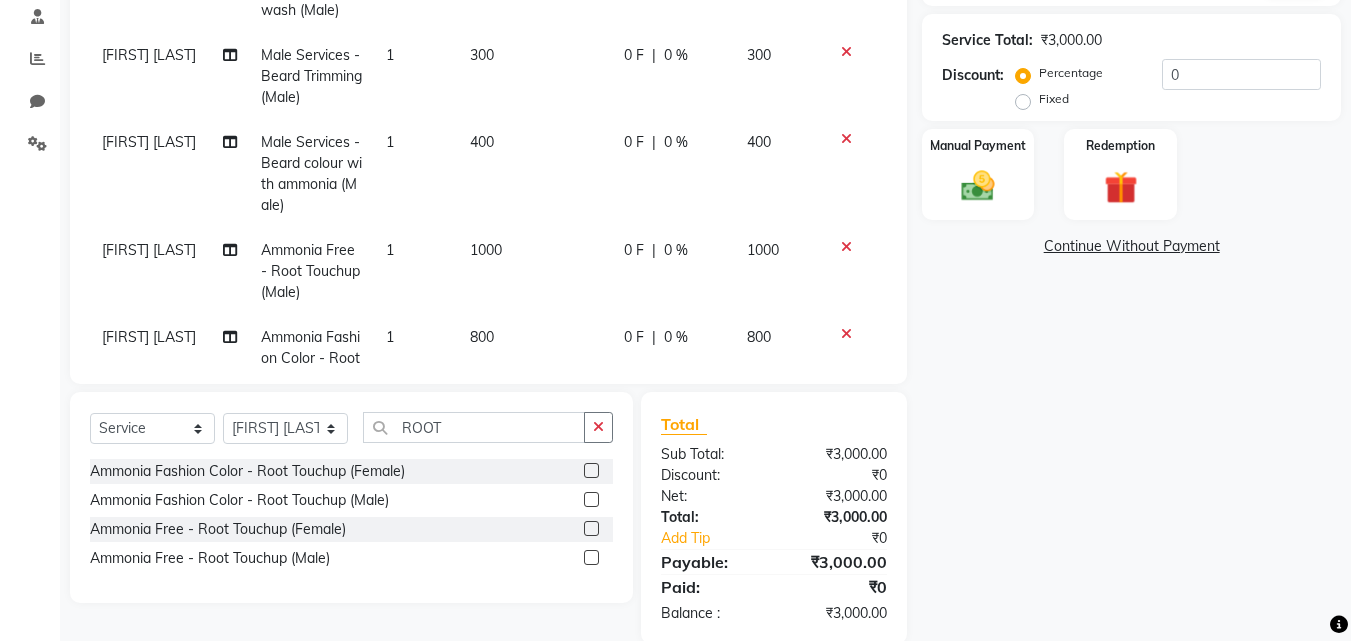 click 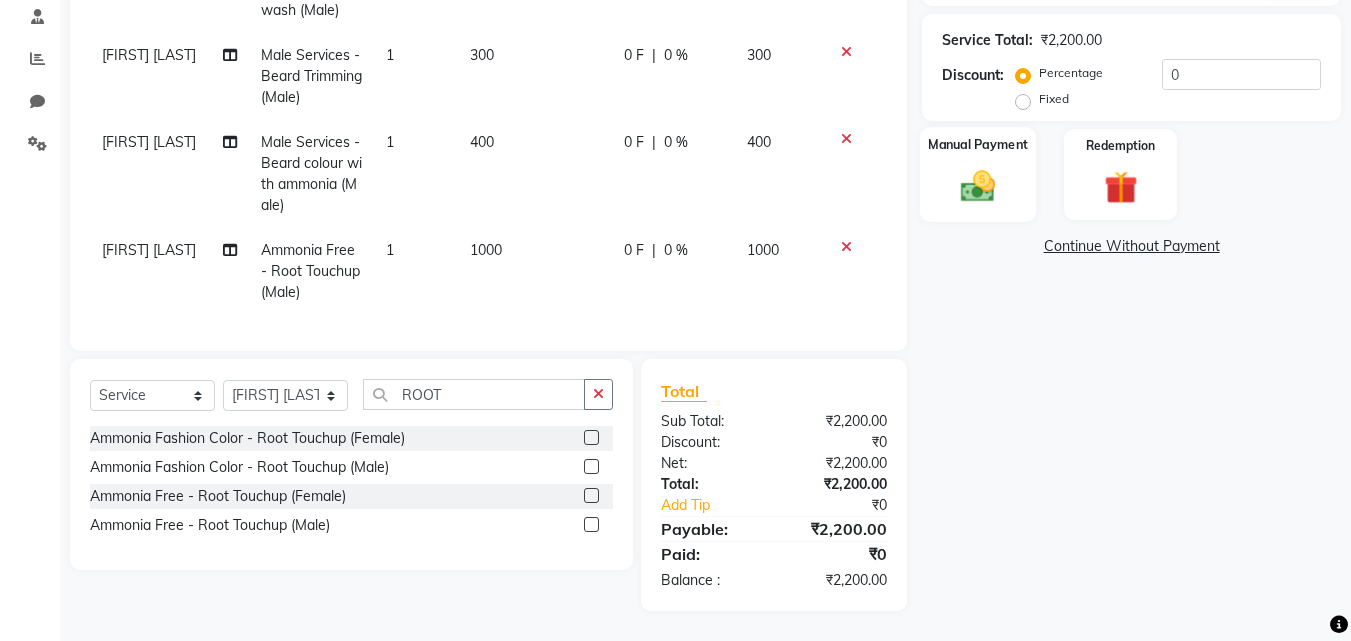 click 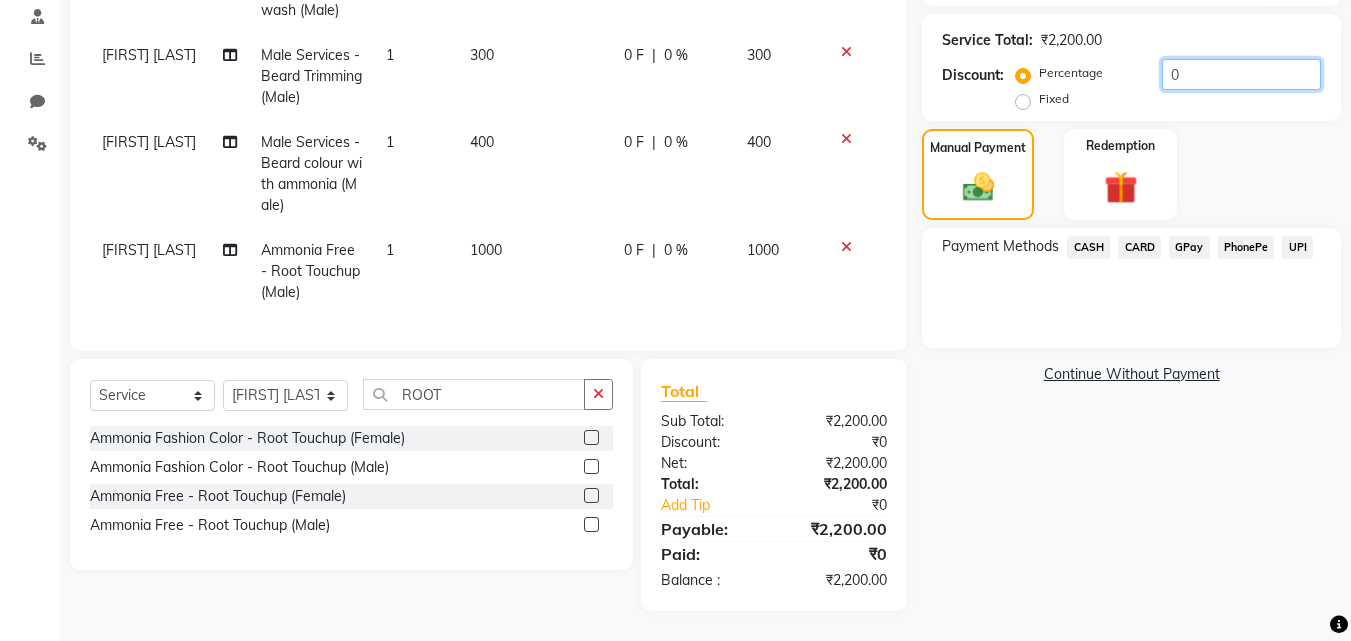 click on "0" 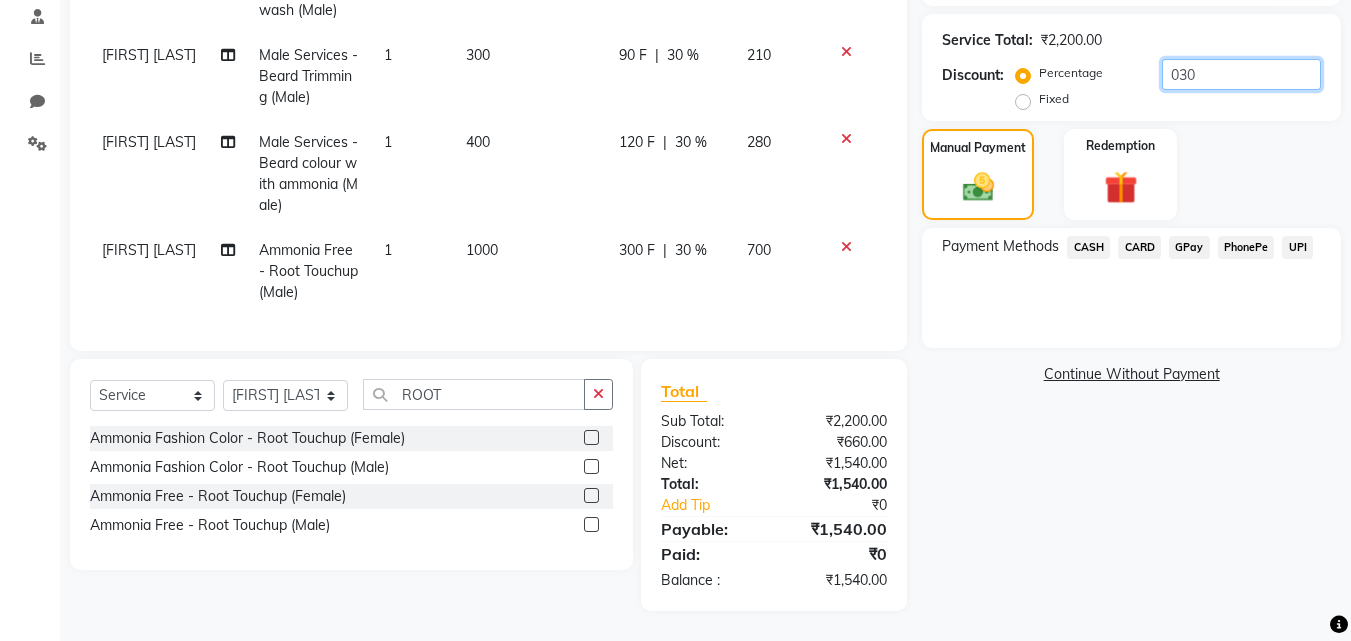 type on "030" 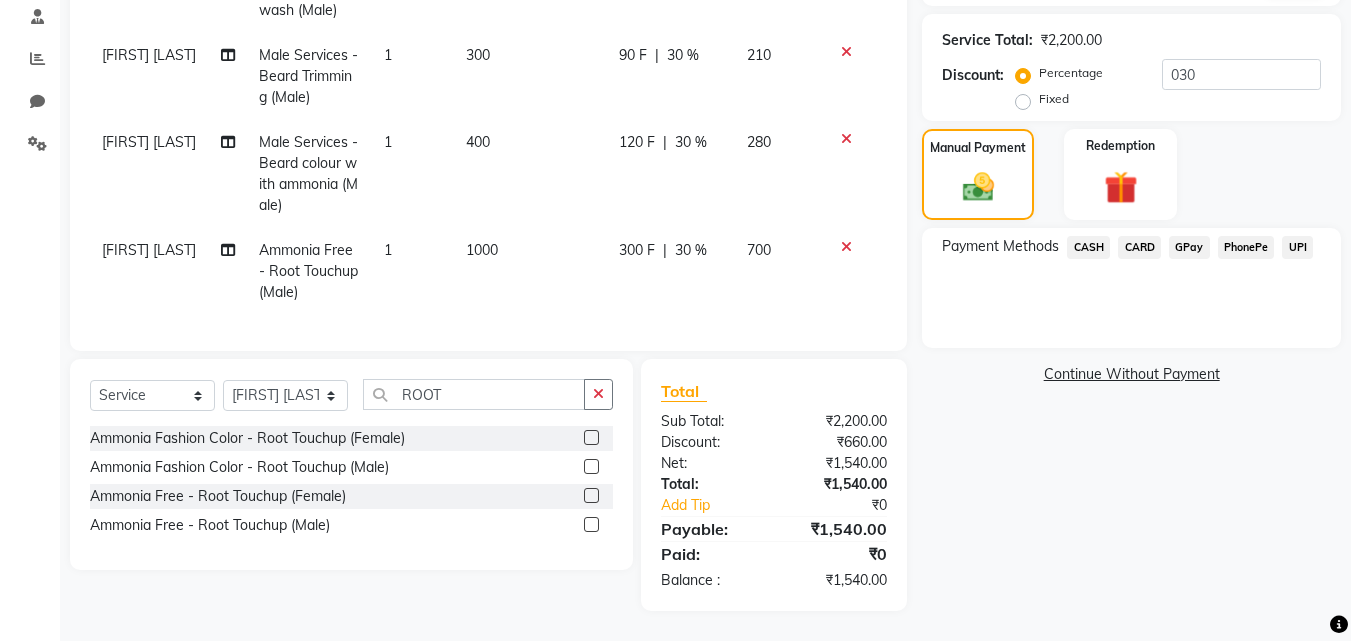 click on "GPay" 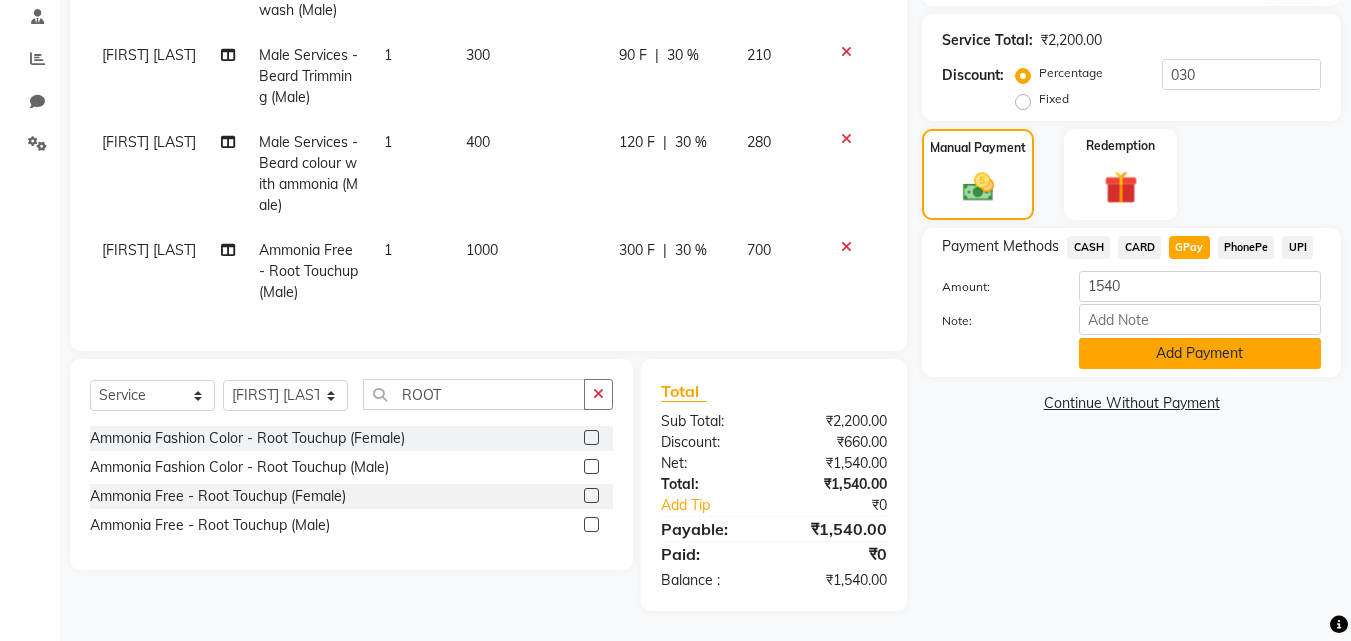 click on "Add Payment" 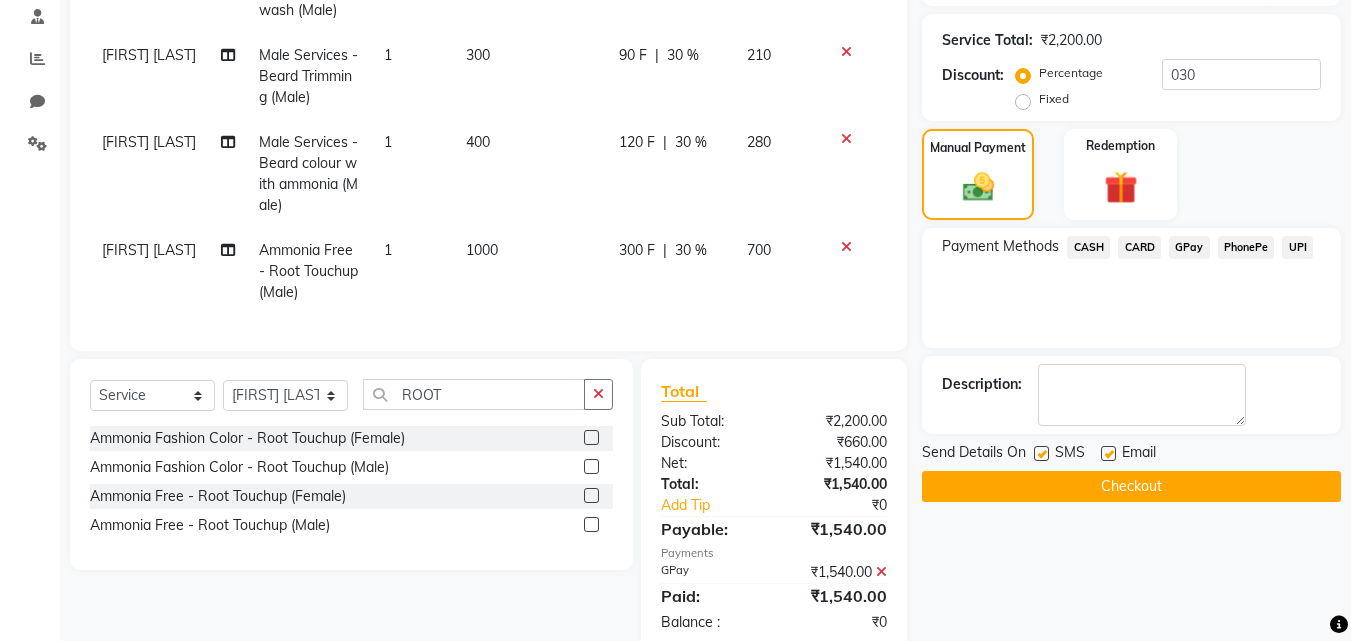 click on "Checkout" 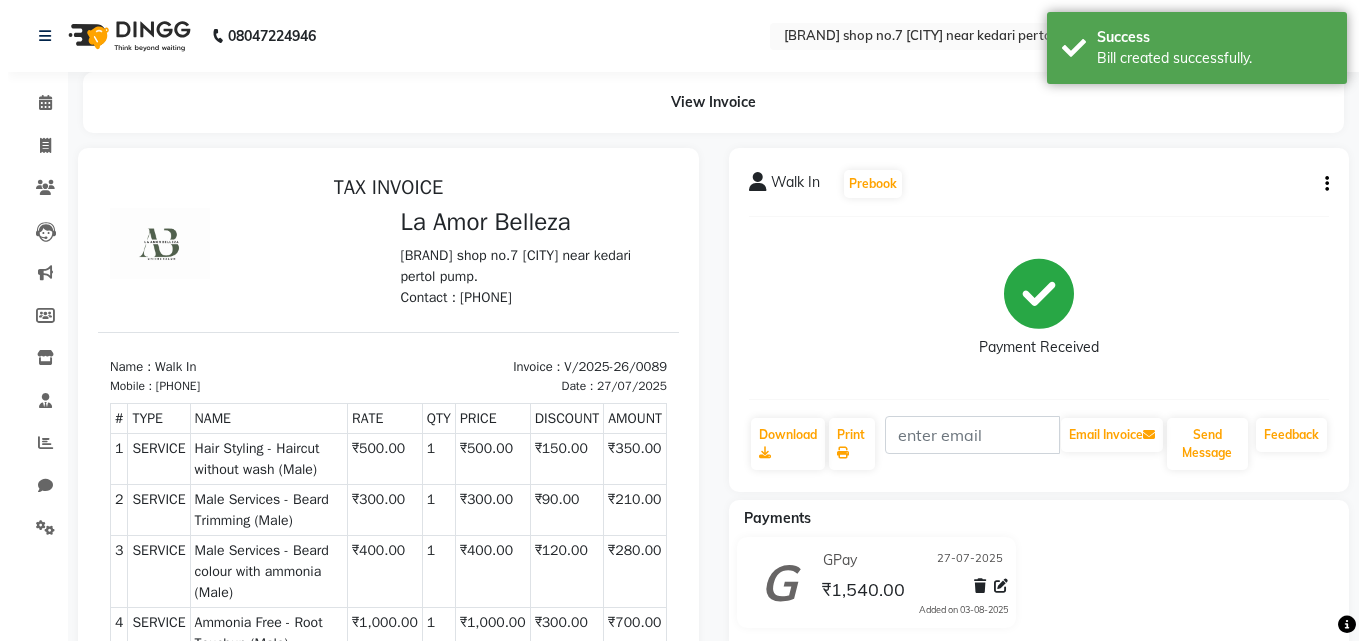 scroll, scrollTop: 0, scrollLeft: 0, axis: both 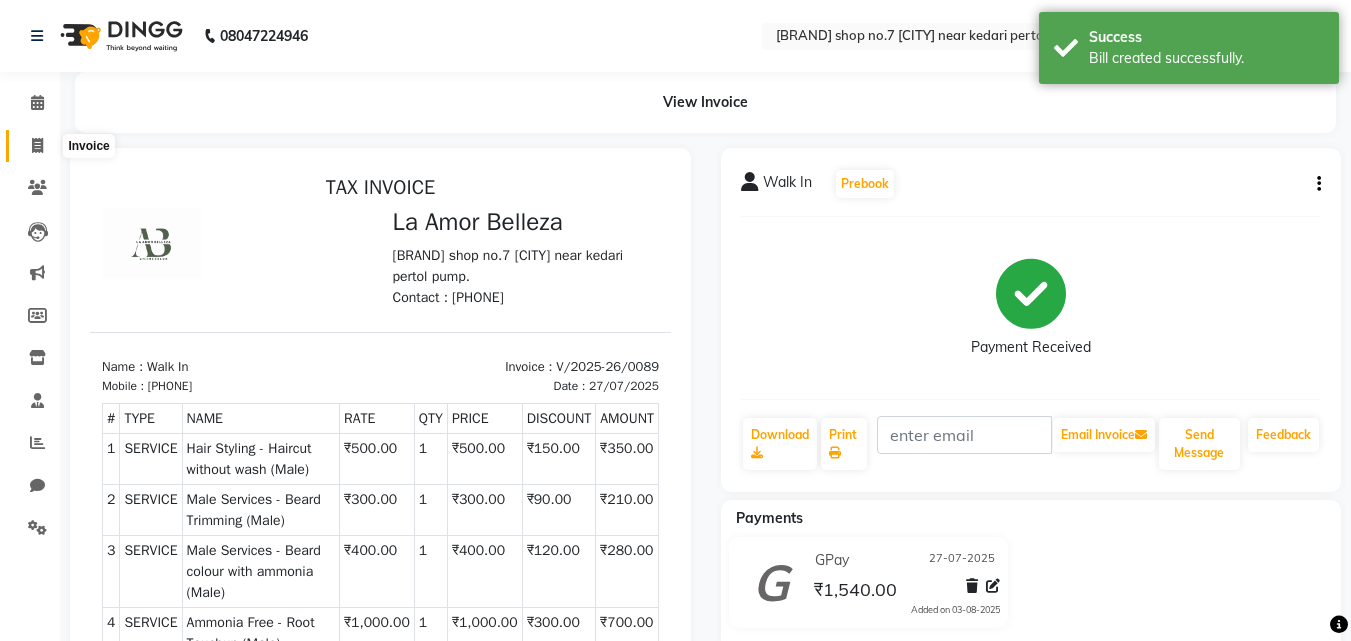 click 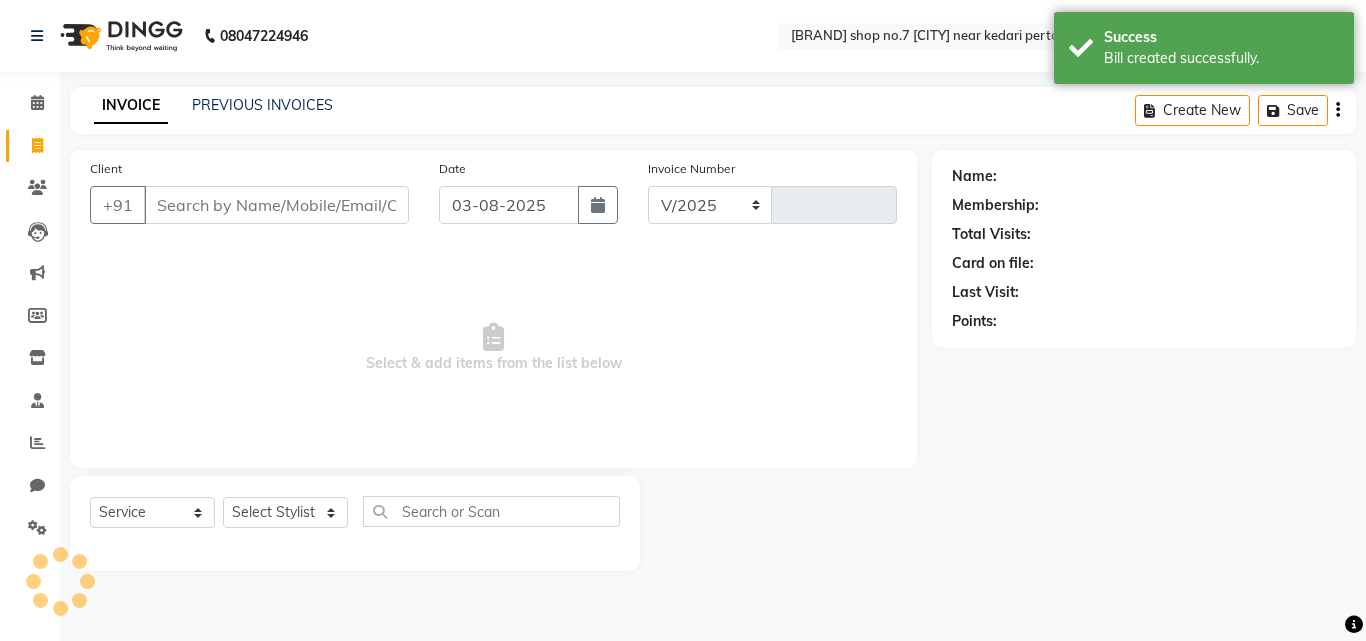 select on "8266" 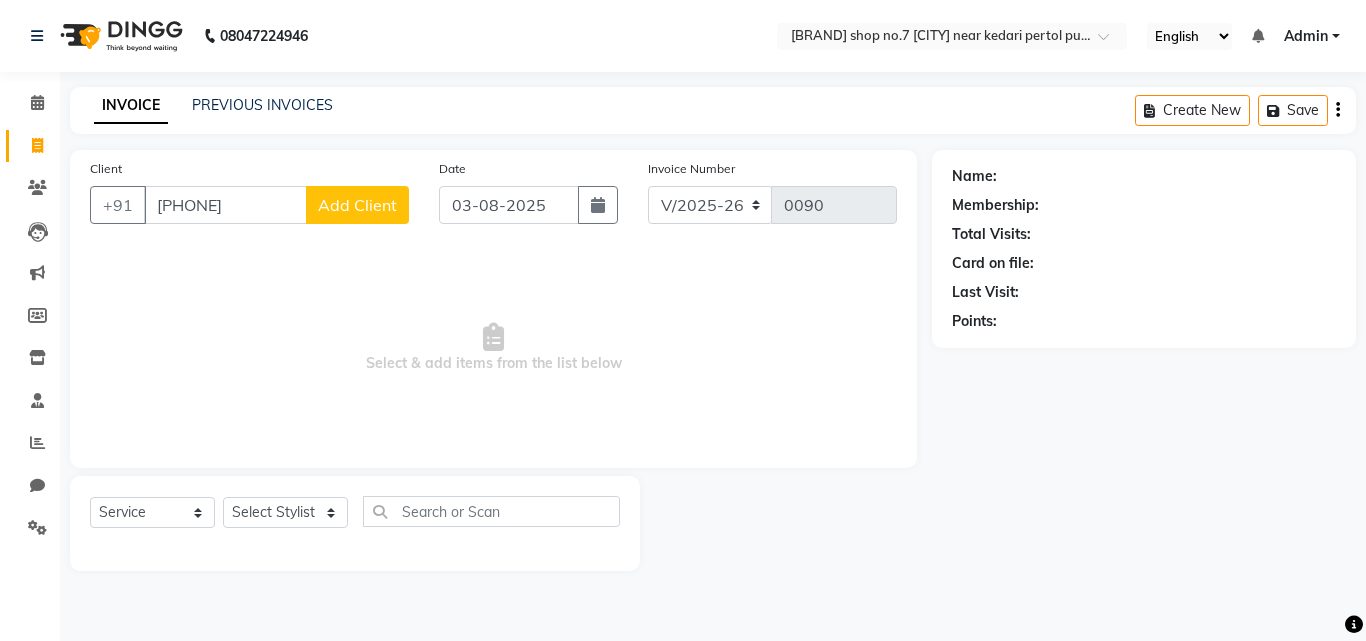 type on "[PHONE]" 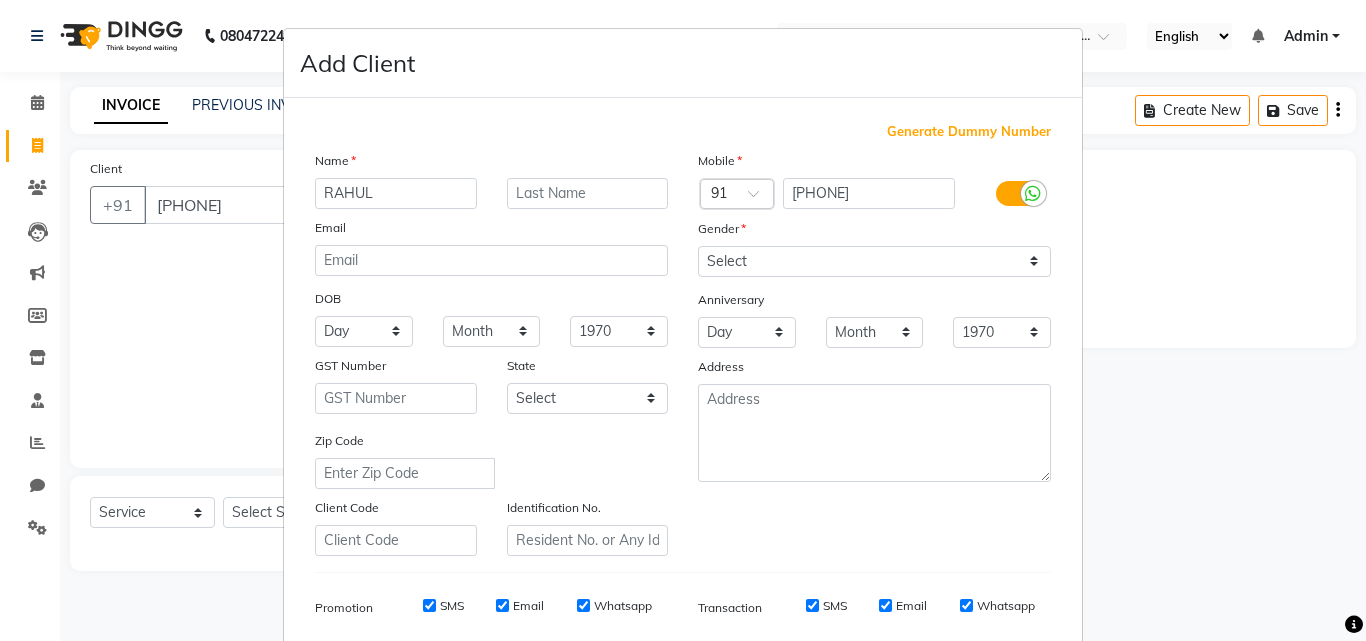 type on "RAHUL" 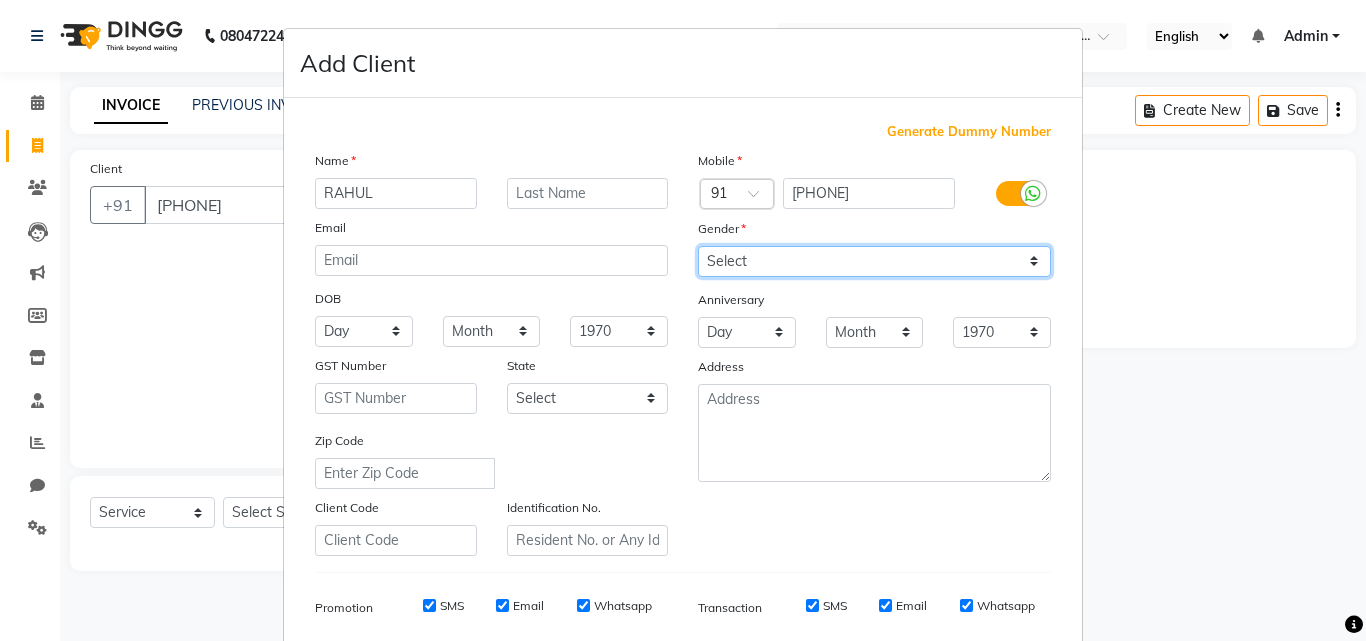 click on "Select Male Female Other Prefer Not To Say" at bounding box center [874, 261] 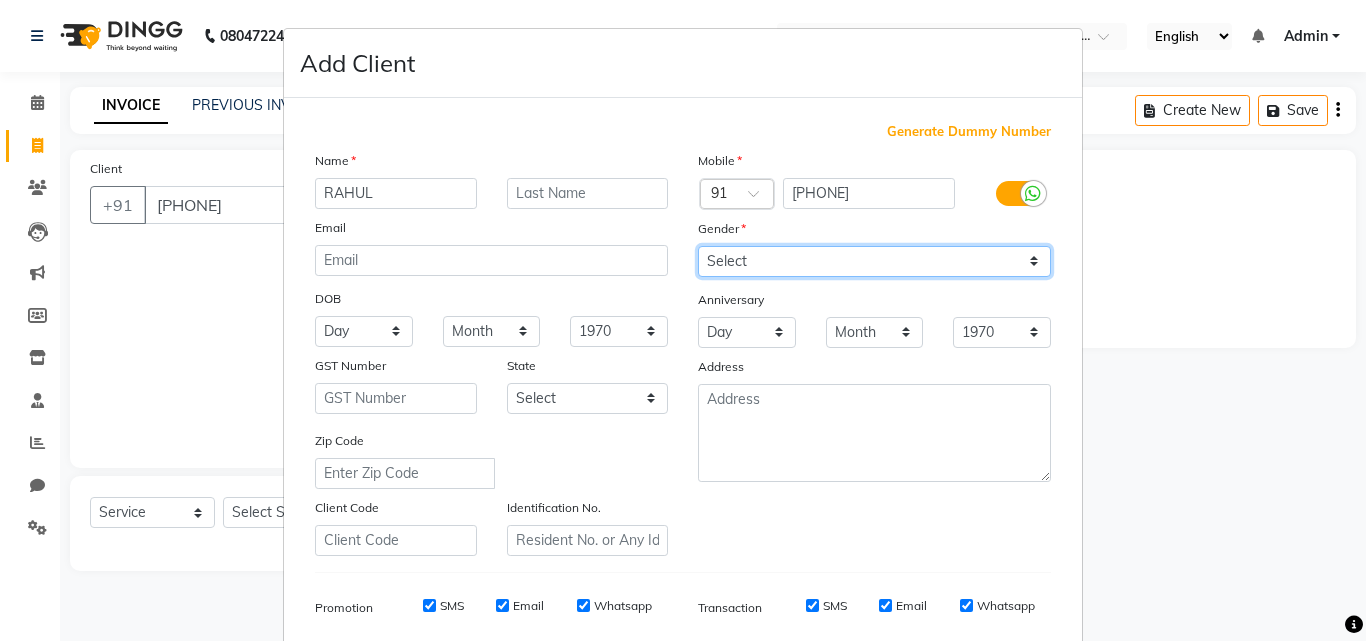 click on "Select Male Female Other Prefer Not To Say" at bounding box center (874, 261) 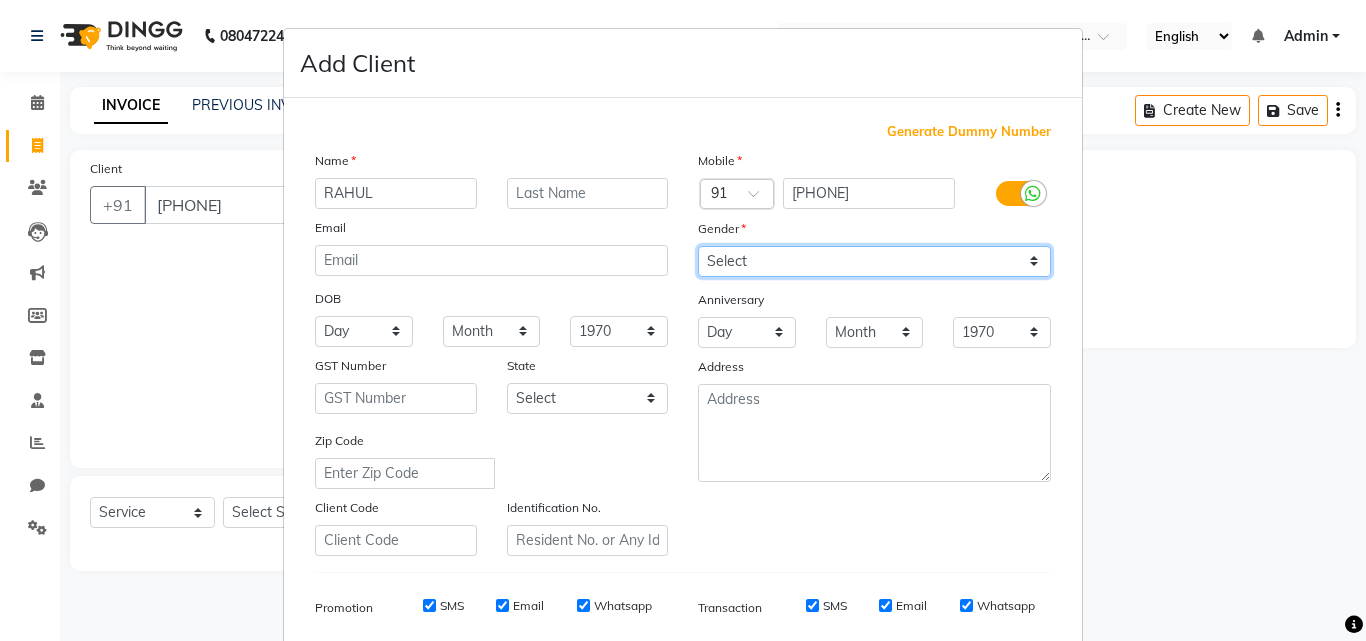select on "male" 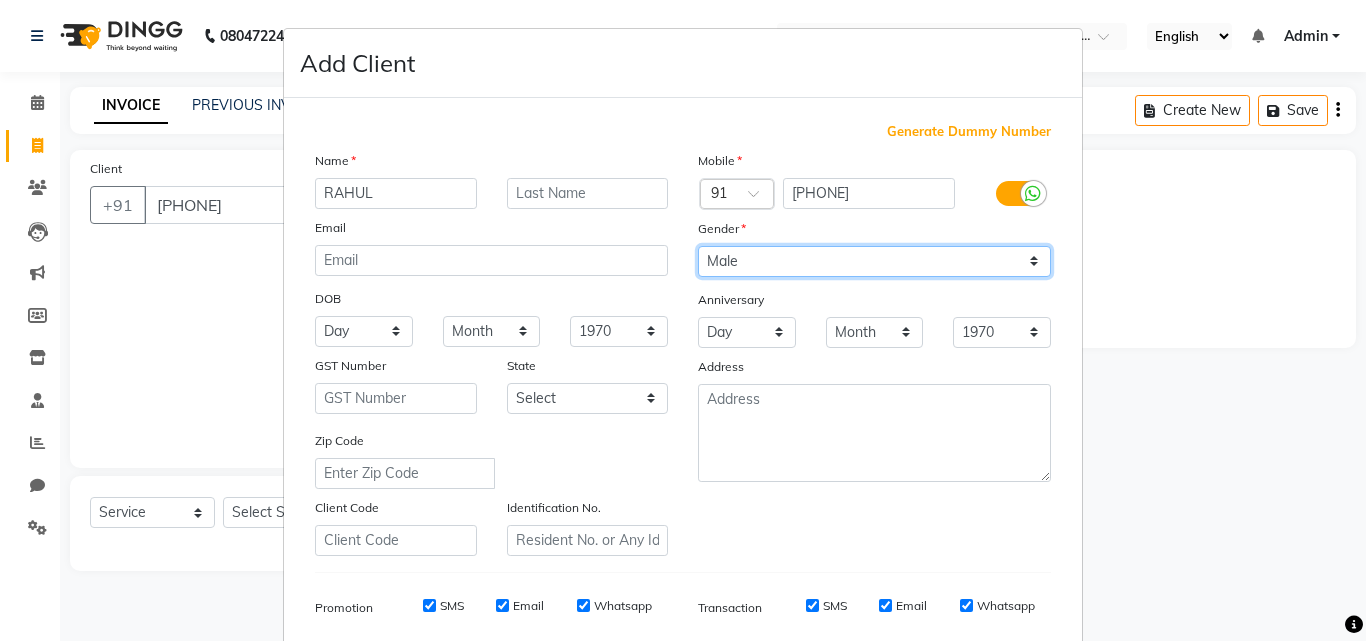 click on "Select Male Female Other Prefer Not To Say" at bounding box center (874, 261) 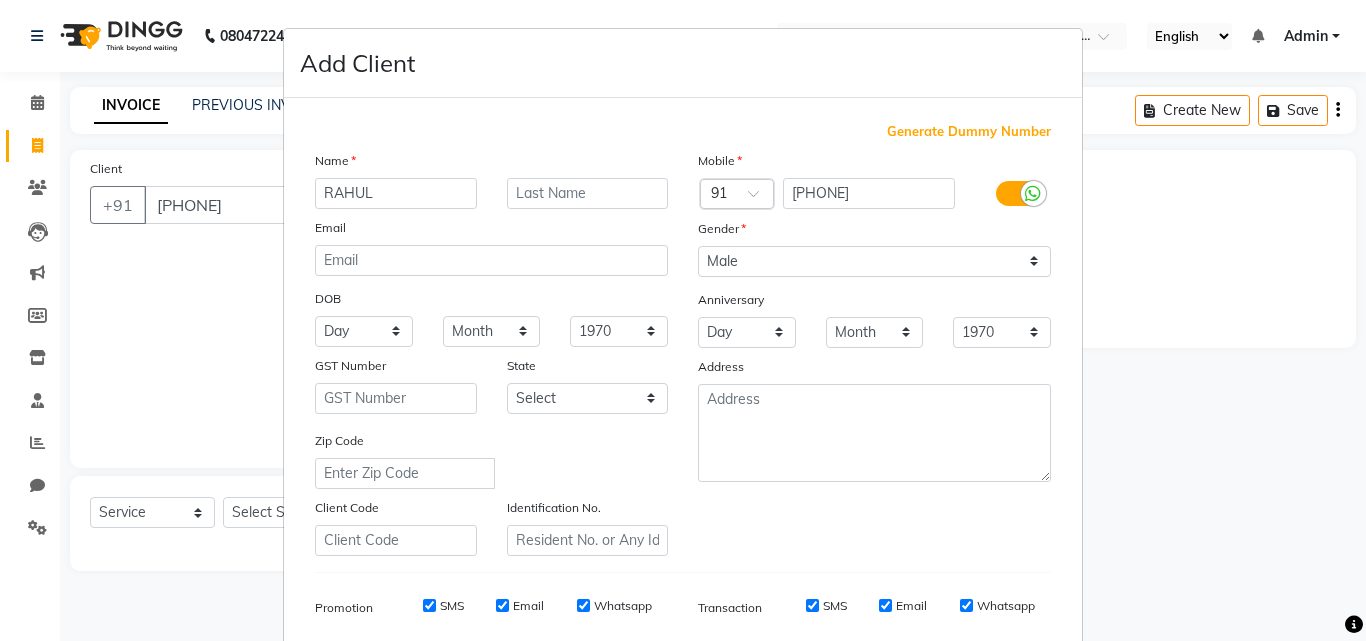 scroll, scrollTop: 282, scrollLeft: 0, axis: vertical 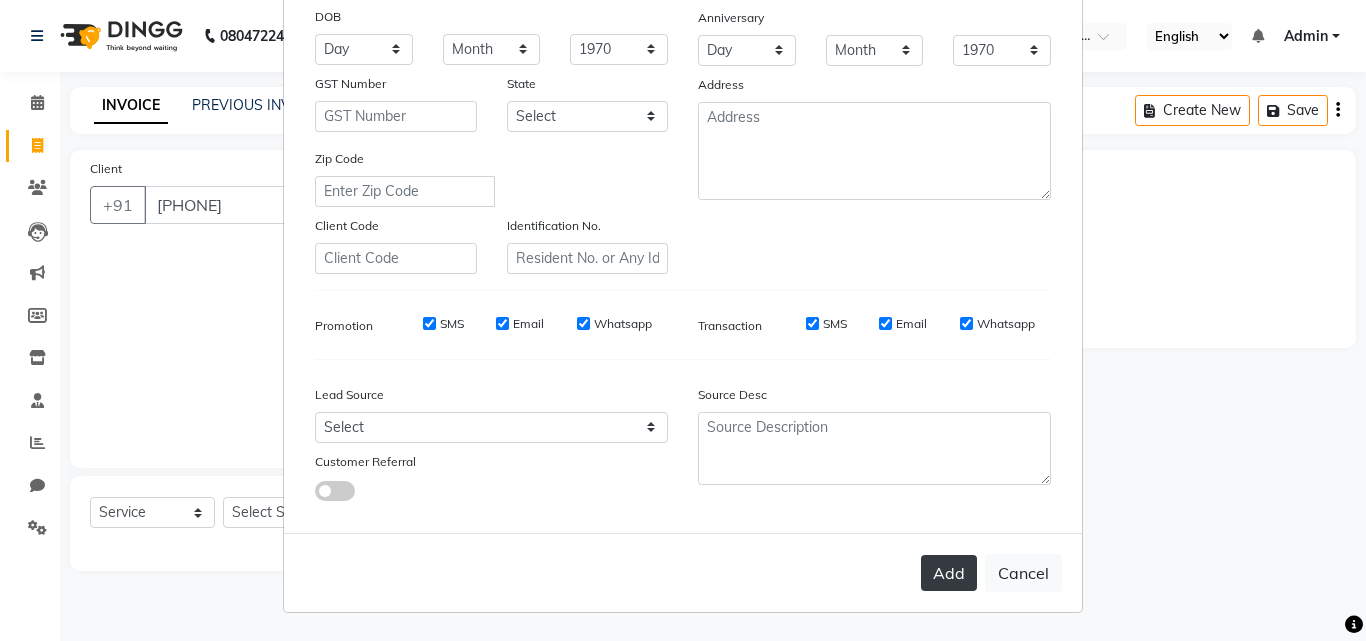 click on "Add" at bounding box center [949, 573] 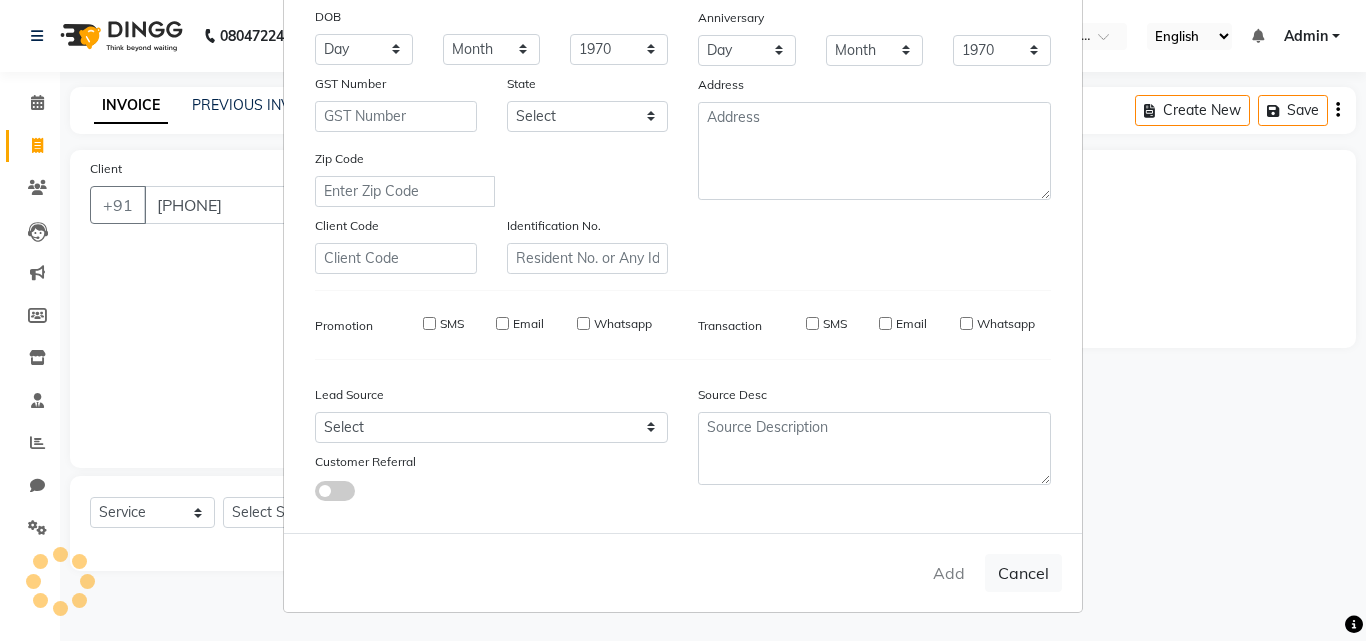 type 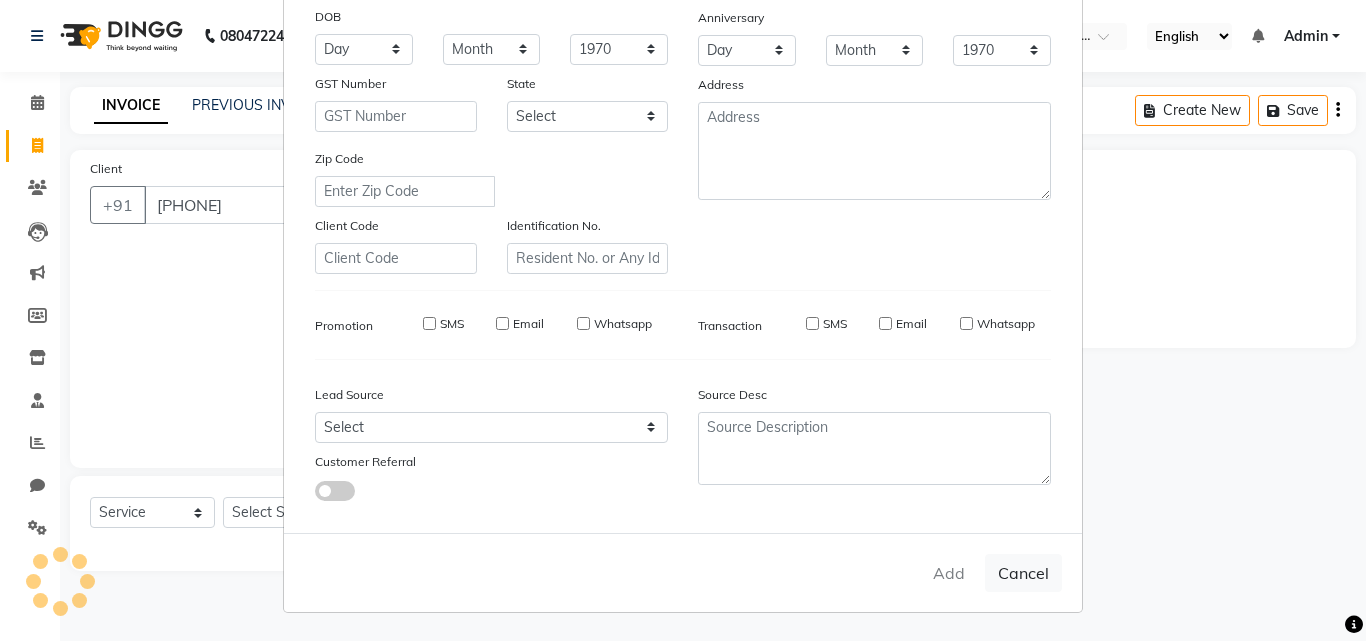 select 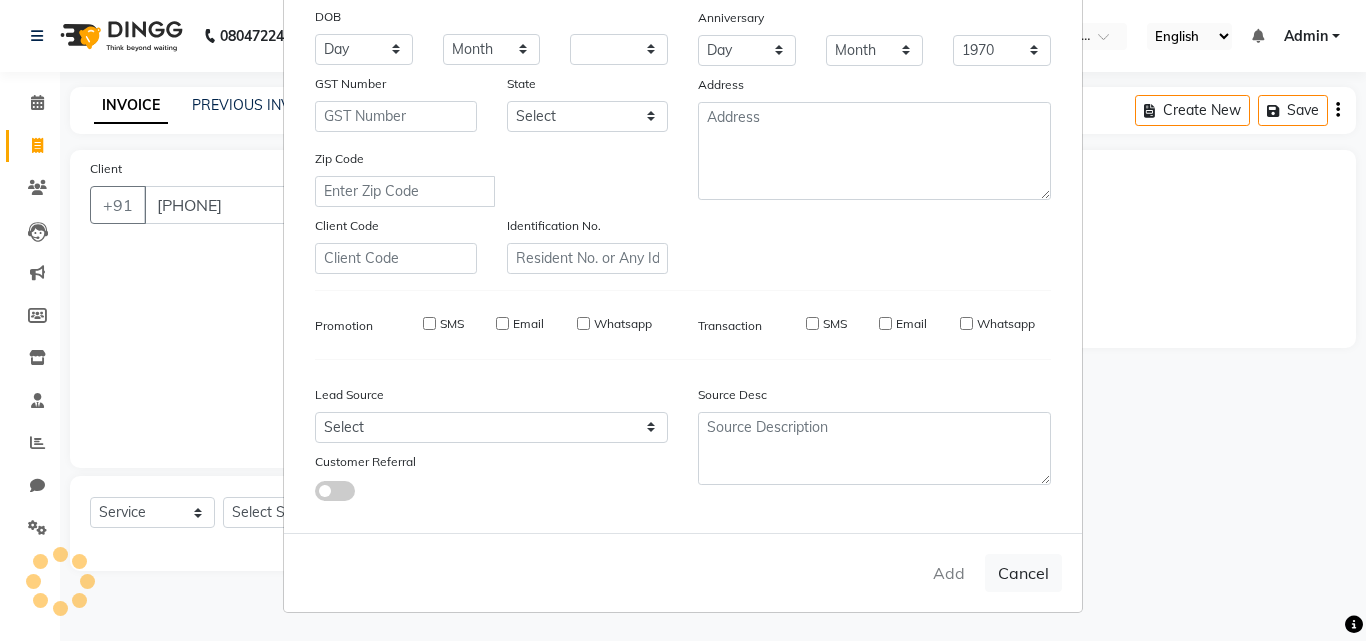 select 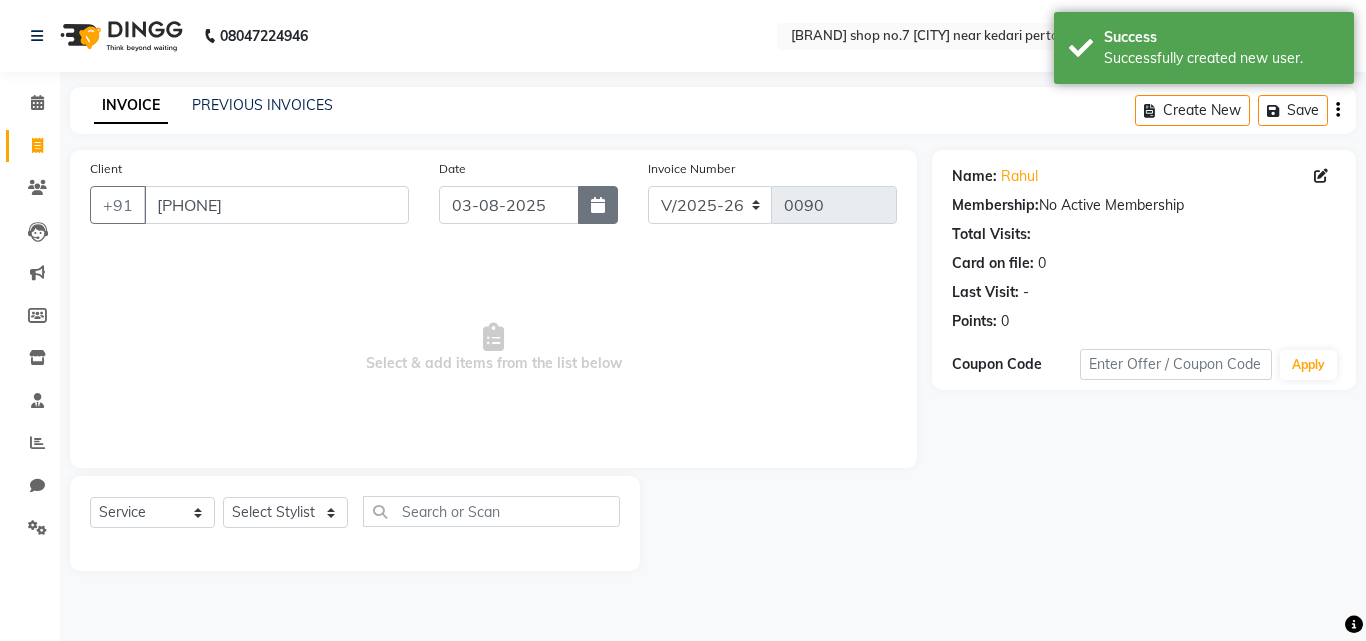 click 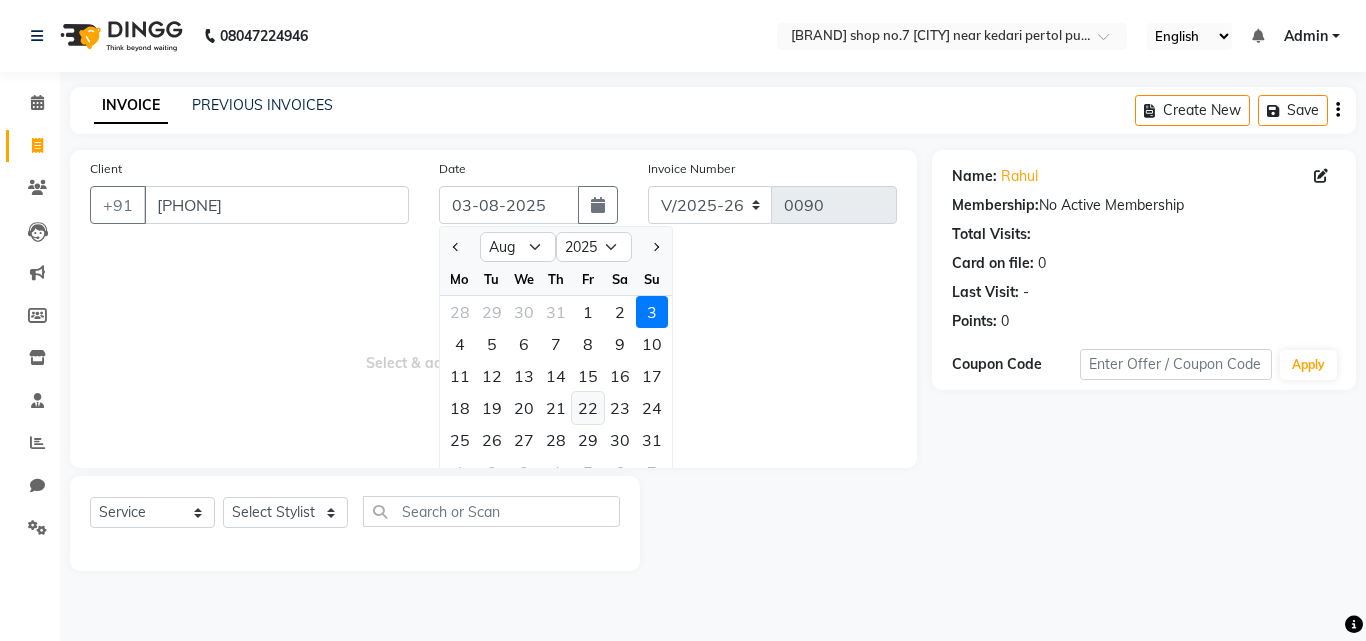 click on "22" 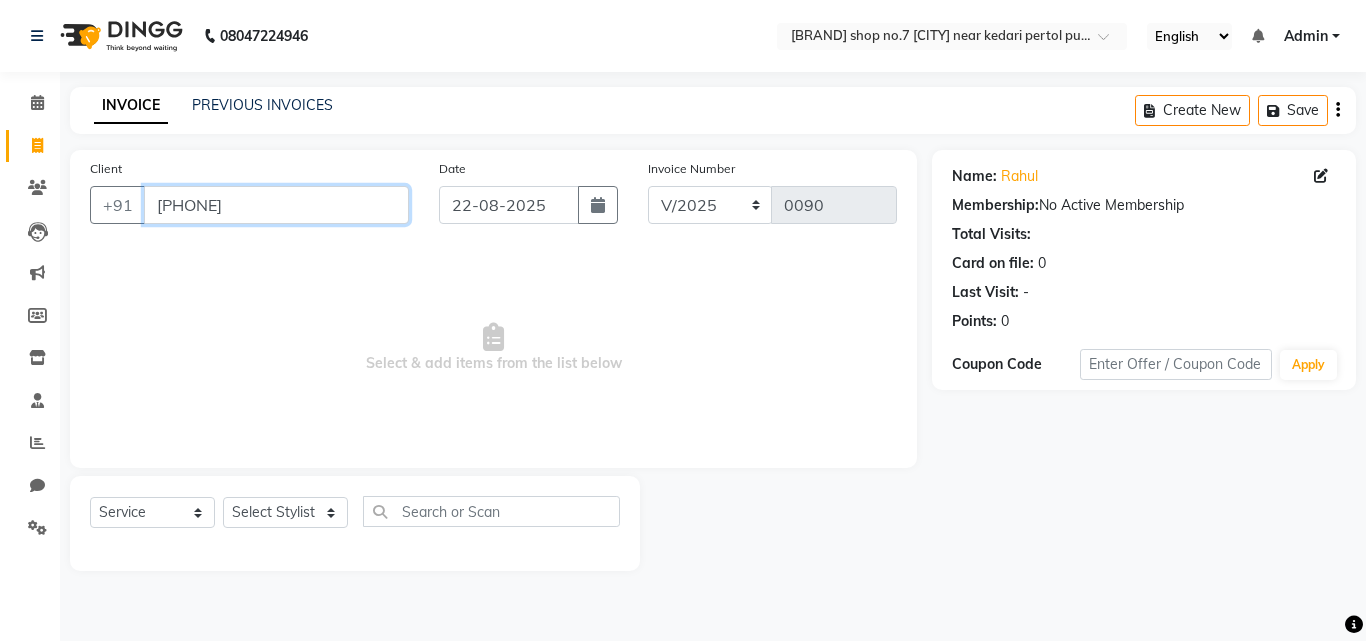 click on "[PHONE]" at bounding box center [276, 205] 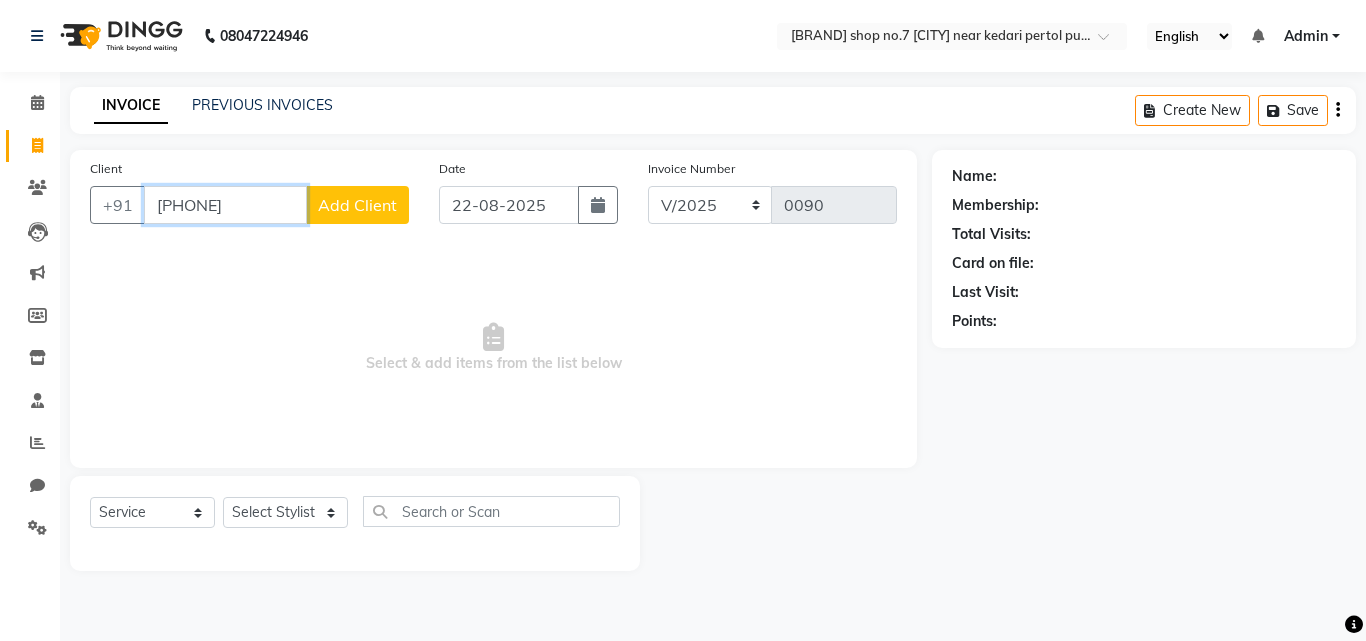 type on "[PHONE]" 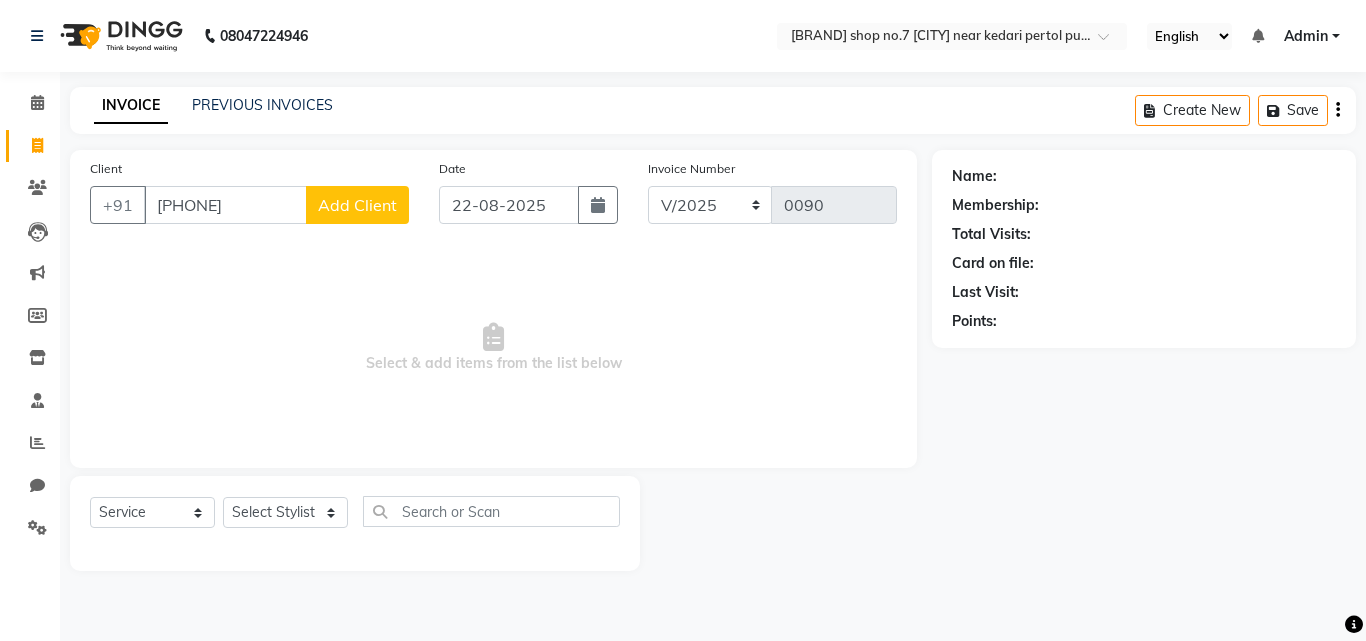 click on "Add Client" 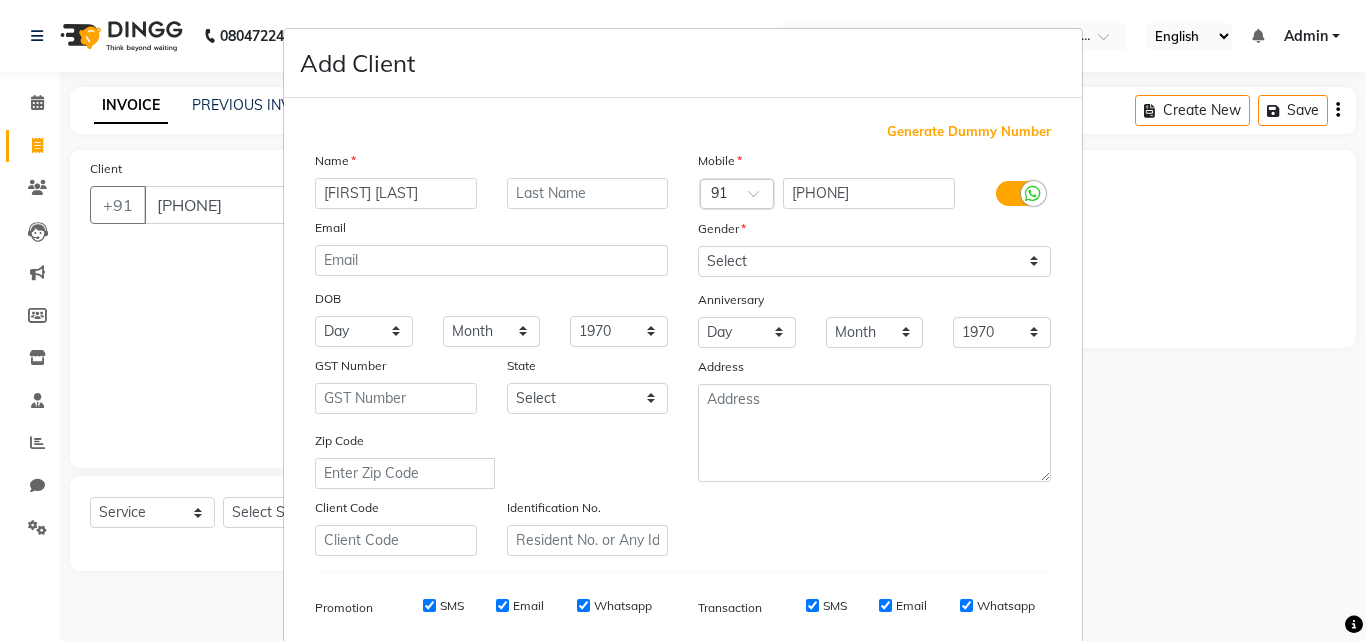 type on "[FIRST] [LAST]" 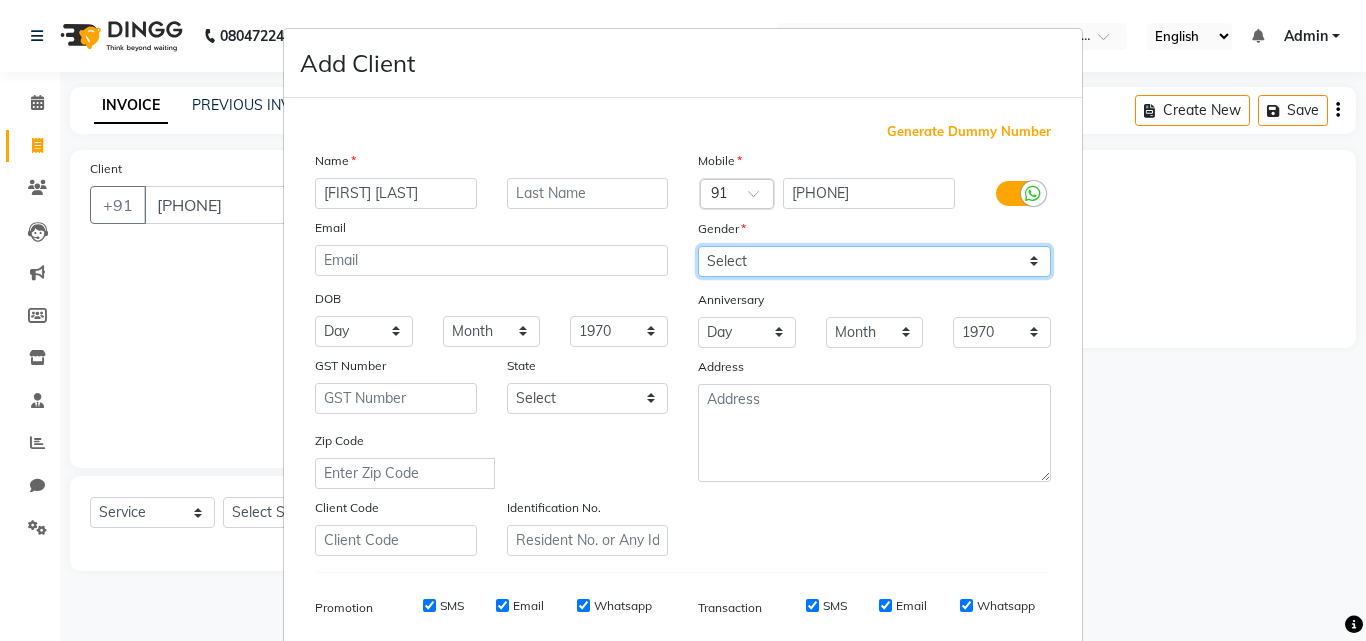 click on "Select Male Female Other Prefer Not To Say" at bounding box center [874, 261] 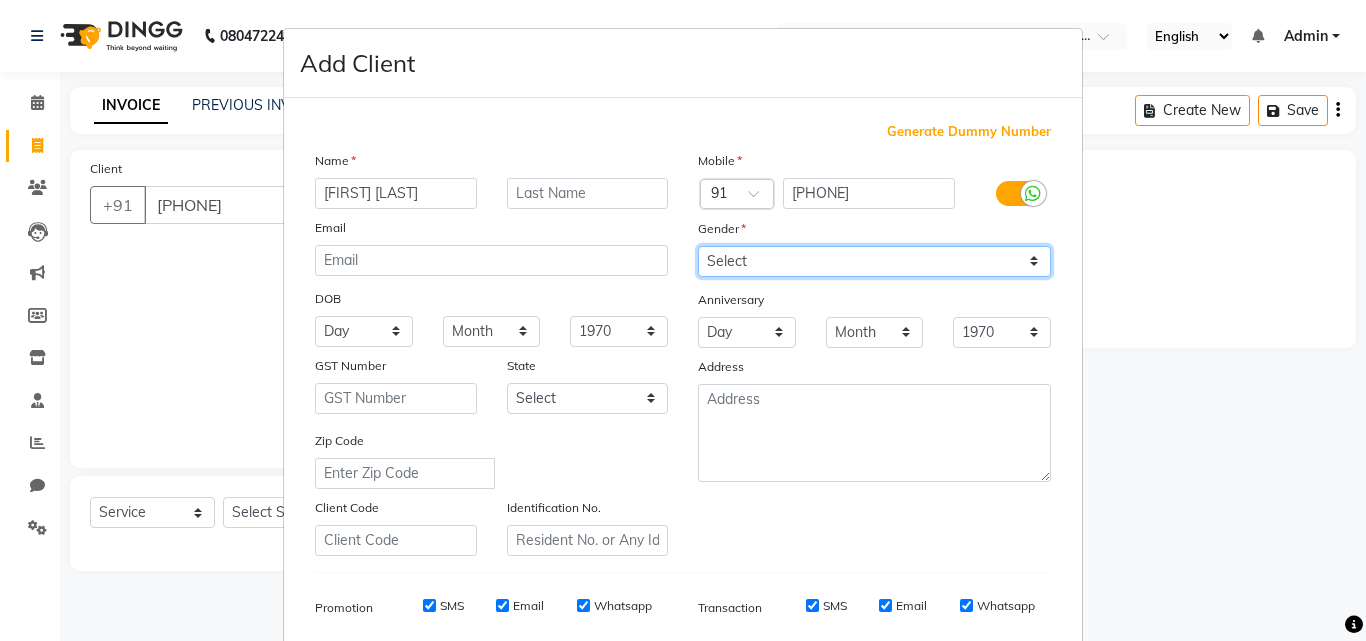 select on "female" 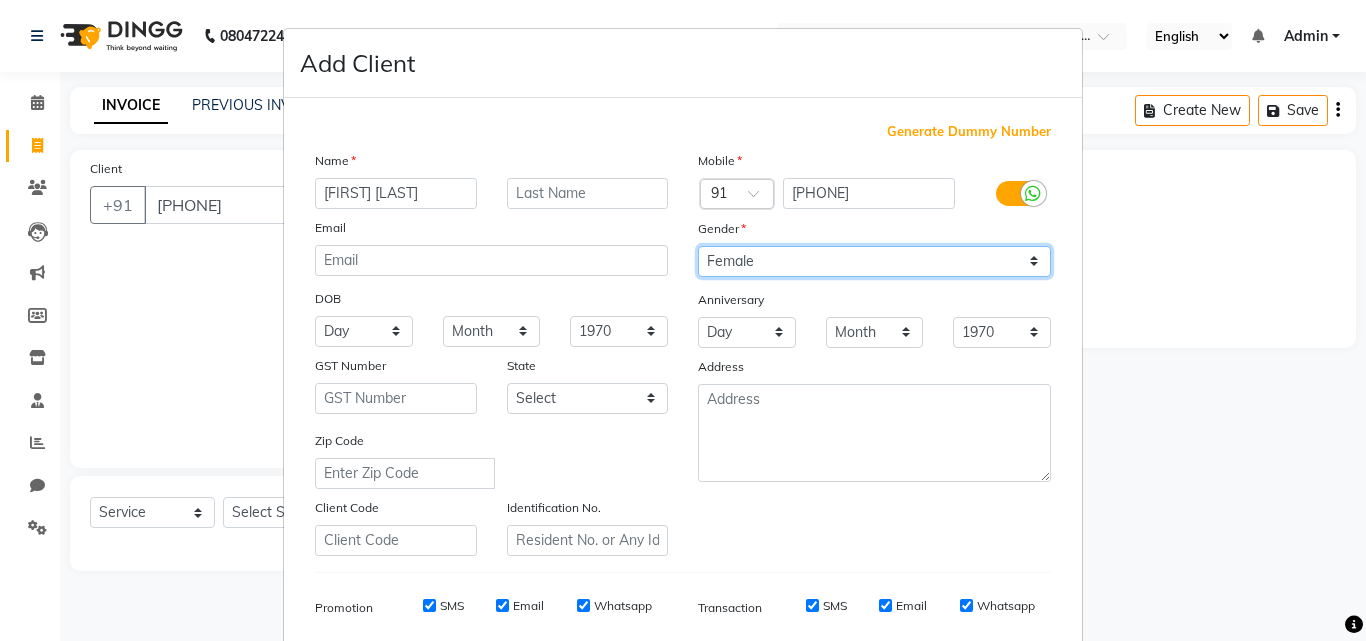 click on "Select Male Female Other Prefer Not To Say" at bounding box center (874, 261) 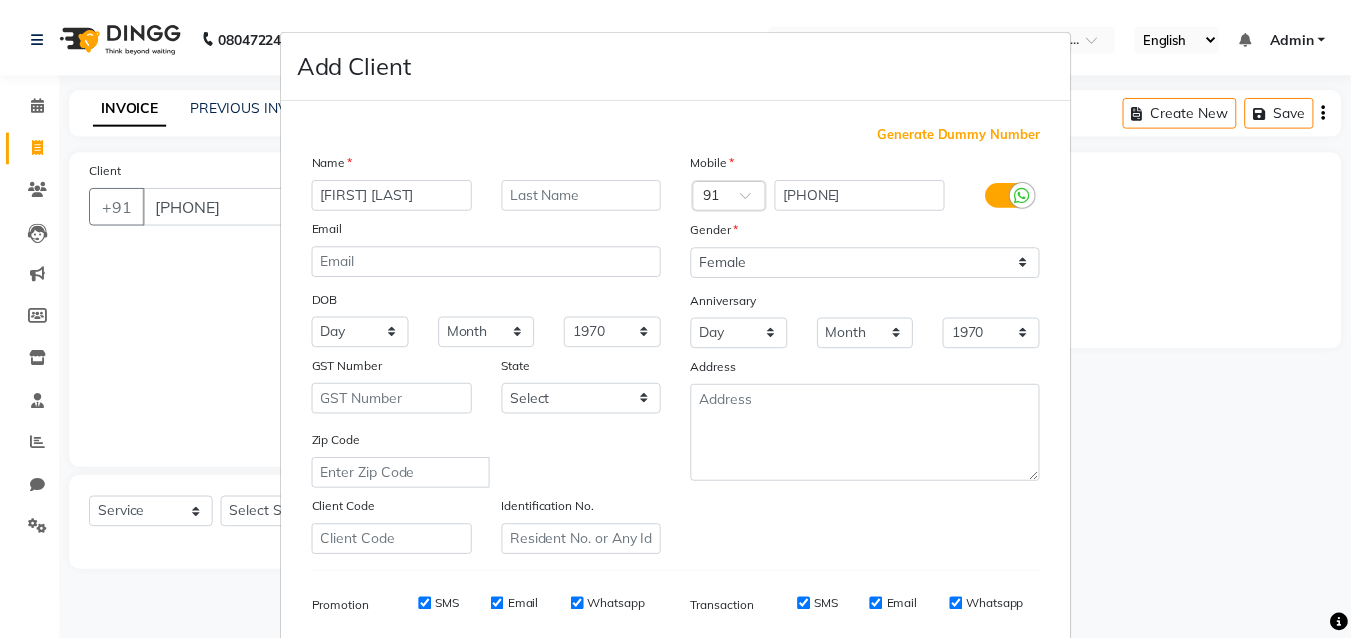 scroll, scrollTop: 282, scrollLeft: 0, axis: vertical 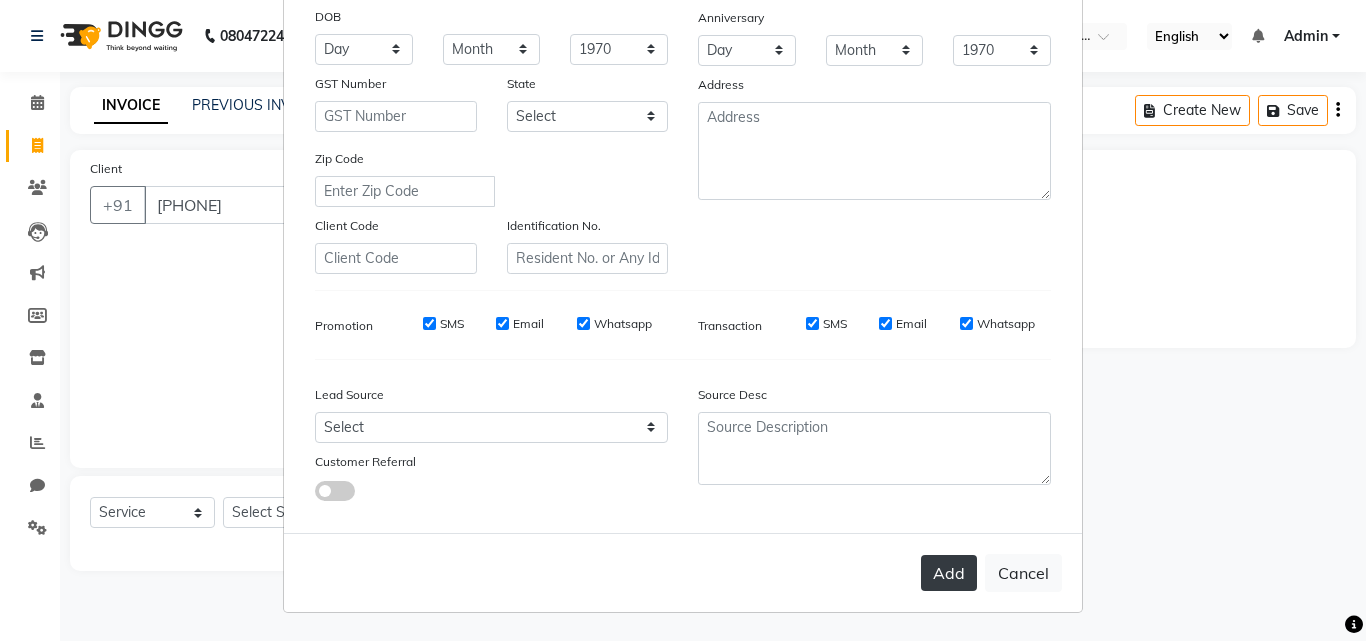 click on "Add" at bounding box center [949, 573] 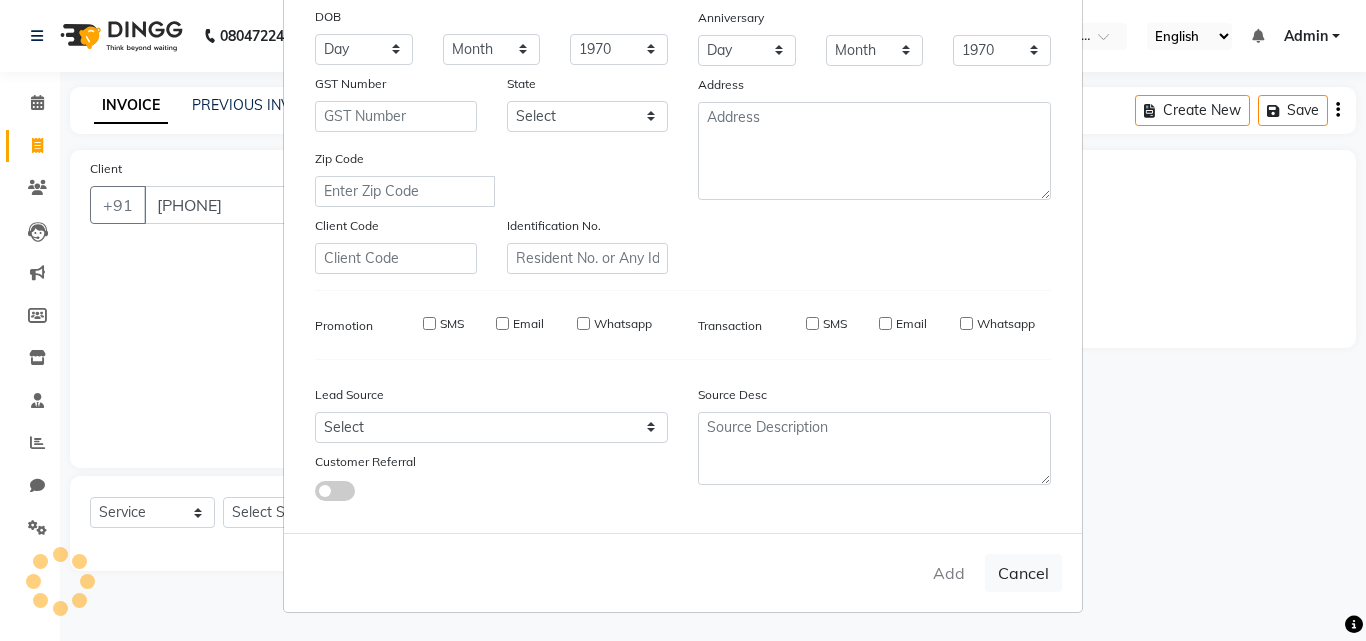 type 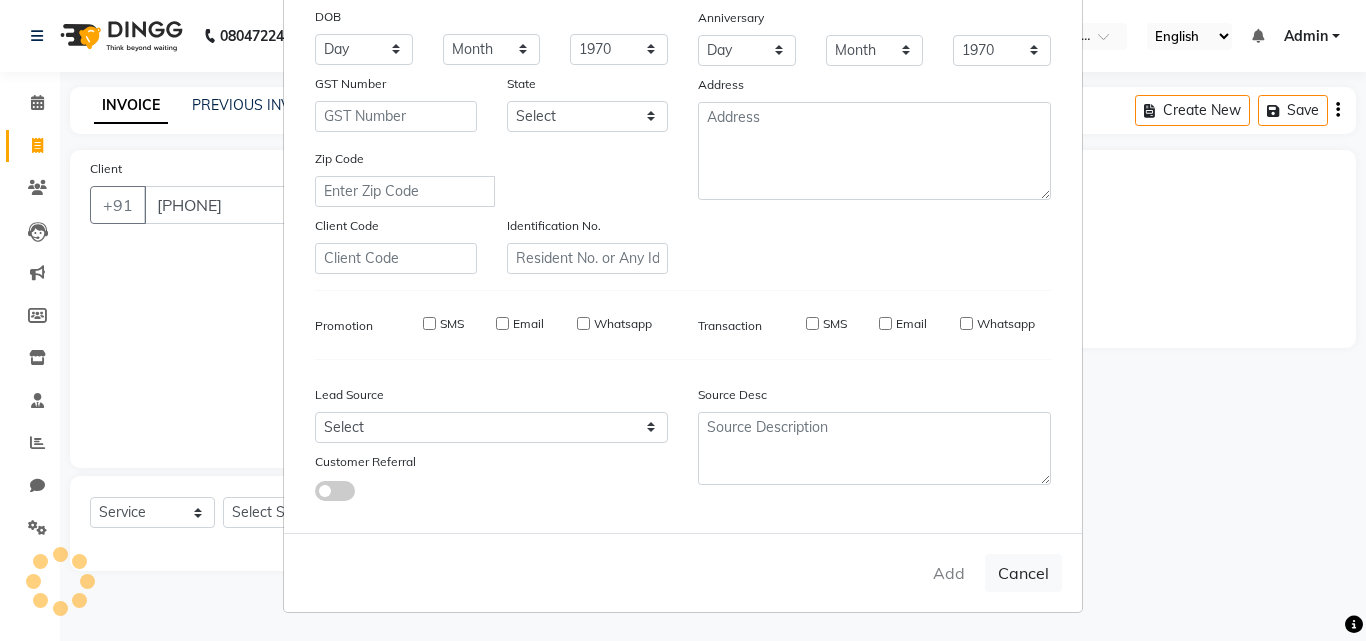 select 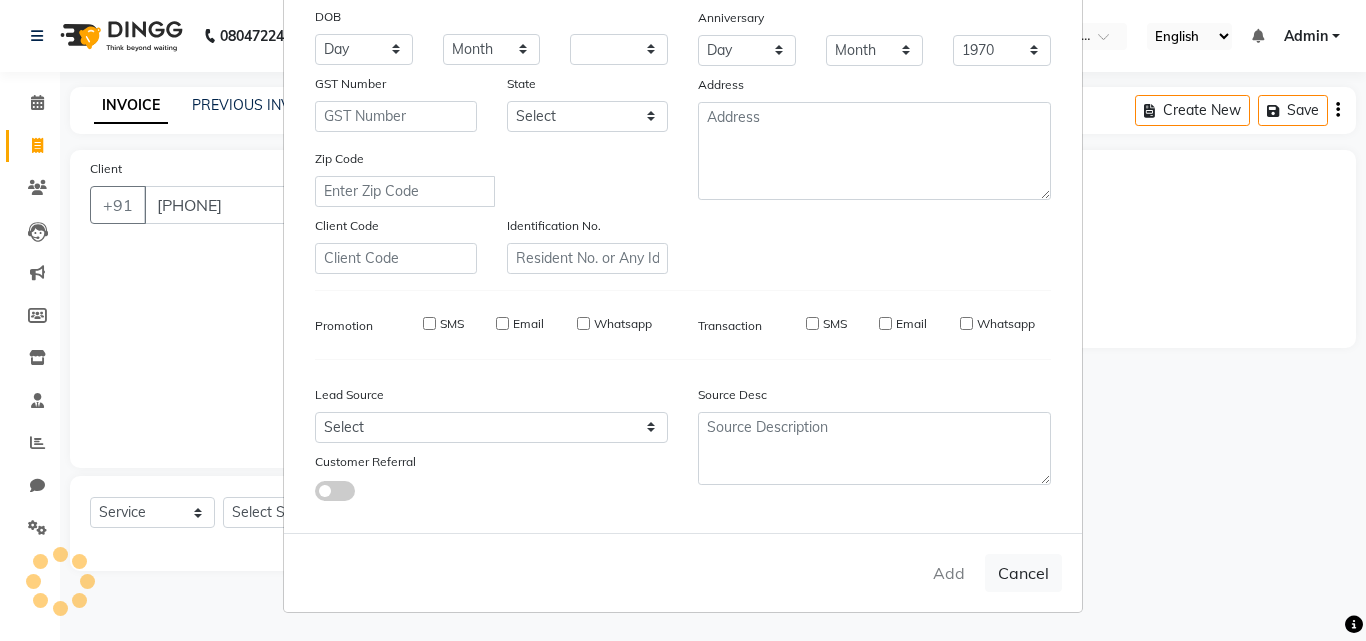 select 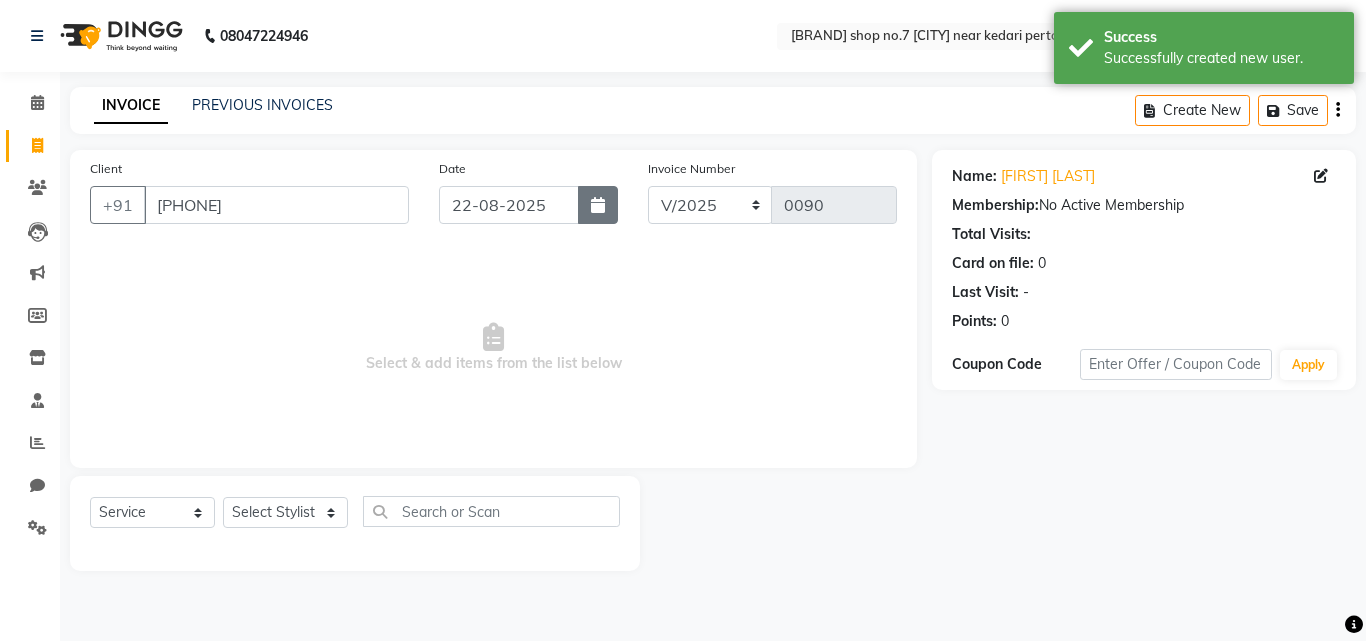 click 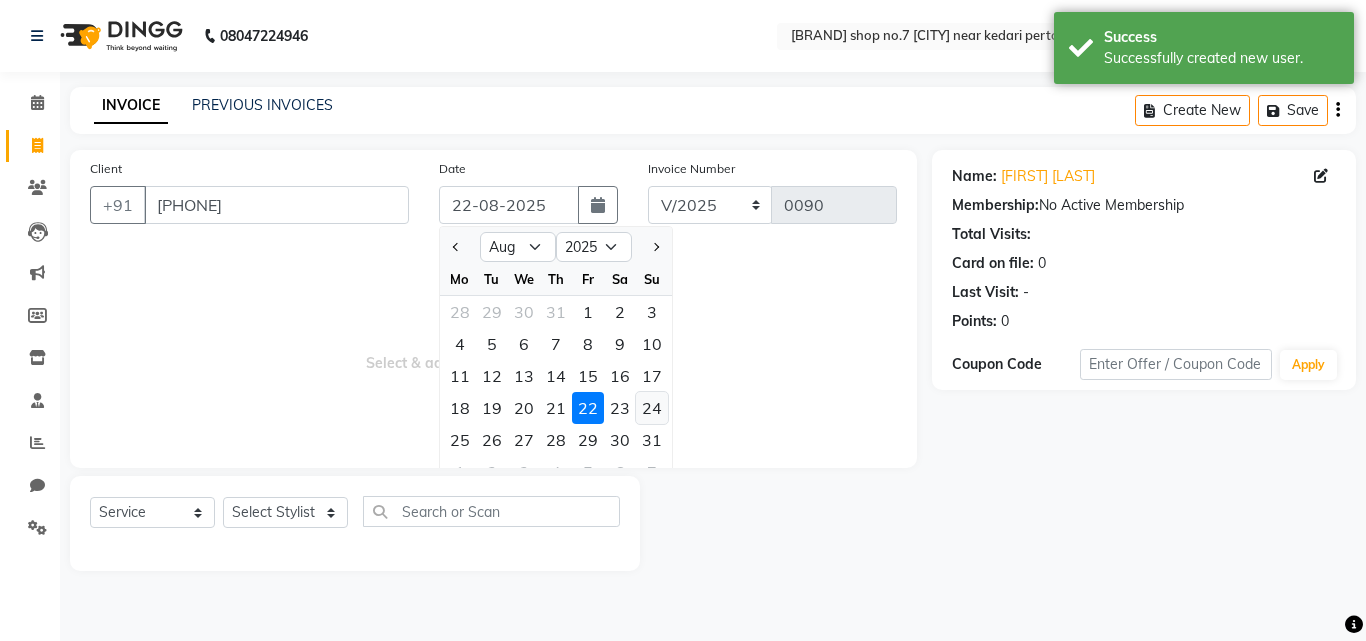 click on "24" 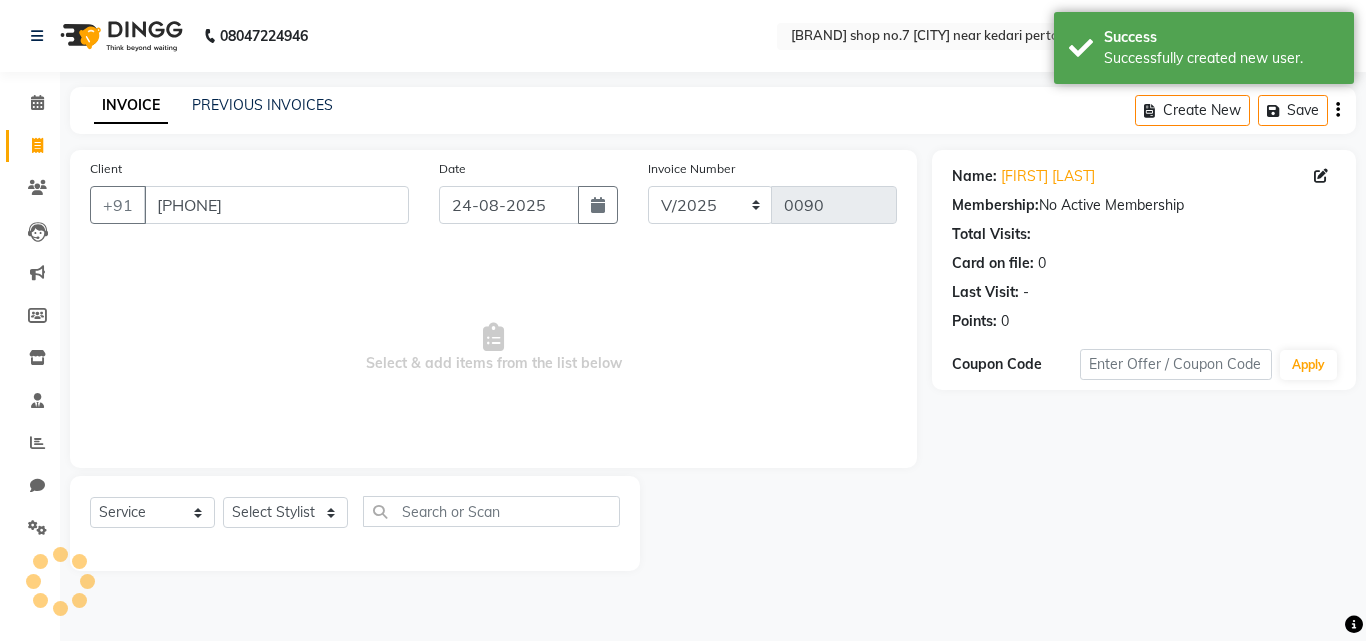 click on "Select & add items from the list below" at bounding box center (493, 348) 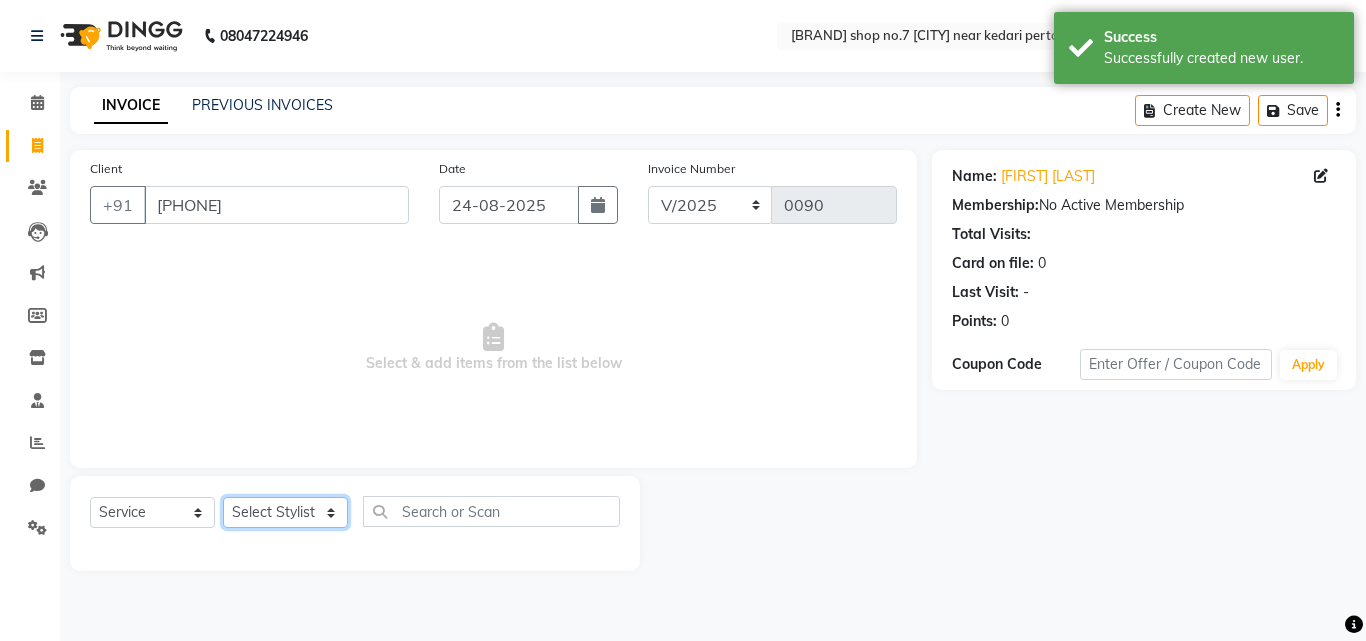 click on "Select Stylist [FIRST] [LAST] [FIRST] [LAST] [FIRST] [LAST] [FIRST] [LAST] [FIRST]" 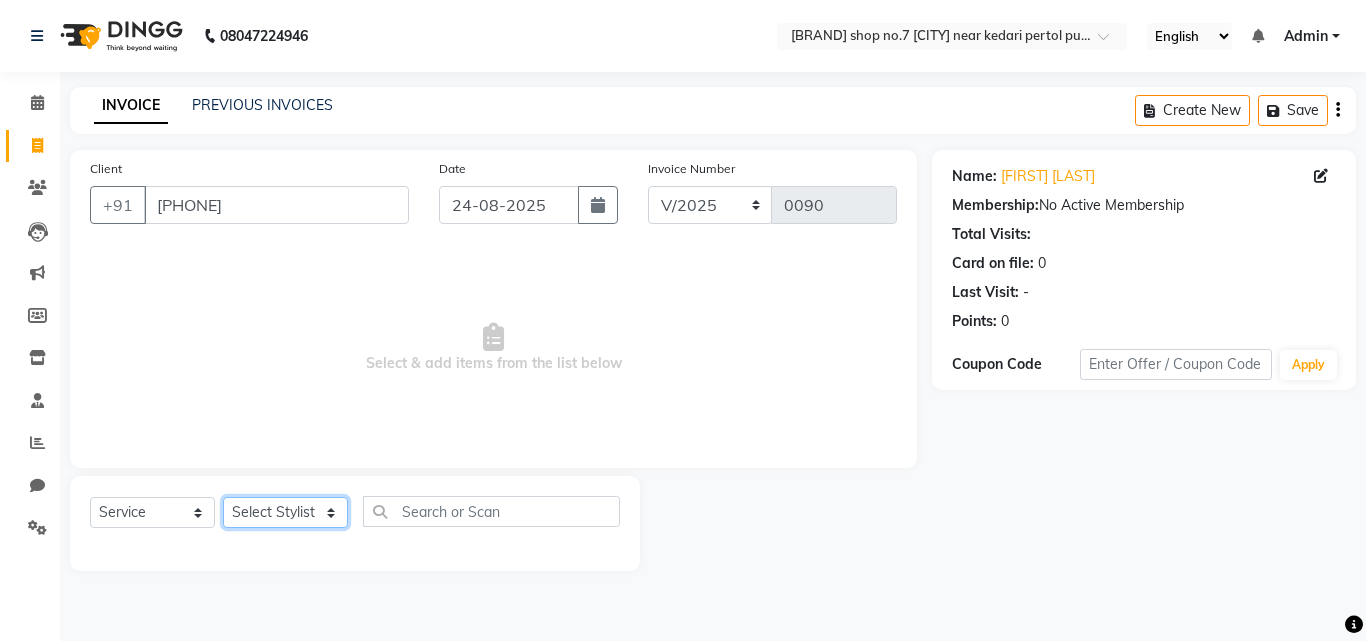 select on "79804" 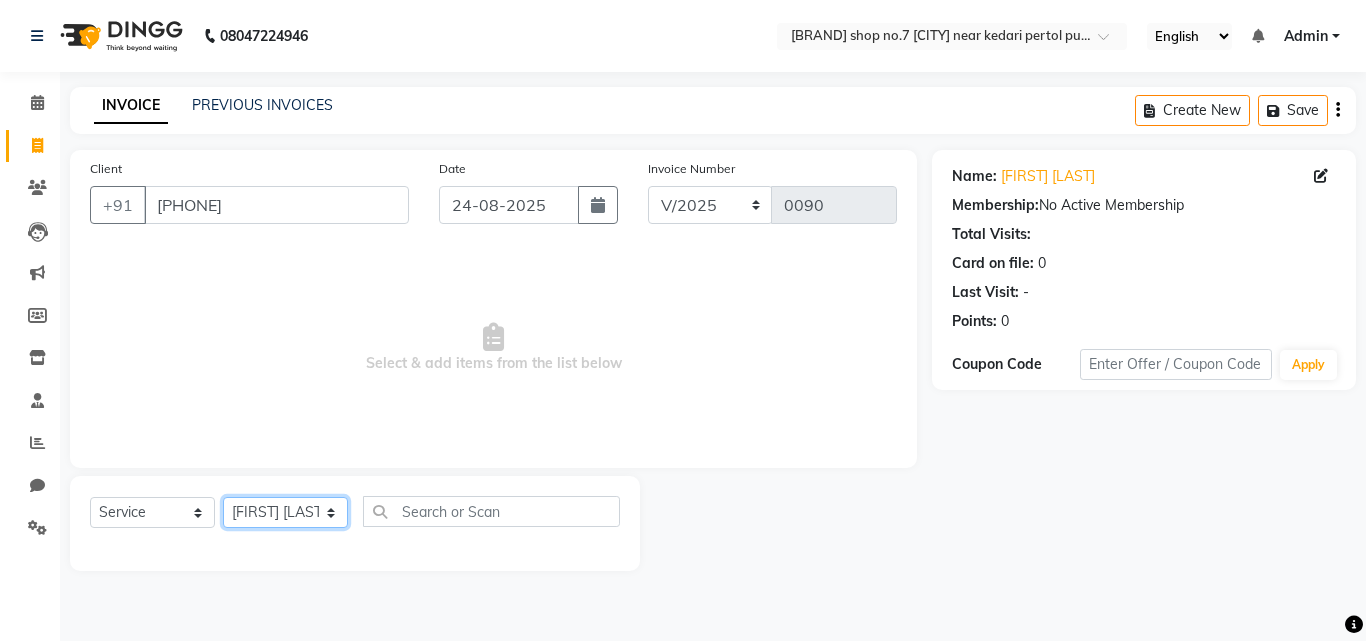 click on "Select Stylist [FIRST] [LAST] [FIRST] [LAST] [FIRST] [LAST] [FIRST] [LAST] [FIRST]" 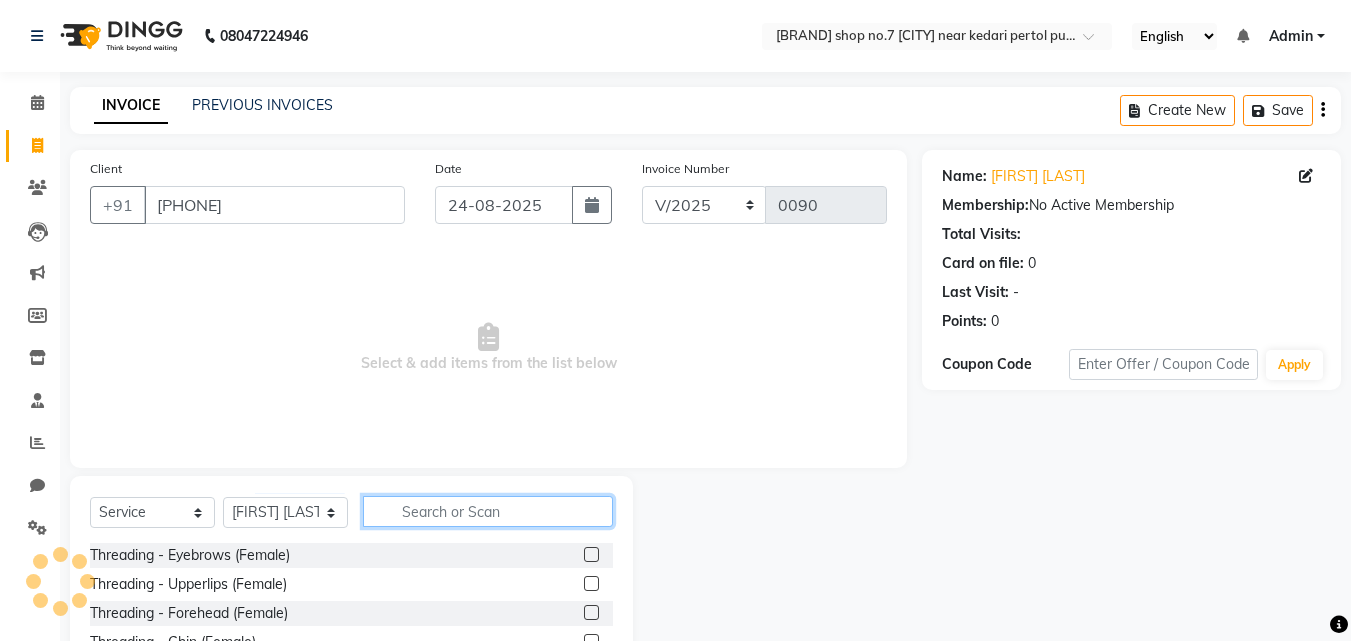 click 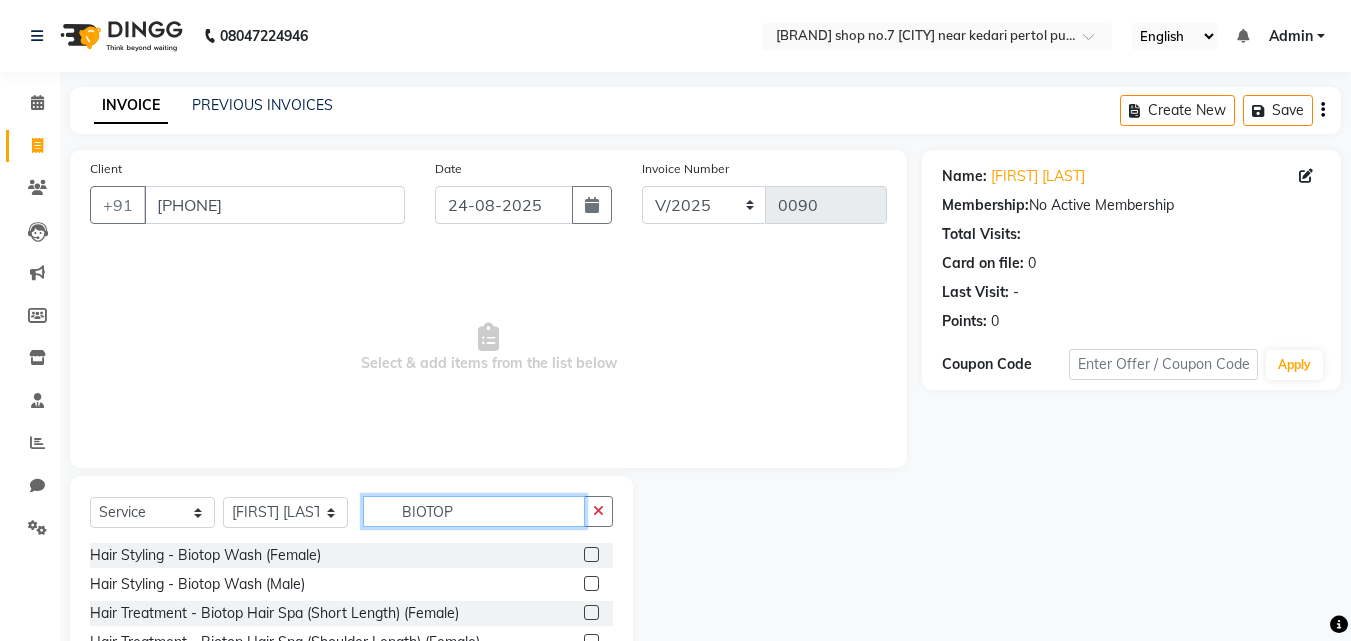 type on "BIOTOP" 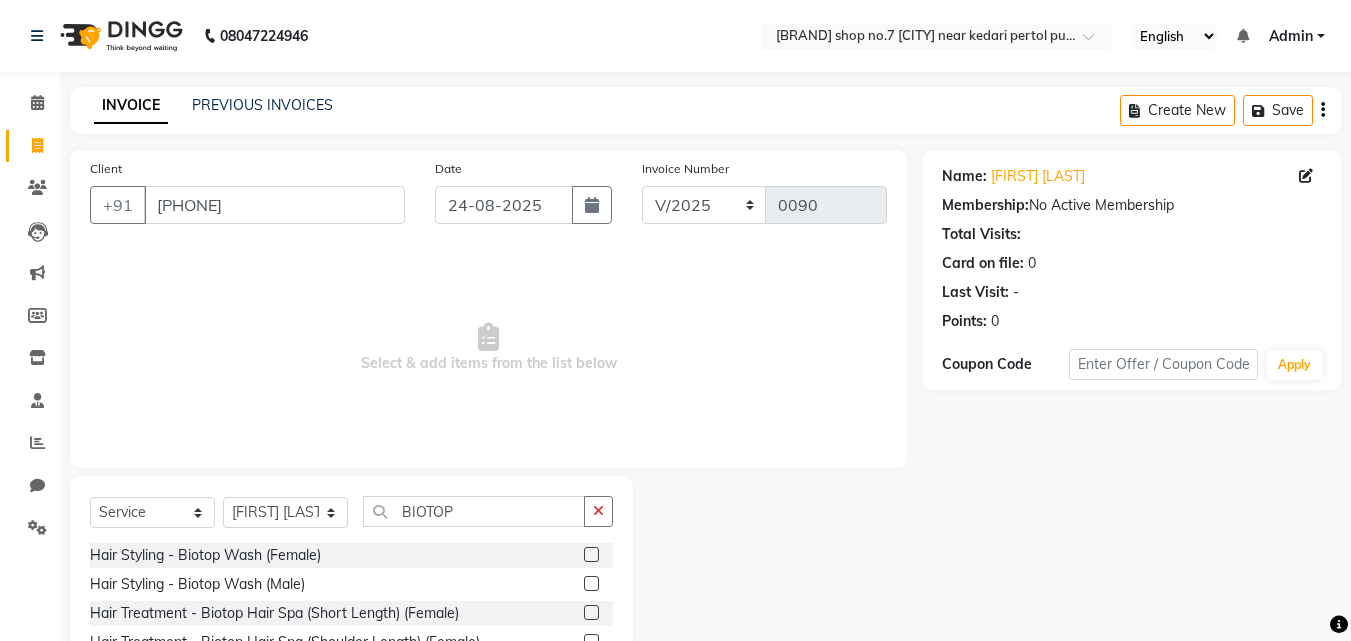 click 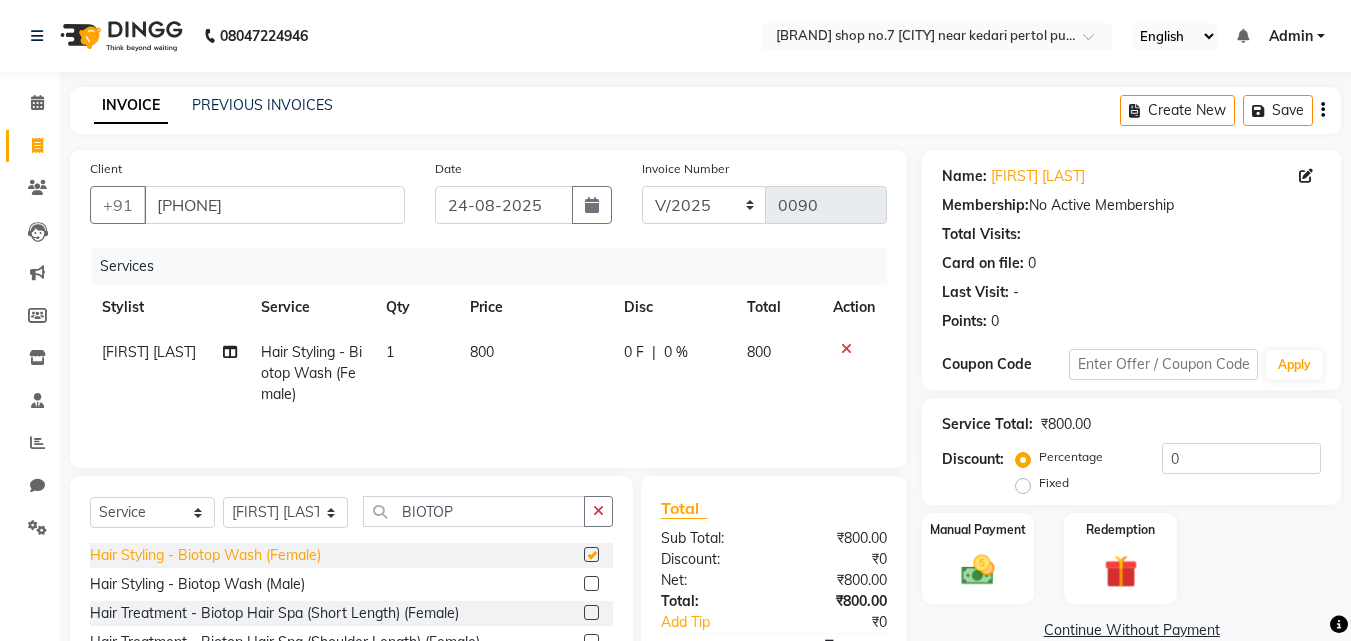 checkbox on "false" 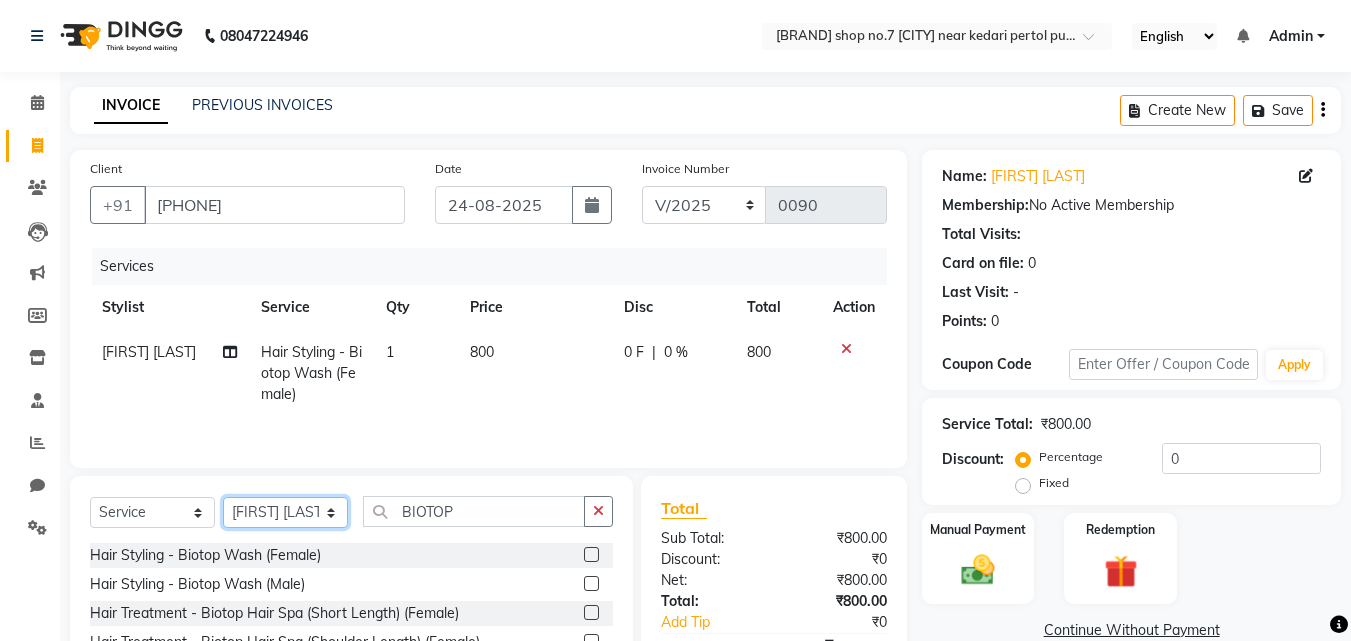 click on "Select Stylist [FIRST] [LAST] [FIRST] [LAST] [FIRST] [LAST] [FIRST] [LAST] [FIRST]" 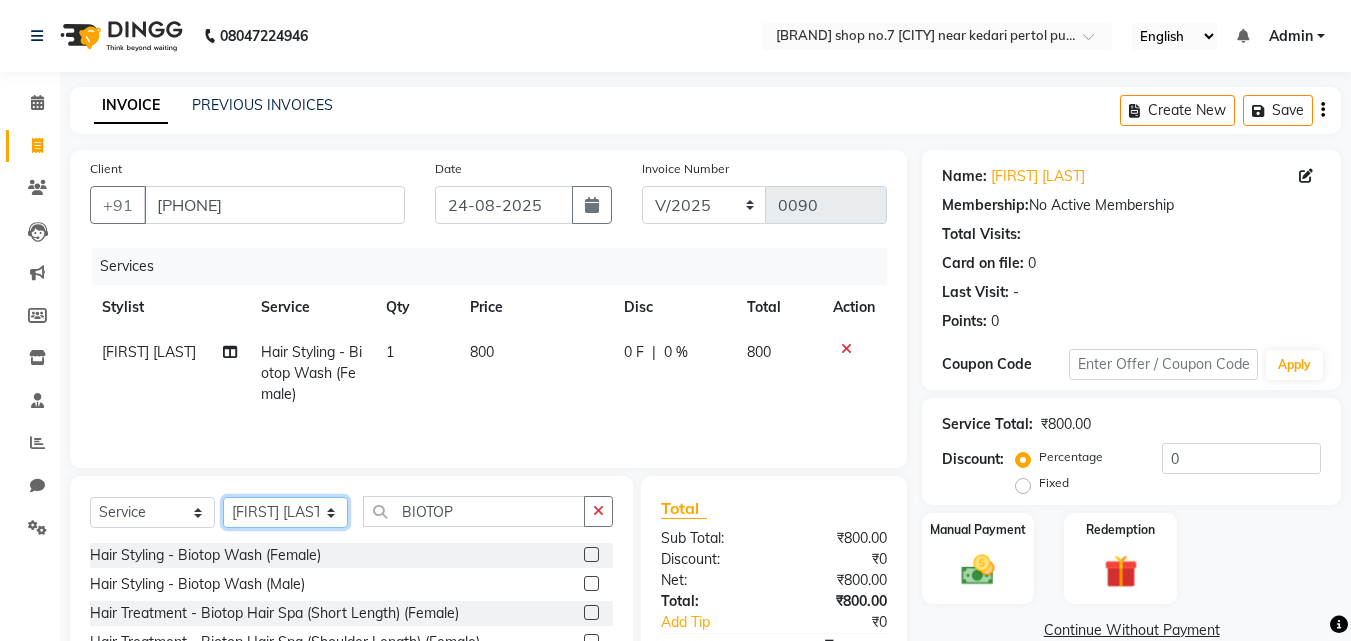 select on "79803" 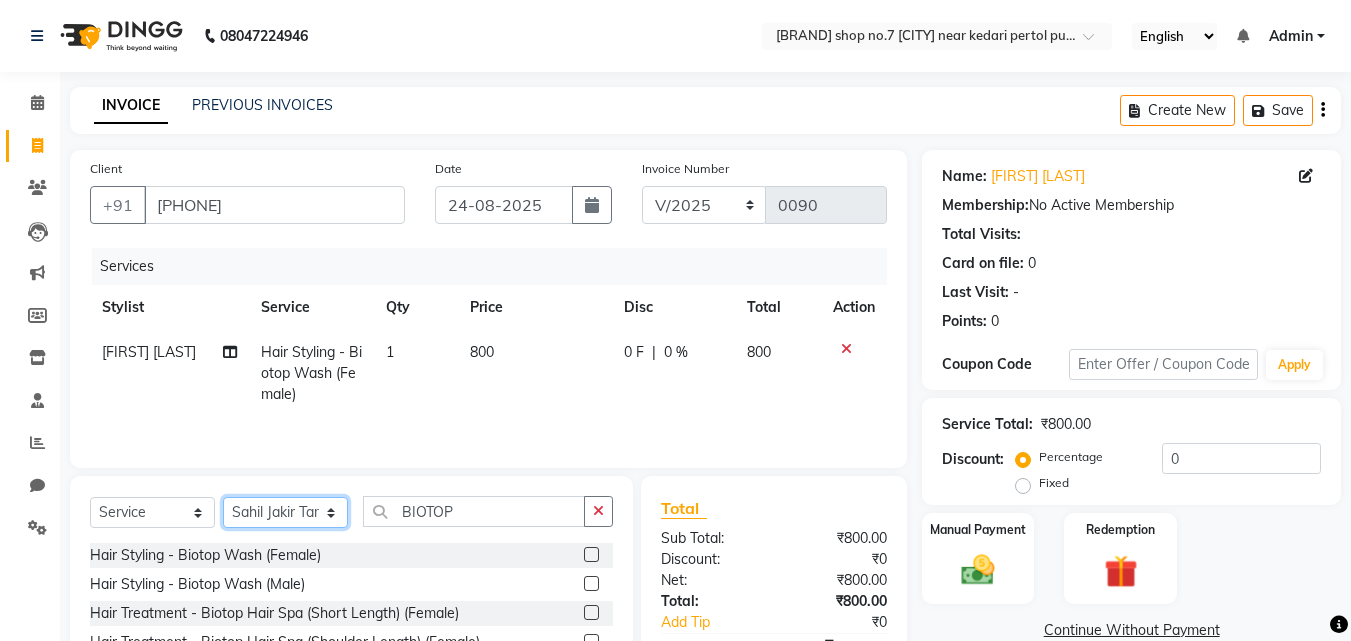 click on "Select Stylist [FIRST] [LAST] [FIRST] [LAST] [FIRST] [LAST] [FIRST] [LAST] [FIRST]" 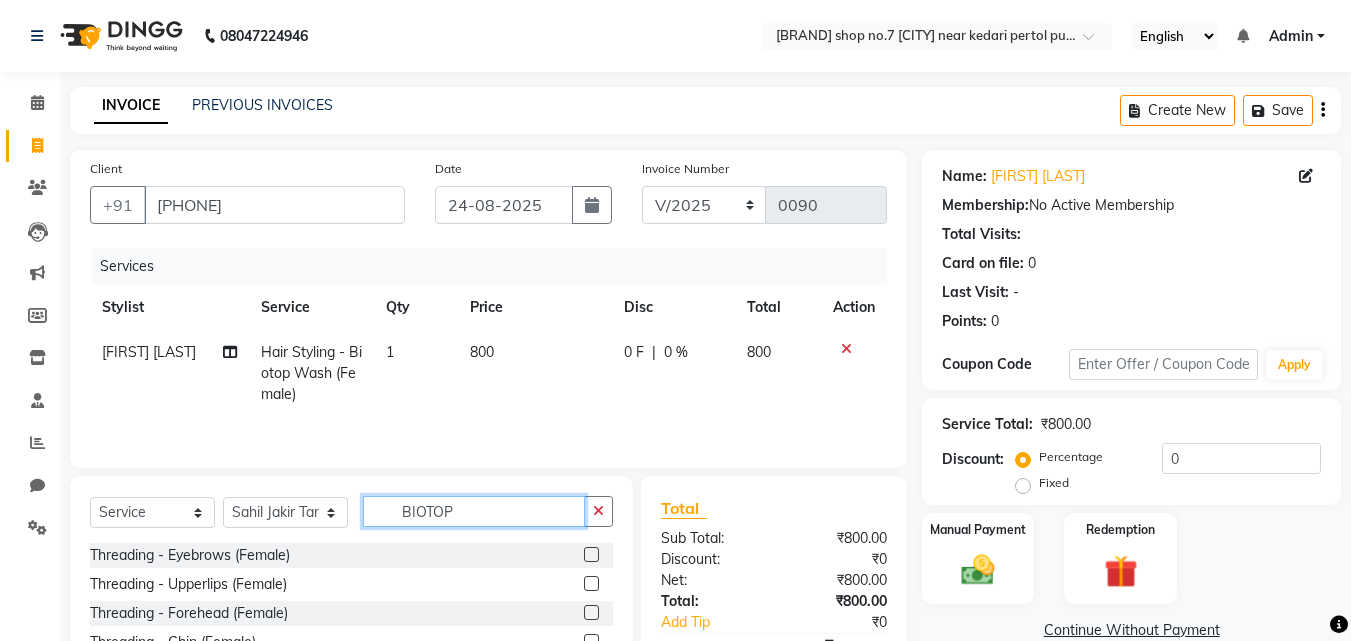 click on "BIOTOP" 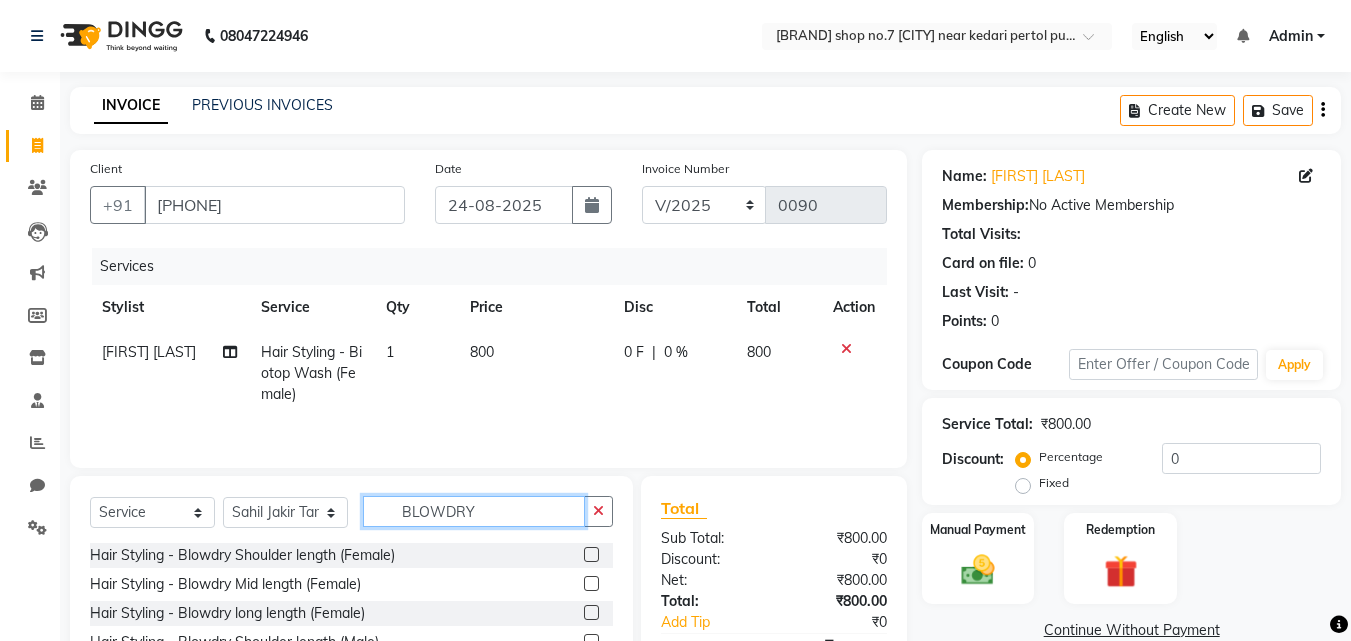 type on "BLOWDRY" 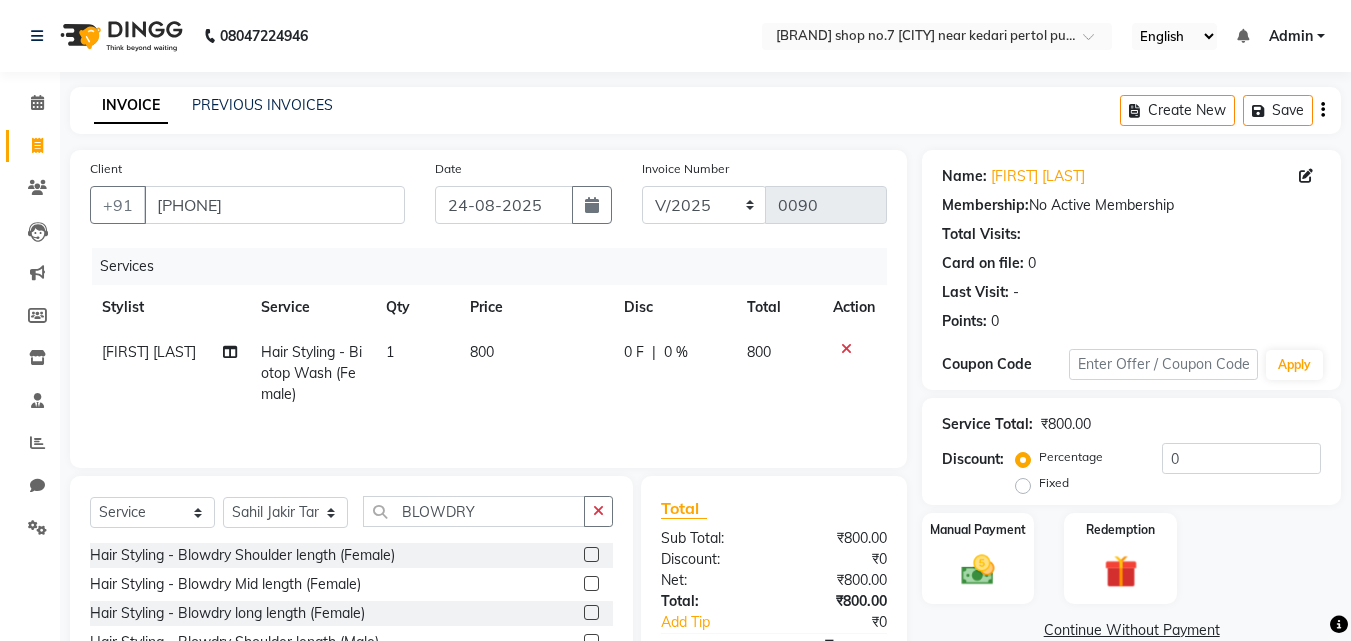 click 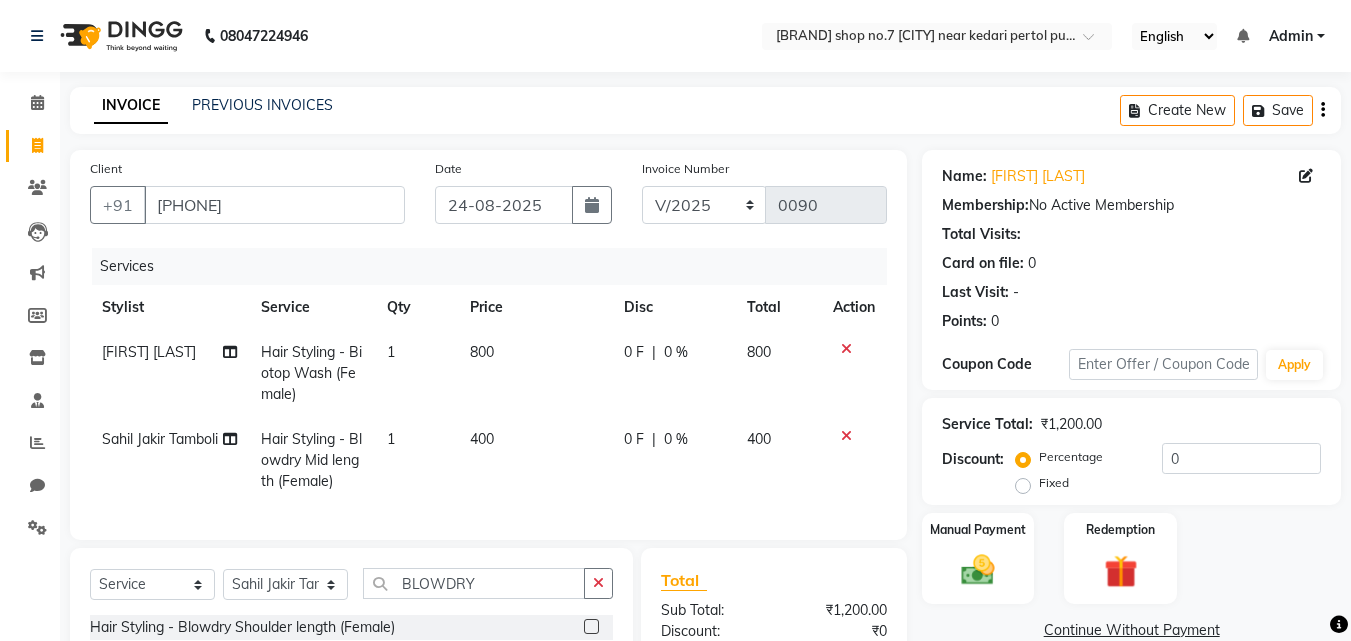 checkbox on "false" 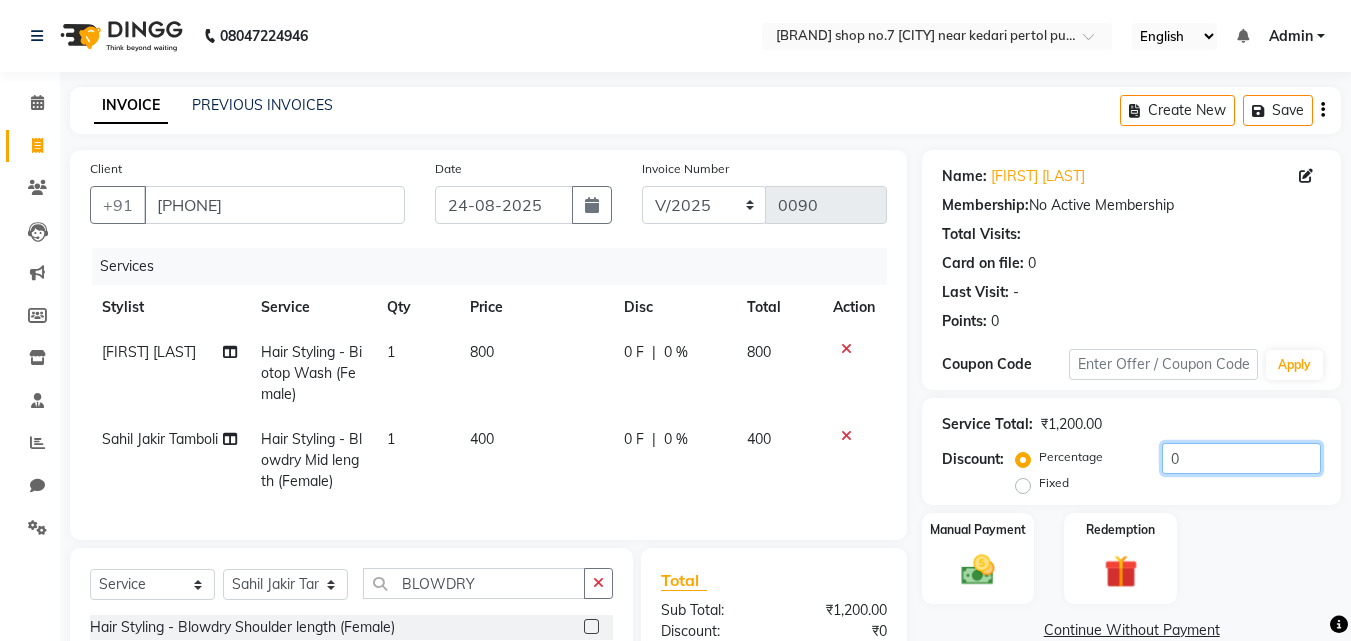 click on "0" 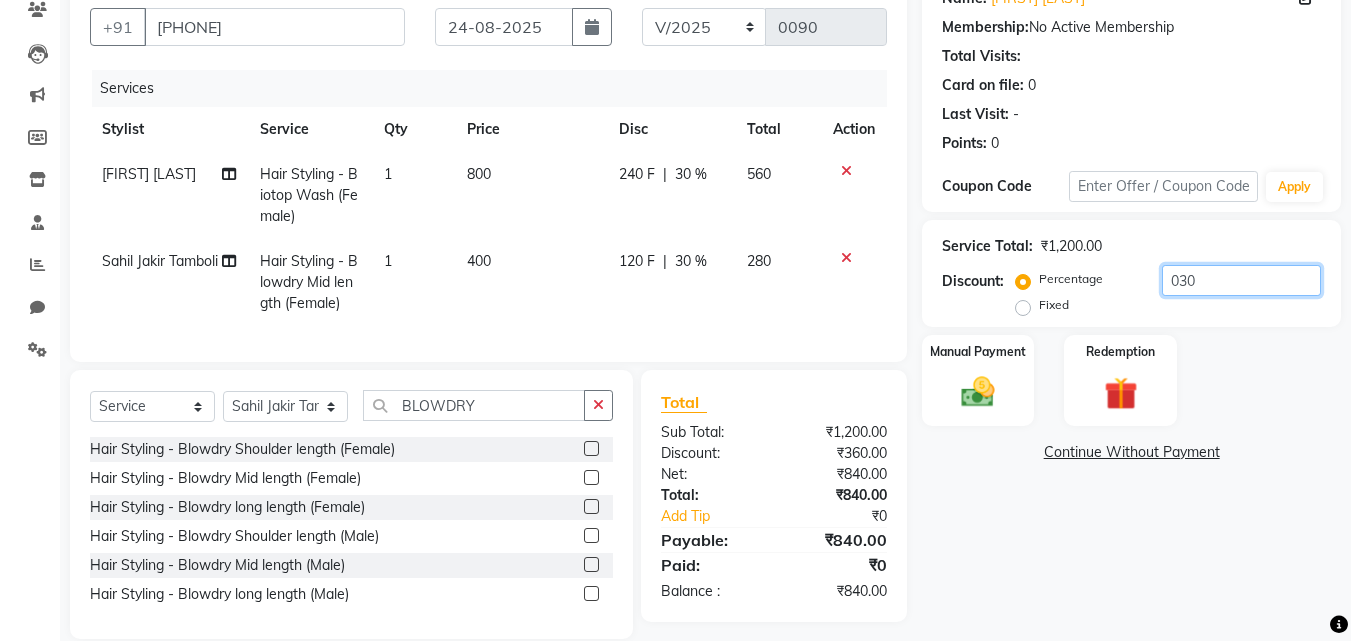 scroll, scrollTop: 221, scrollLeft: 0, axis: vertical 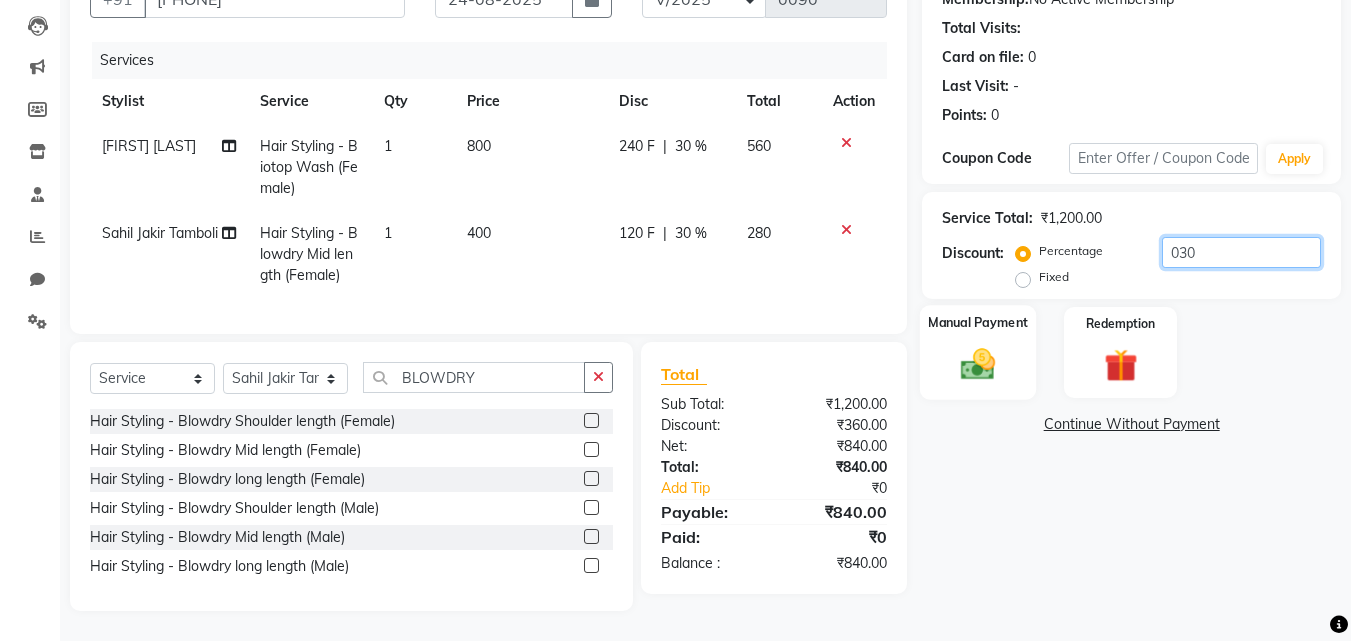 type on "030" 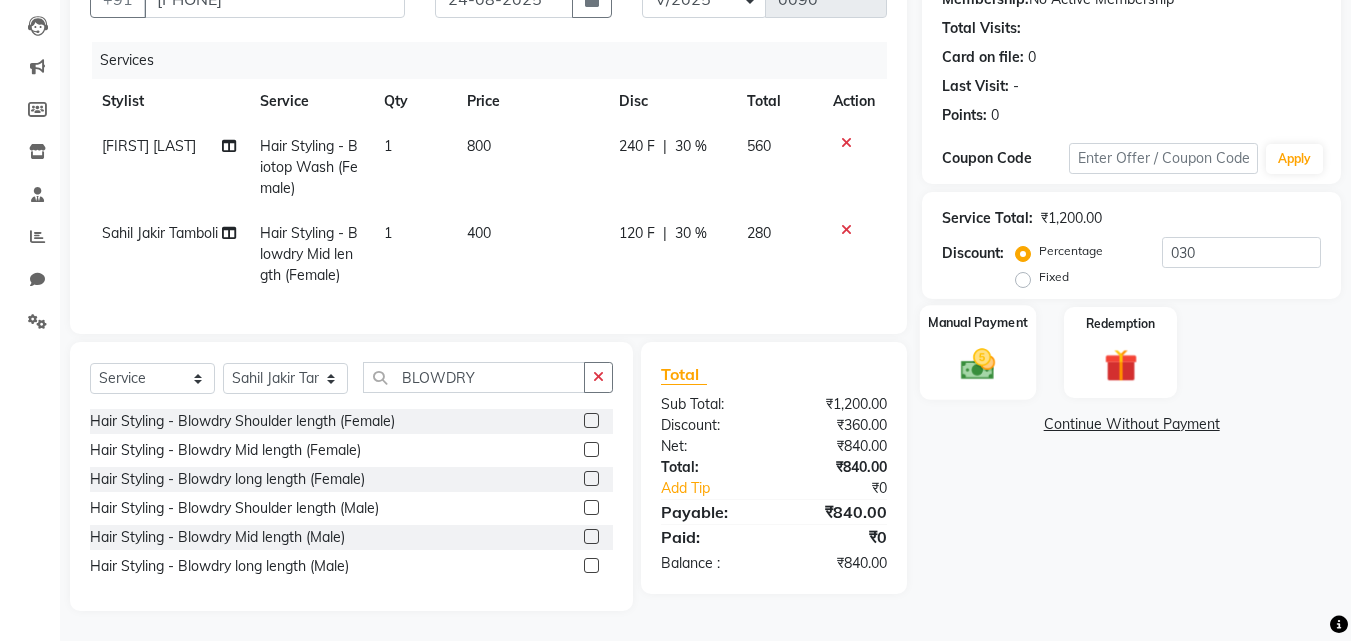 click on "Manual Payment" 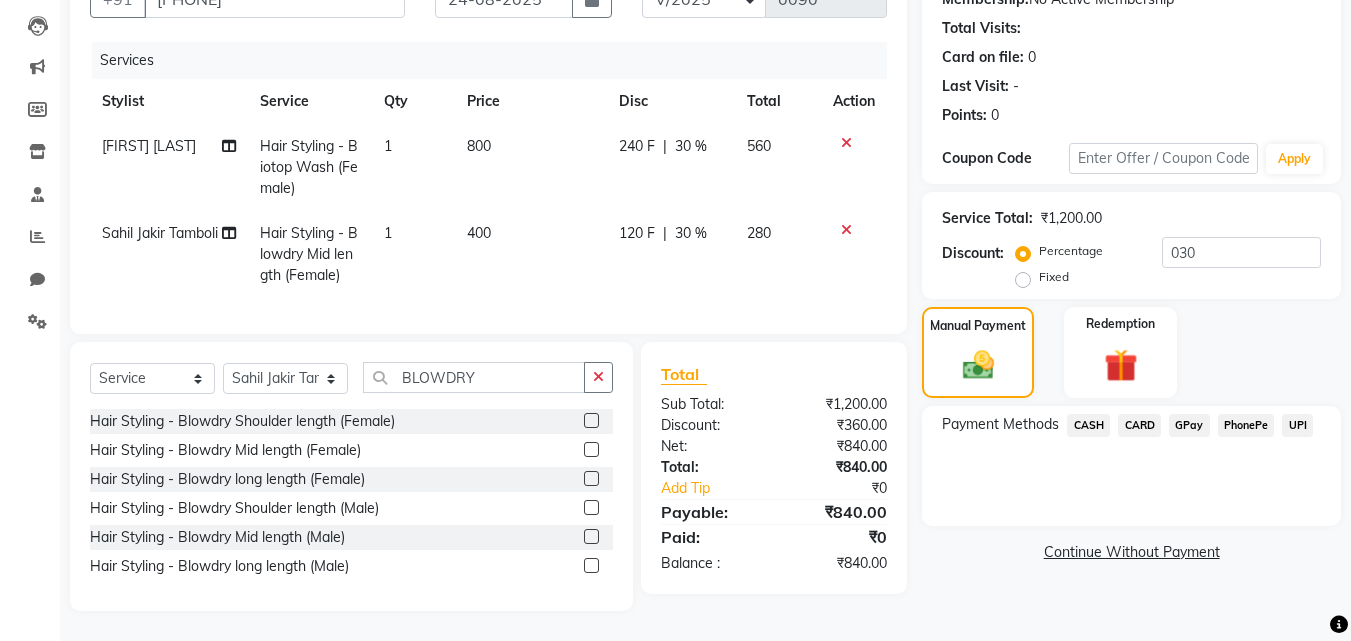 click on "GPay" 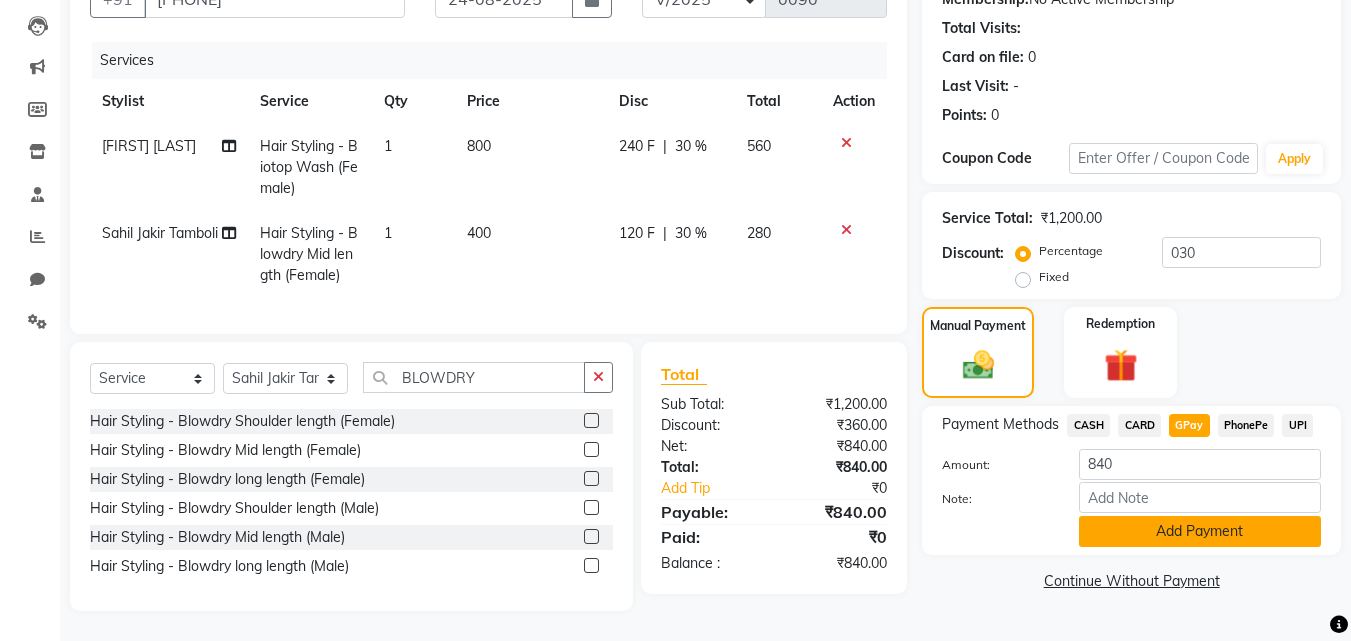 click on "Add Payment" 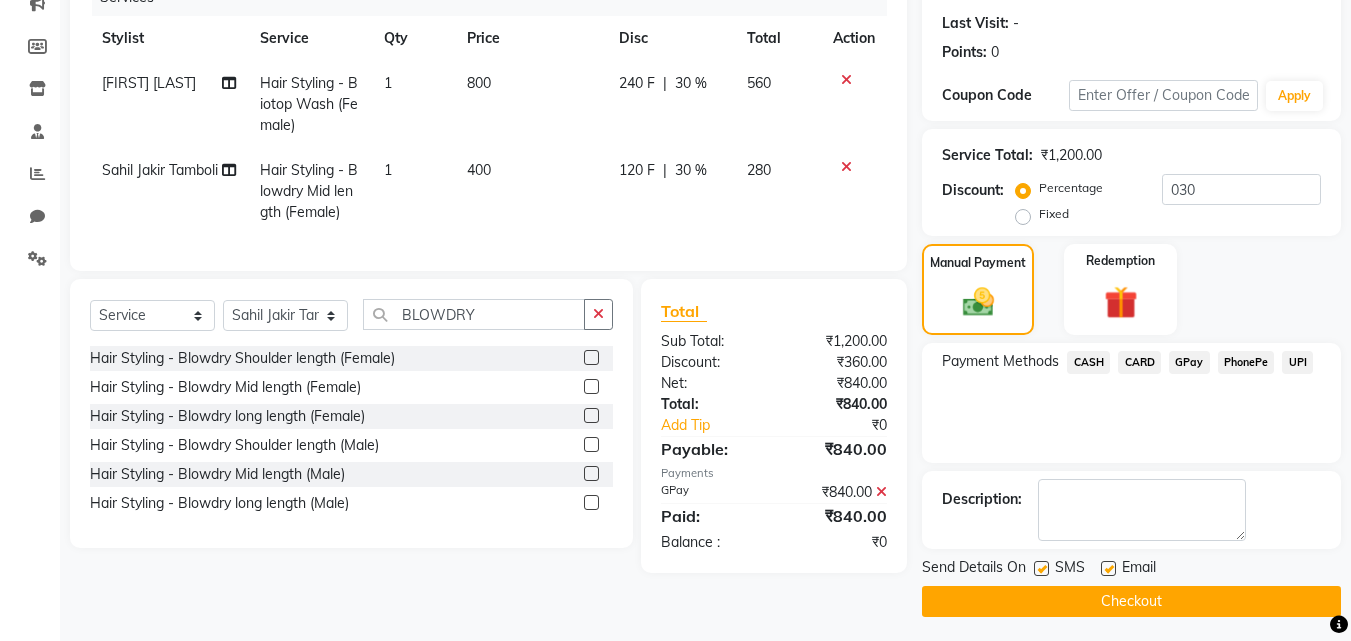 scroll, scrollTop: 275, scrollLeft: 0, axis: vertical 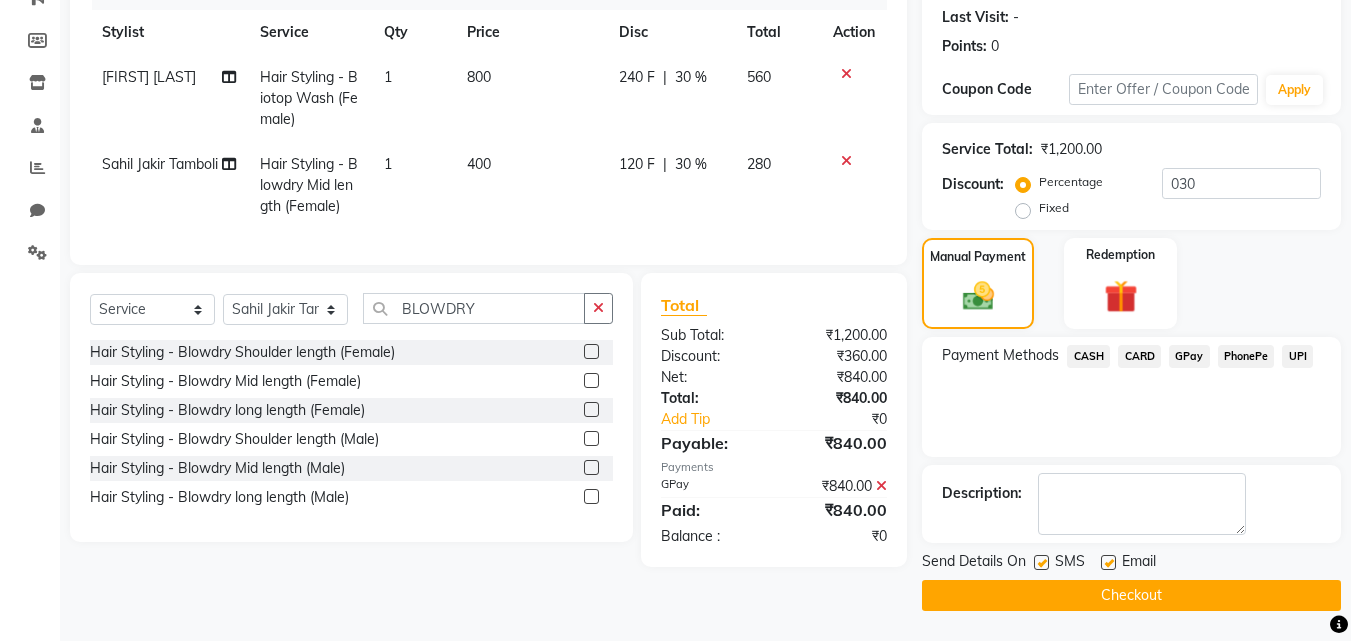 click on "Checkout" 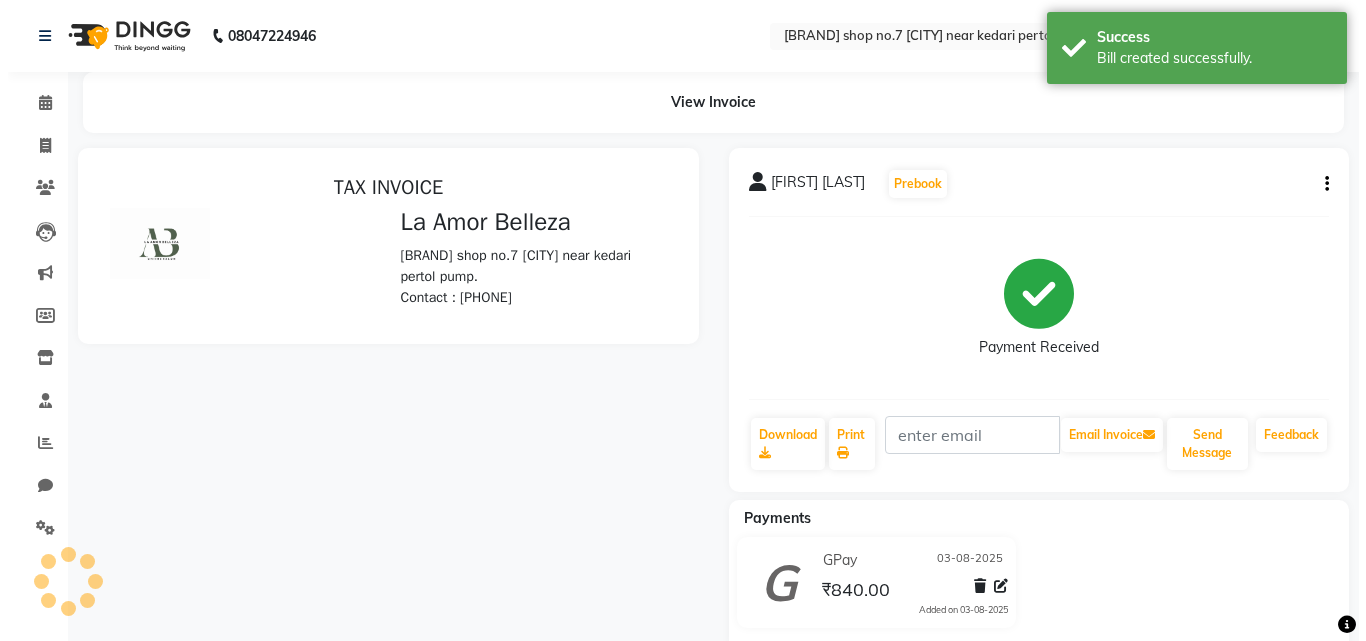 scroll, scrollTop: 0, scrollLeft: 0, axis: both 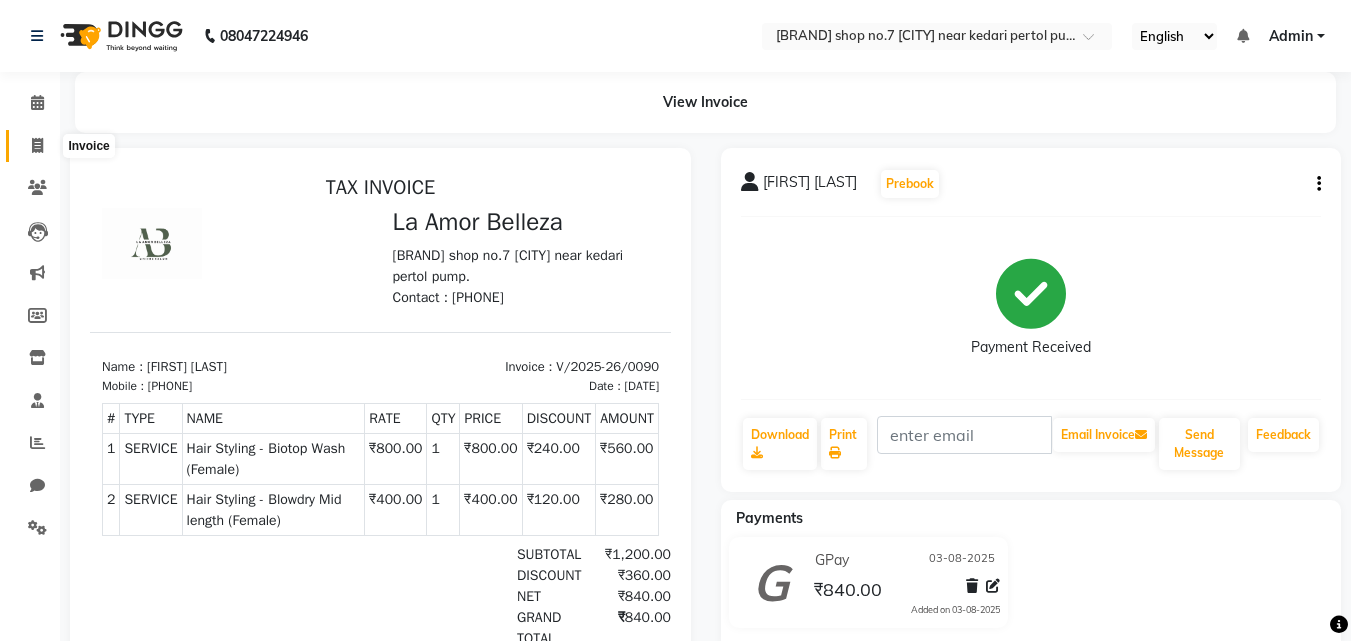 click 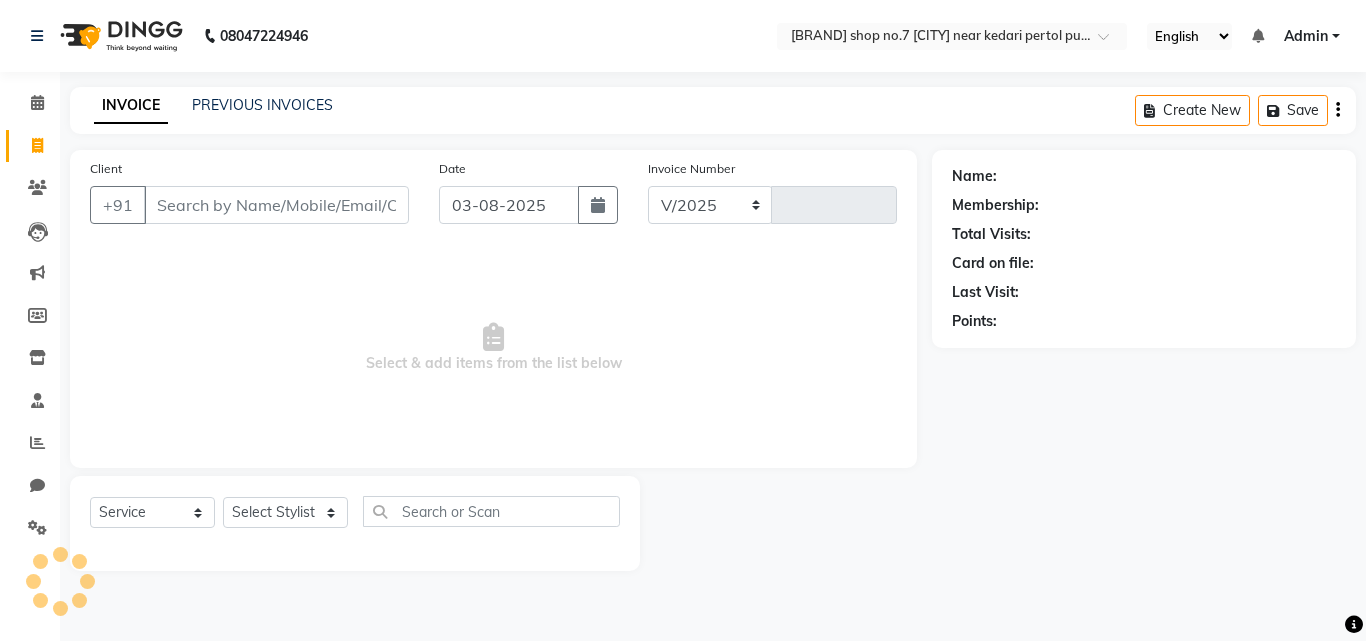 select on "8266" 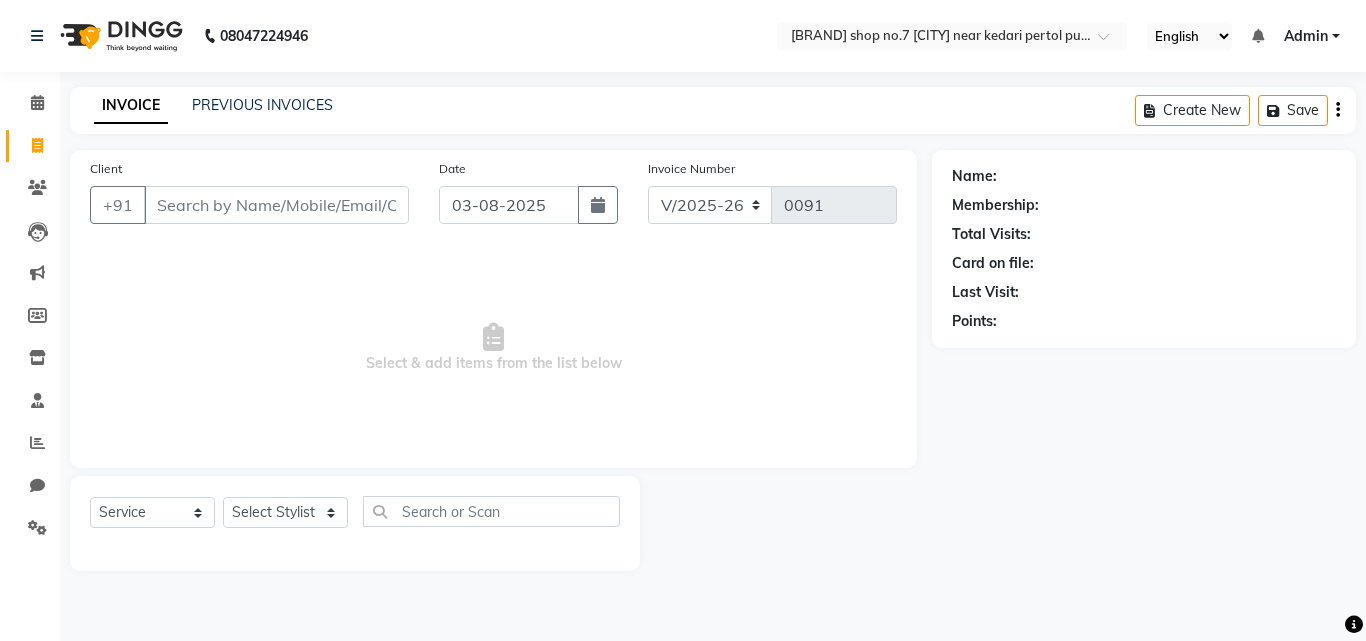 click on "Client" at bounding box center [276, 205] 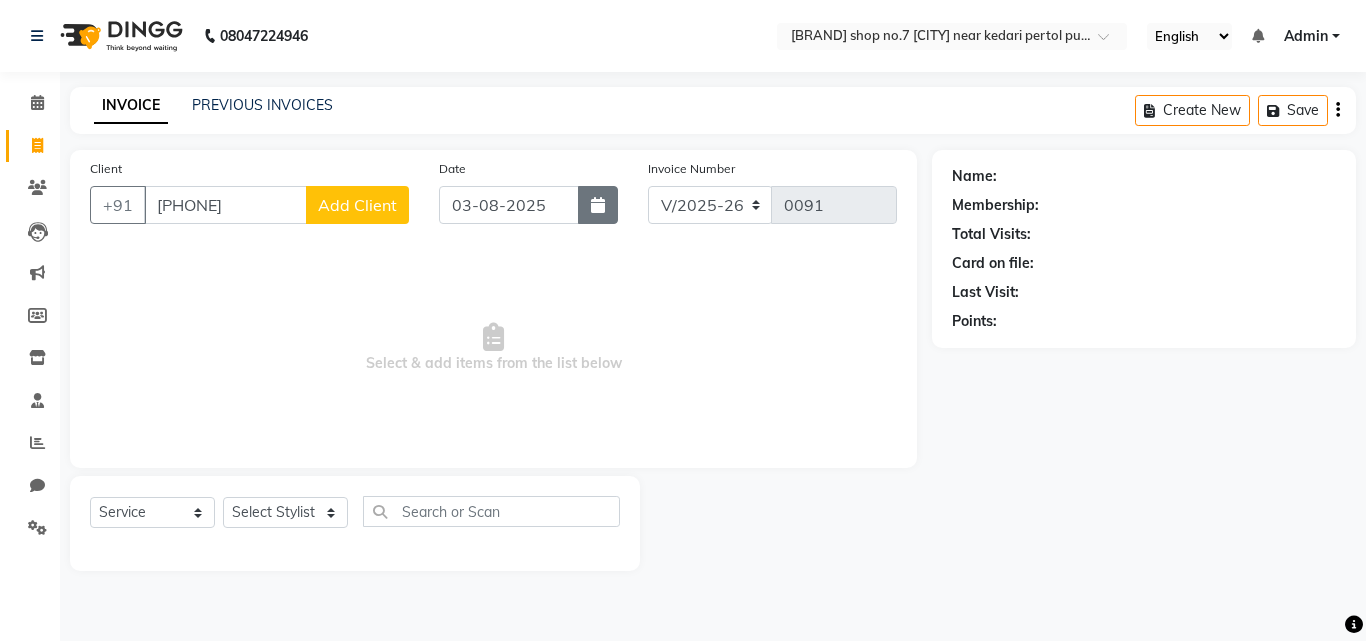 type on "[PHONE]" 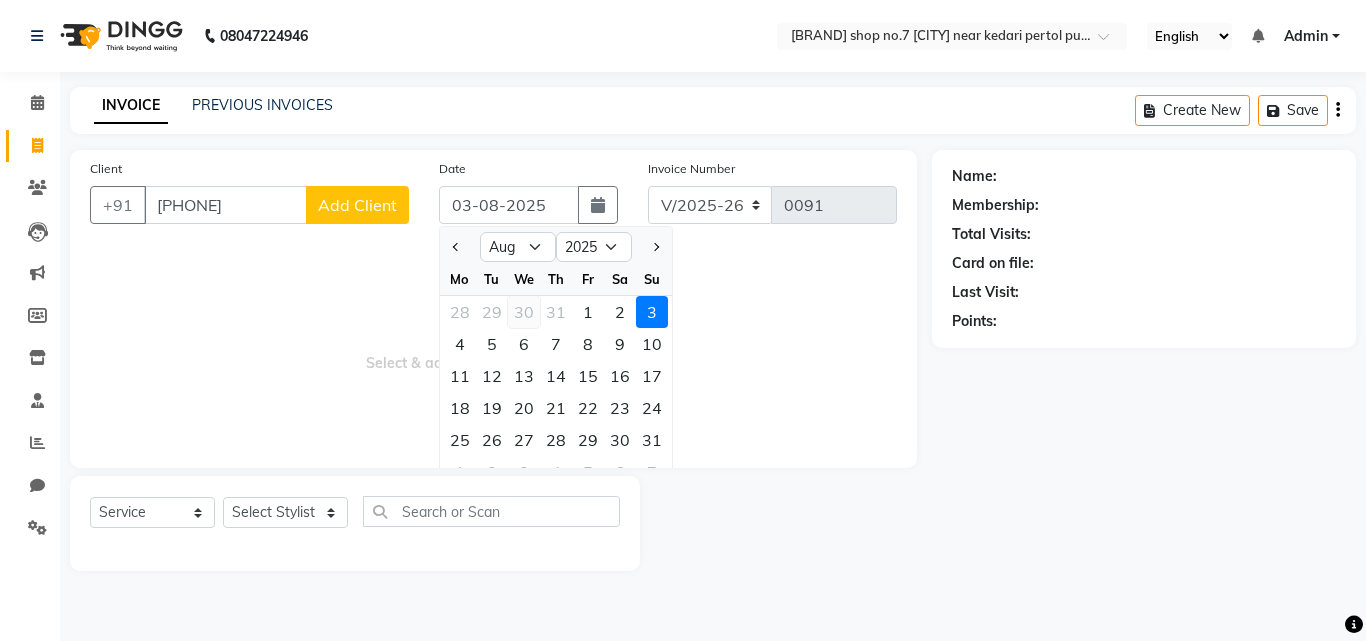 click on "30" 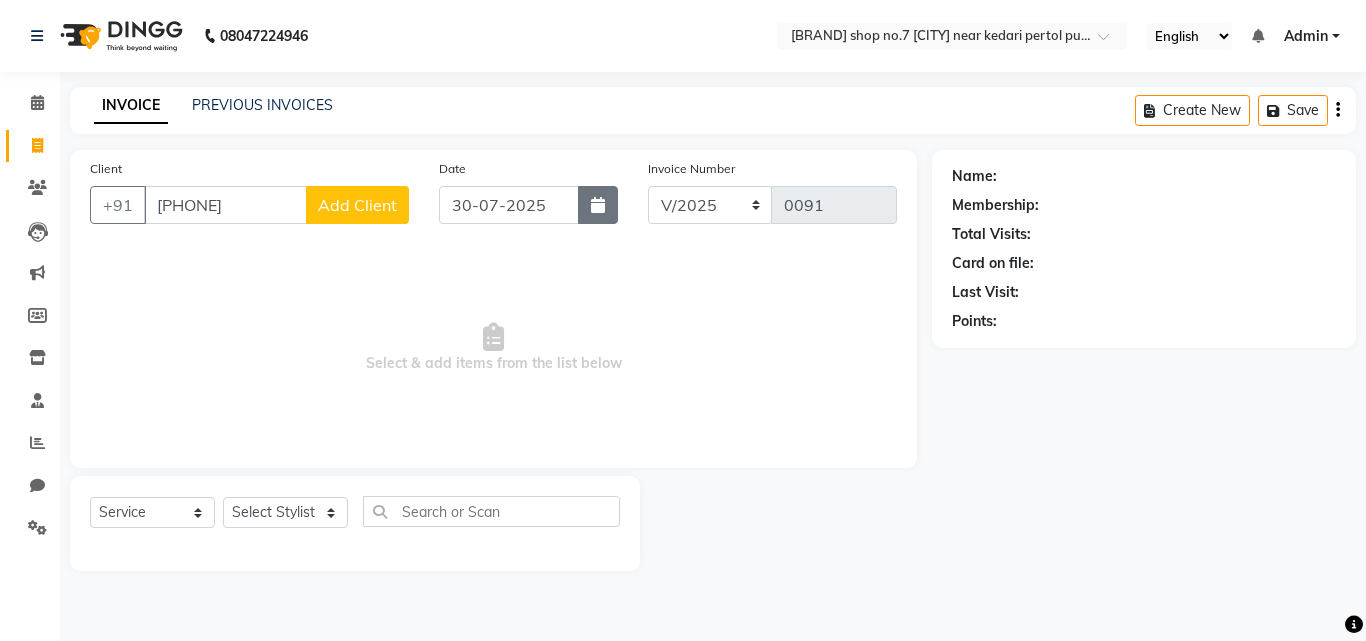 click 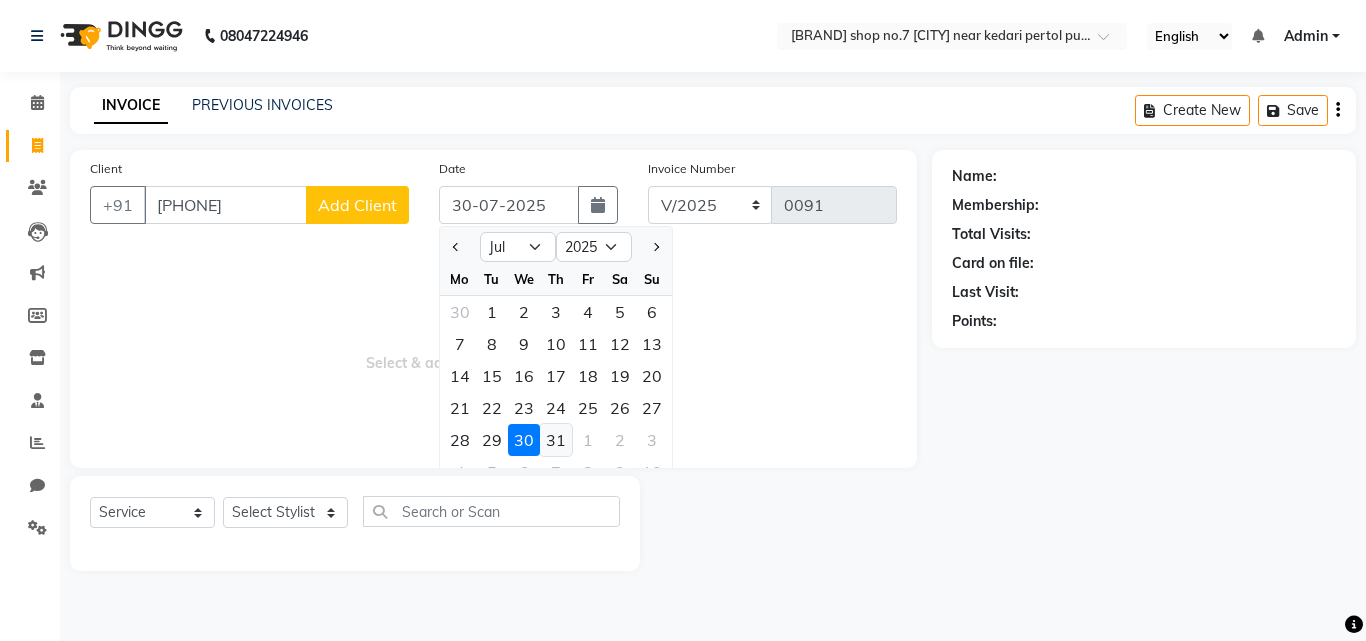 click on "31" 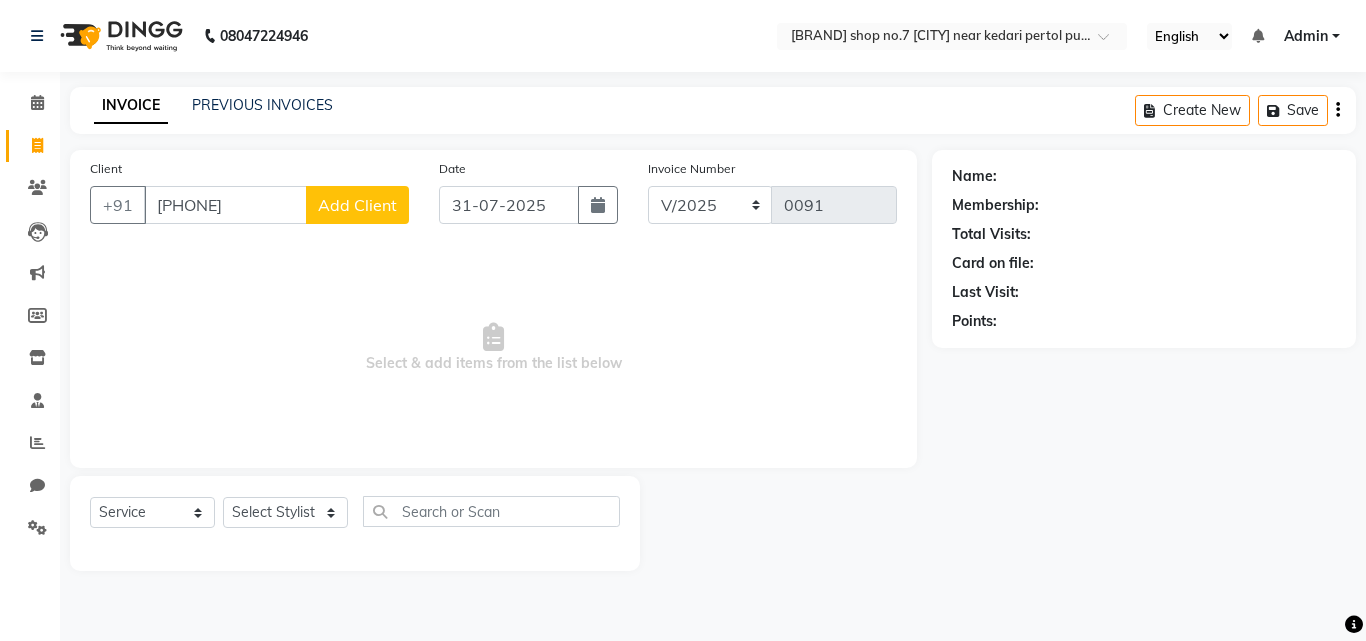 click on "Add Client" 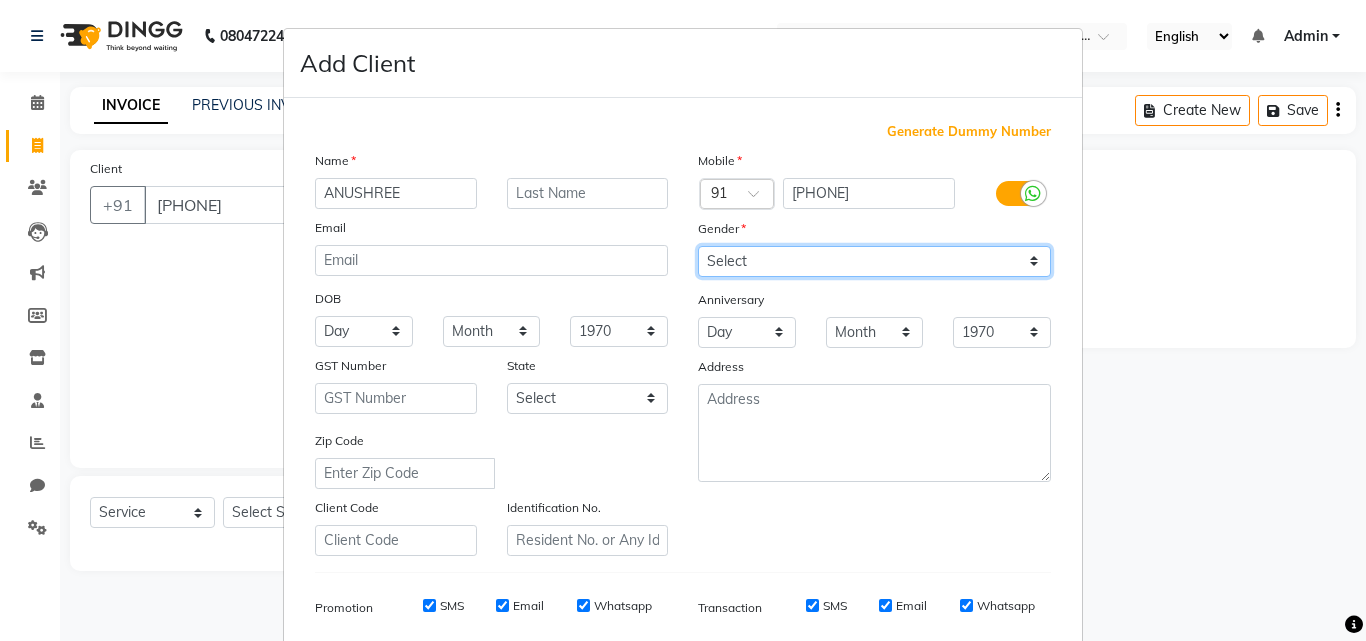click on "Select Male Female Other Prefer Not To Say" at bounding box center [874, 261] 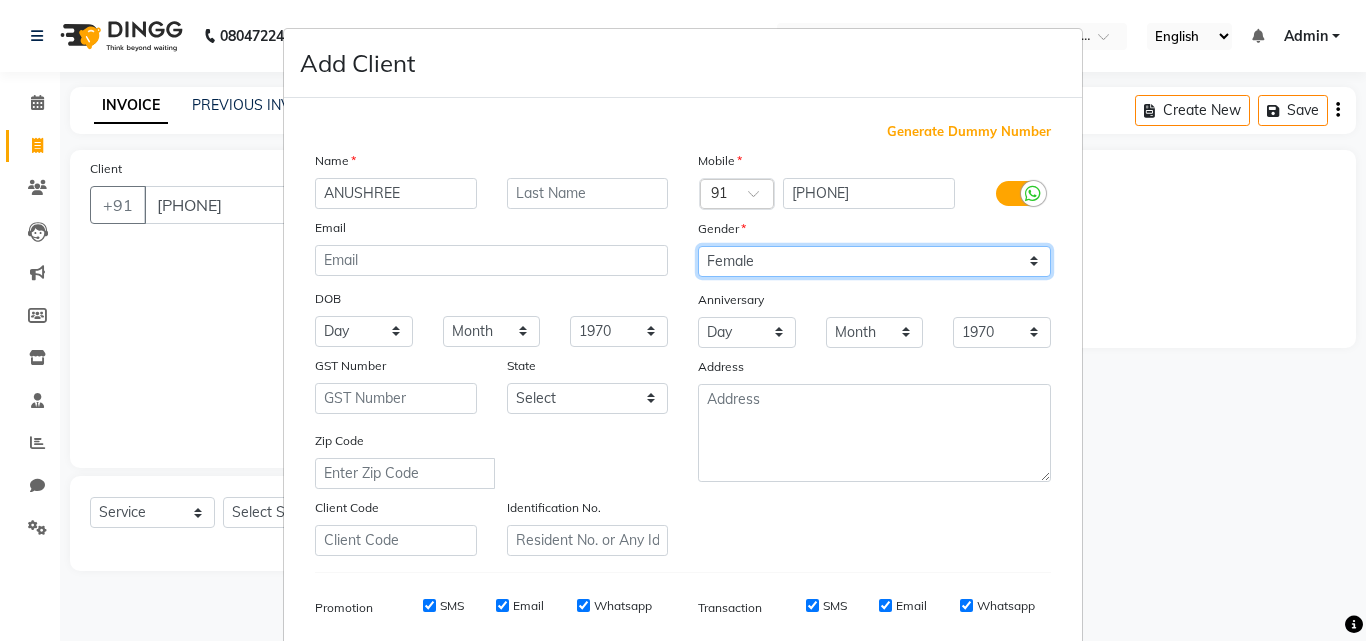 click on "Select Male Female Other Prefer Not To Say" at bounding box center (874, 261) 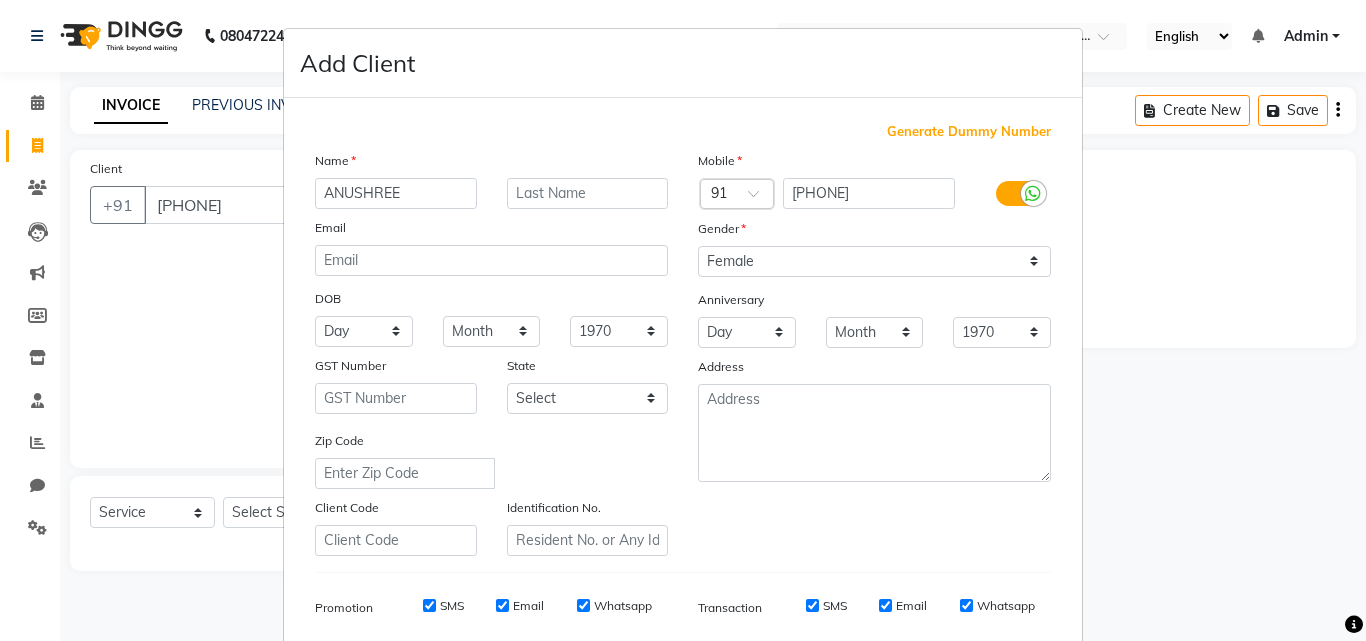 click on "Add Client Generate Dummy Number Name [LAST] Email DOB Day 01 02 03 04 05 06 07 08 09 10 11 12 13 14 15 16 17 18 19 20 21 22 23 24 25 26 27 28 29 30 31 Month January February March April May June July August September October November December 1940 1941 1942 1943 1944 1945 1946 1947 1948 1949 1950 1951 1952 1953 1954 1955 1956 1957 1958 1959 1960 1961 1962 1963 1964 1965 1966 1967 1968 1969 1970 1971 1972 1973 1974 1975 1976 1977 1978 1979 1980 1981 1982 1983 1984 1985 1986 1987 1988 1989 1990 1991 1992 1993 1994 1995 1996 1997 1998 1999 2000 2001 2002 2003 2004 2005 2006 2007 2008 2009 2010 2011 2012 2013 2014 2015 2016 2017 2018 2019 2020 2021 2022 2023 2024 GST Number State Select [STATE]" at bounding box center [683, 320] 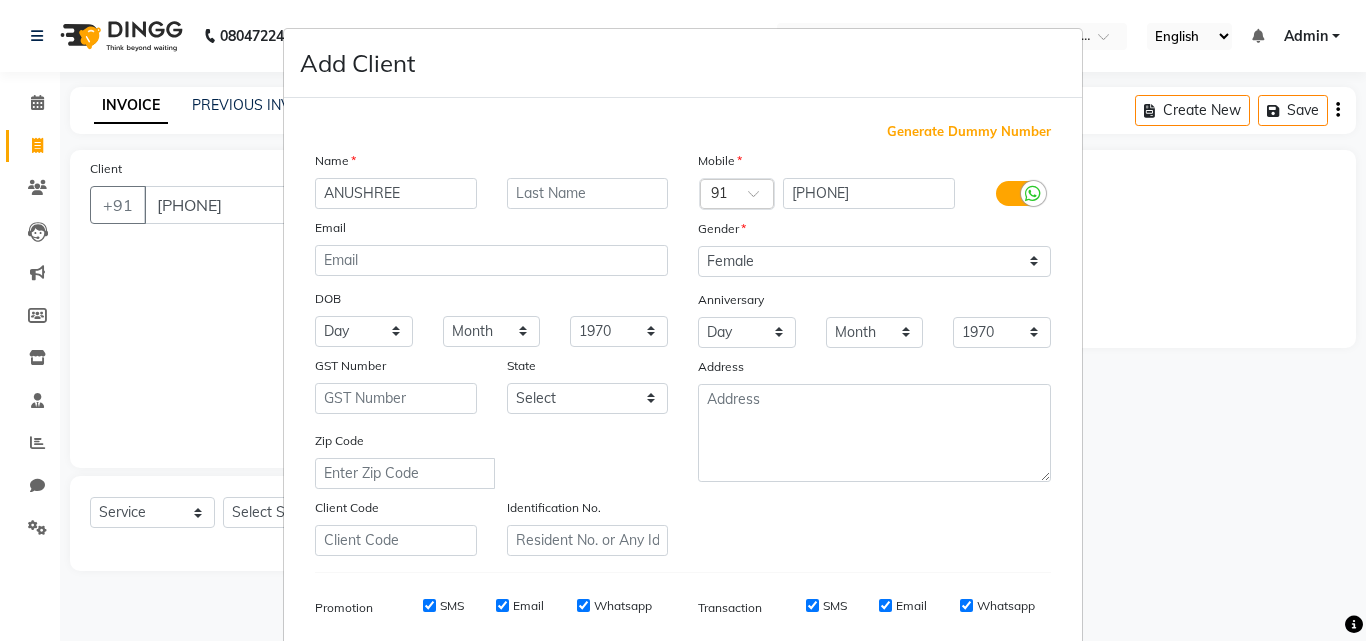 click on "Add Client Generate Dummy Number Name [LAST] Email DOB Day 01 02 03 04 05 06 07 08 09 10 11 12 13 14 15 16 17 18 19 20 21 22 23 24 25 26 27 28 29 30 31 Month January February March April May June July August September October November December 1940 1941 1942 1943 1944 1945 1946 1947 1948 1949 1950 1951 1952 1953 1954 1955 1956 1957 1958 1959 1960 1961 1962 1963 1964 1965 1966 1967 1968 1969 1970 1971 1972 1973 1974 1975 1976 1977 1978 1979 1980 1981 1982 1983 1984 1985 1986 1987 1988 1989 1990 1991 1992 1993 1994 1995 1996 1997 1998 1999 2000 2001 2002 2003 2004 2005 2006 2007 2008 2009 2010 2011 2012 2013 2014 2015 2016 2017 2018 2019 2020 2021 2022 2023 2024 GST Number State Select [STATE]" at bounding box center [683, 320] 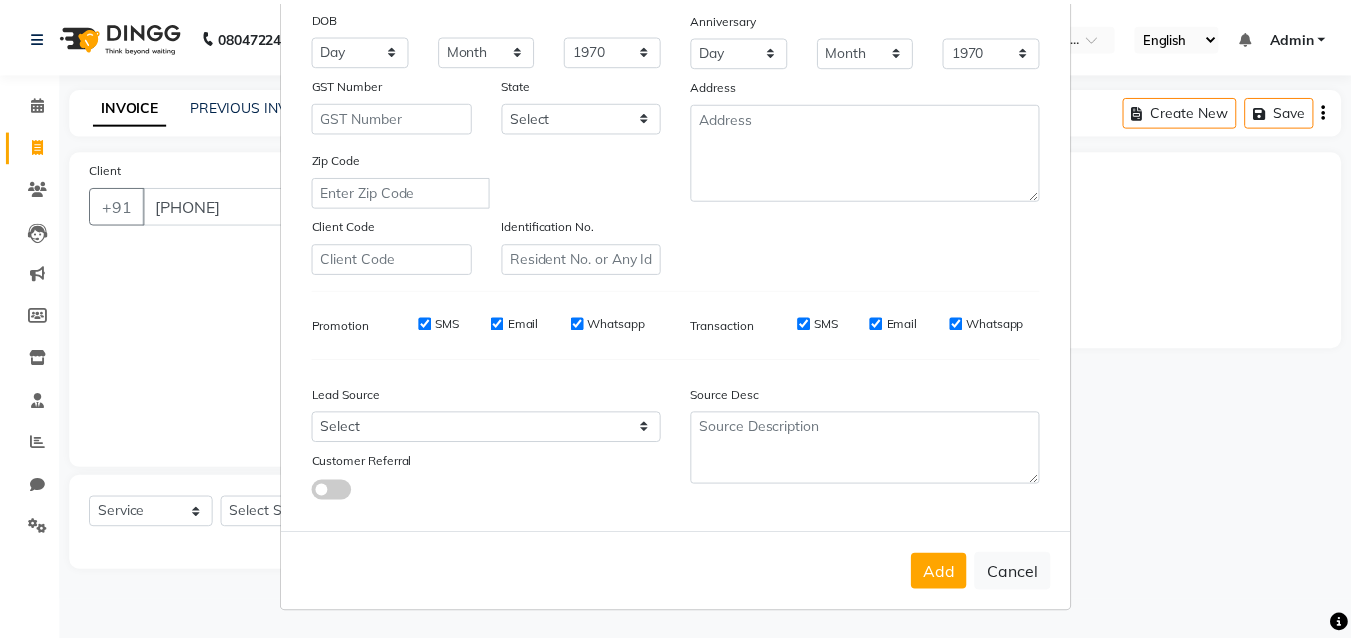 scroll, scrollTop: 282, scrollLeft: 0, axis: vertical 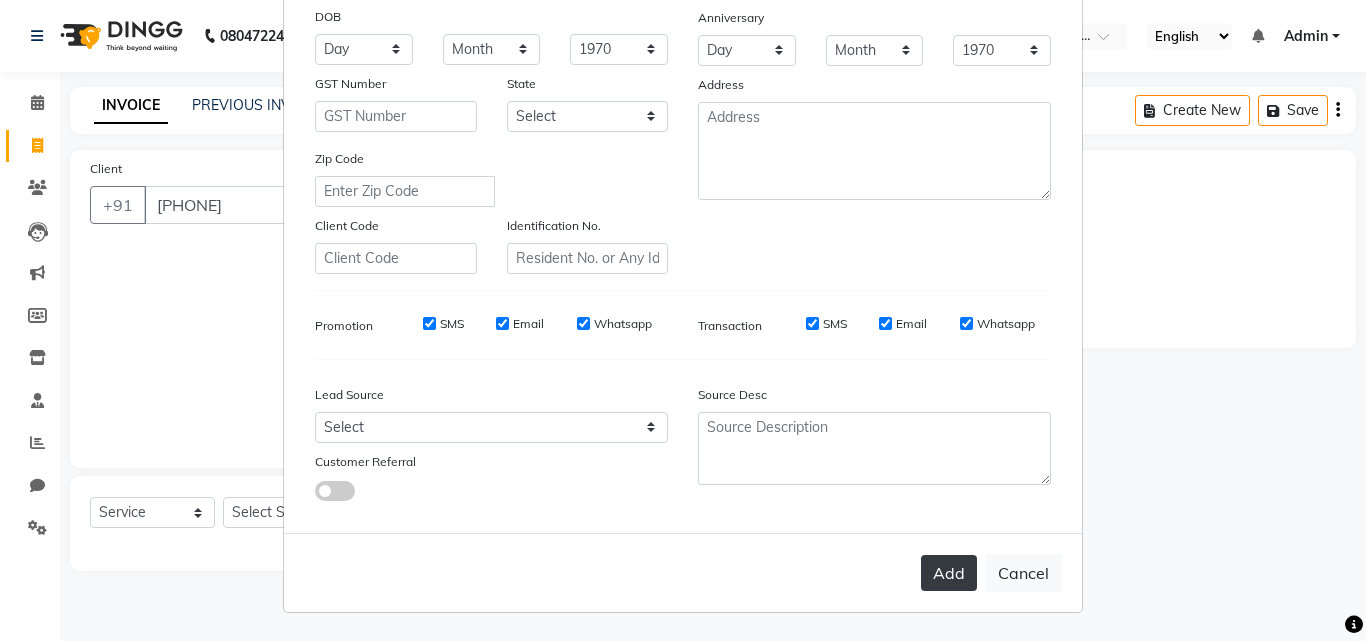 click on "Add" at bounding box center [949, 573] 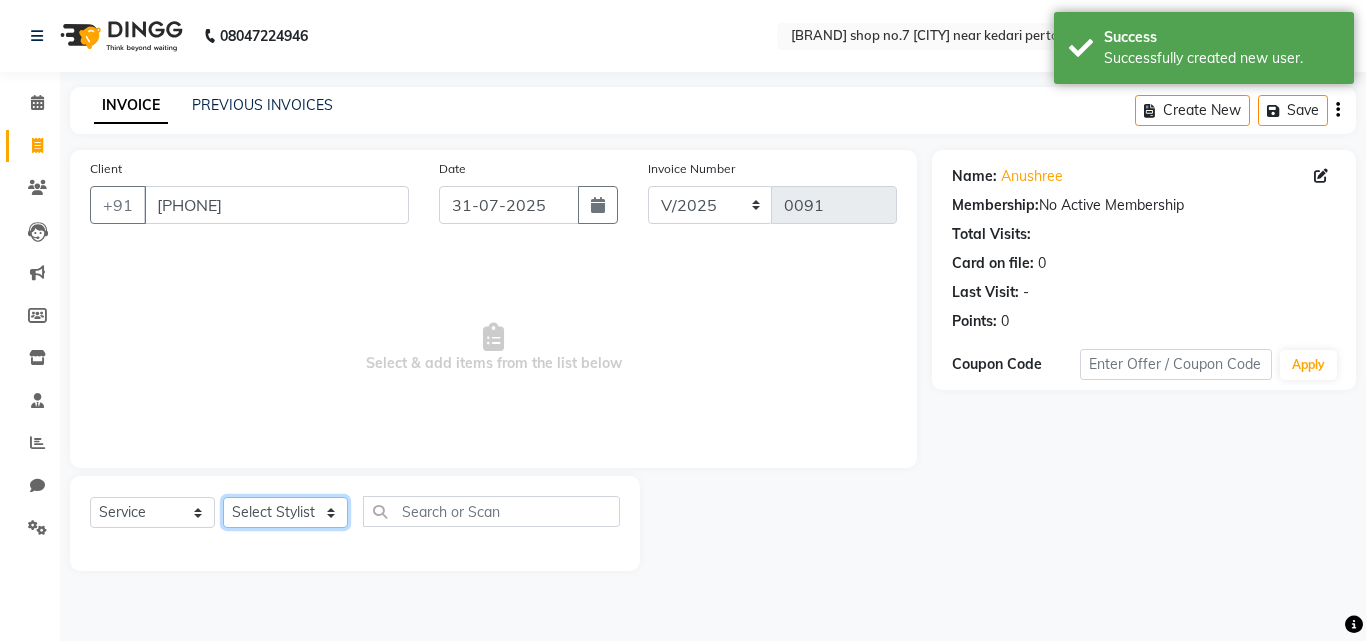 click on "Select Stylist [FIRST] [LAST] [FIRST] [LAST] [FIRST] [LAST] [FIRST] [LAST] [FIRST]" 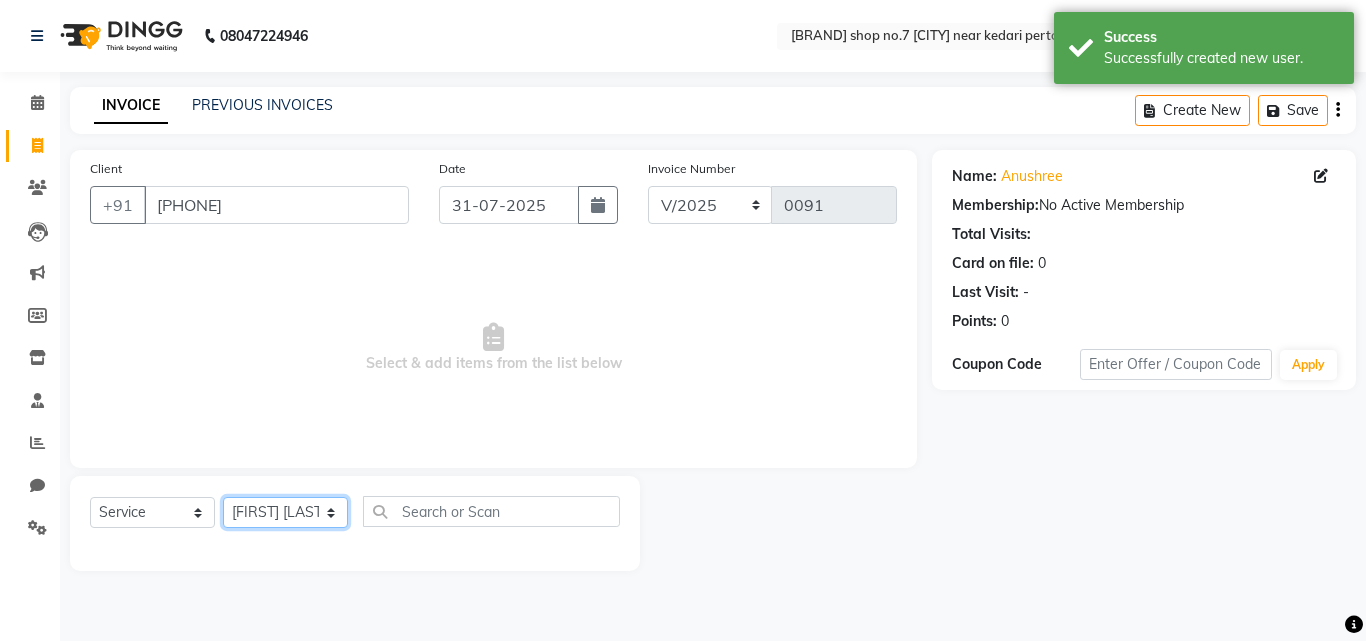 click on "Select Stylist [FIRST] [LAST] [FIRST] [LAST] [FIRST] [LAST] [FIRST] [LAST] [FIRST]" 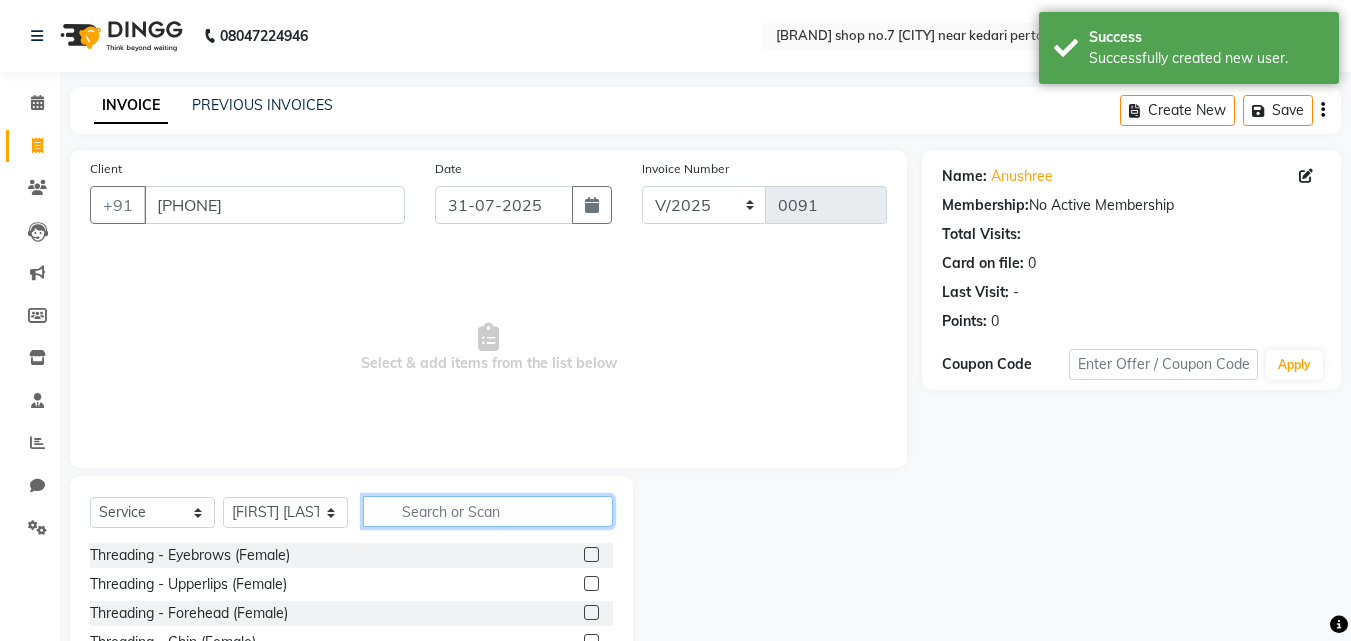 click 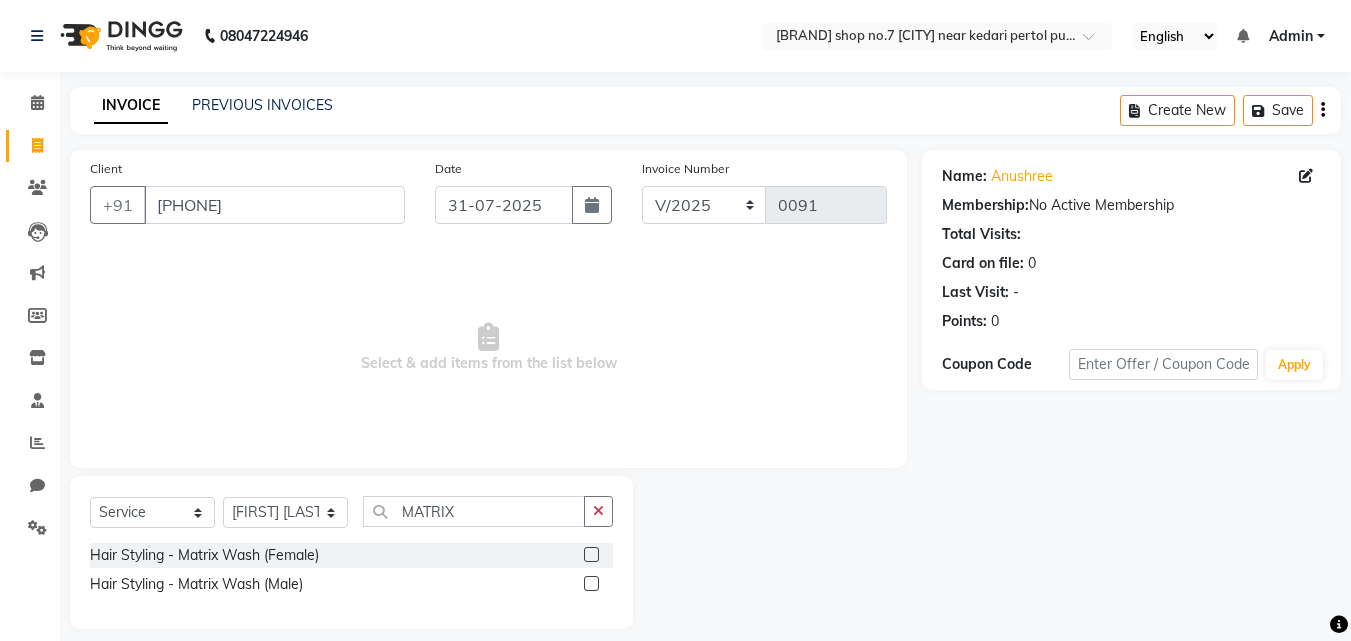 click 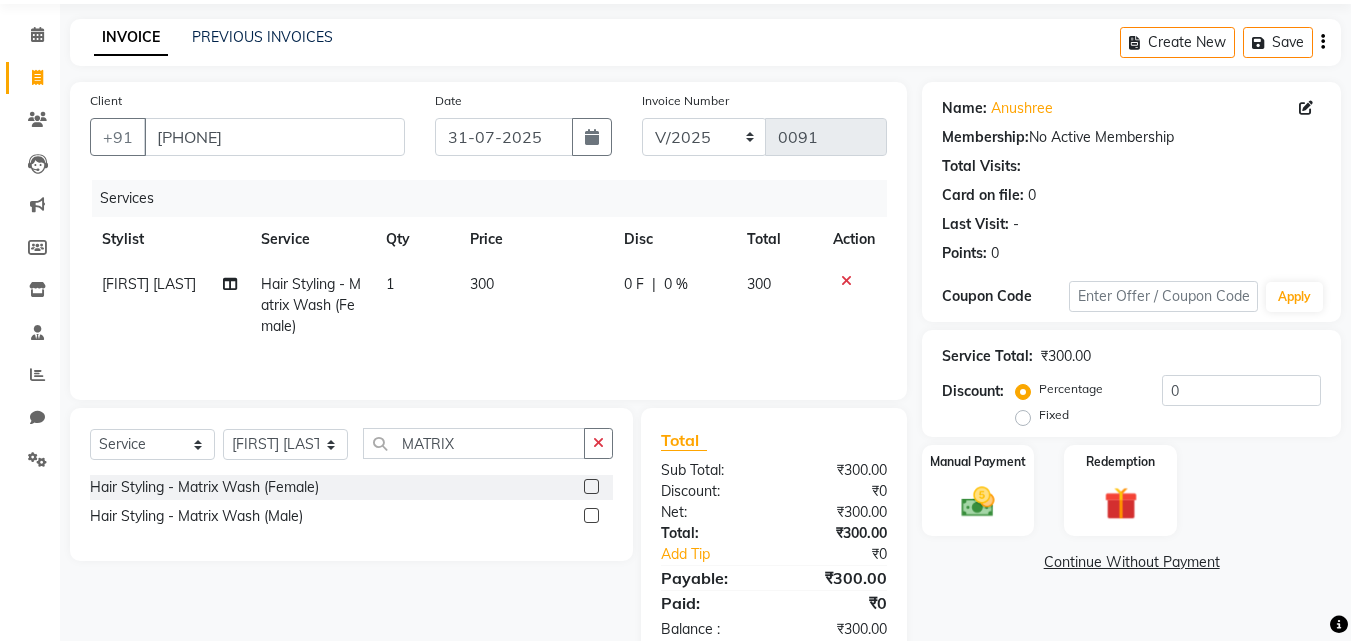 scroll, scrollTop: 110, scrollLeft: 0, axis: vertical 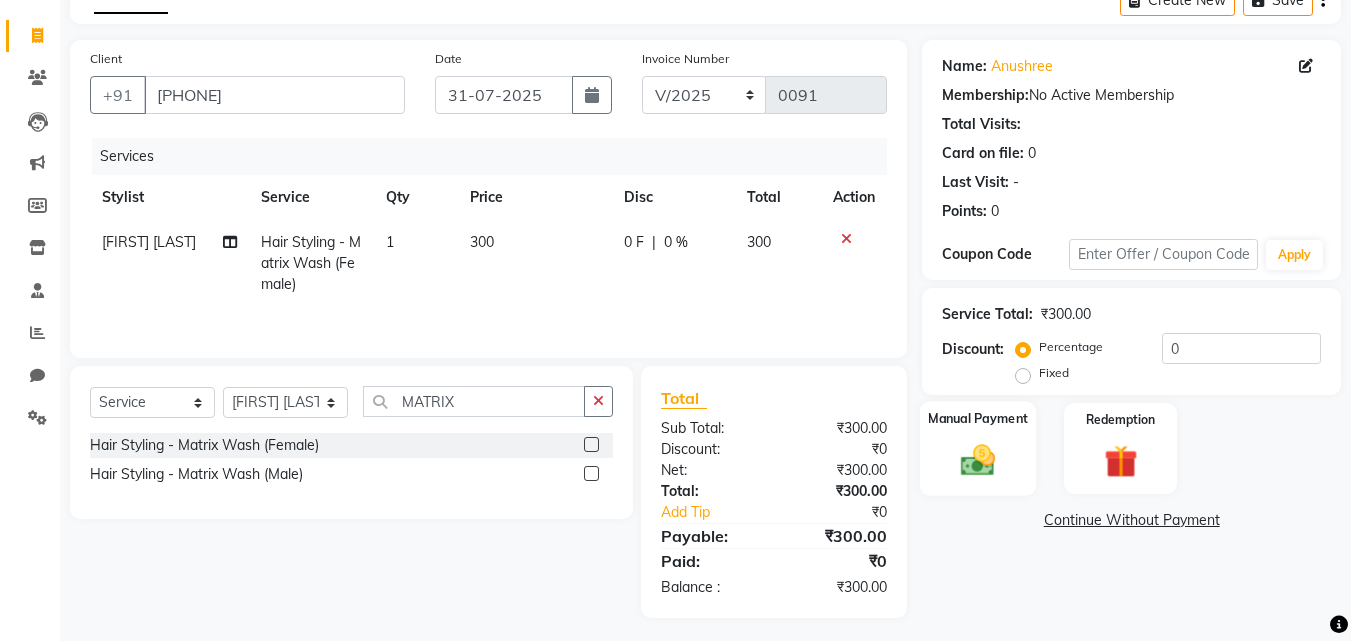 click 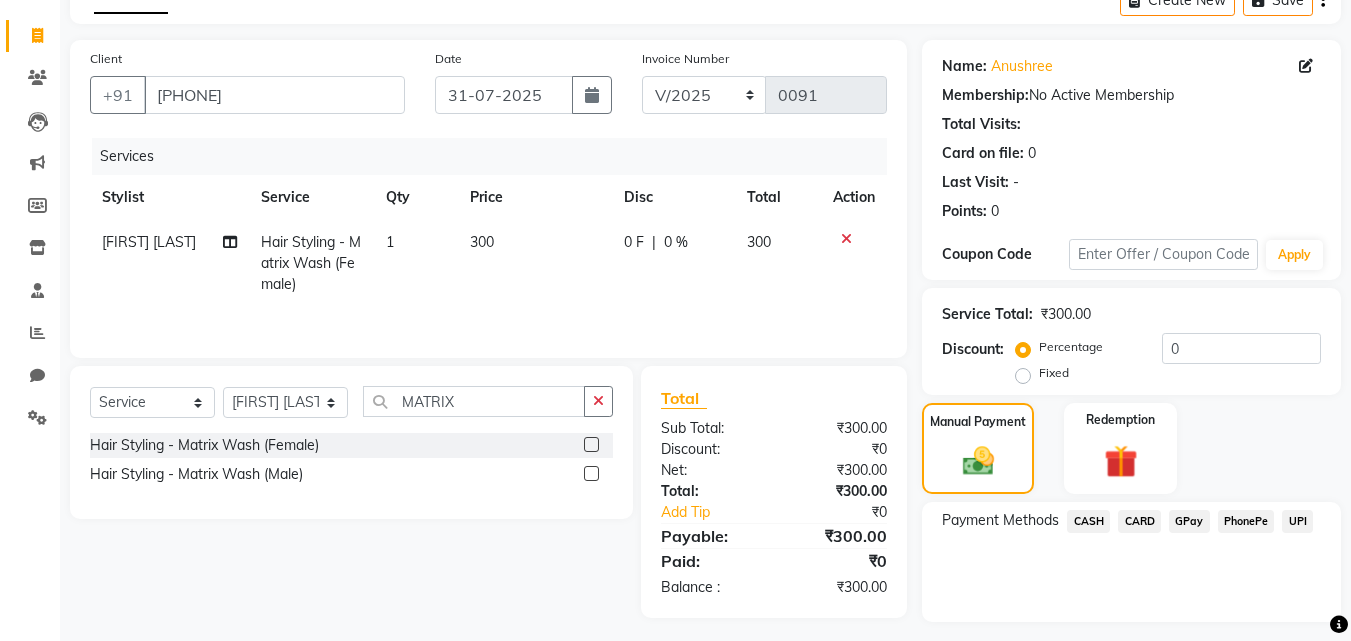 click on "CASH" 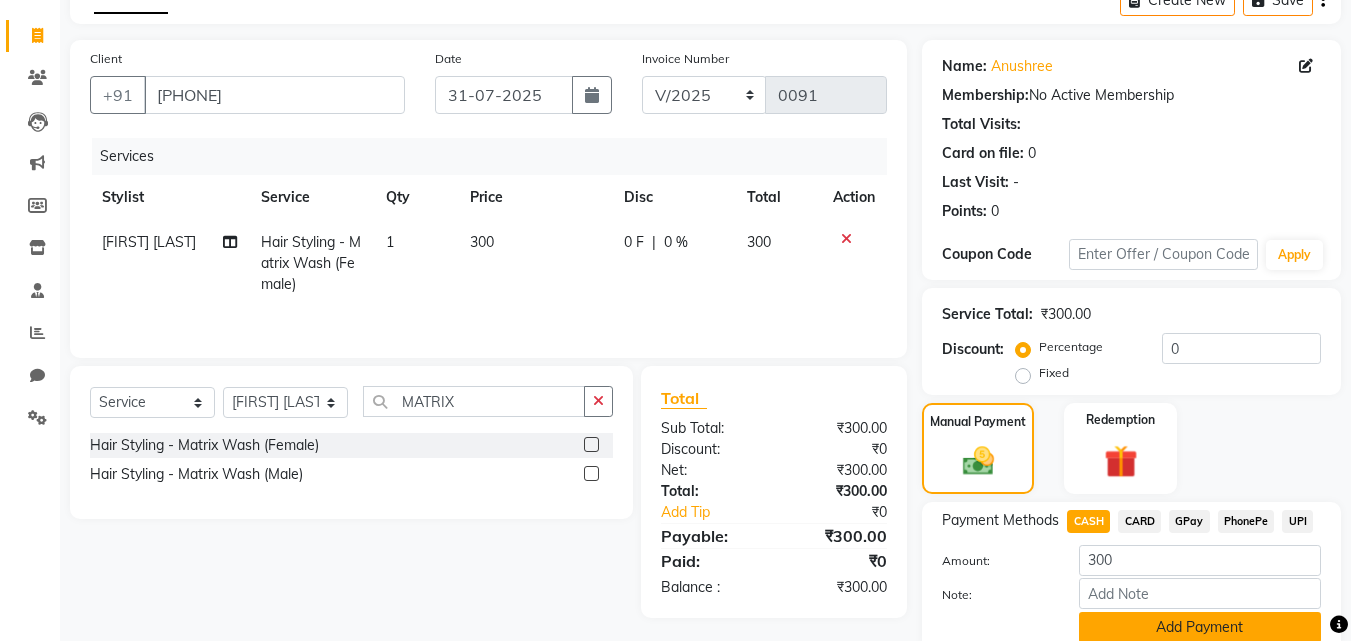 click on "Add Payment" 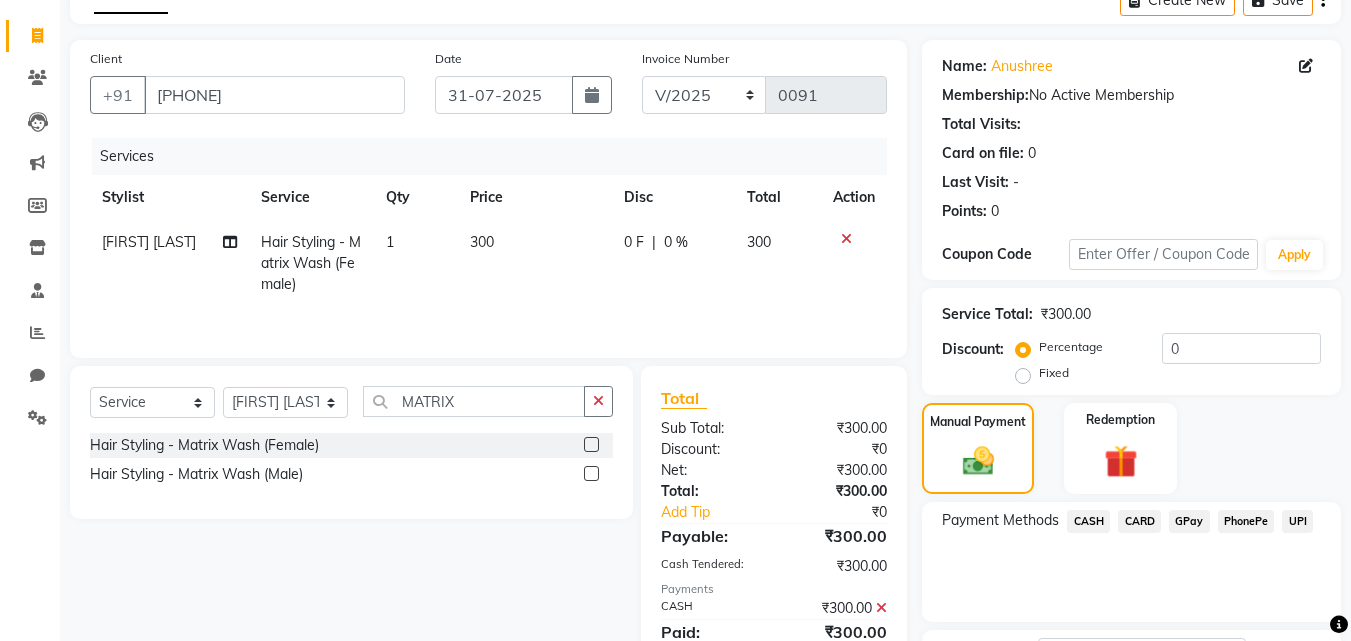 click on "Payment Methods  CASH   CARD   GPay   PhonePe   UPI" 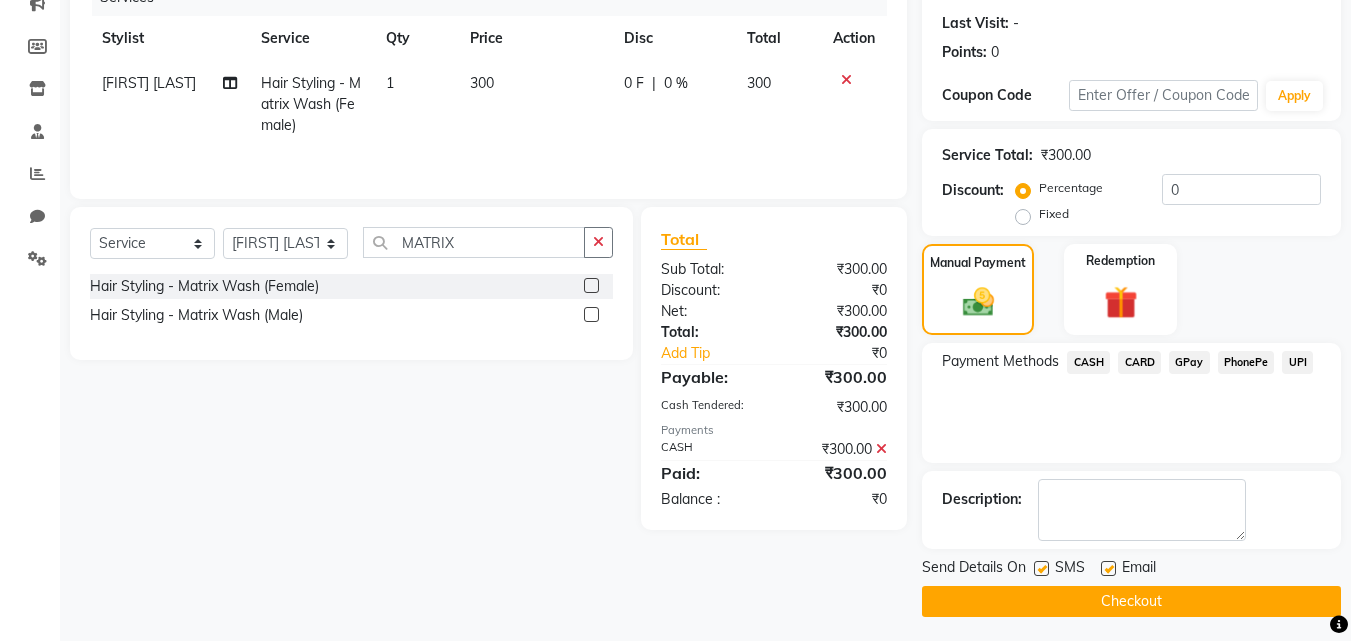 scroll, scrollTop: 270, scrollLeft: 0, axis: vertical 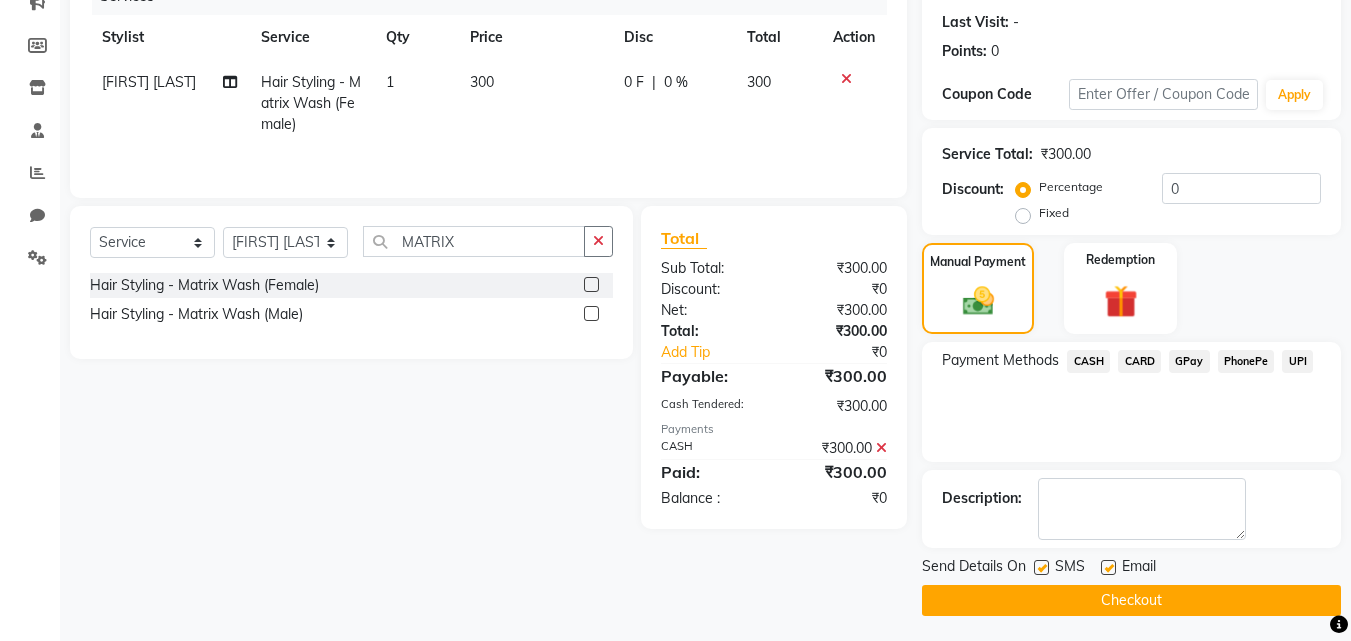 click on "Checkout" 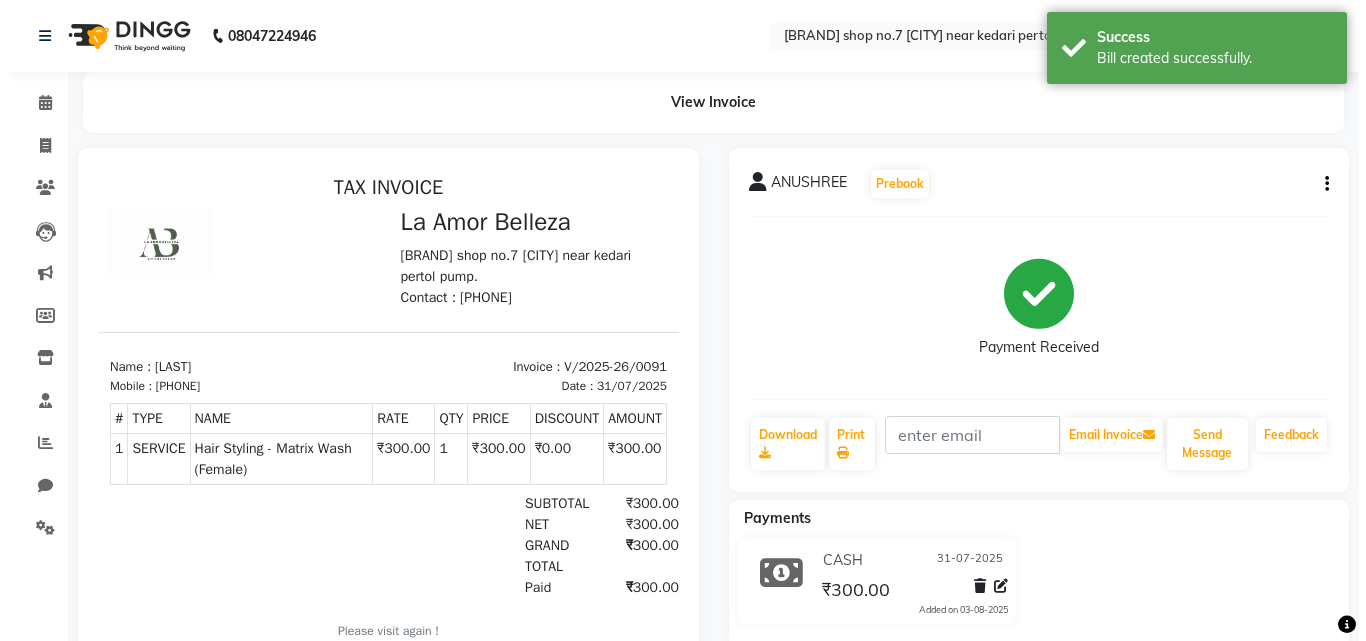 scroll, scrollTop: 0, scrollLeft: 0, axis: both 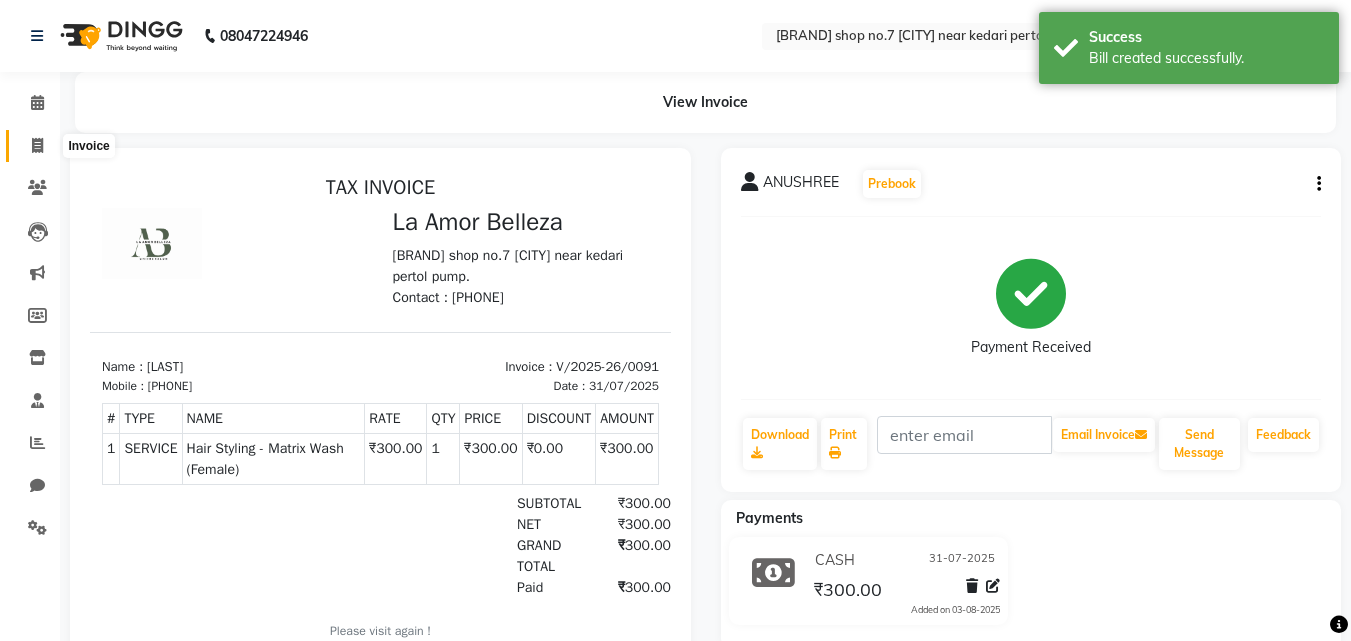 click 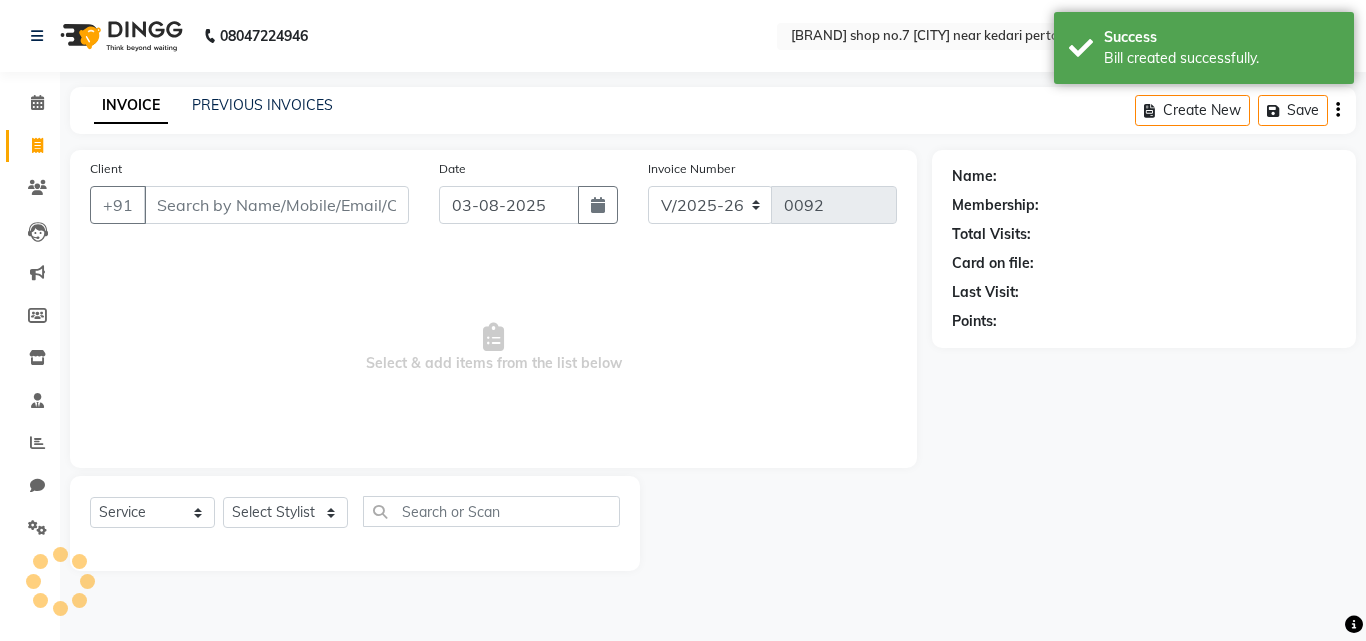 click on "Client" at bounding box center (276, 205) 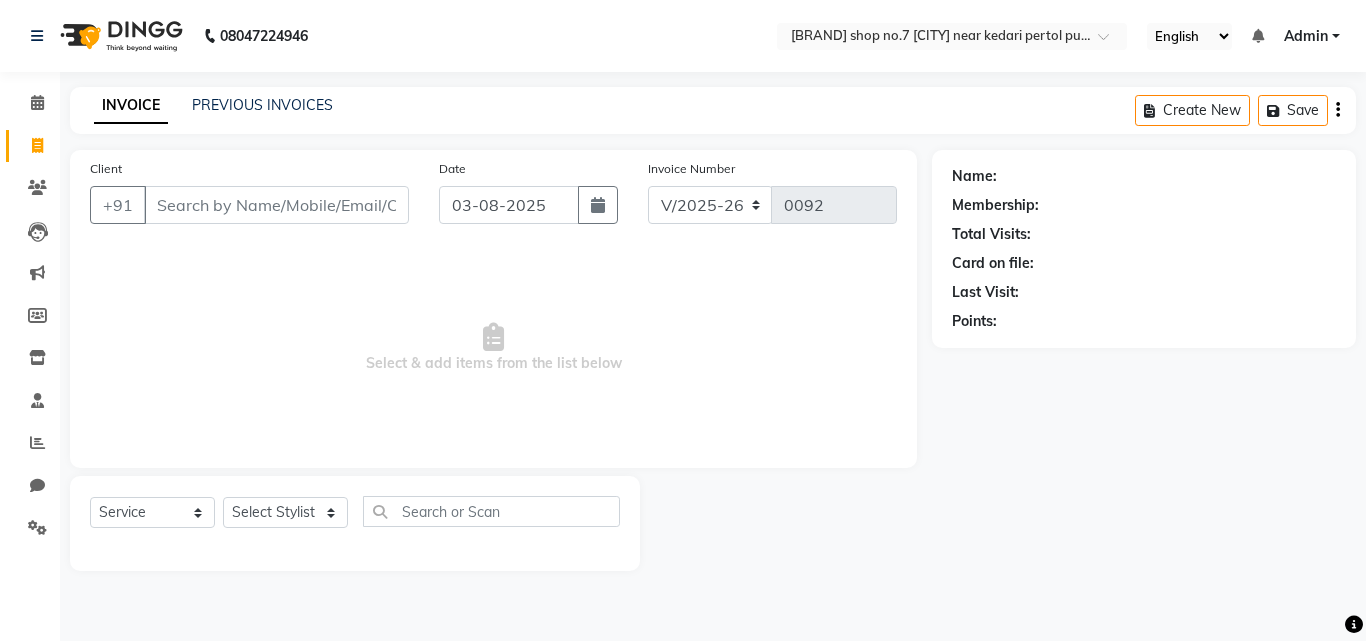 click on "Client" at bounding box center (276, 205) 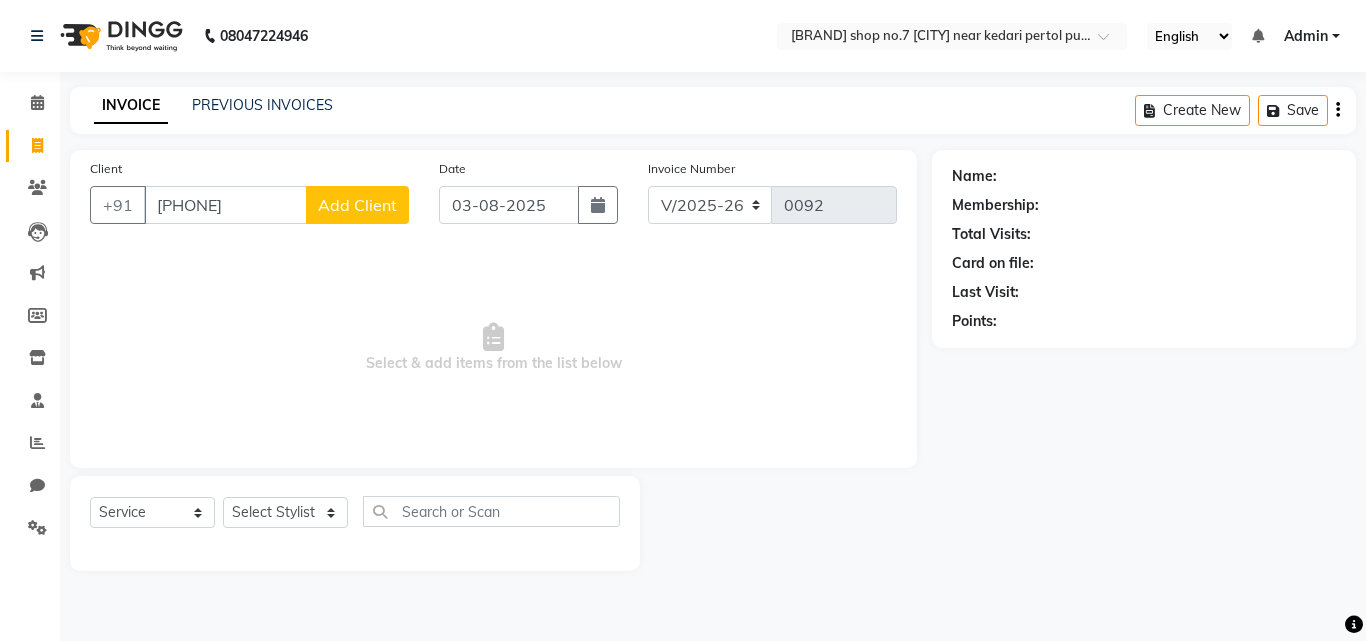 click on "Add Client" 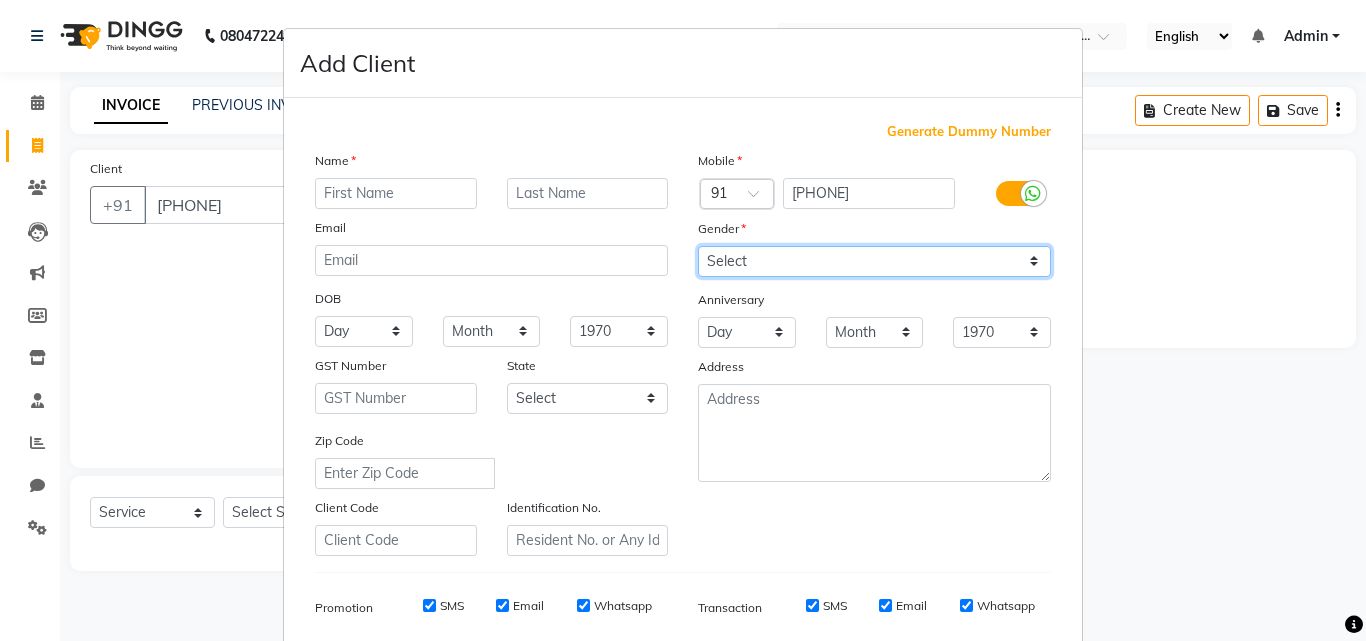 click on "Select Male Female Other Prefer Not To Say" at bounding box center [874, 261] 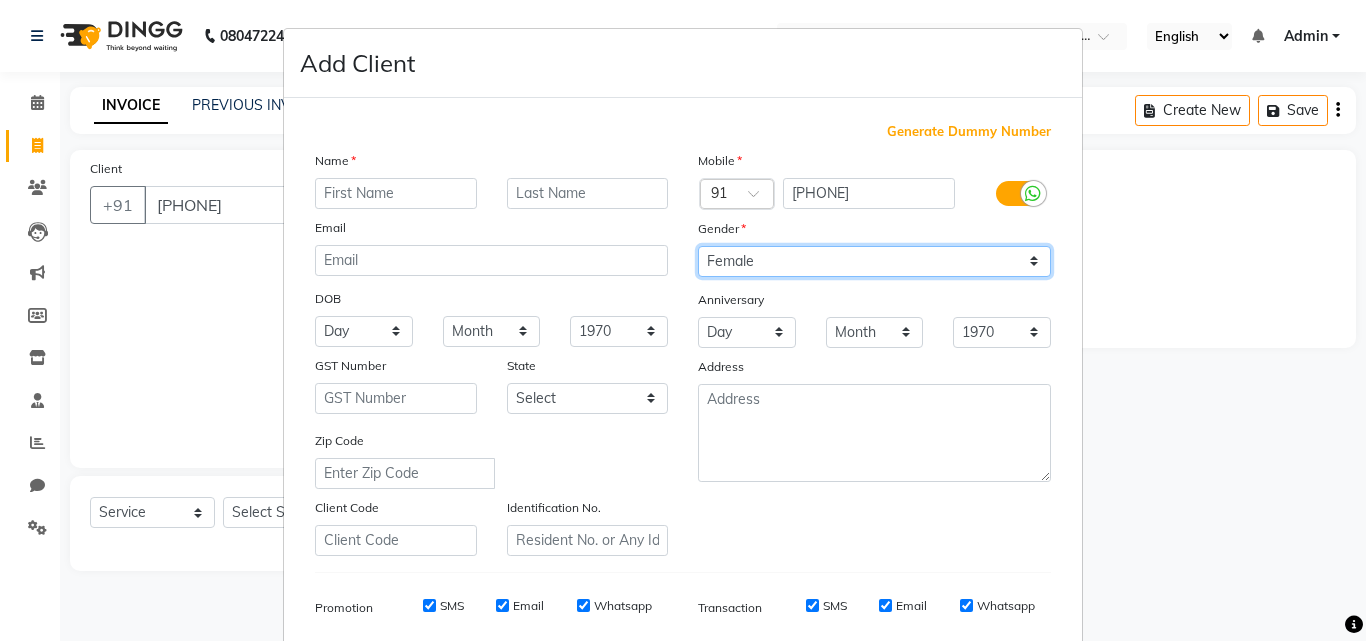 click on "Select Male Female Other Prefer Not To Say" at bounding box center (874, 261) 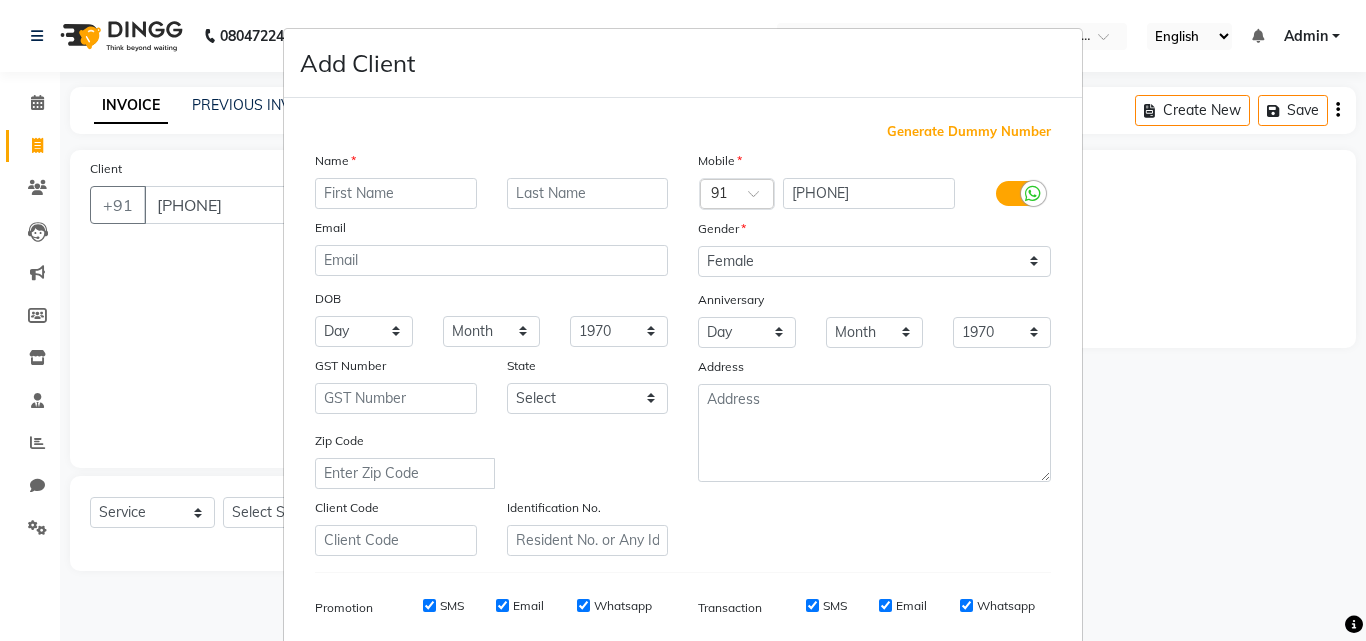 click on "Add Client Generate Dummy Number Name Email DOB Day 01 02 03 04 05 06 07 08 09 10 11 12 13 14 15 16 17 18 19 20 21 22 23 24 25 26 27 28 29 30 31 Month January February March April May June July August September October November December 1940 1941 1942 1943 1944 1945 1946 1947 1948 1949 1950 1951 1952 1953 1954 1955 1956 1957 1958 1959 1960 1961 1962 1963 1964 1965 1966 1967 1968 1969 1970 1971 1972 1973 1974 1975 1976 1977 1978 1979 1980 1981 1982 1983 1984 1985 1986 1987 1988 1989 1990 1991 1992 1993 1994 1995 1996 1997 1998 1999 2000 2001 2002 2003 2004 2005 2006 2007 2008 2009 2010 2011 2012 2013 2014 2015 2016 2017 2018 2019 2020 2021 2022 2023 2024 GST Number State Select Andaman and Nicobar Islands Andhra Pradesh Arunachal Pradesh Assam Bihar Chandigarh Chhattisgarh Dadra and Nagar Haveli Daman and Diu Delhi Goa Gujarat Haryana Himachal Pradesh Jammu and Kashmir Jharkhand Karnataka Kerala Lakshadweep Madhya Pradesh Maharashtra Manipur Meghalaya Mizoram Nagaland Odisha Pondicherry Punjab Rajasthan Sikkim" at bounding box center (683, 320) 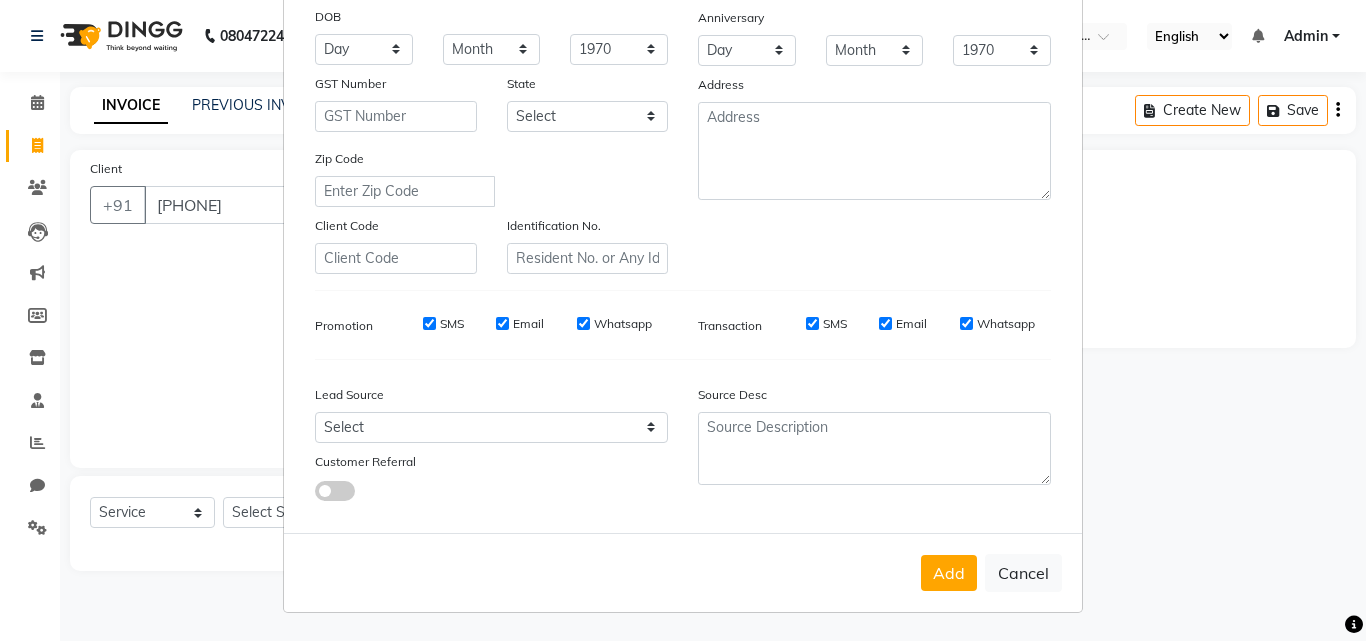 scroll, scrollTop: 282, scrollLeft: 0, axis: vertical 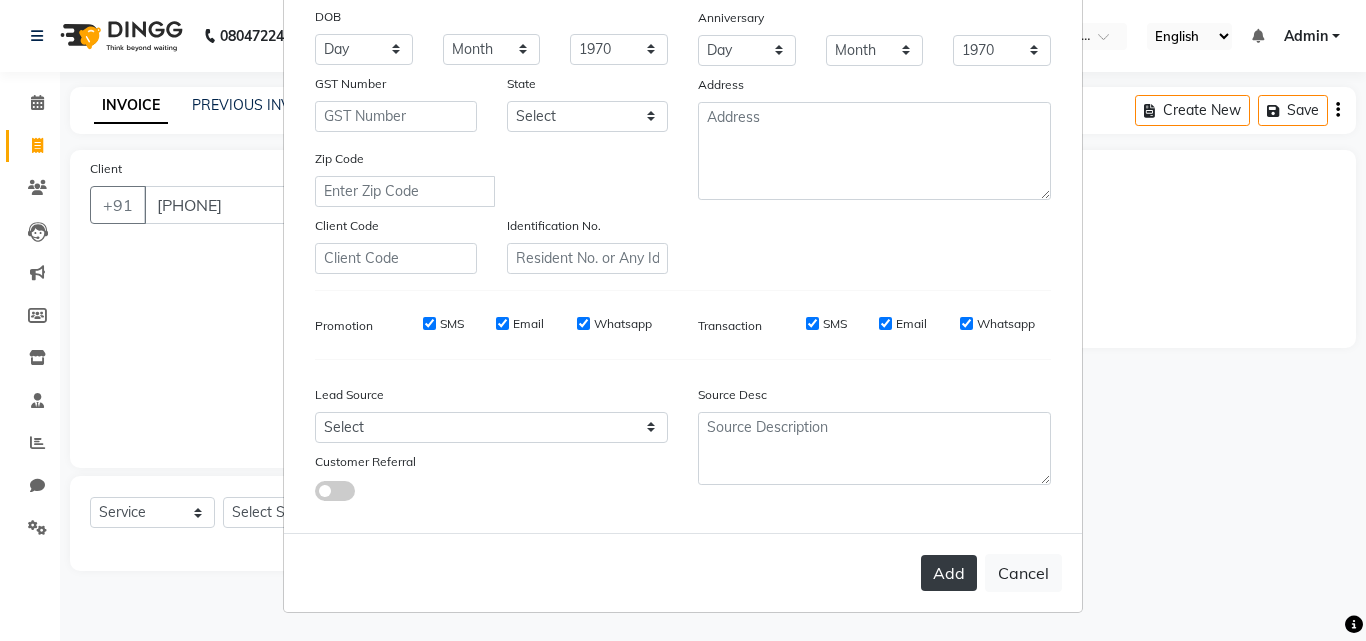 click on "Add" at bounding box center [949, 573] 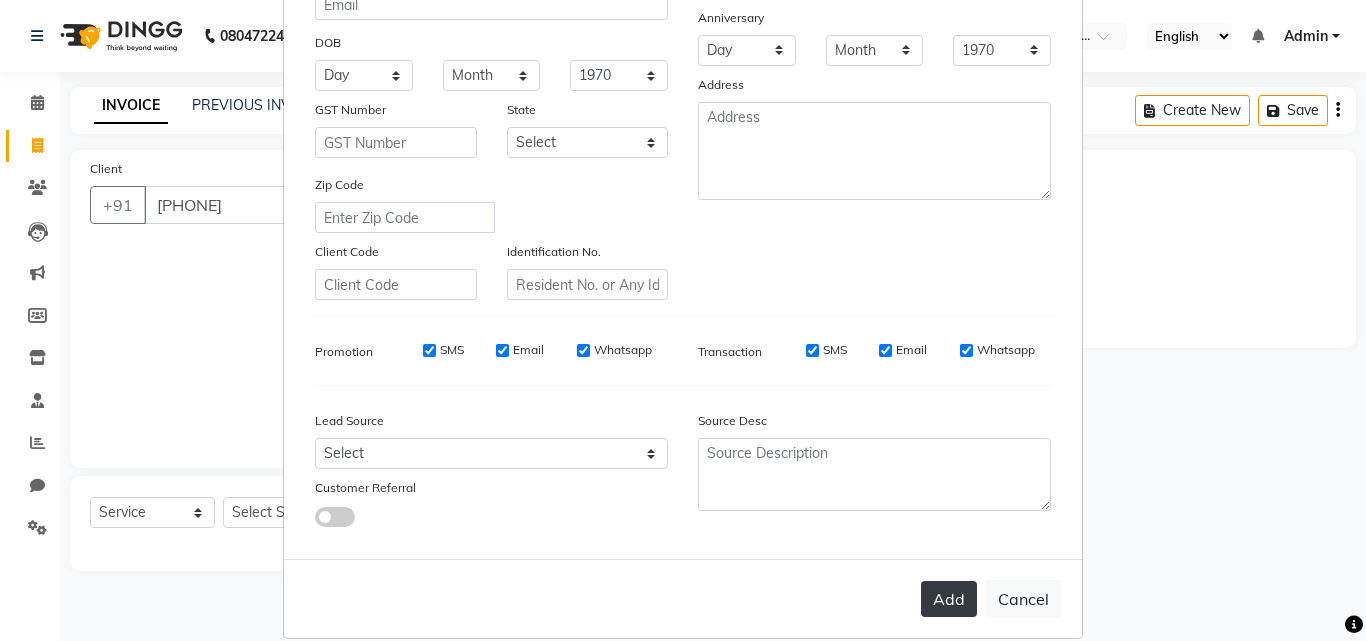 scroll, scrollTop: 308, scrollLeft: 0, axis: vertical 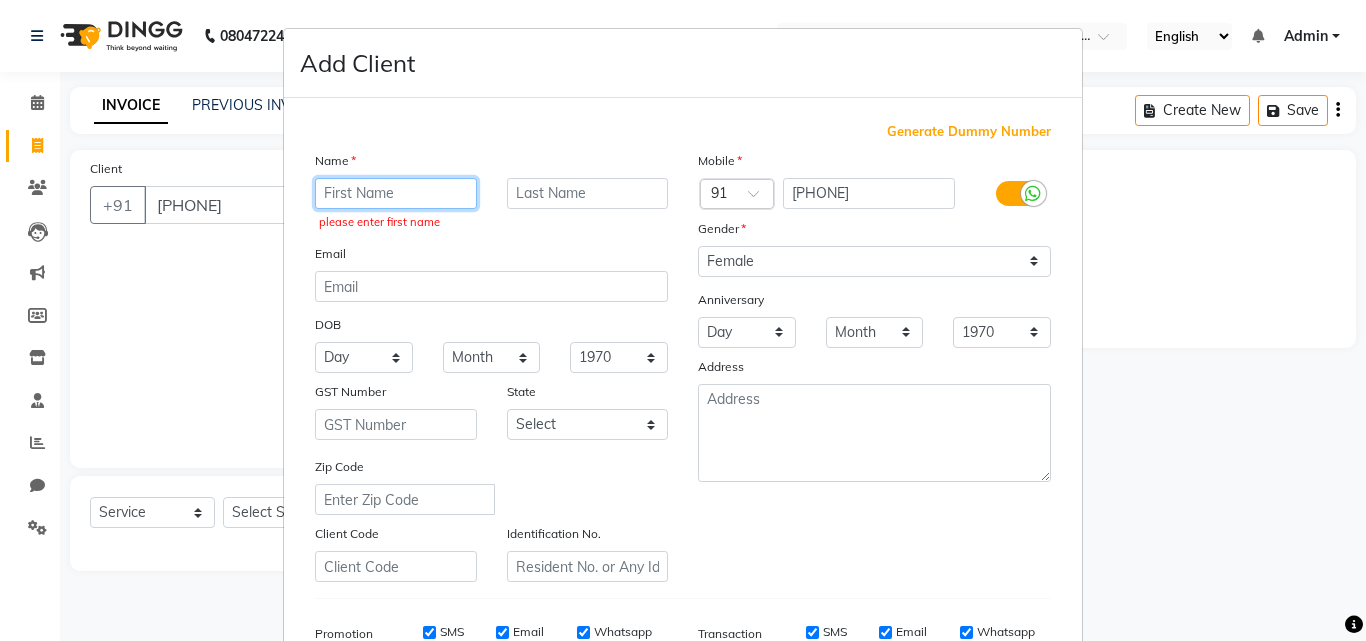 click at bounding box center [396, 193] 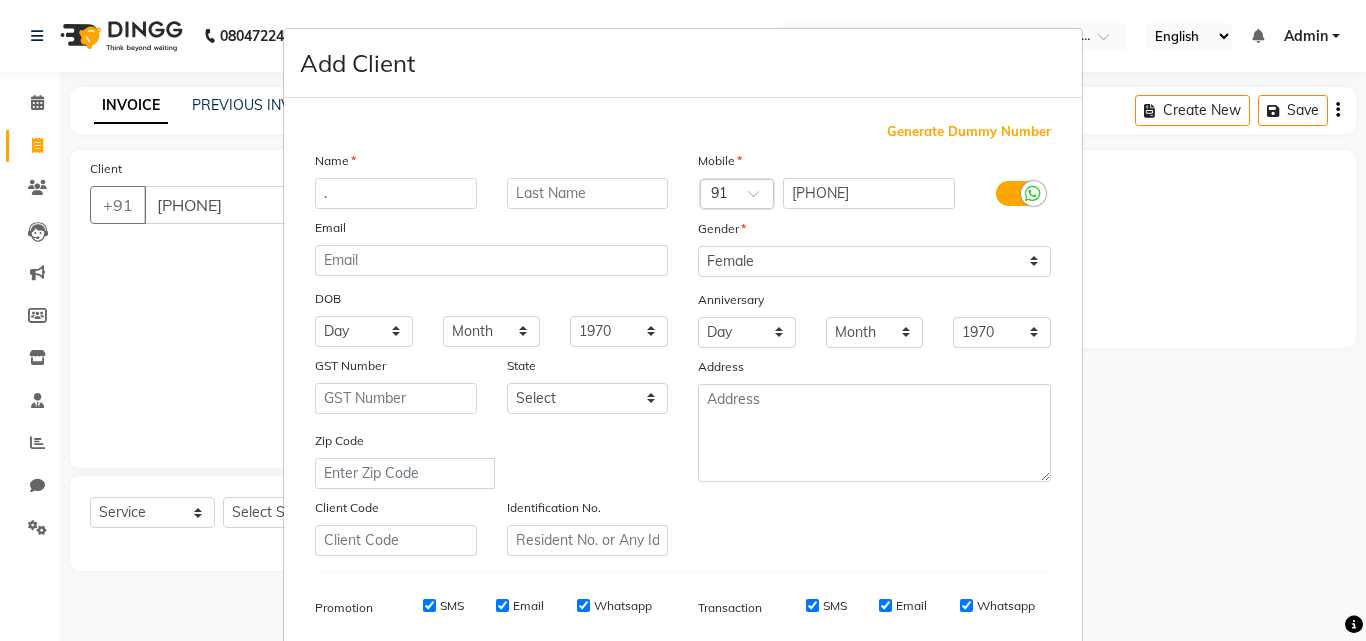 click on "Add Client Generate Dummy Number Name . Email DOB Day 01 02 03 04 05 06 07 08 09 10 11 12 13 14 15 16 17 18 19 20 21 22 23 24 25 26 27 28 29 30 31 Month January February March April May June July August September October November December 1940 1941 1942 1943 1944 1945 1946 1947 1948 1949 1950 1951 1952 1953 1954 1955 1956 1957 1958 1959 1960 1961 1962 1963 1964 1965 1966 1967 1968 1969 1970 1971 1972 1973 1974 1975 1976 1977 1978 1979 1980 1981 1982 1983 1984 1985 1986 1987 1988 1989 1990 1991 1992 1993 1994 1995 1996 1997 1998 1999 2000 2001 2002 2003 2004 2005 2006 2007 2008 2009 2010 2011 2012 2013 2014 2015 2016 2017 2018 2019 2020 2021 2022 2023 2024 GST Number State Select [STATE]" at bounding box center (683, 320) 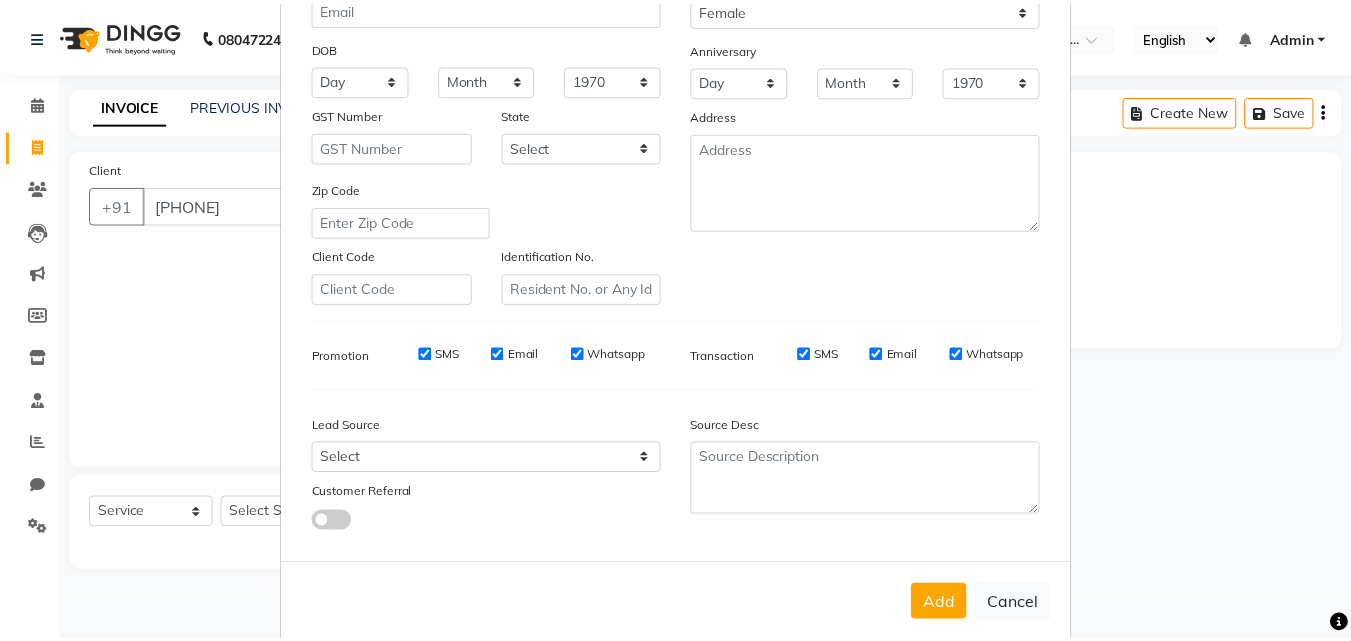 scroll, scrollTop: 282, scrollLeft: 0, axis: vertical 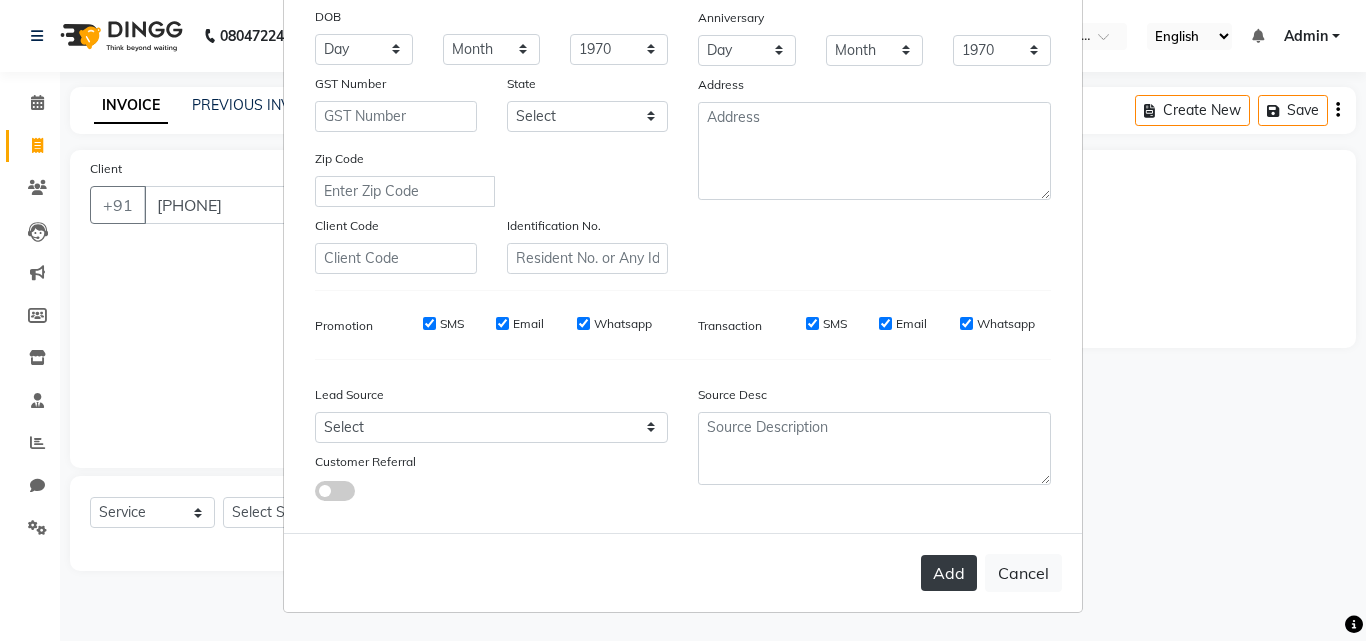 click on "Add" at bounding box center [949, 573] 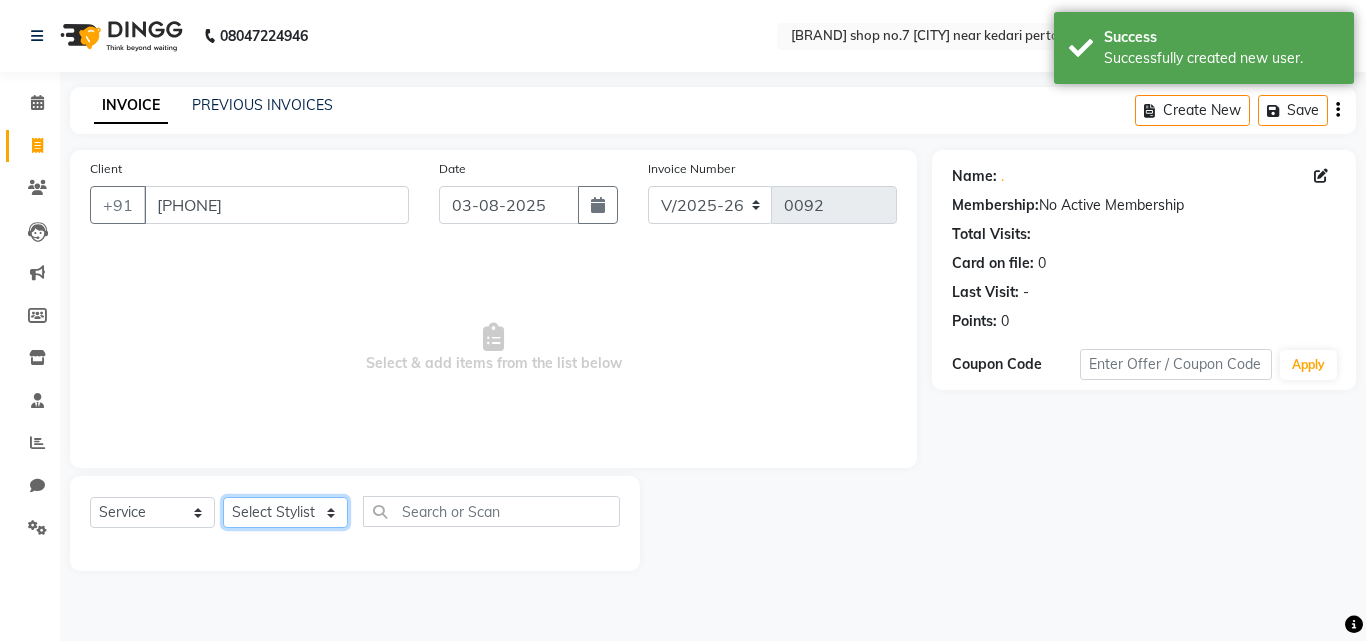 click on "Select Stylist [FIRST] [LAST] [FIRST] [LAST] [FIRST] [LAST] [FIRST] [LAST] [FIRST]" 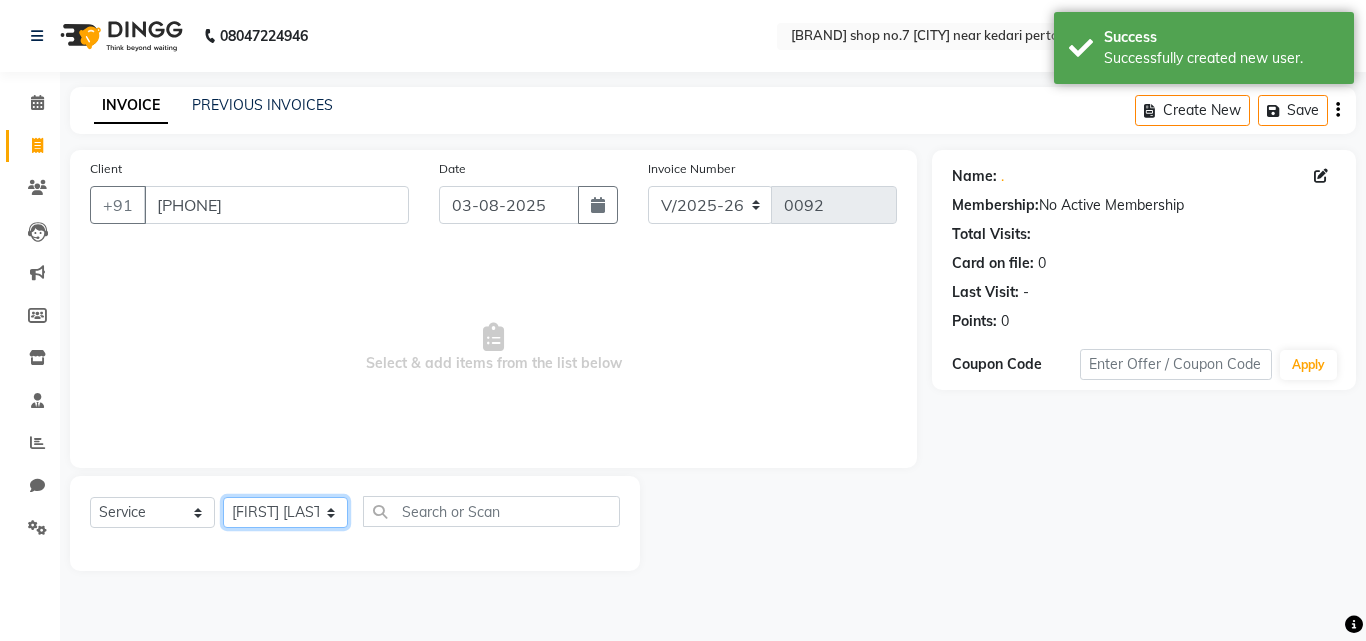 click on "Select Stylist [FIRST] [LAST] [FIRST] [LAST] [FIRST] [LAST] [FIRST] [LAST] [FIRST]" 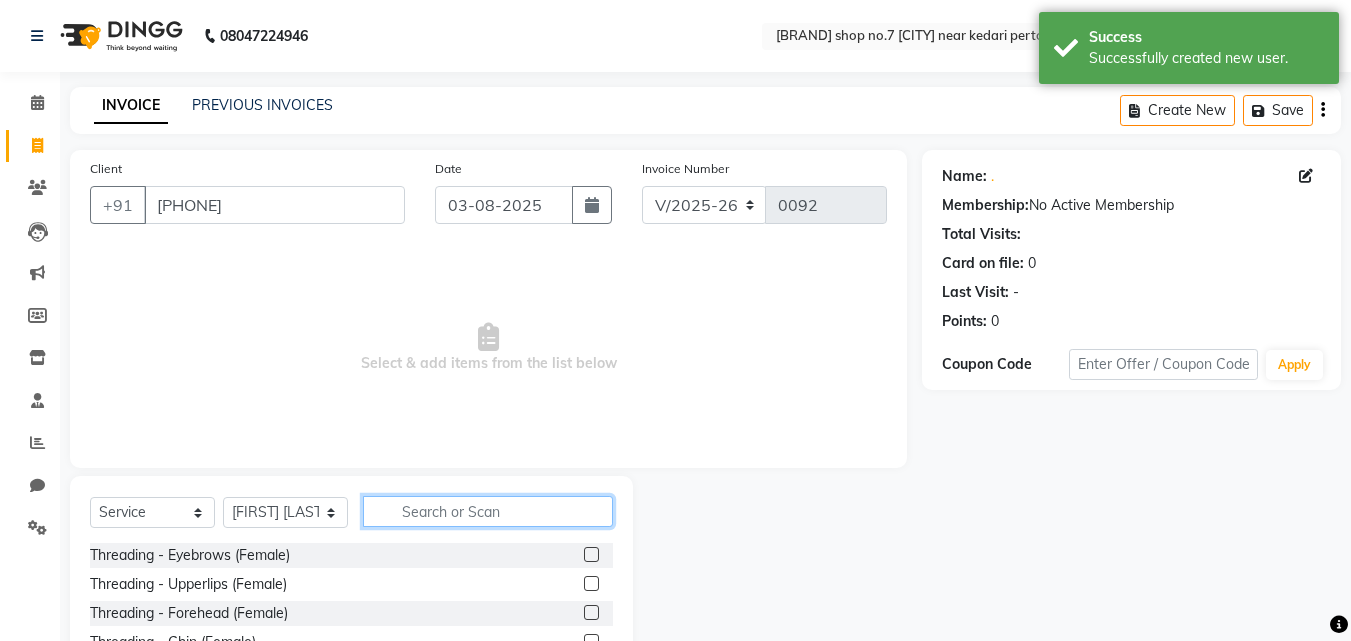 click 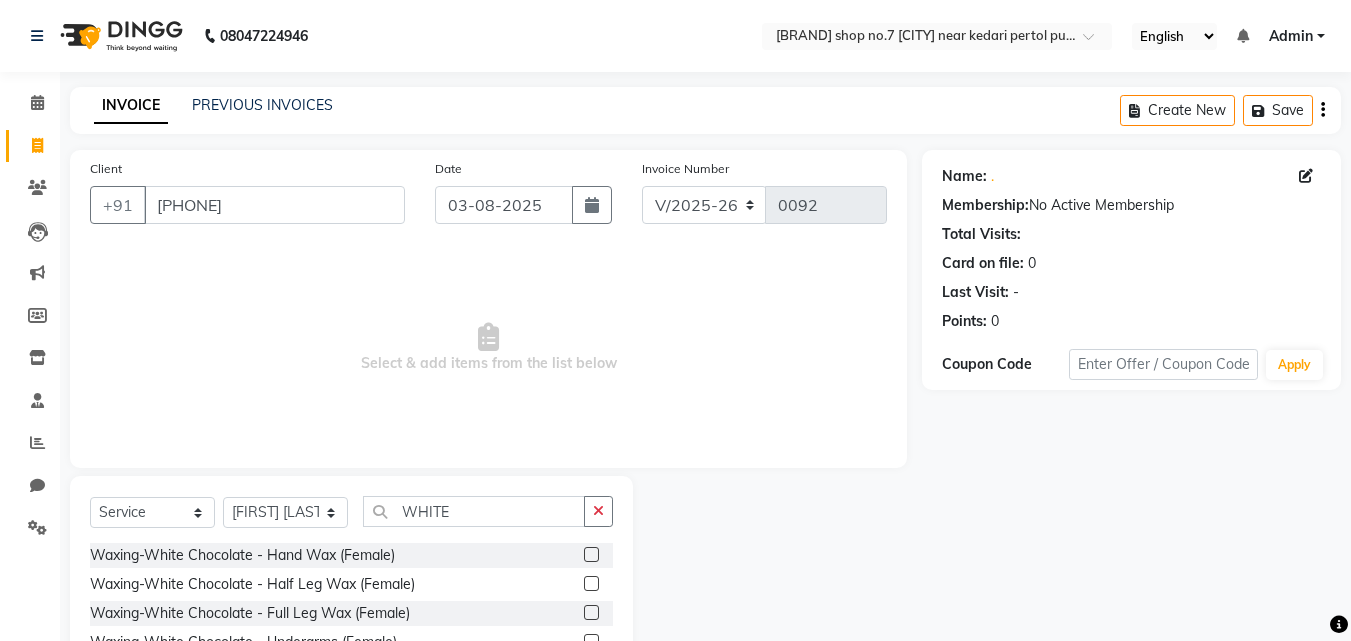 click 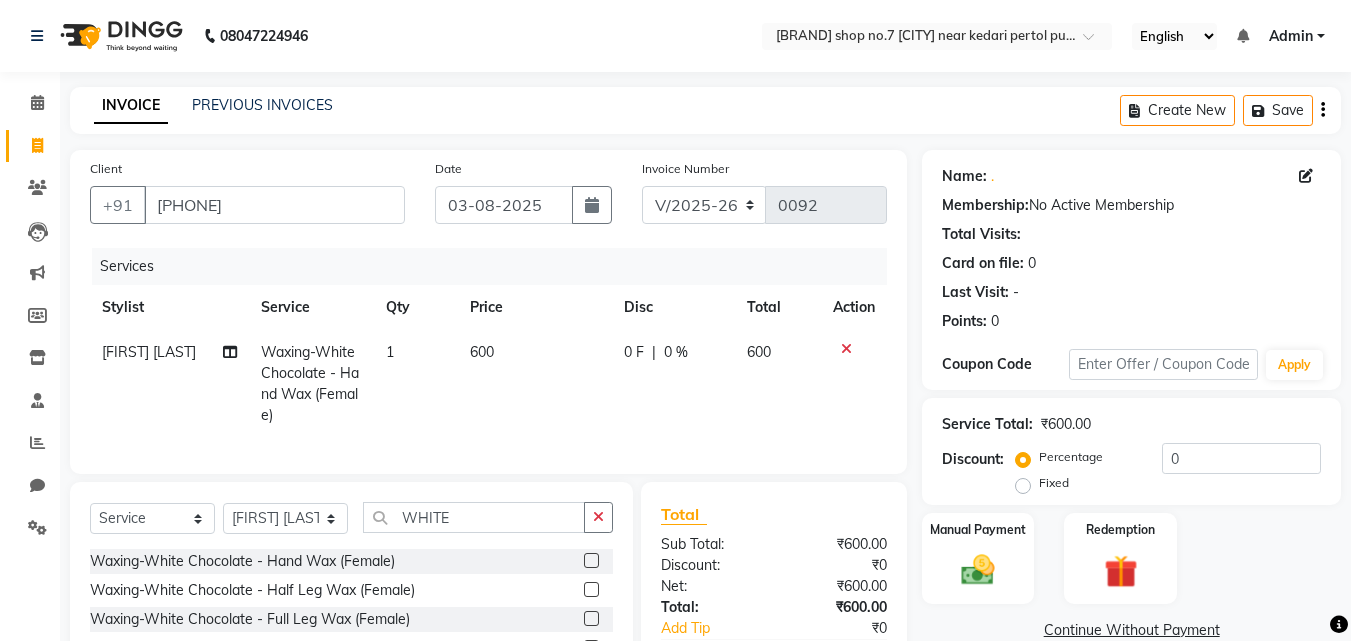 scroll, scrollTop: 181, scrollLeft: 0, axis: vertical 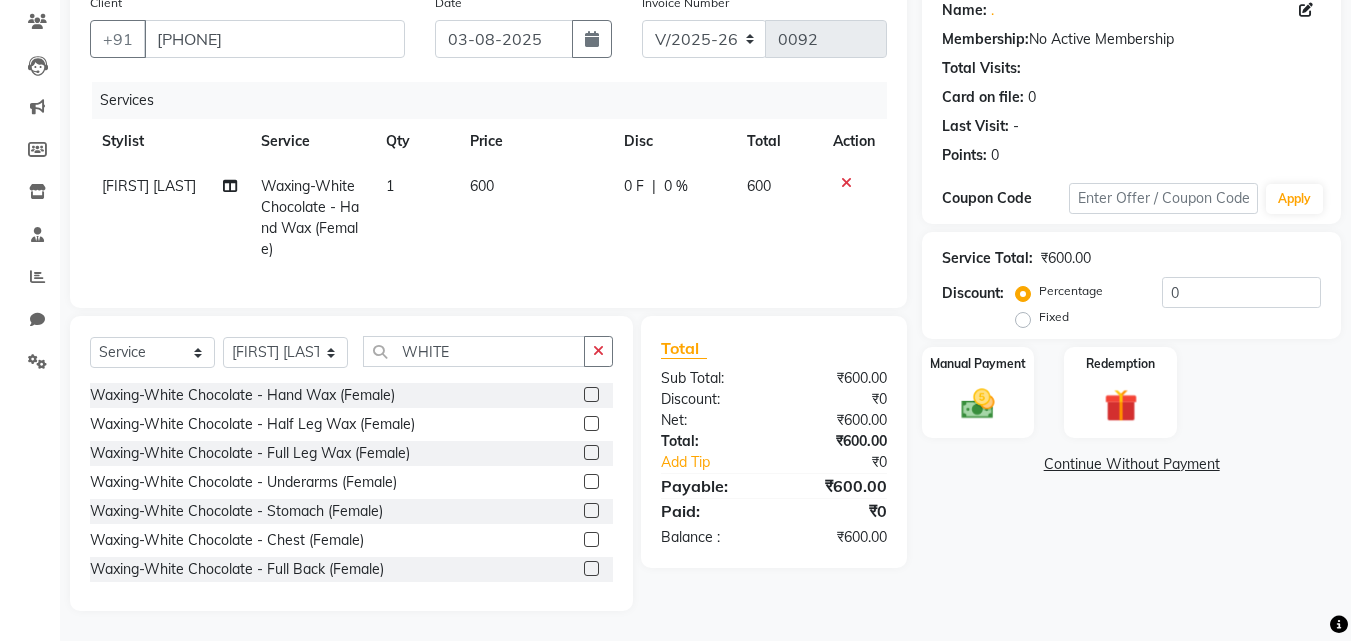click 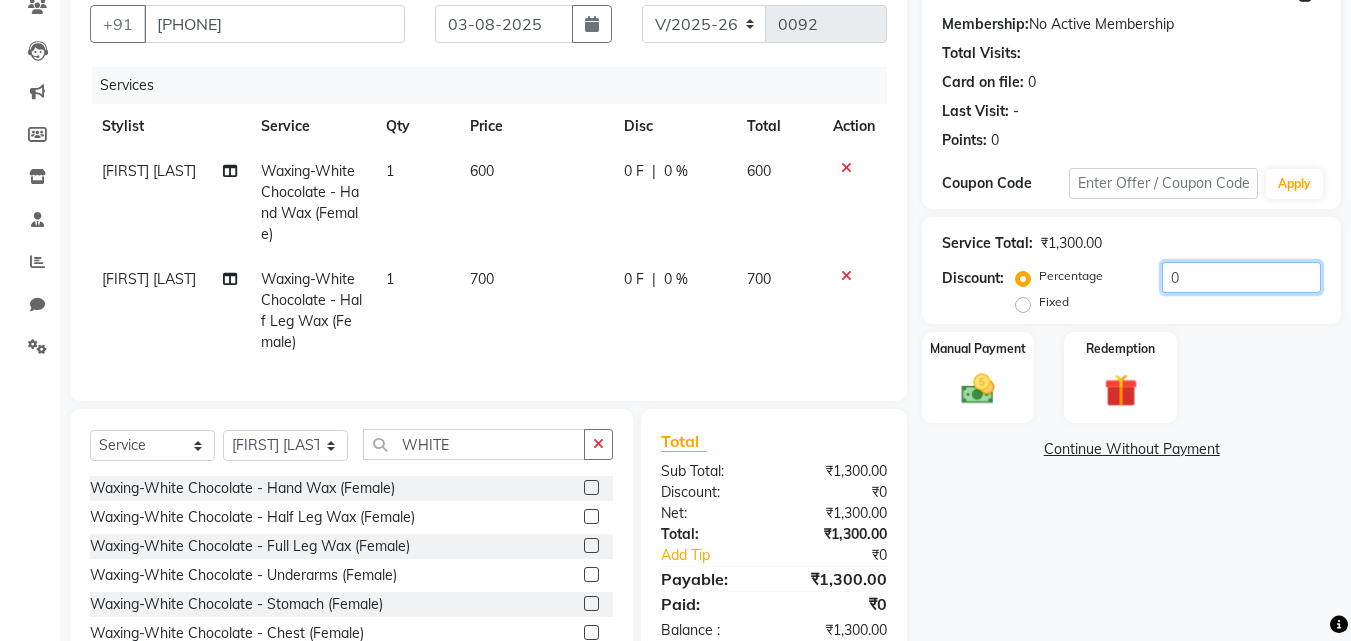 click on "0" 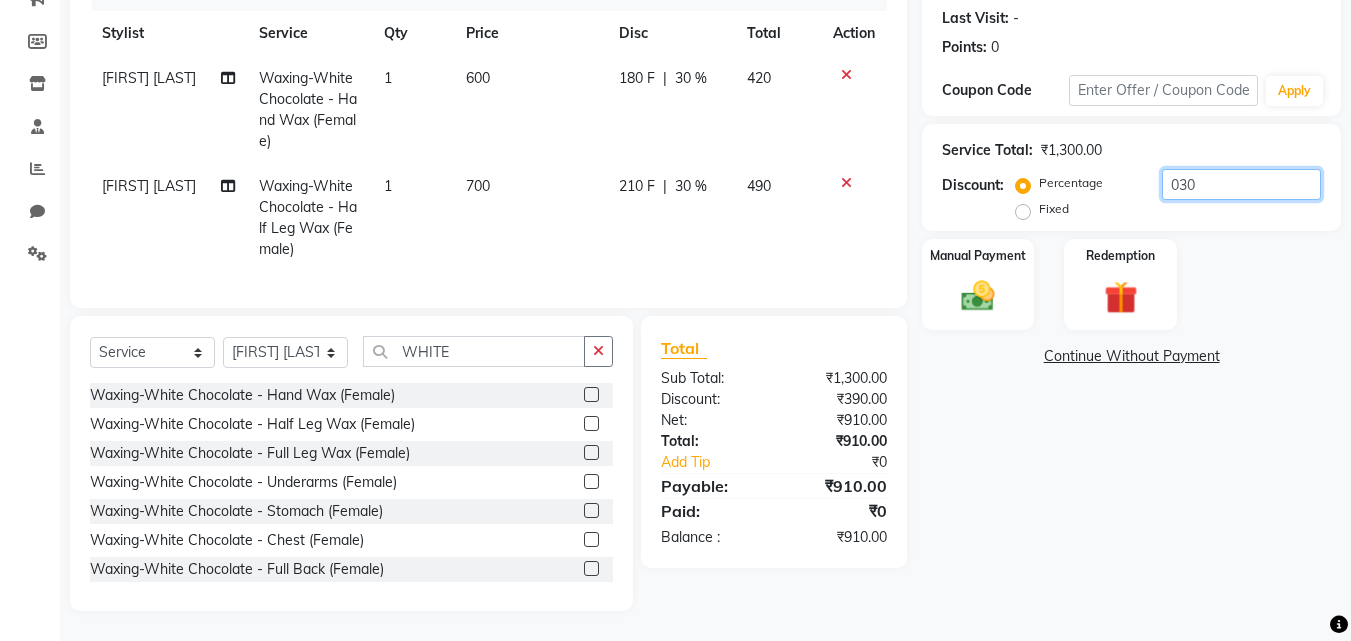 scroll, scrollTop: 288, scrollLeft: 0, axis: vertical 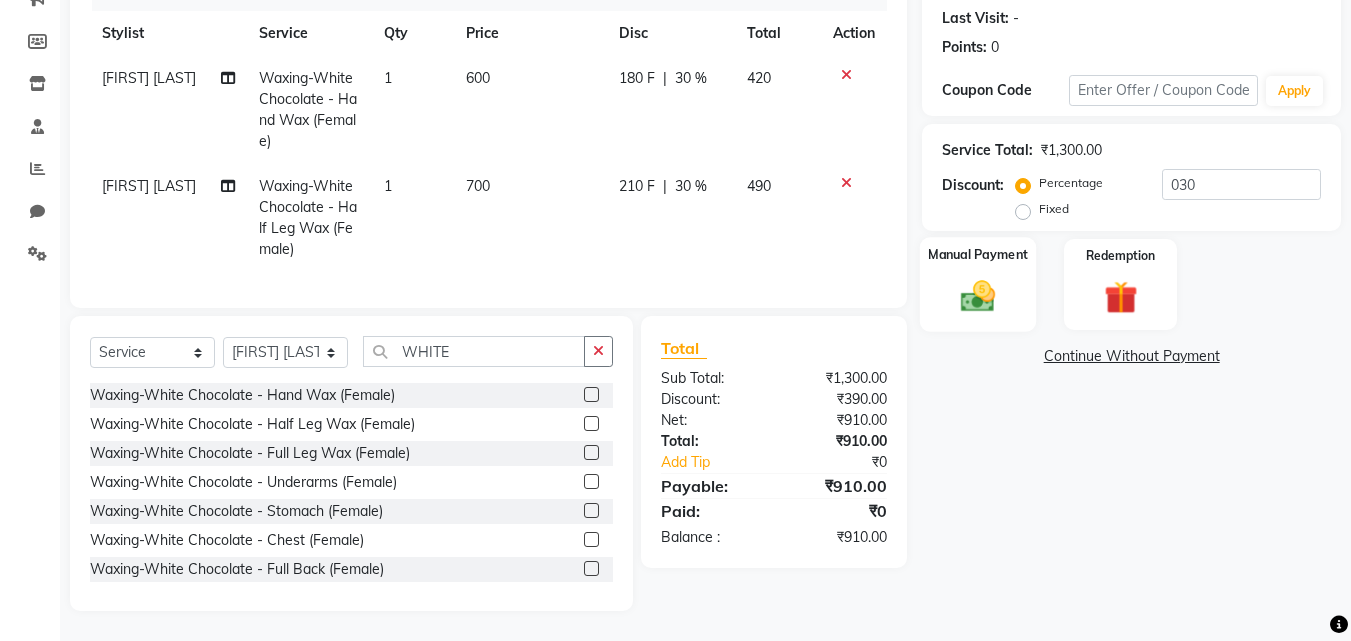 click on "Manual Payment" 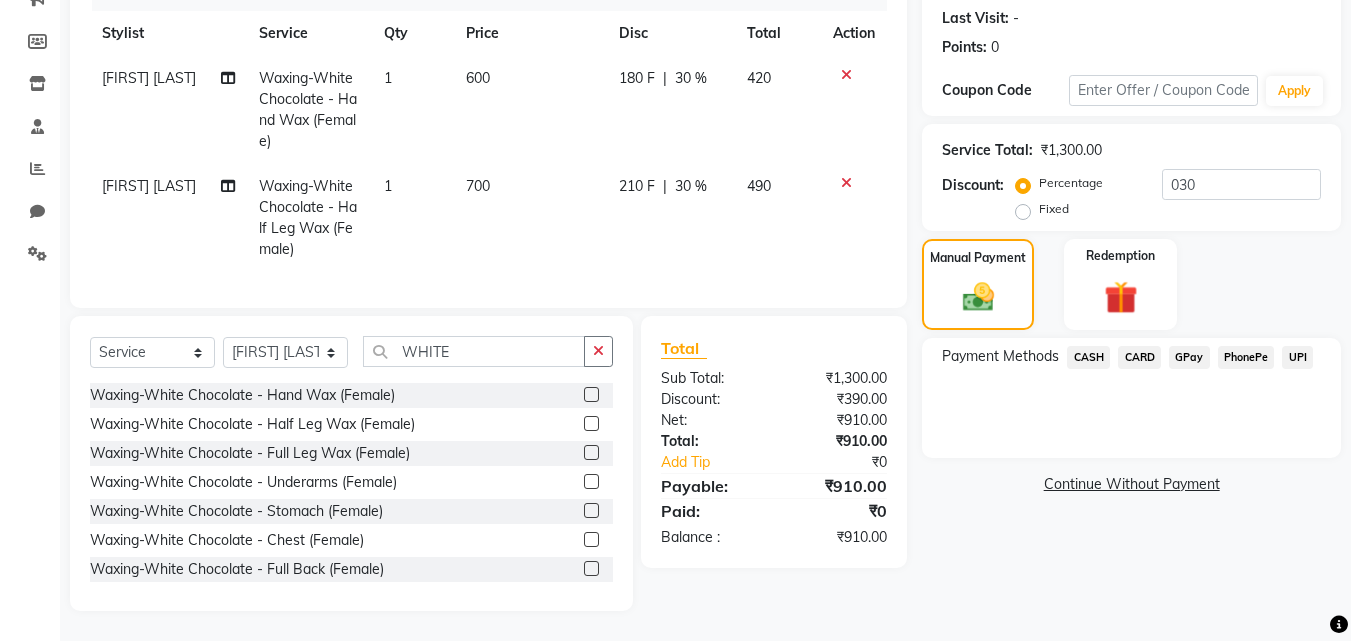 click on "GPay" 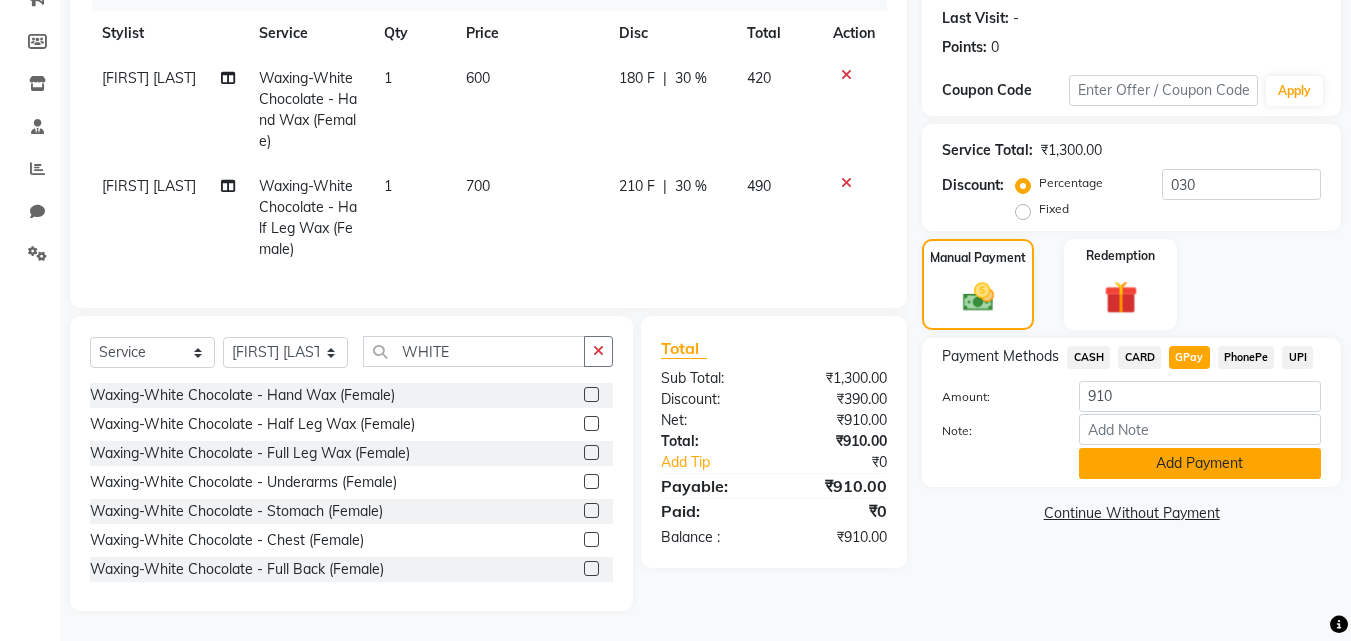 click on "Add Payment" 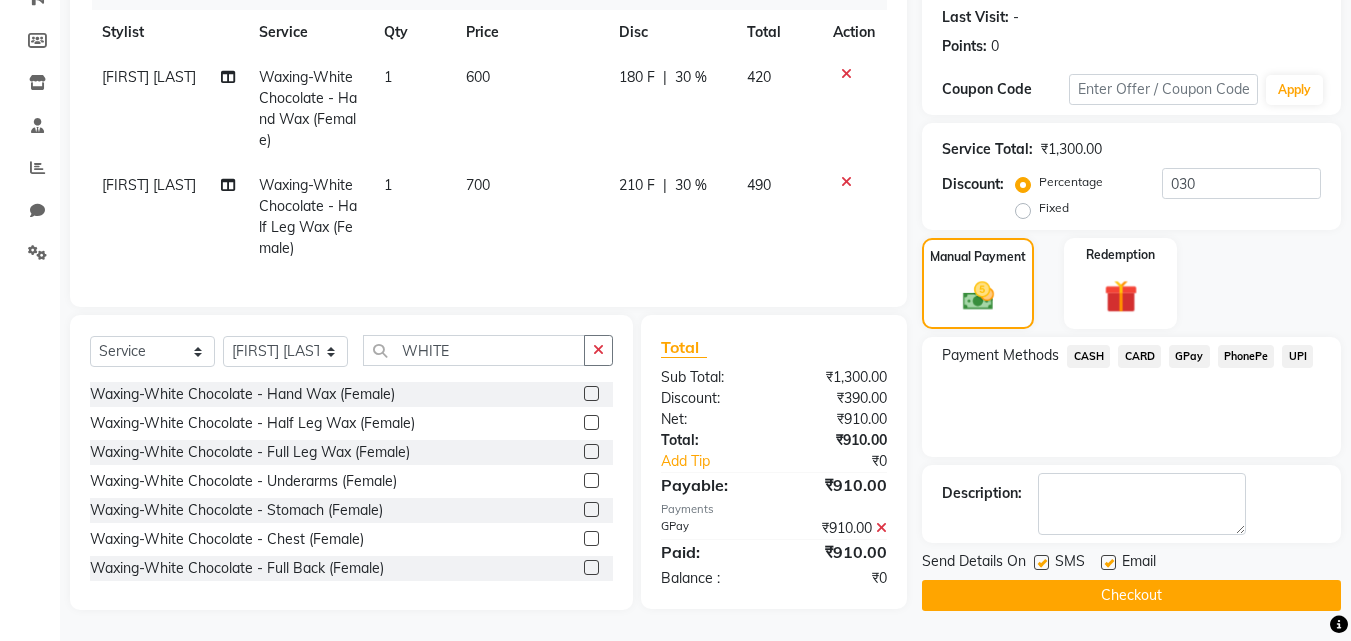 click on "Checkout" 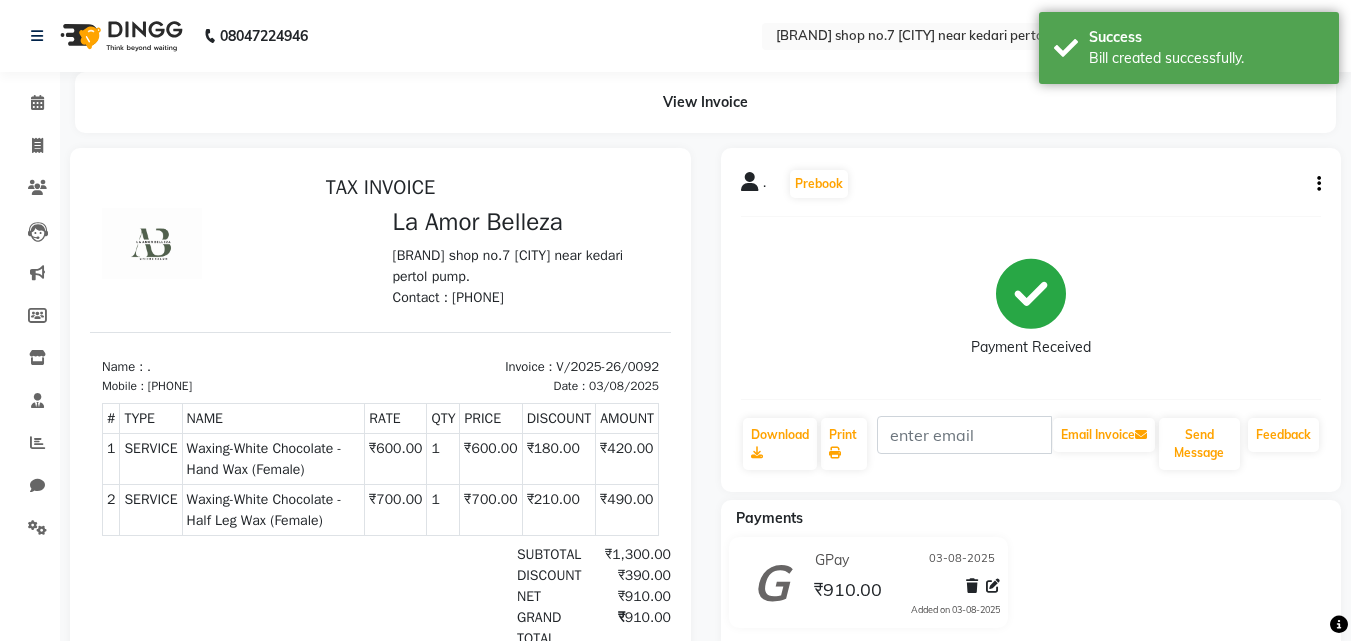 scroll, scrollTop: 0, scrollLeft: 0, axis: both 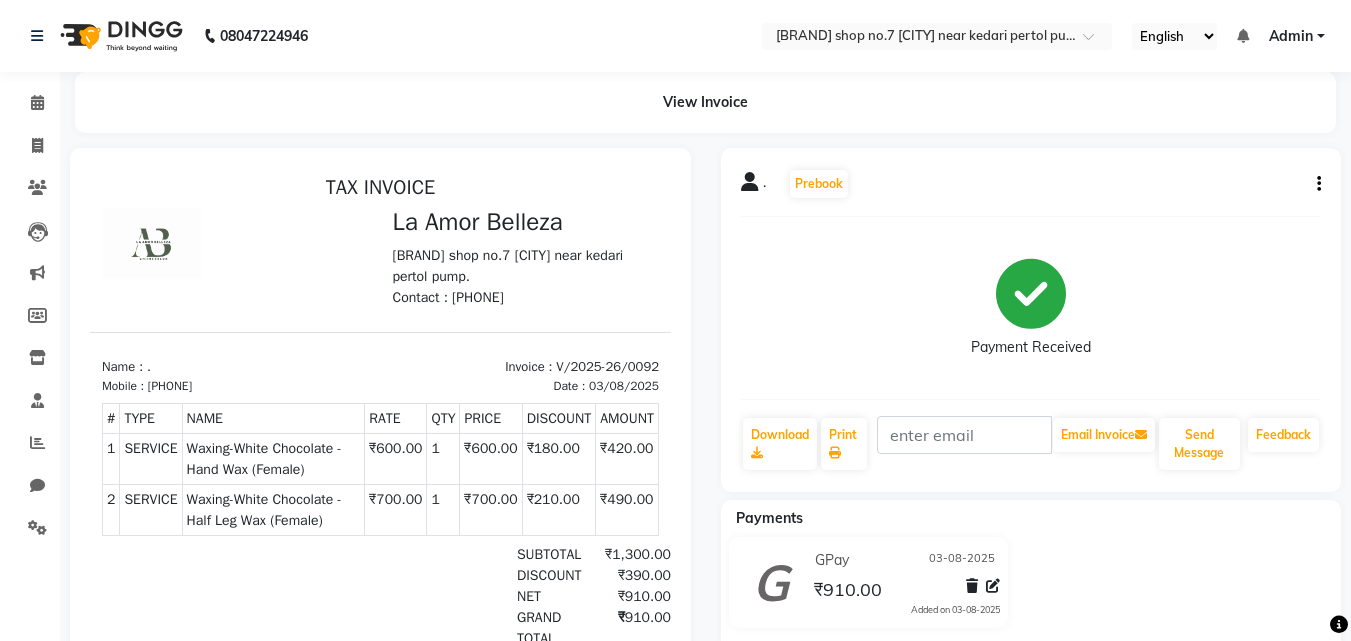 click 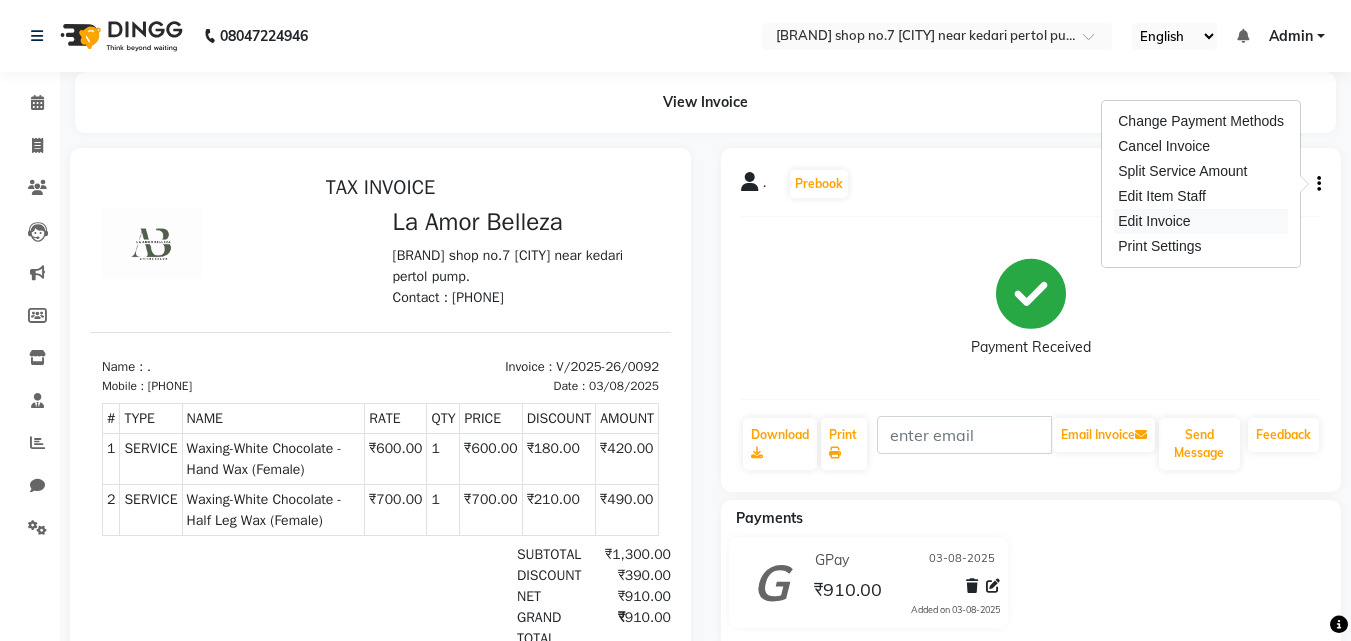 click on "Edit Invoice" at bounding box center (1201, 221) 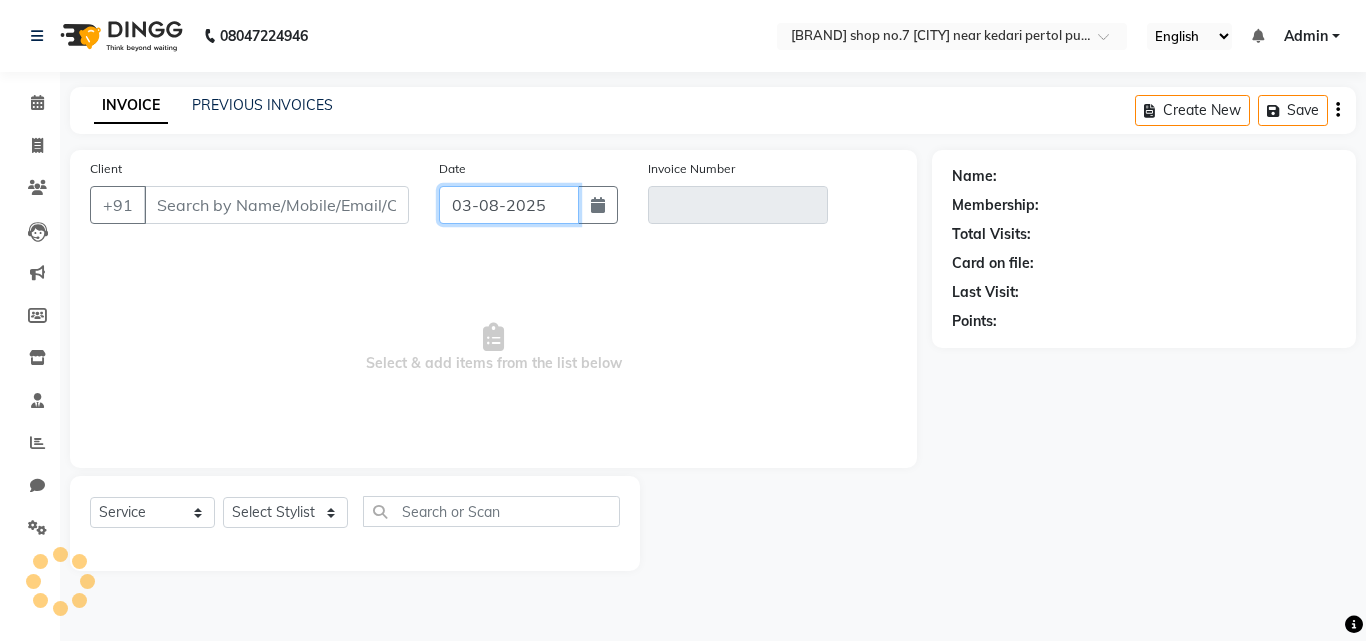 click on "03-08-2025" 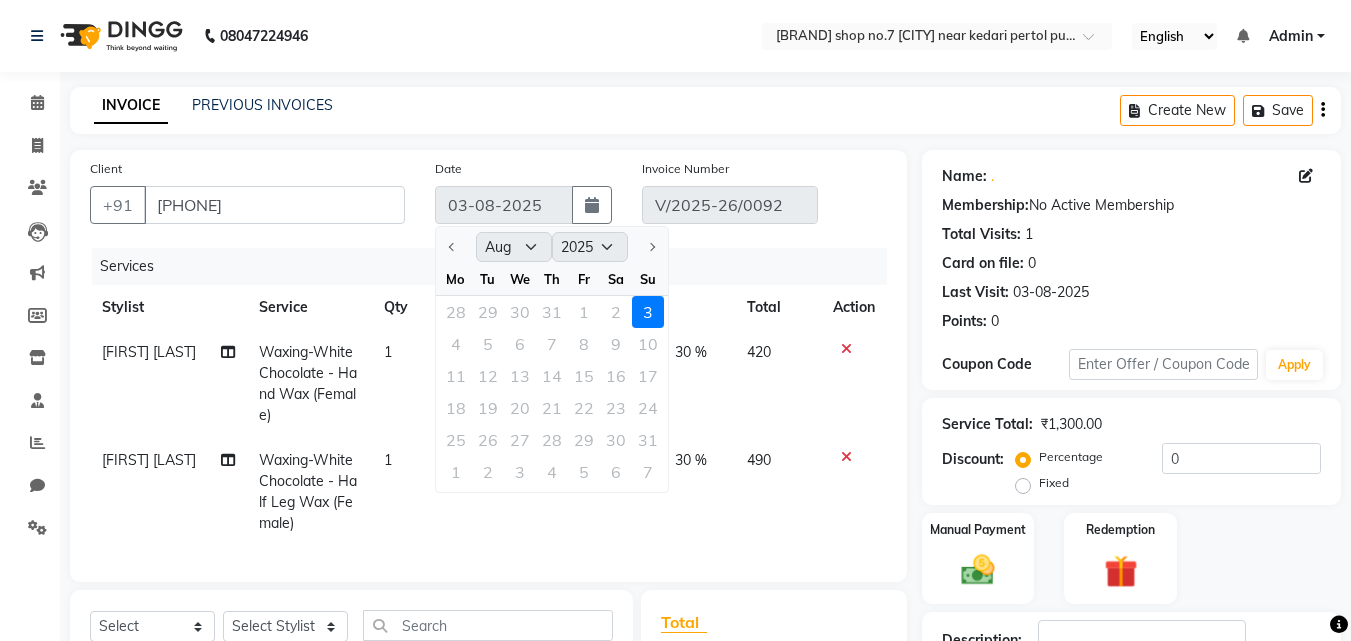 click 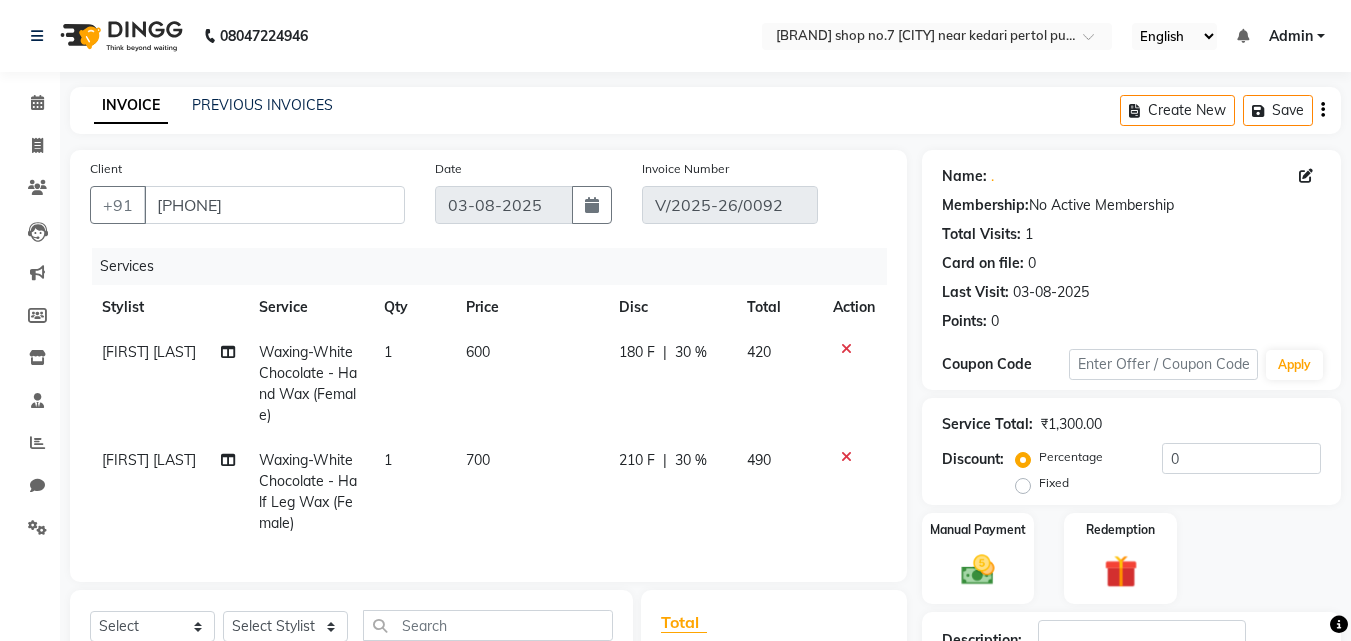 click on "INVOICE PREVIOUS INVOICES Create New   Save  Client +[PHONE] Date [DATE] Invoice Number V/2025-26/0092 Services Stylist Service Qty Price Disc Total Action [FIRST] [LAST] Waxing-White Chocolate - Hand Wax (Female) 1 600 180 F | 30 % 420 [FIRST] [LAST] Waxing-White Chocolate - Half Leg Wax (Female) 1 700 210 F | 30 % 490 Select  Service  Product  Membership  Package Voucher Prepaid Gift Card  Select Stylist [FIRST] [LAST] [FIRST] [LAST] [FIRST] [LAST] [FIRST] [LAST] Total Sub Total: ₹1,300.00 Discount: ₹390.00 Net: ₹910.00 Total: ₹910.00 Add Tip ₹0 Payable: ₹910.00 Payments GPay ₹910.00  Paid: ₹910.00 Balance   : ₹0 Name: .  Membership:  No Active Membership  Total Visits:  1 Card on file:  0 Last Visit:   [DATE] Points:   0  Coupon Code Apply Service Total:  ₹1,300.00  Discount:  Percentage   Fixed  0 Manual Payment Redemption Description:                   Cancel   Update Invoice" 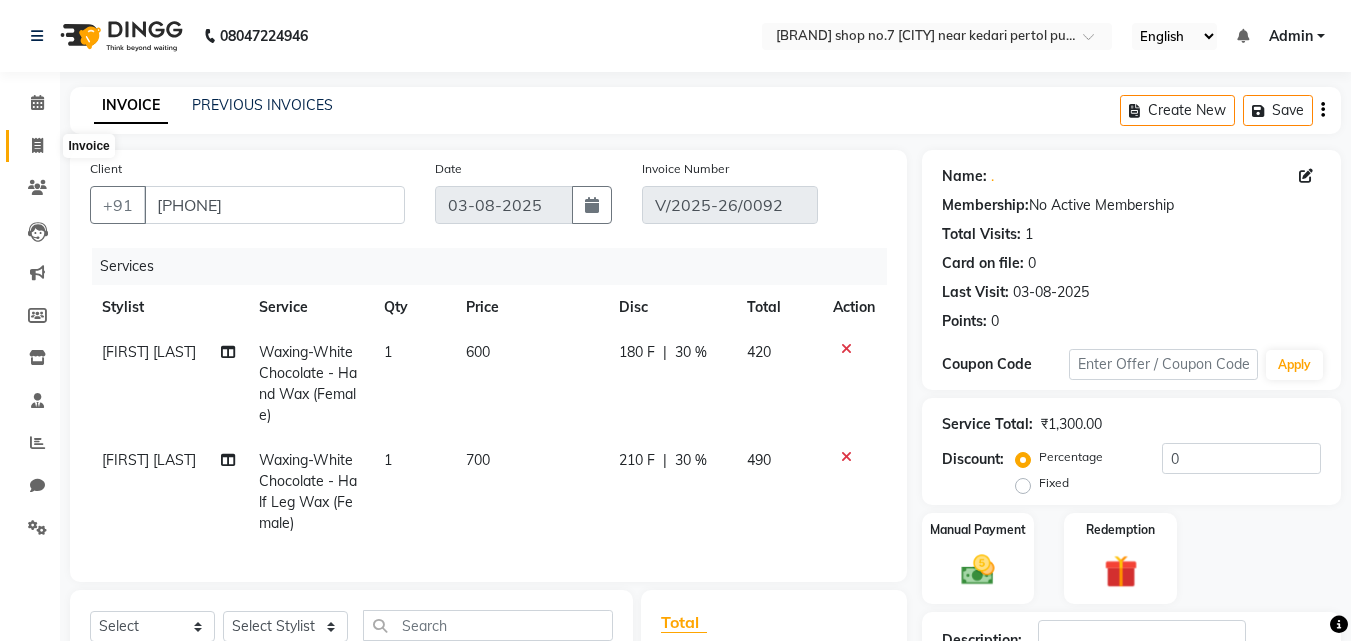 click 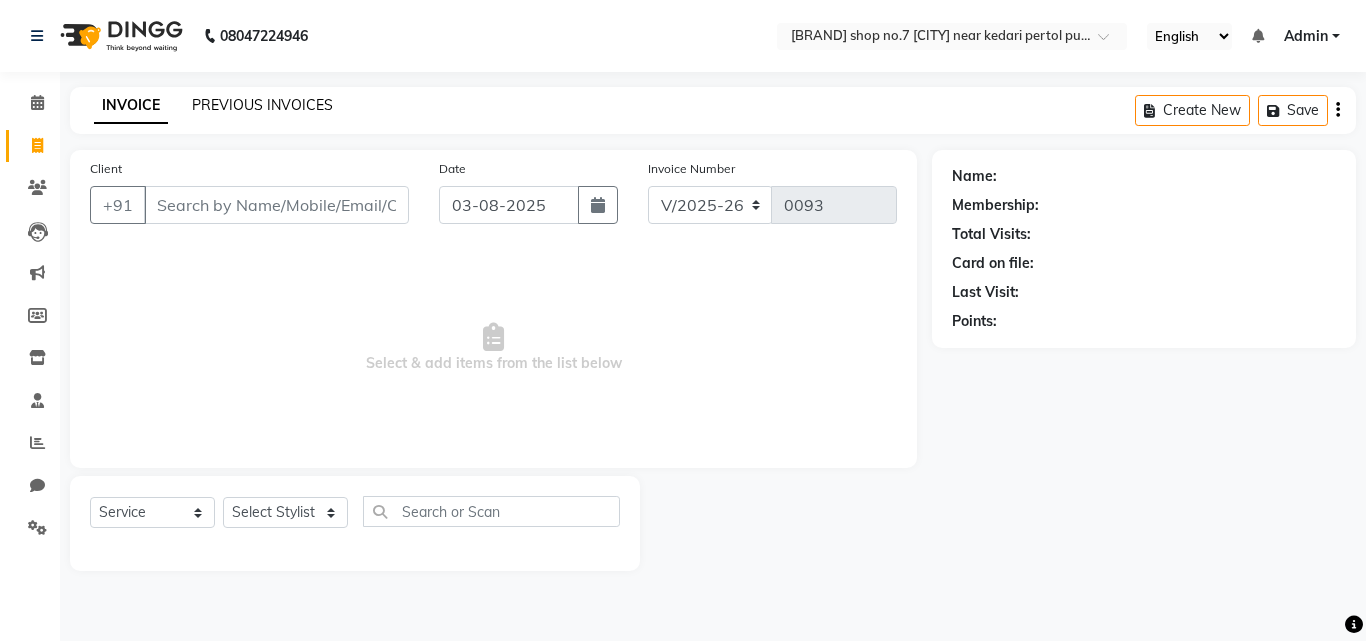 click on "PREVIOUS INVOICES" 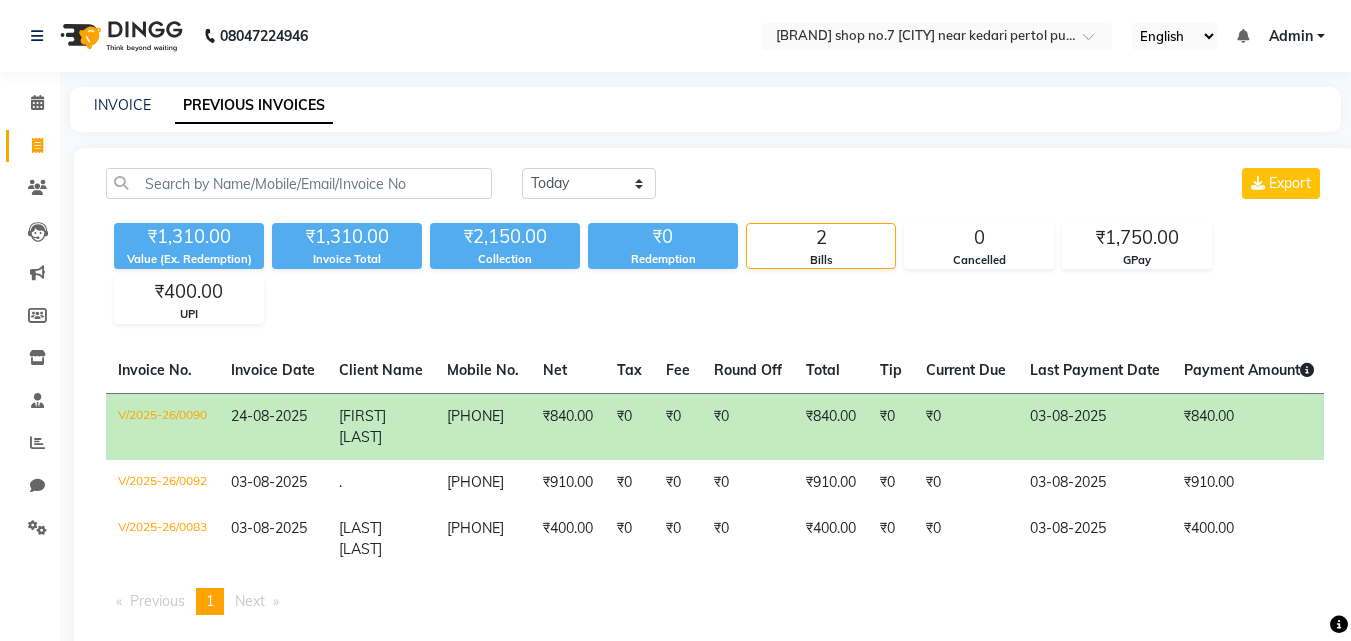 click on "03-08-2025" 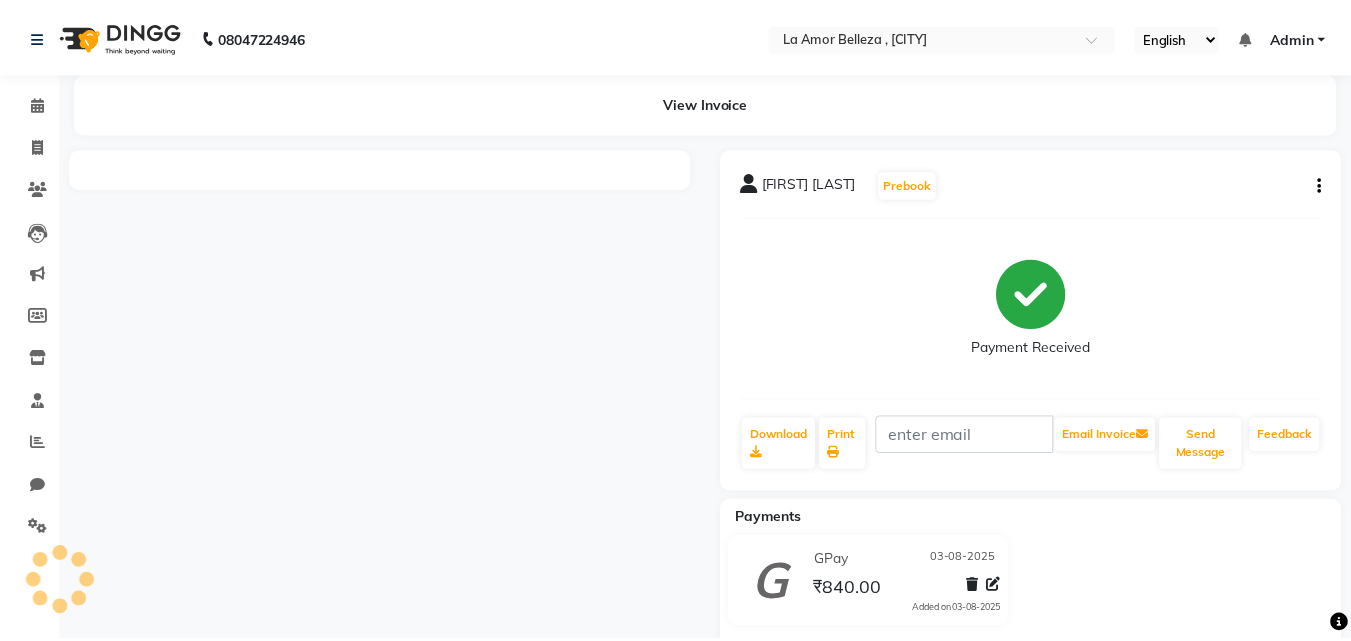 scroll, scrollTop: 0, scrollLeft: 0, axis: both 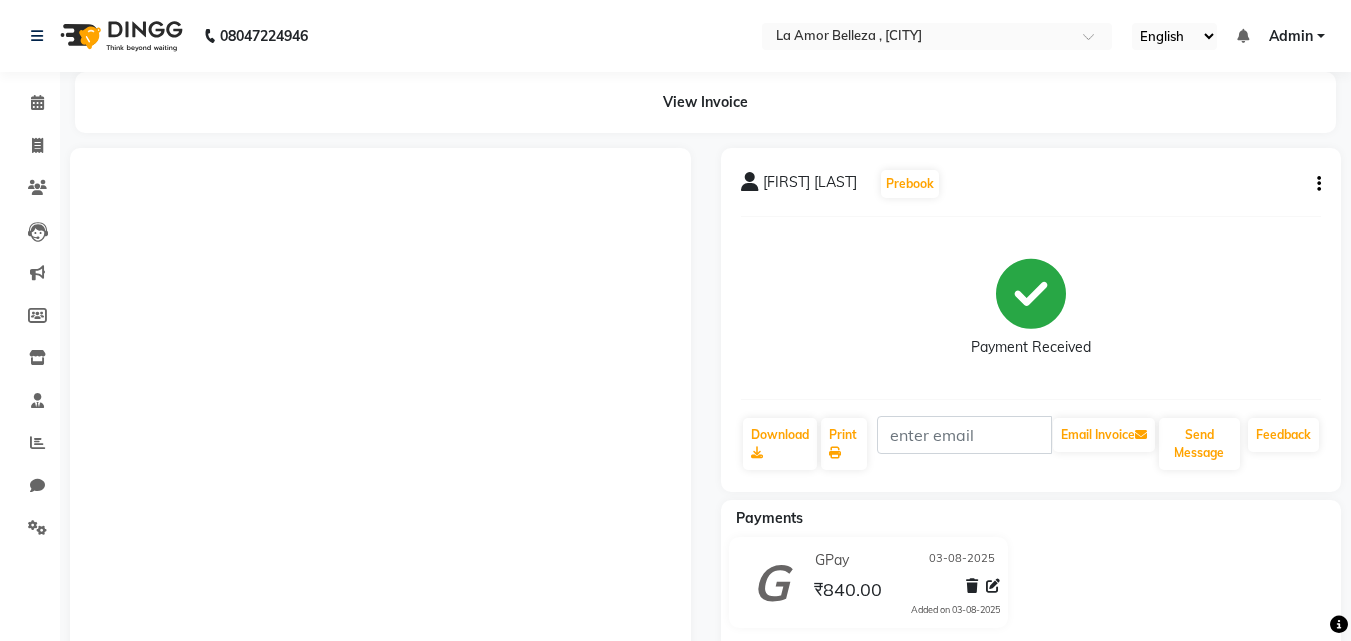 click 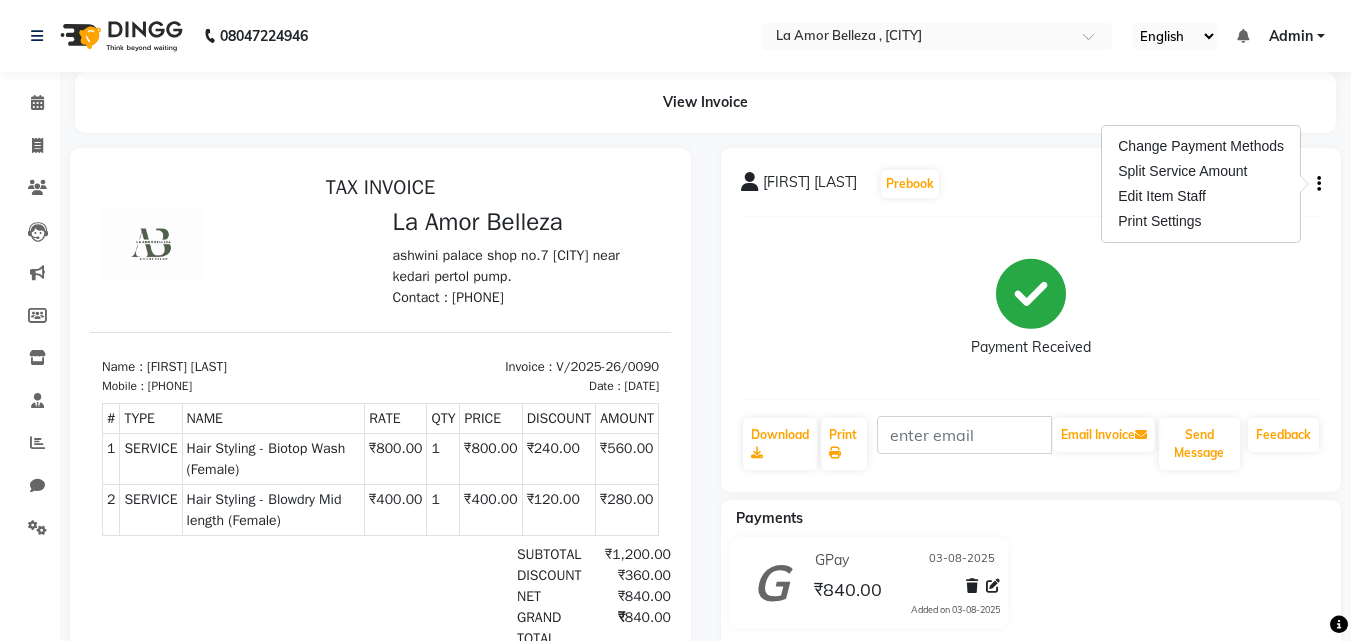 scroll, scrollTop: 0, scrollLeft: 0, axis: both 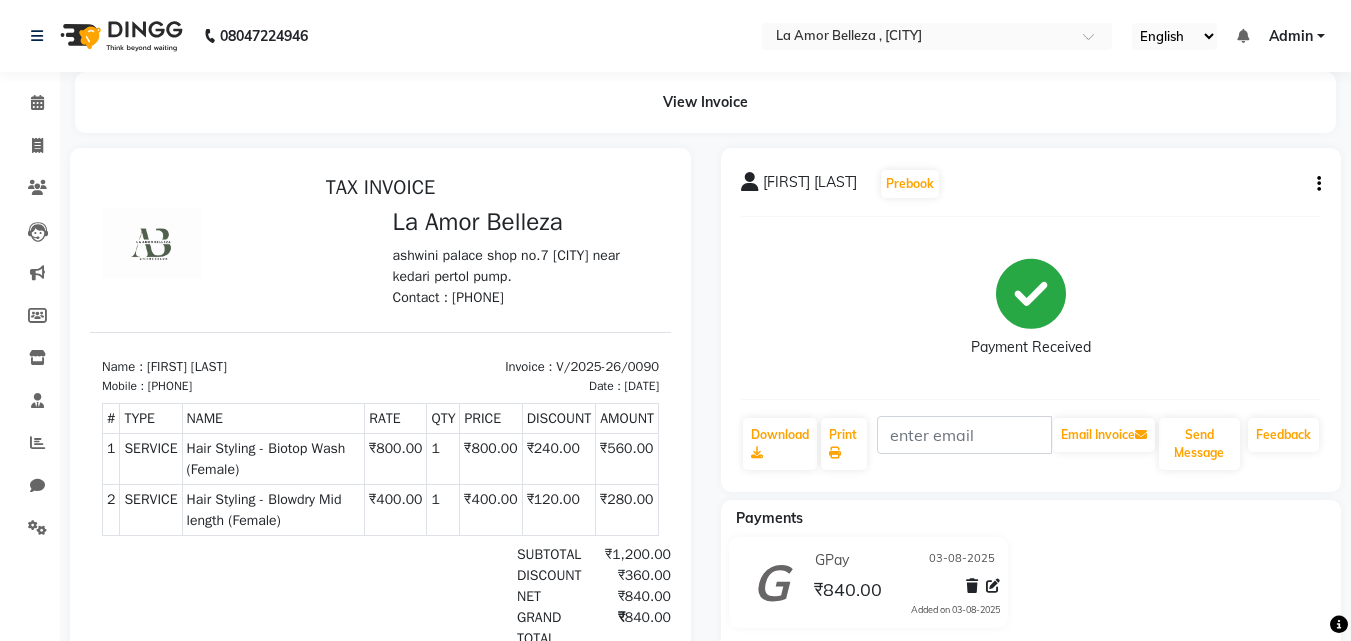 click 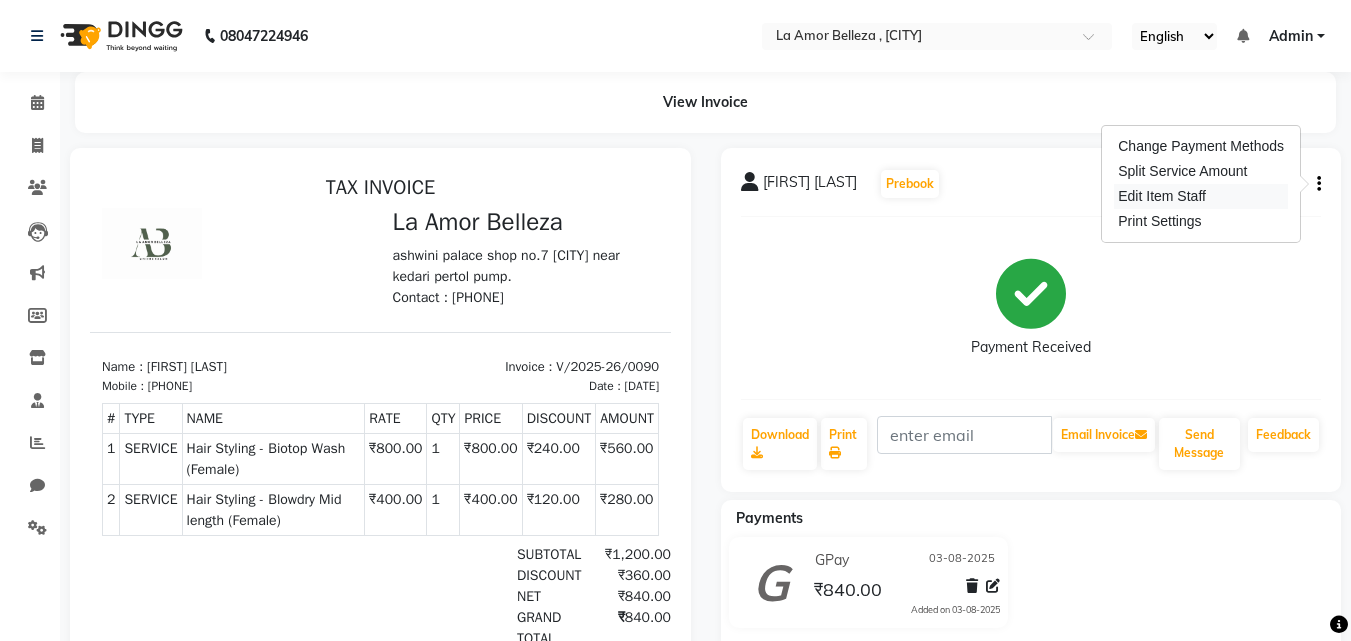 click on "Edit Item Staff" at bounding box center [1201, 196] 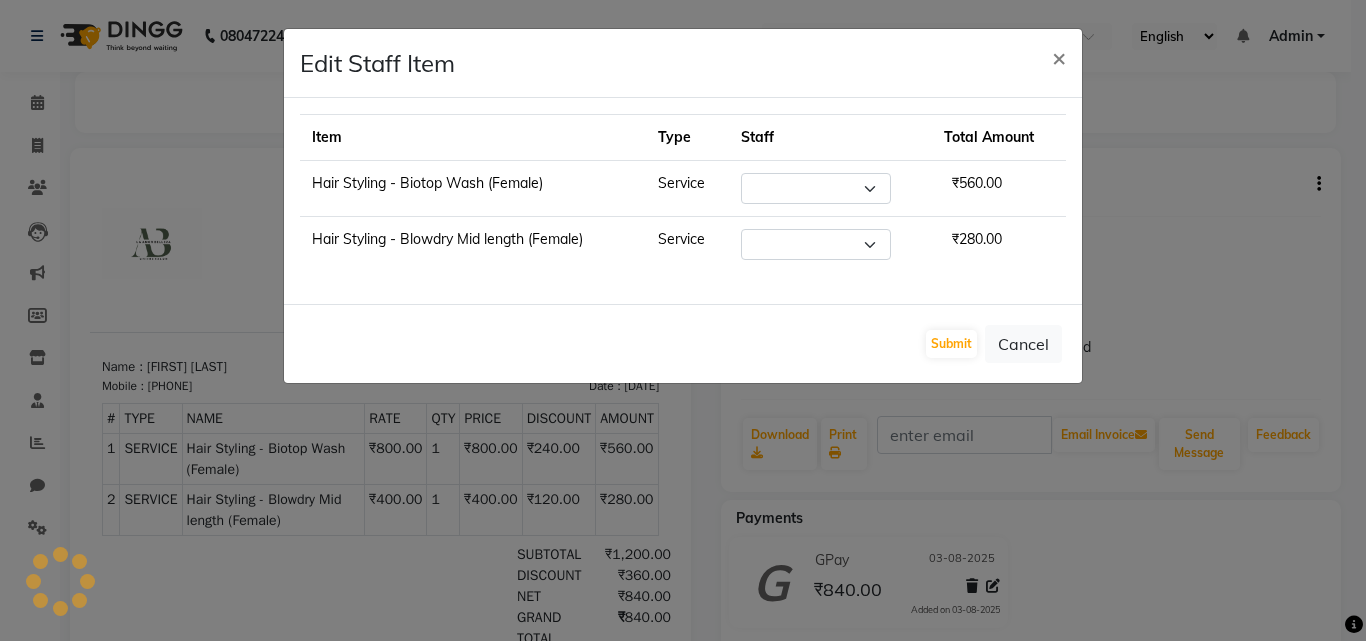 select on "79804" 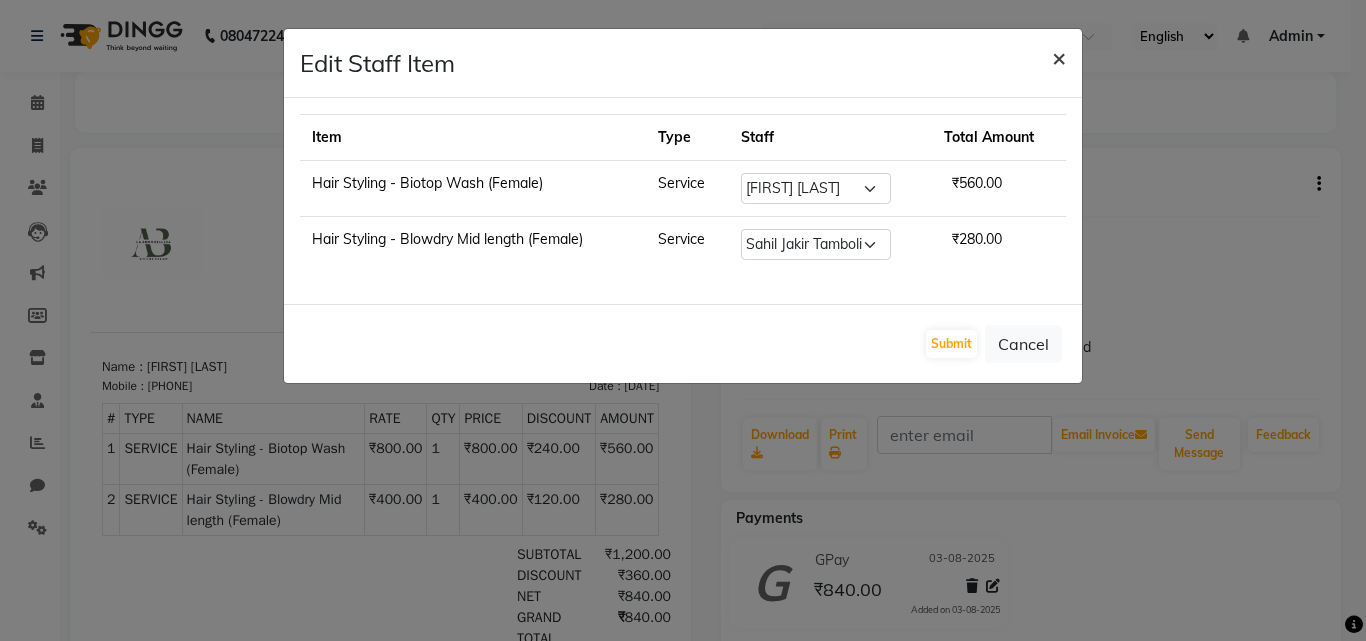 click on "×" 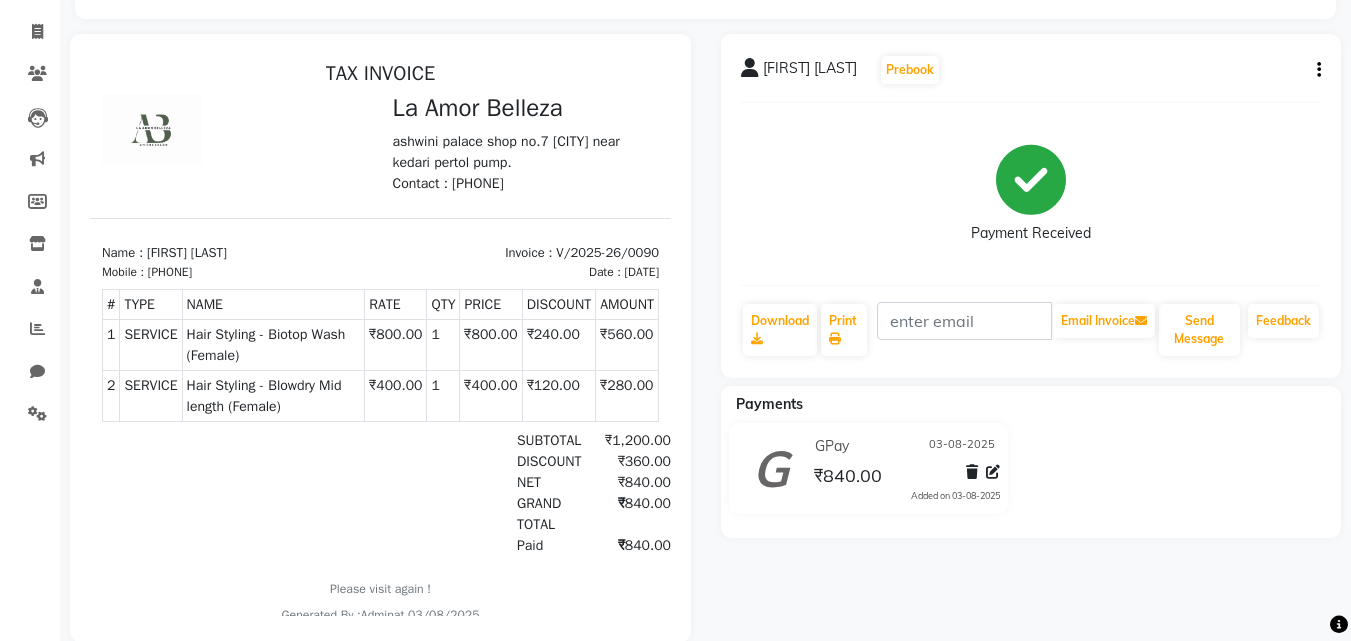scroll, scrollTop: 157, scrollLeft: 0, axis: vertical 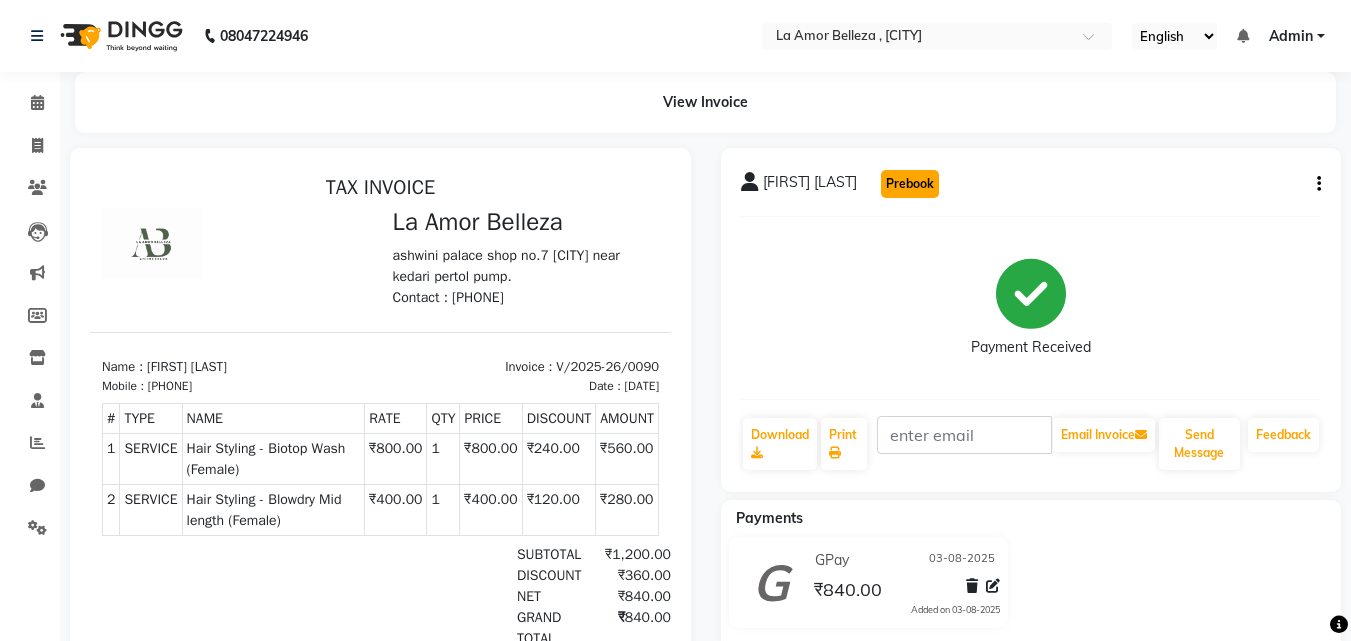 click on "Prebook" 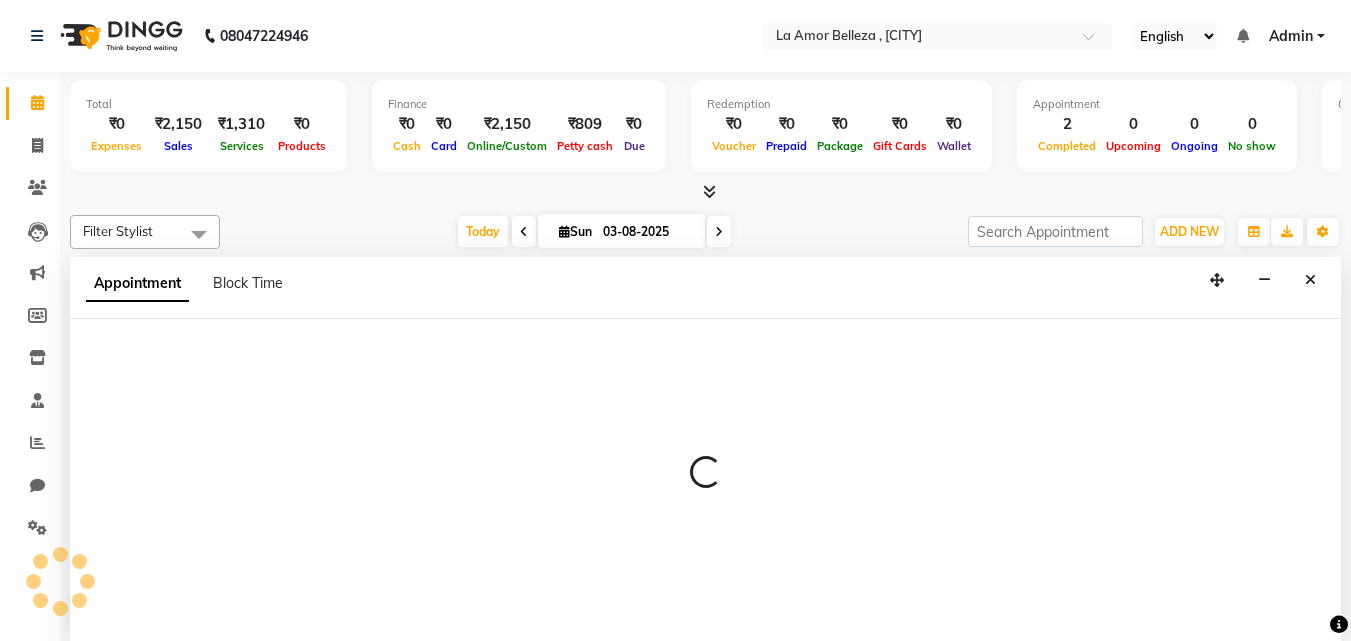 scroll, scrollTop: 0, scrollLeft: 0, axis: both 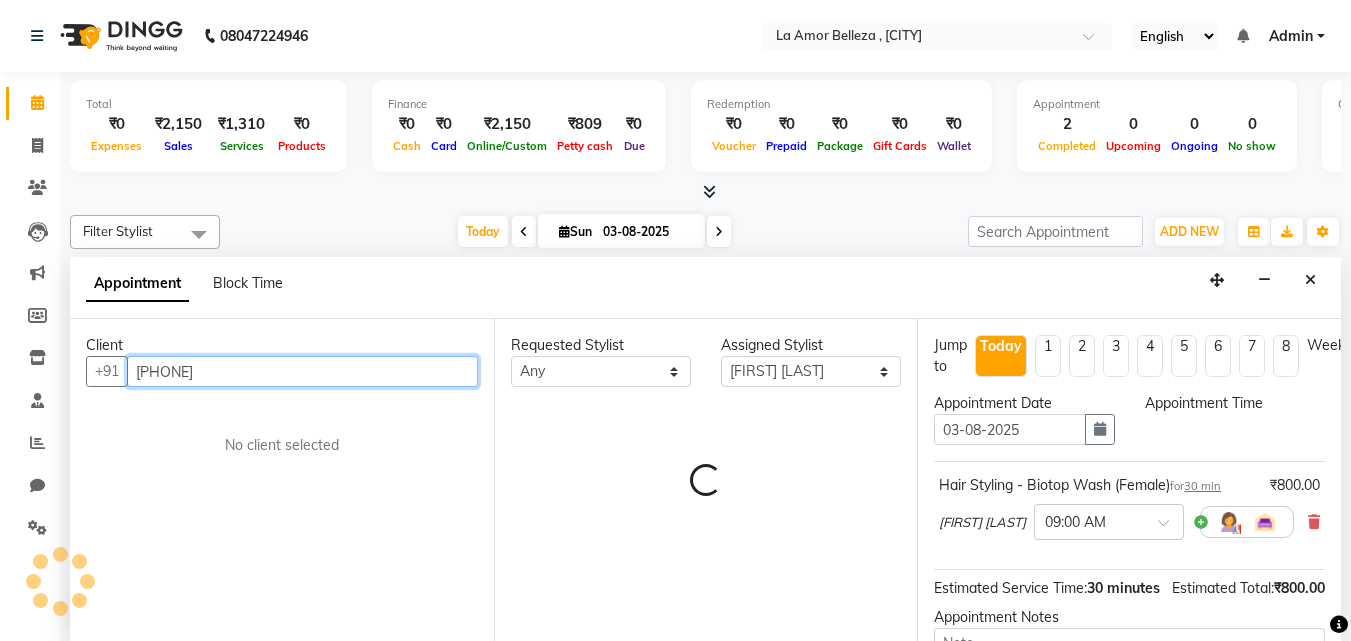 select on "540" 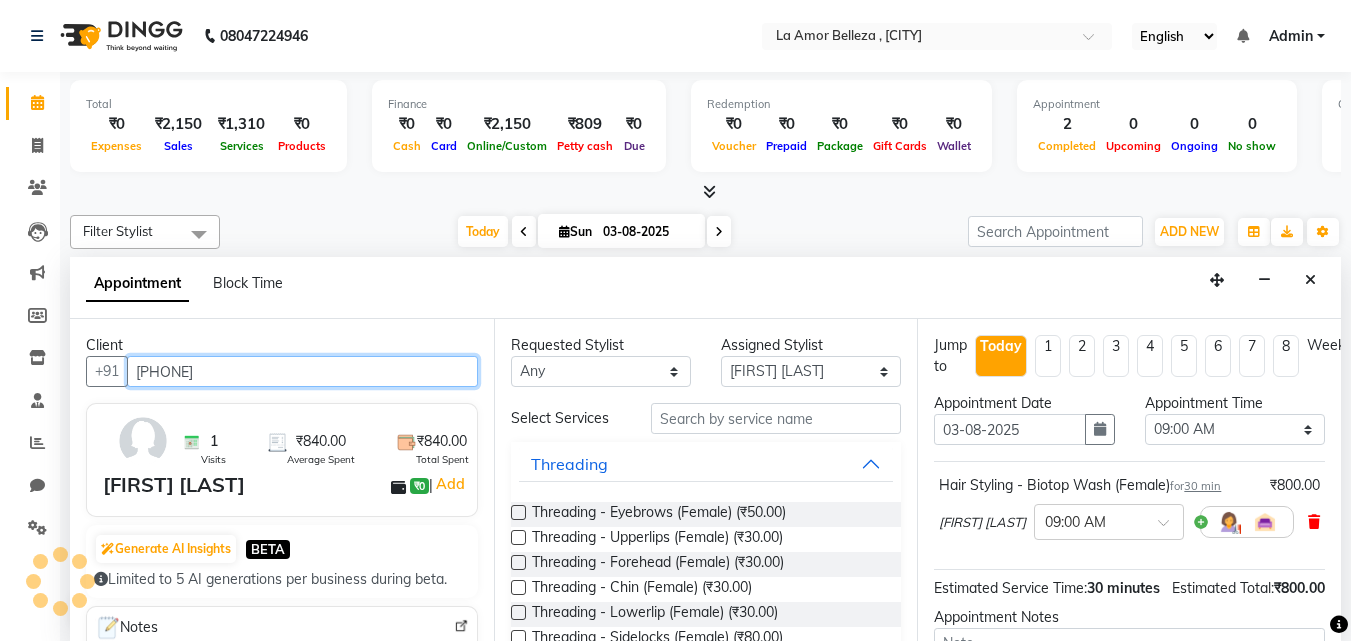 scroll, scrollTop: 1, scrollLeft: 0, axis: vertical 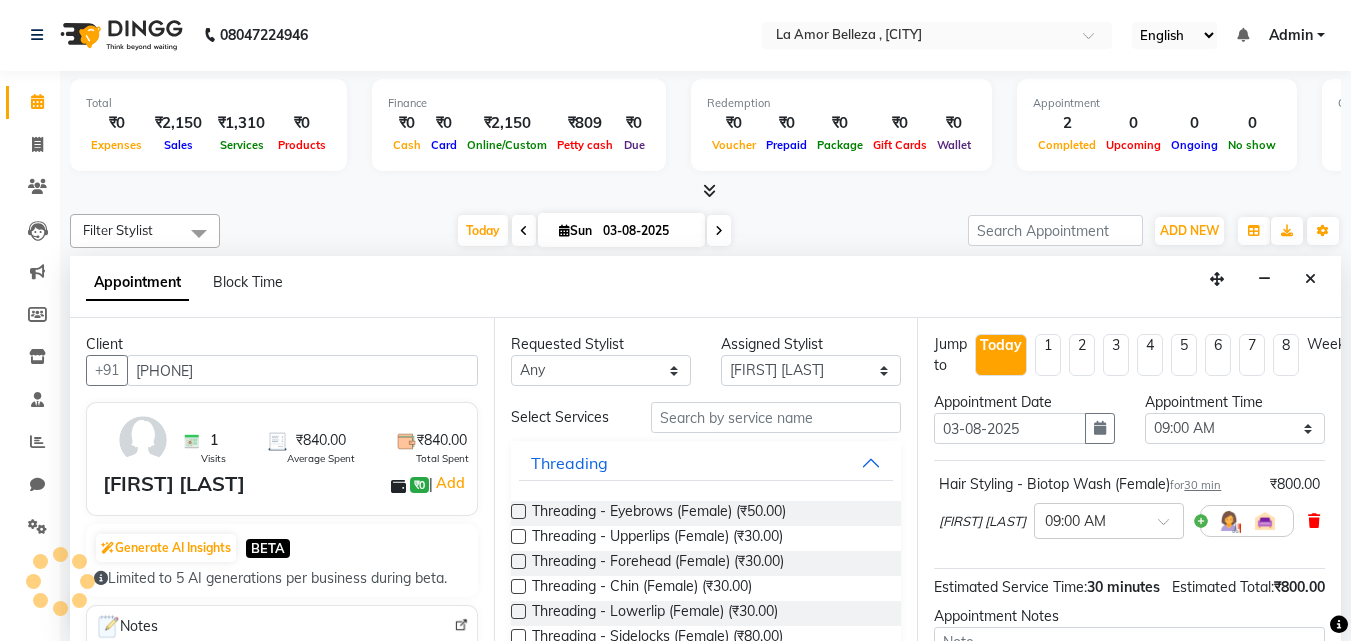 click at bounding box center [1314, 521] 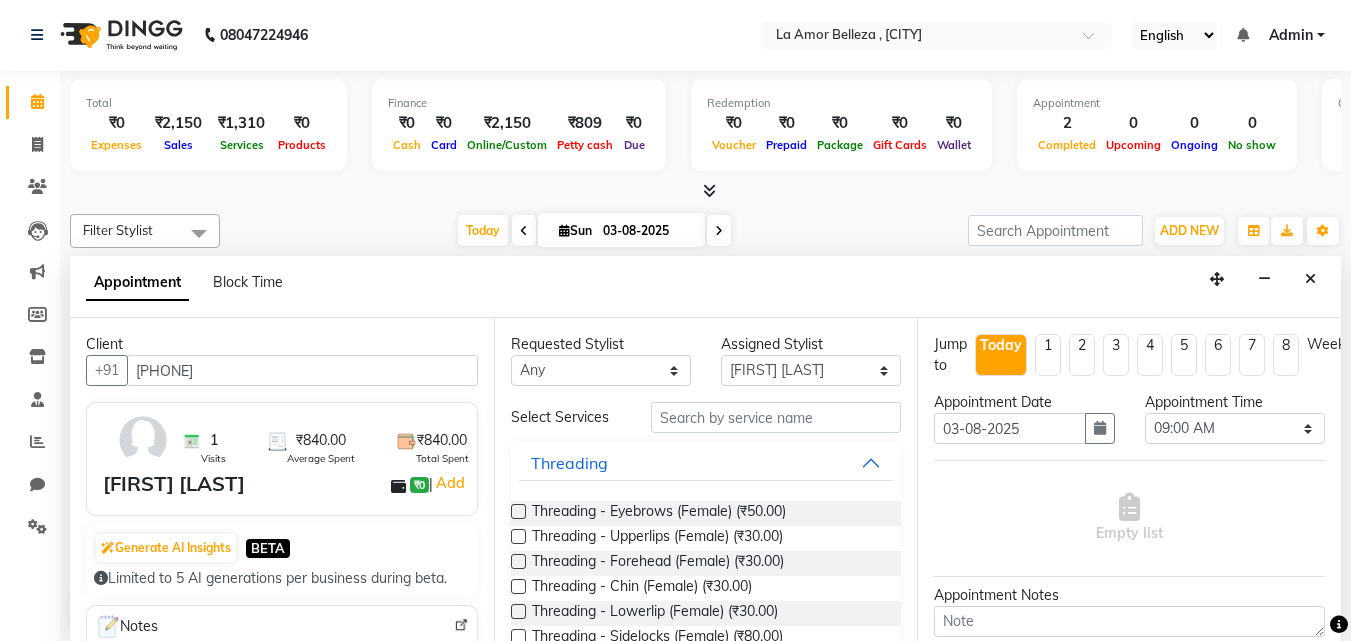 scroll, scrollTop: 199, scrollLeft: 0, axis: vertical 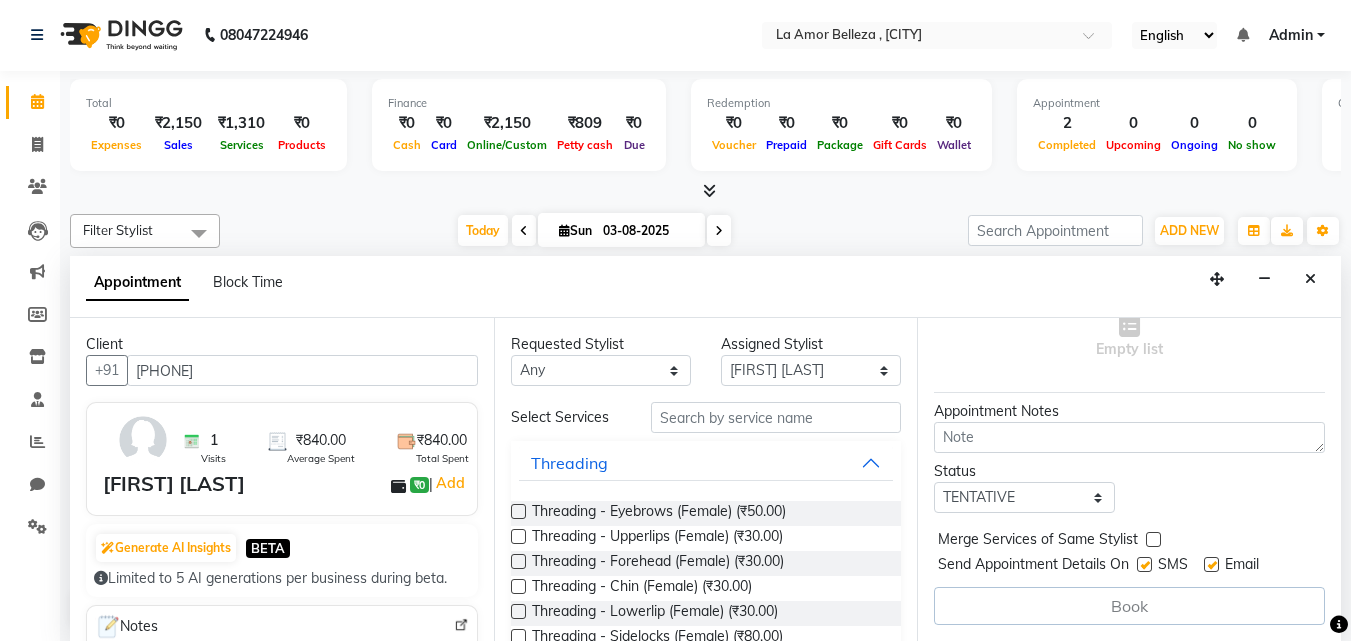 click on "Book" at bounding box center (1129, 606) 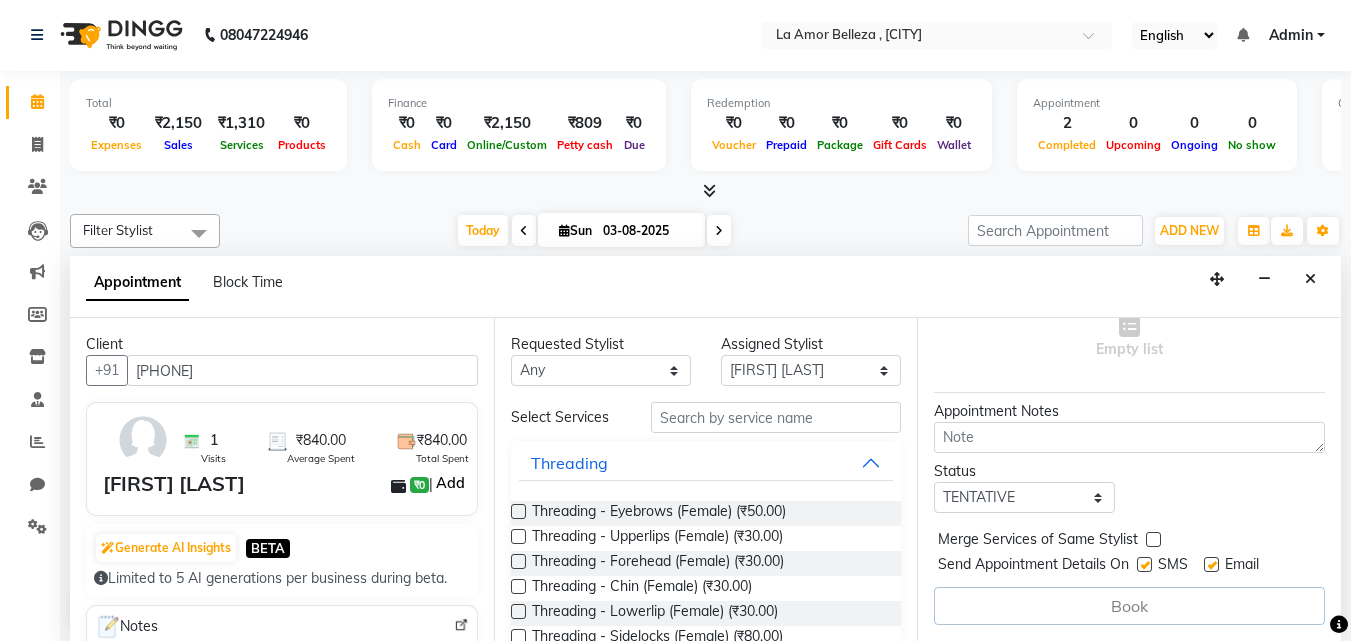 click on "Add" at bounding box center (450, 483) 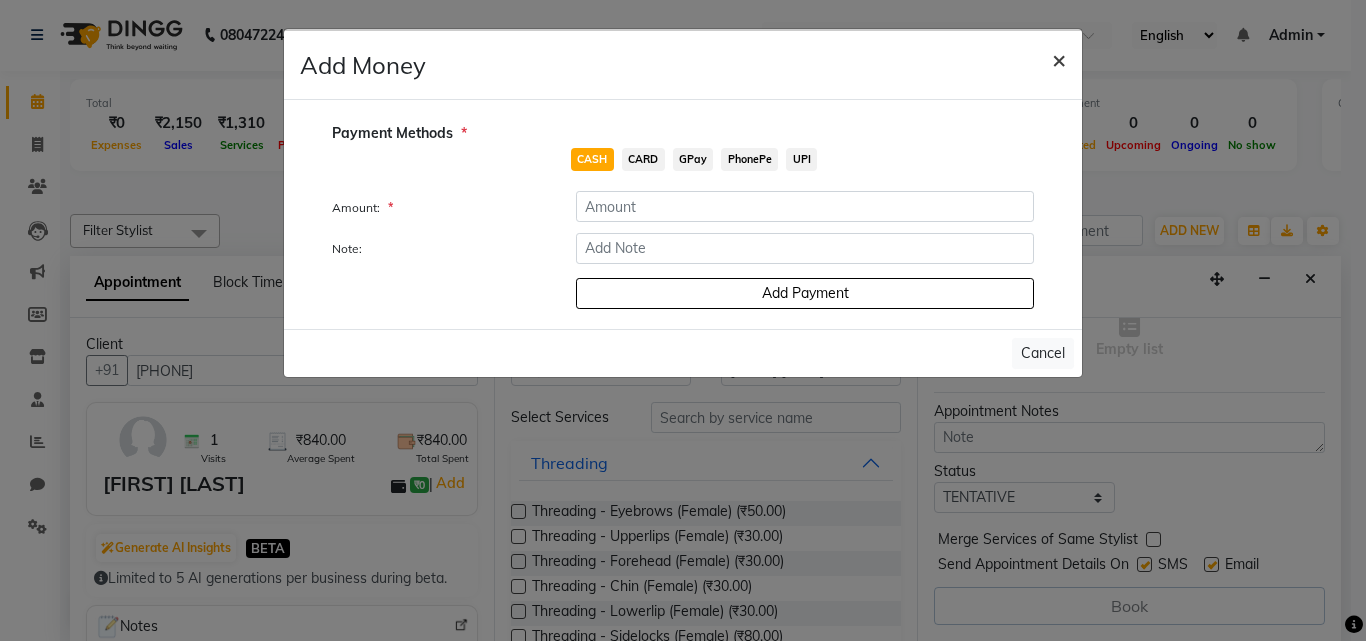 click on "×" 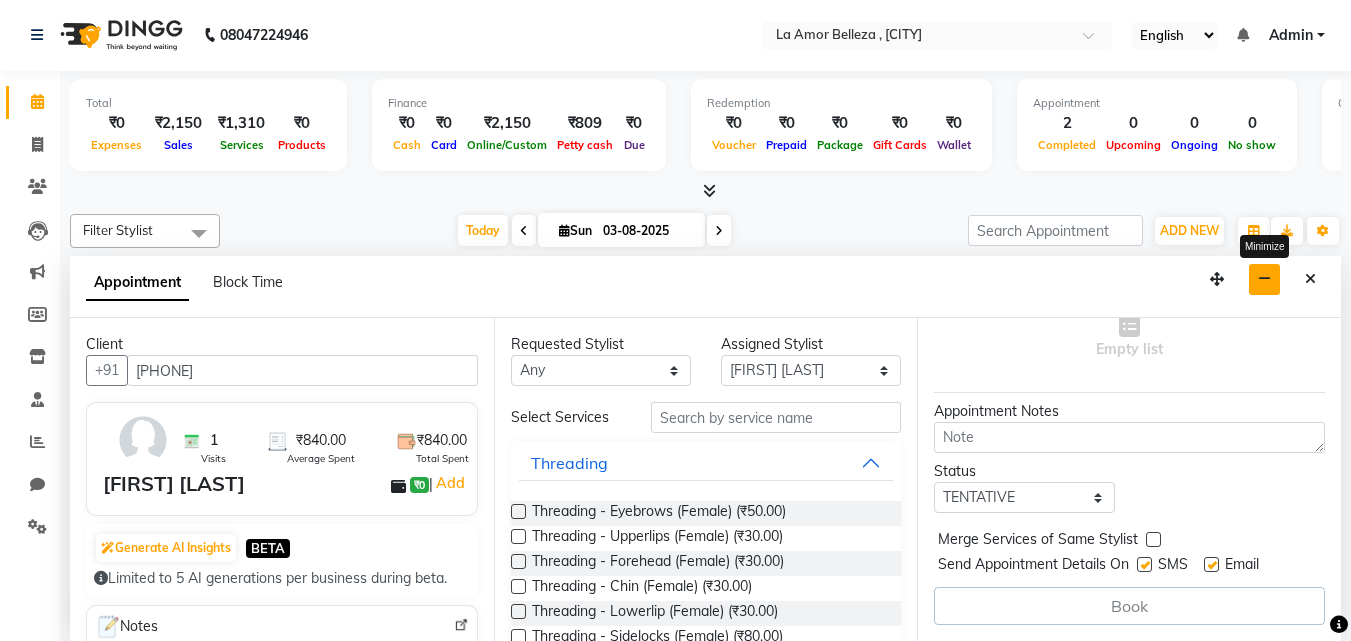 click at bounding box center (1264, 279) 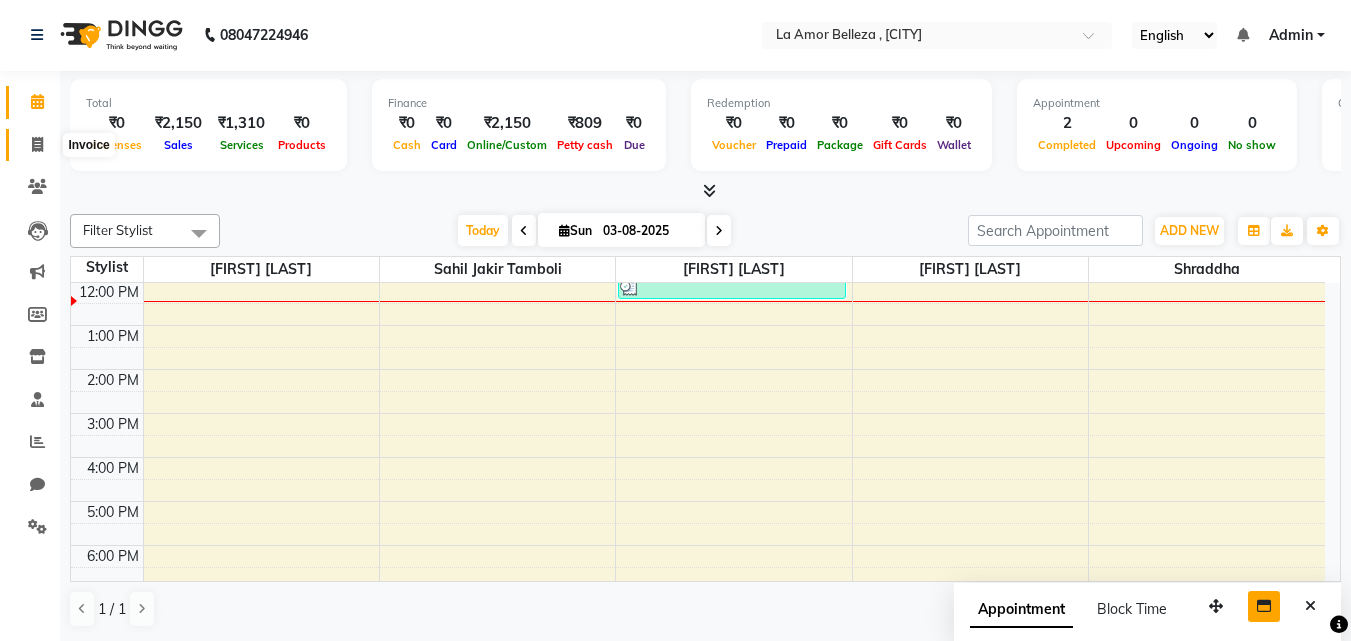 click 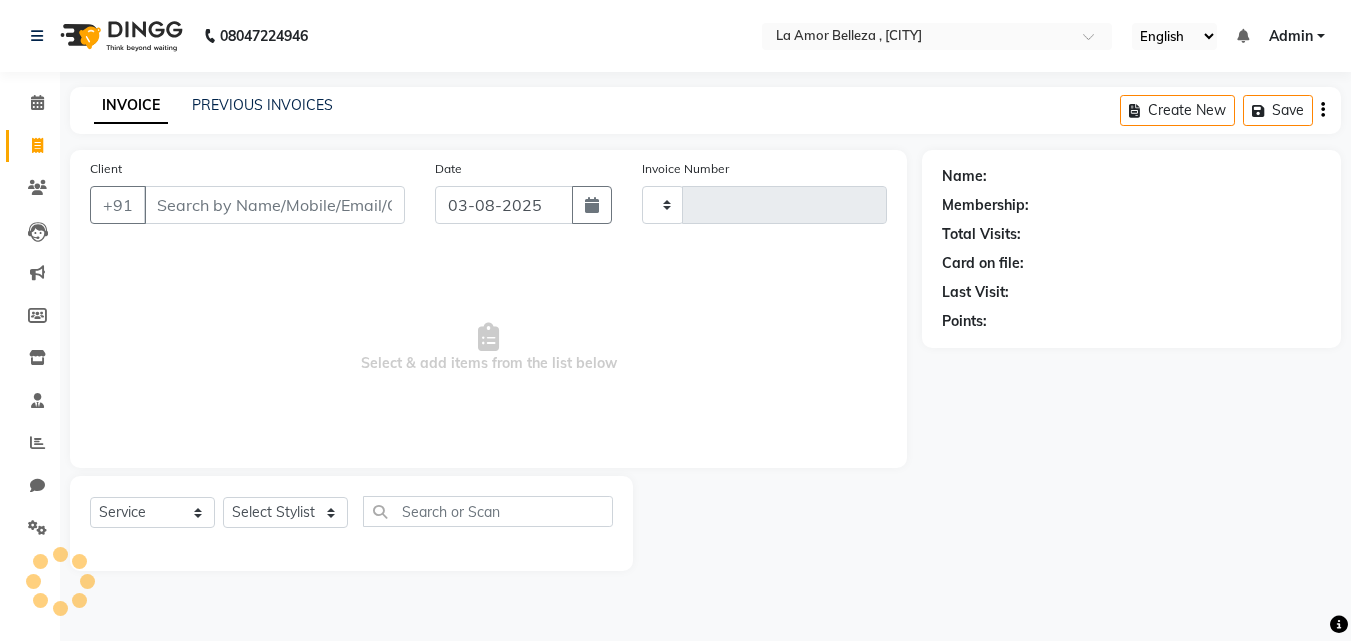click 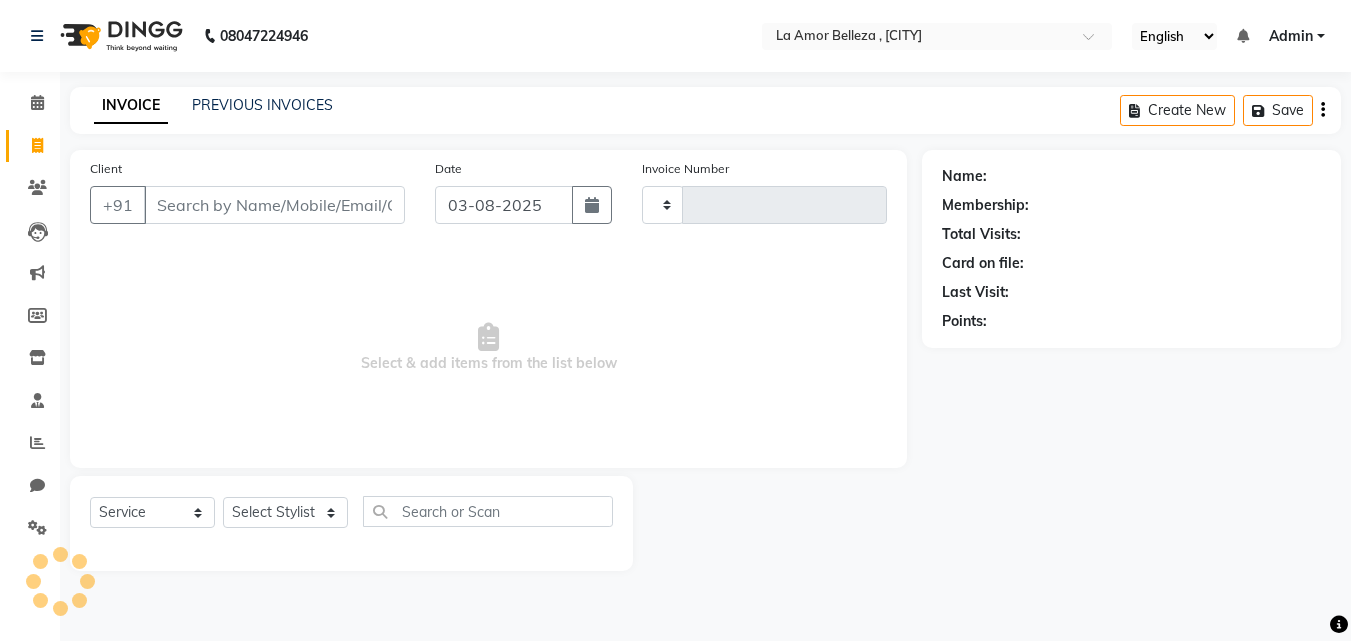 select on "service" 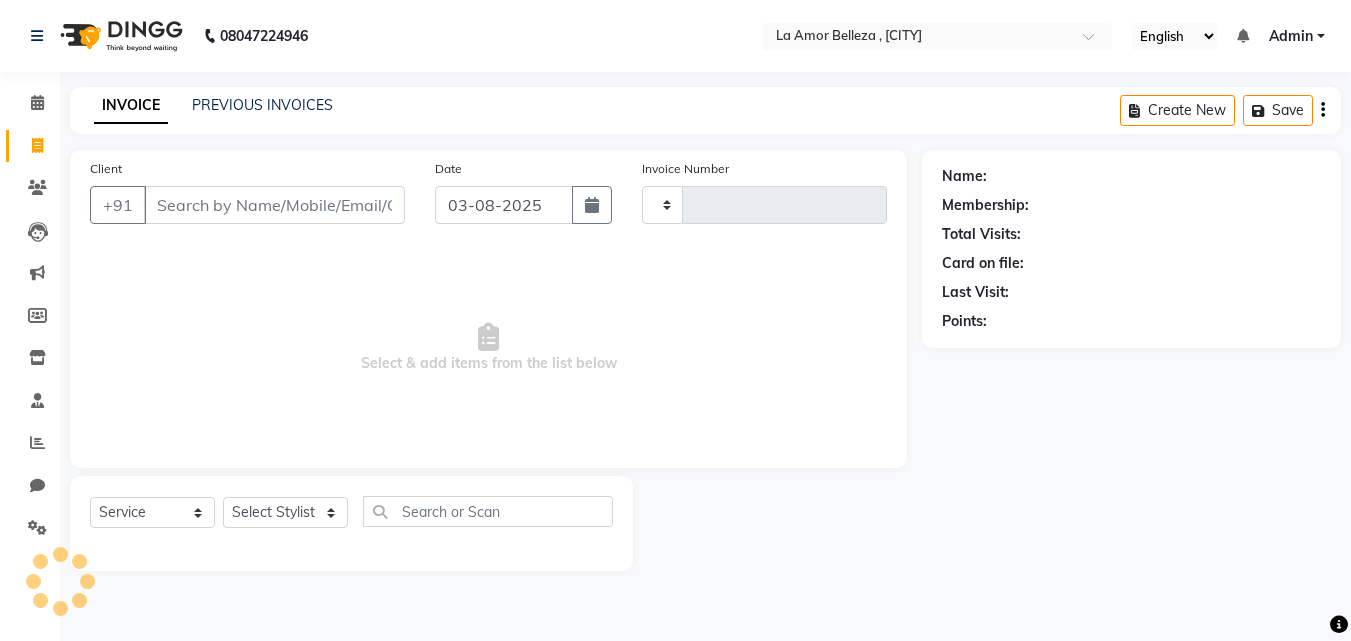 scroll, scrollTop: 0, scrollLeft: 0, axis: both 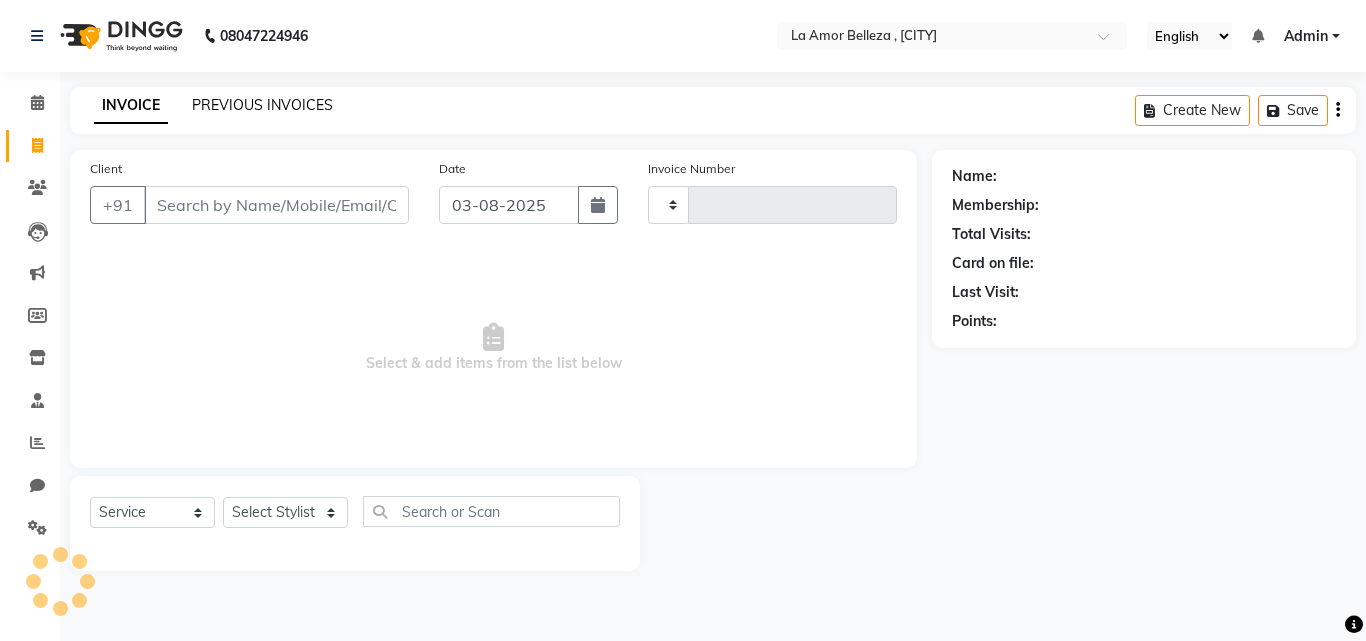 click on "PREVIOUS INVOICES" 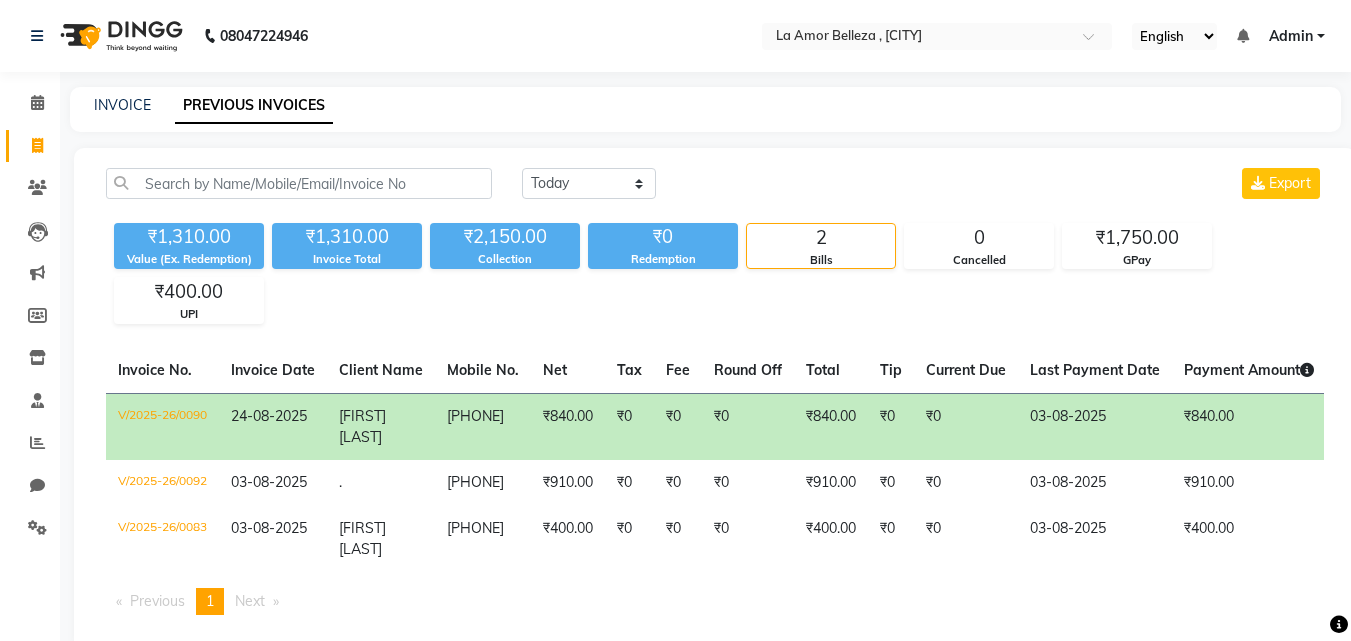 drag, startPoint x: 875, startPoint y: 465, endPoint x: 1283, endPoint y: 441, distance: 408.70526 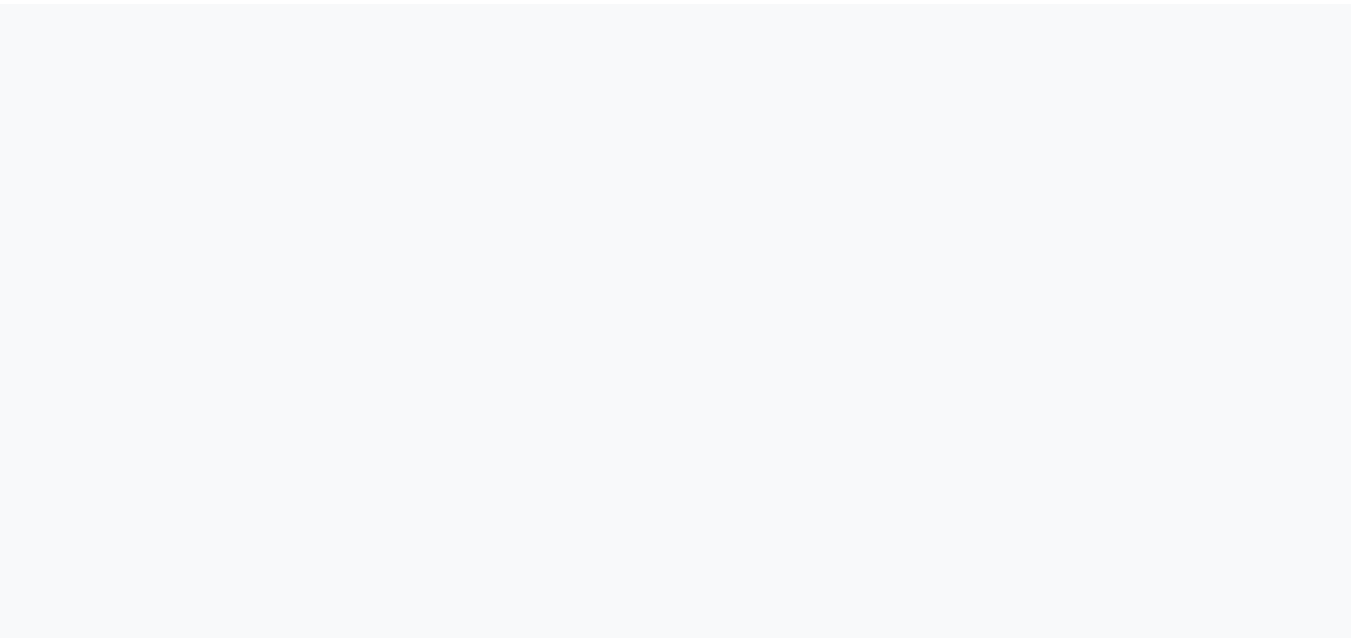 scroll, scrollTop: 0, scrollLeft: 0, axis: both 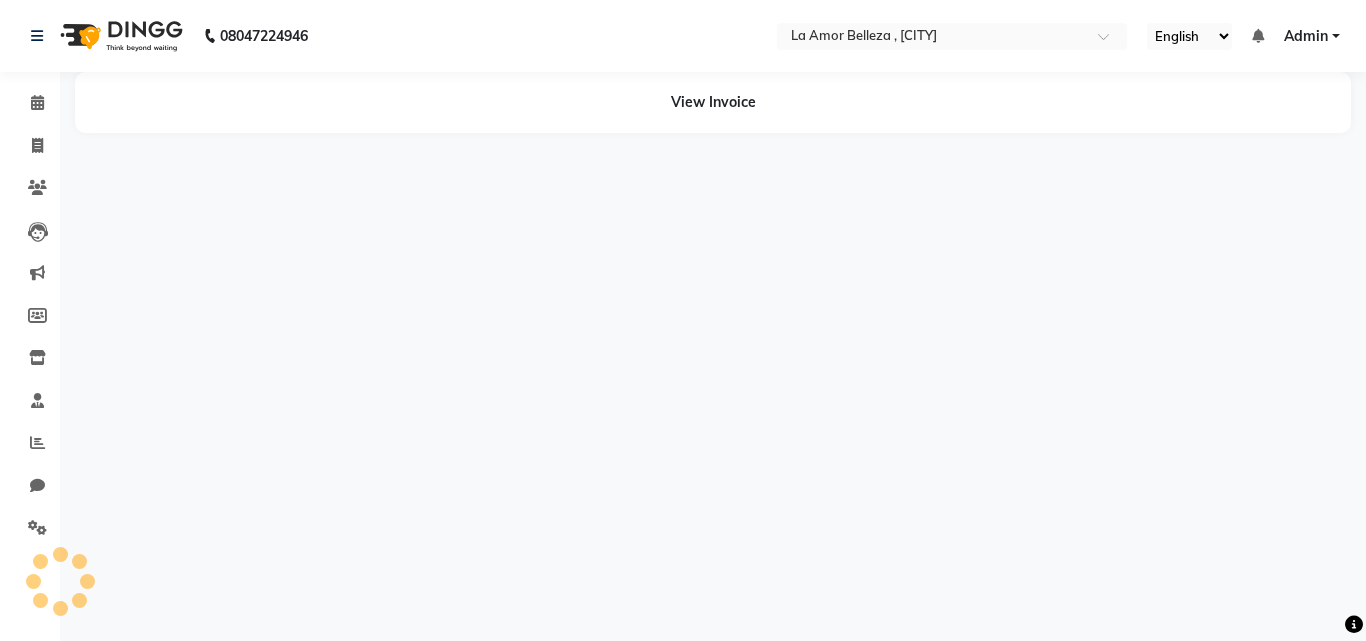 select on "en" 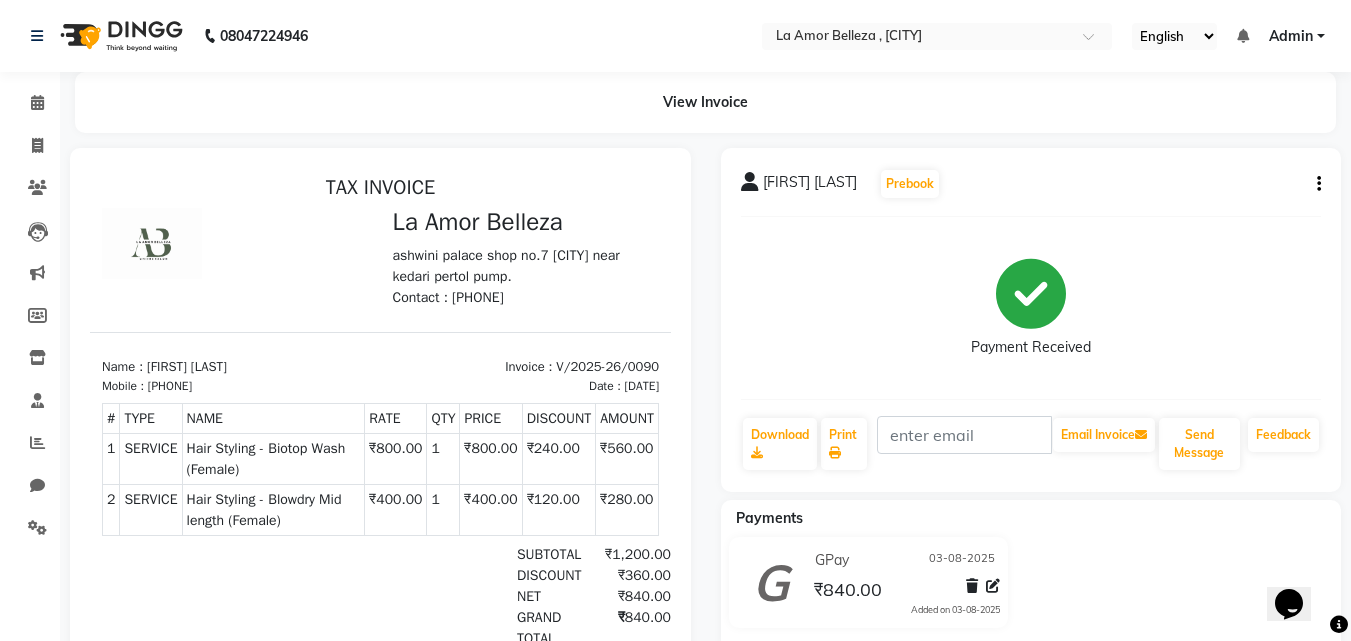 scroll, scrollTop: 0, scrollLeft: 0, axis: both 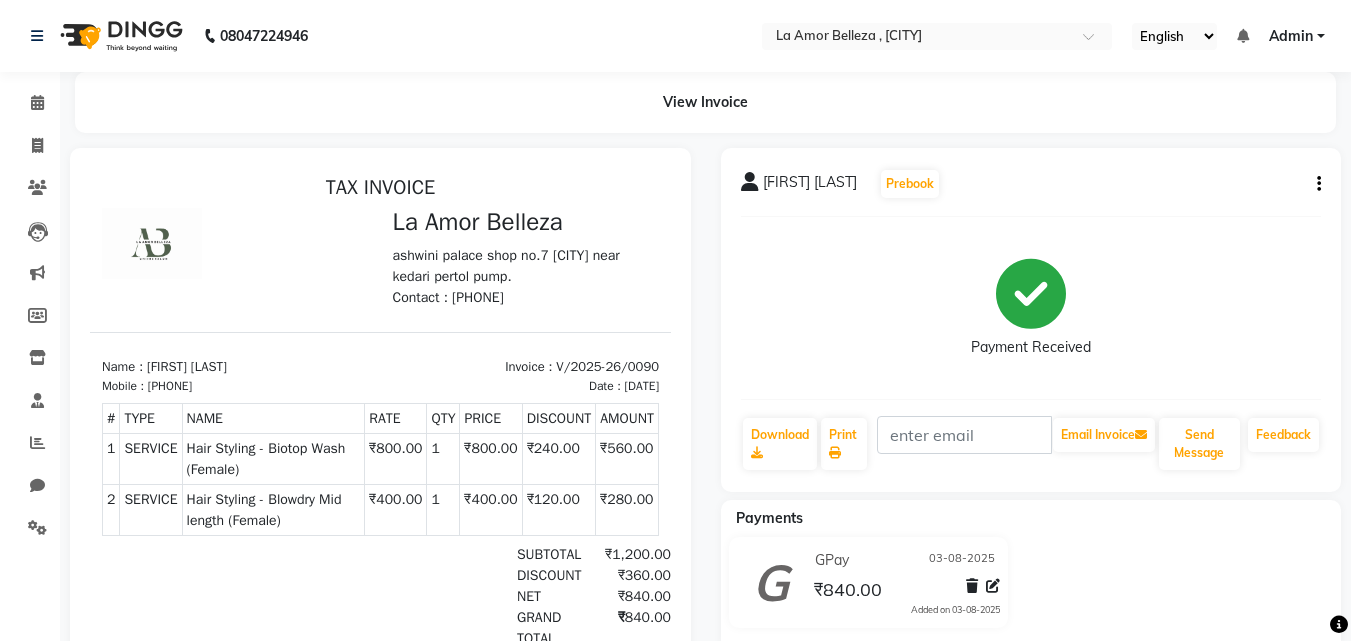 click 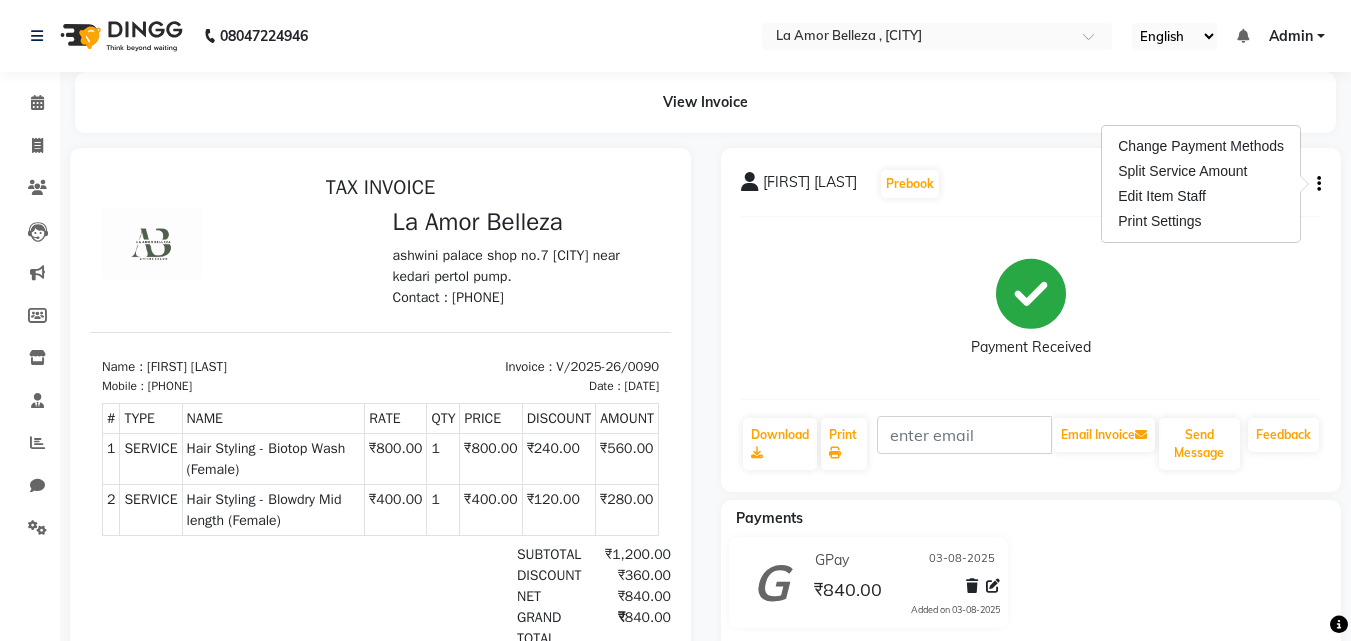click on "GPay 03-08-2025 ₹840.00  Added on 03-08-2025" 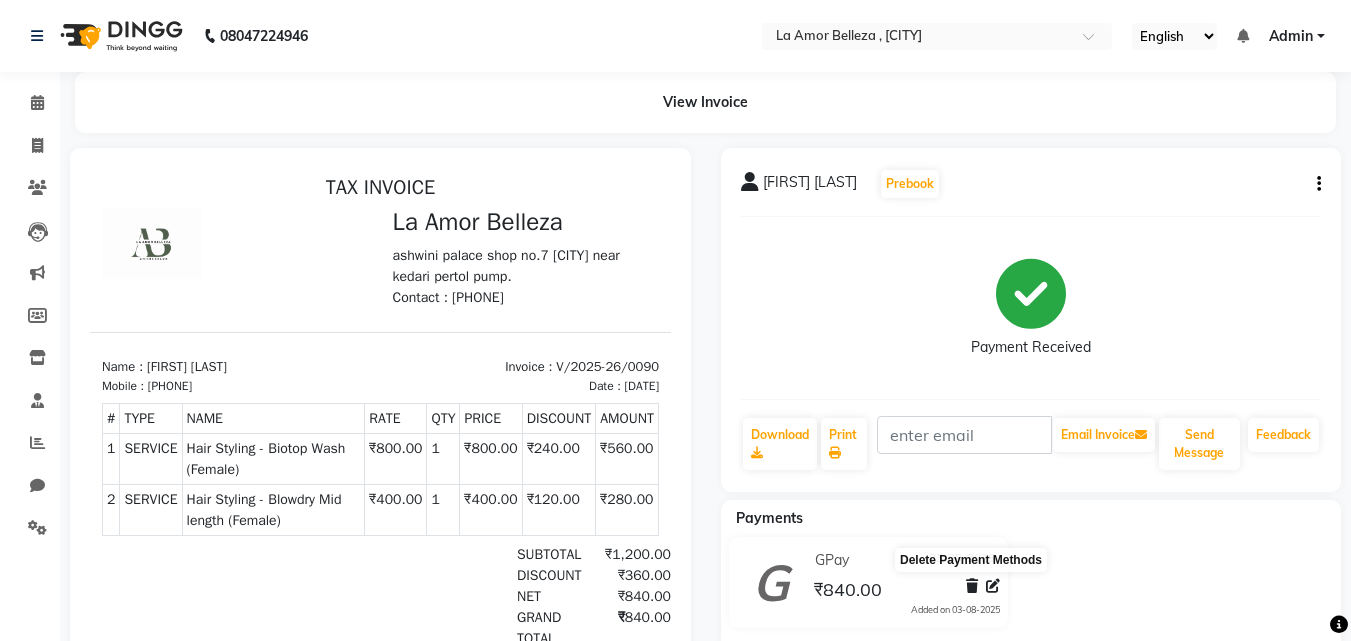 click 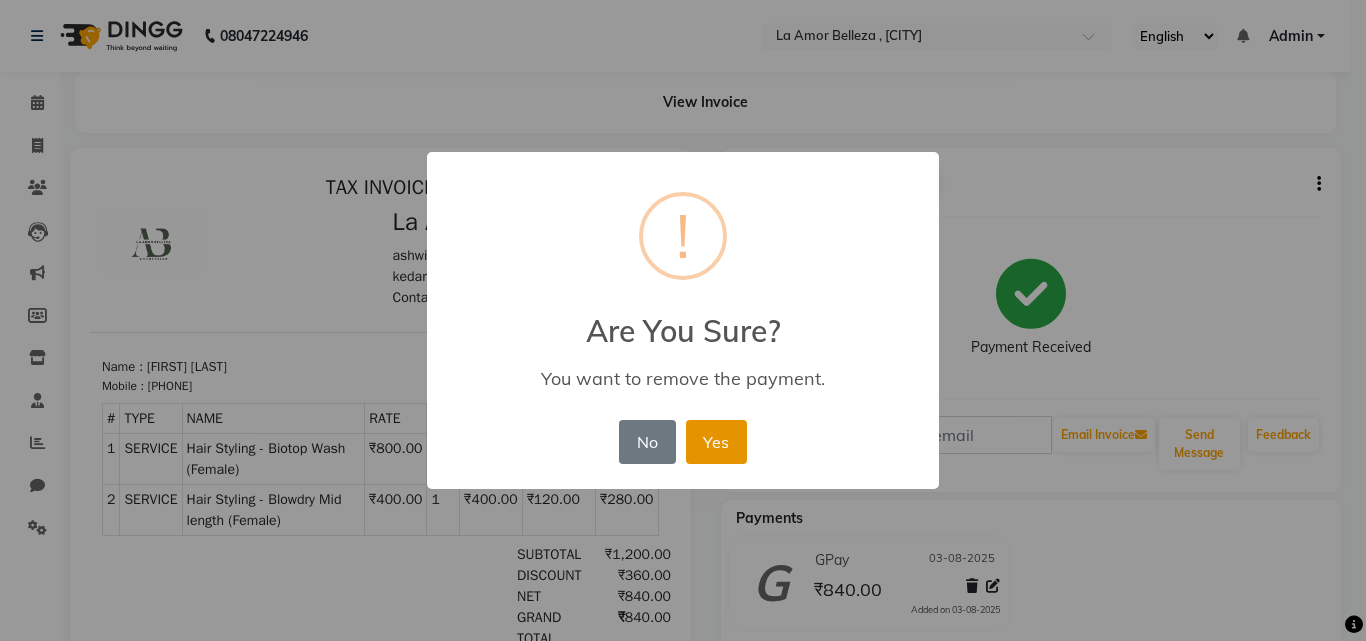 click on "Yes" at bounding box center [716, 442] 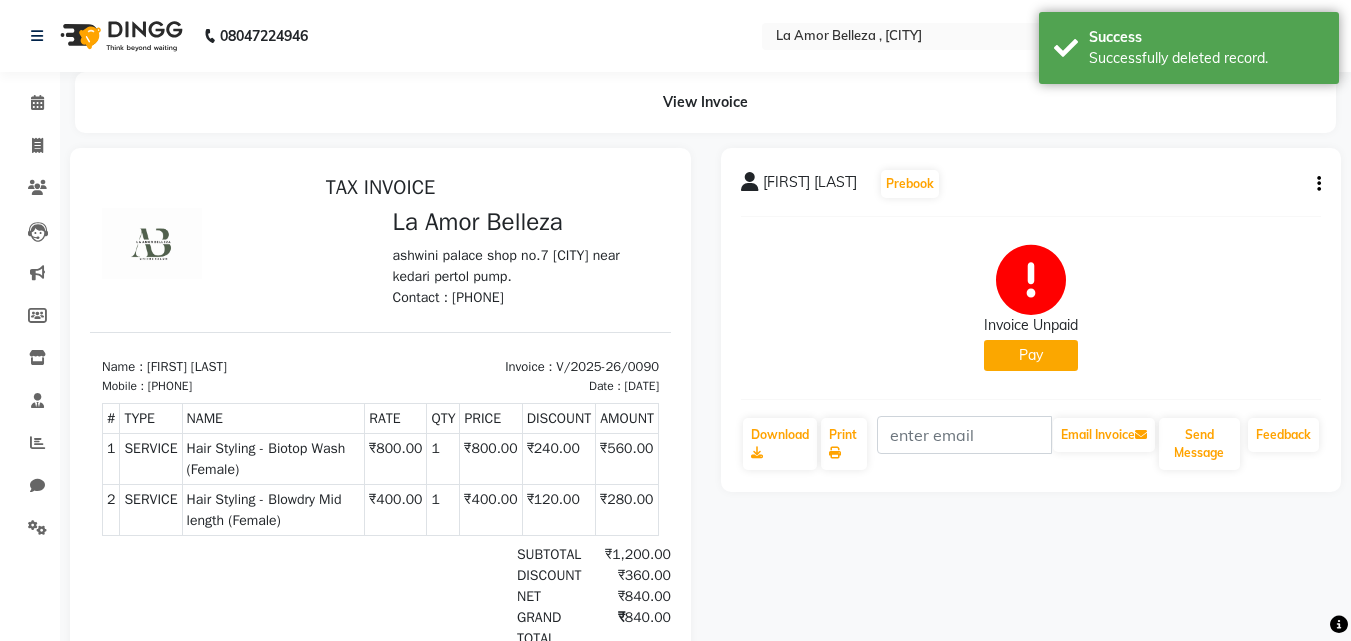 click on "[DATE]" at bounding box center [641, 386] 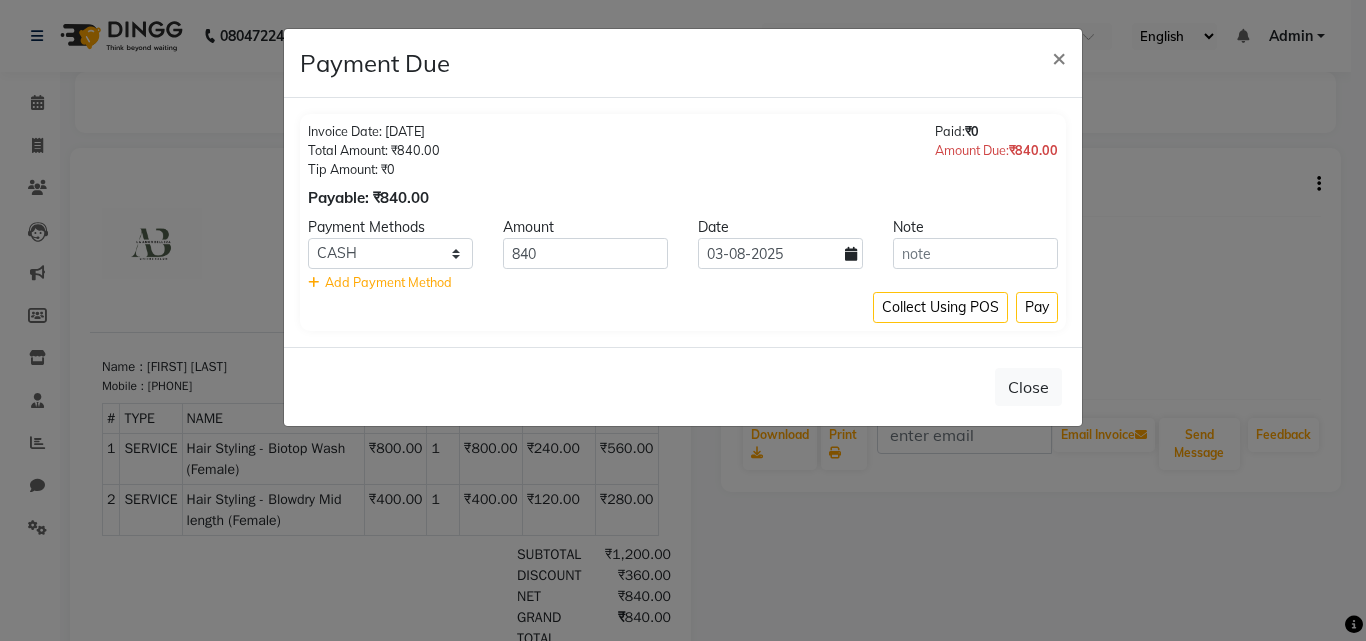 click 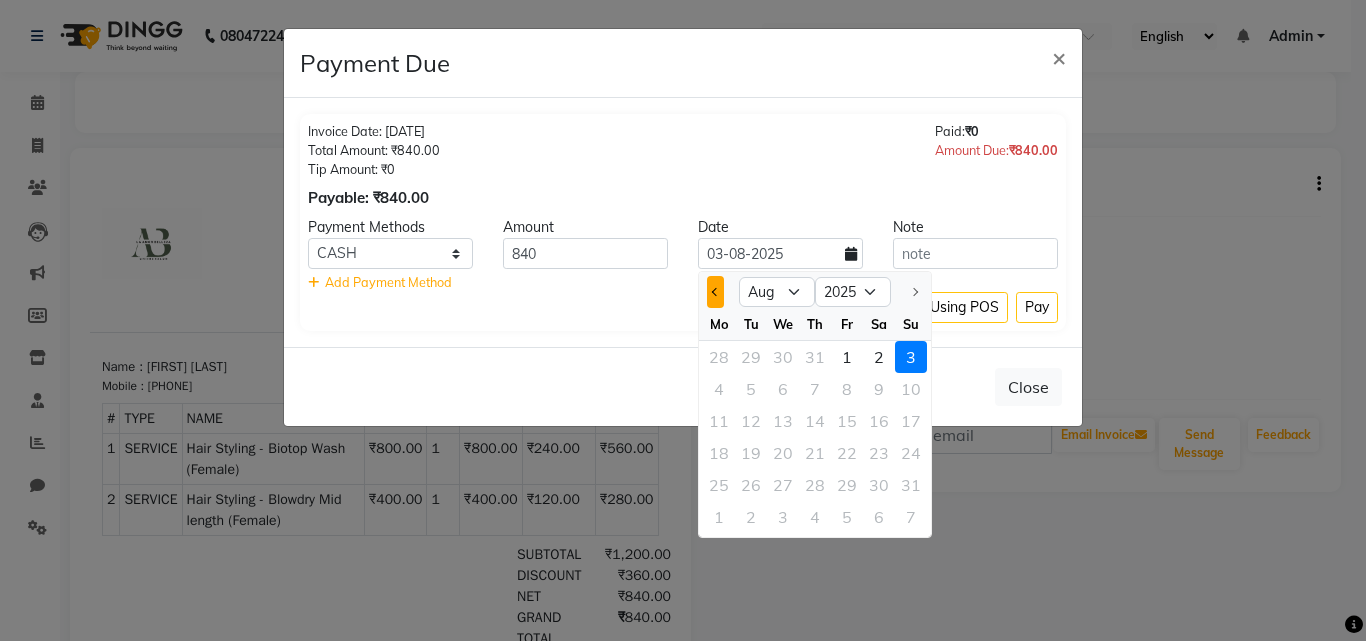click 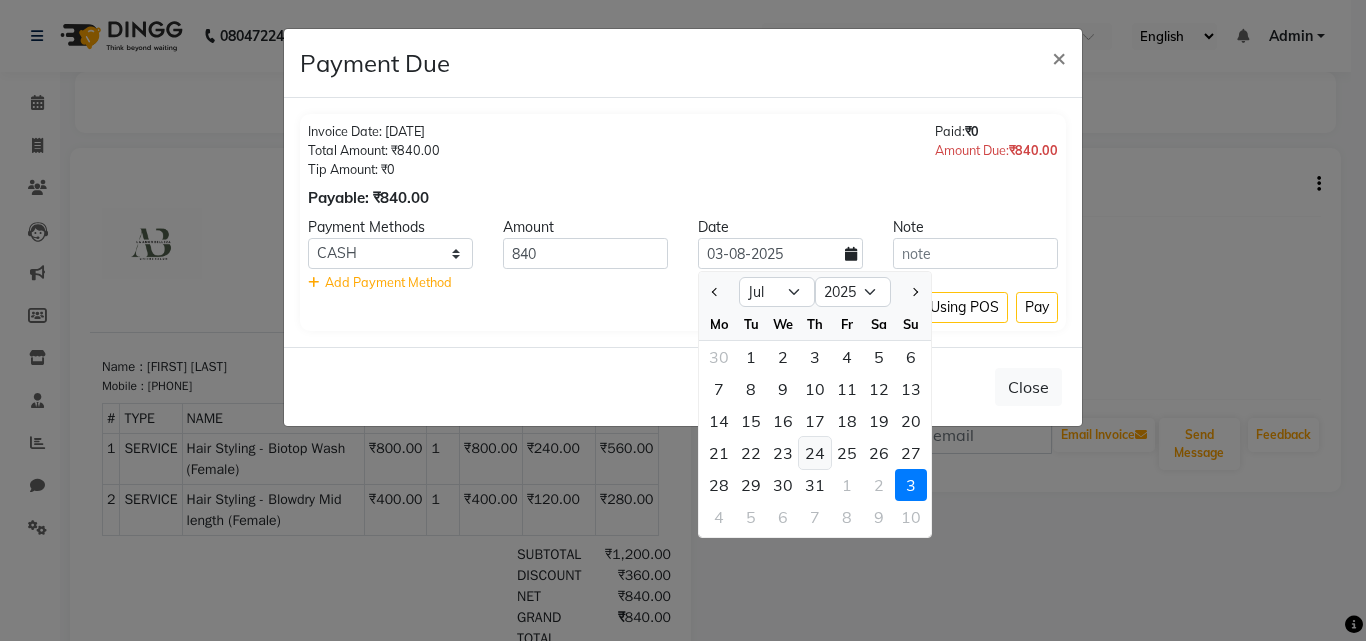 click on "24" 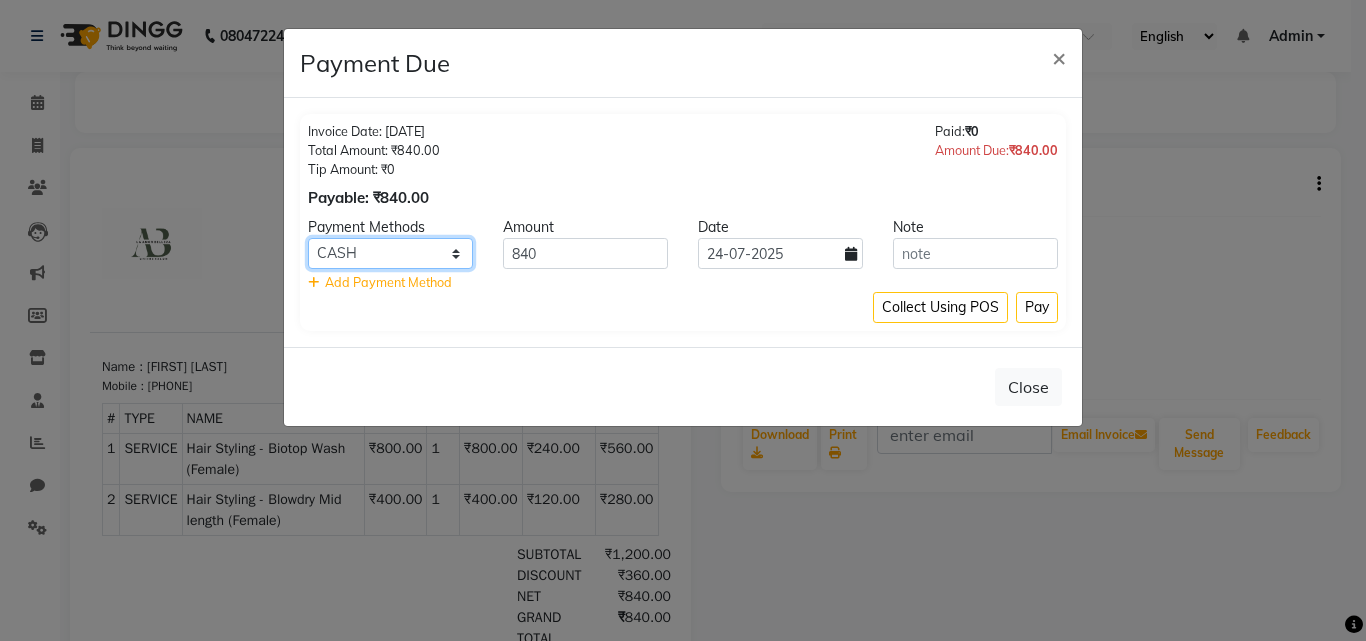 click on "CASH CARD GPay PhonePe UPI" 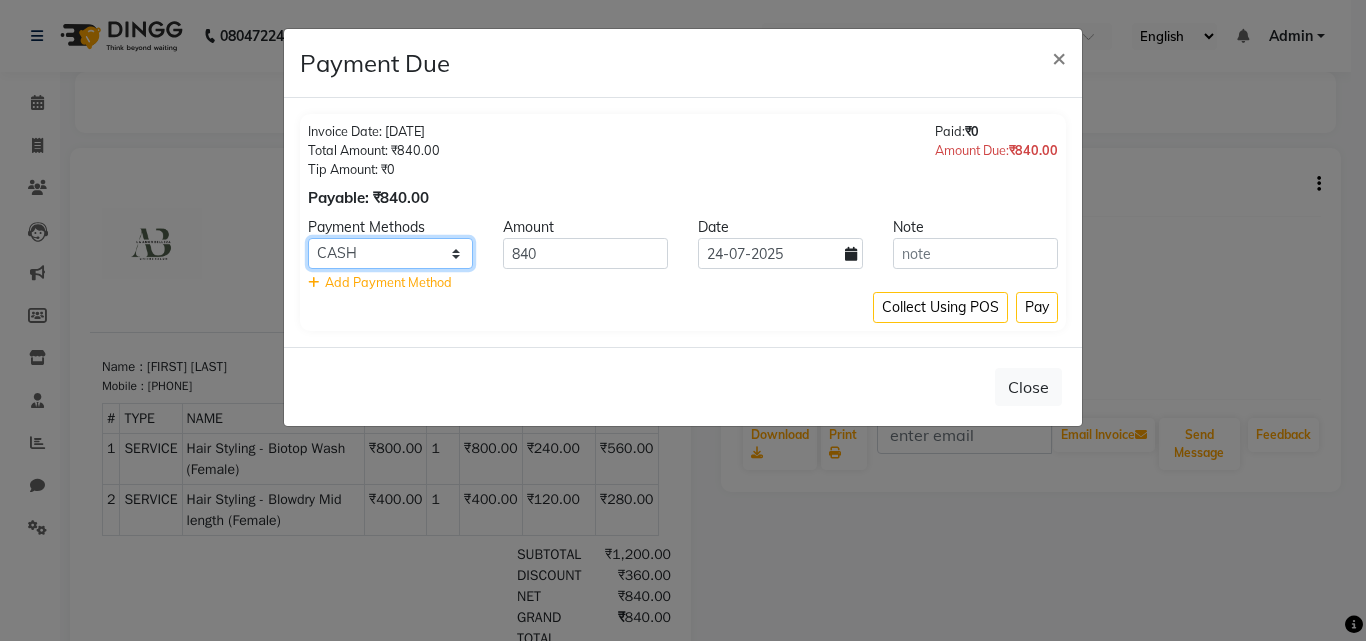 select on "5" 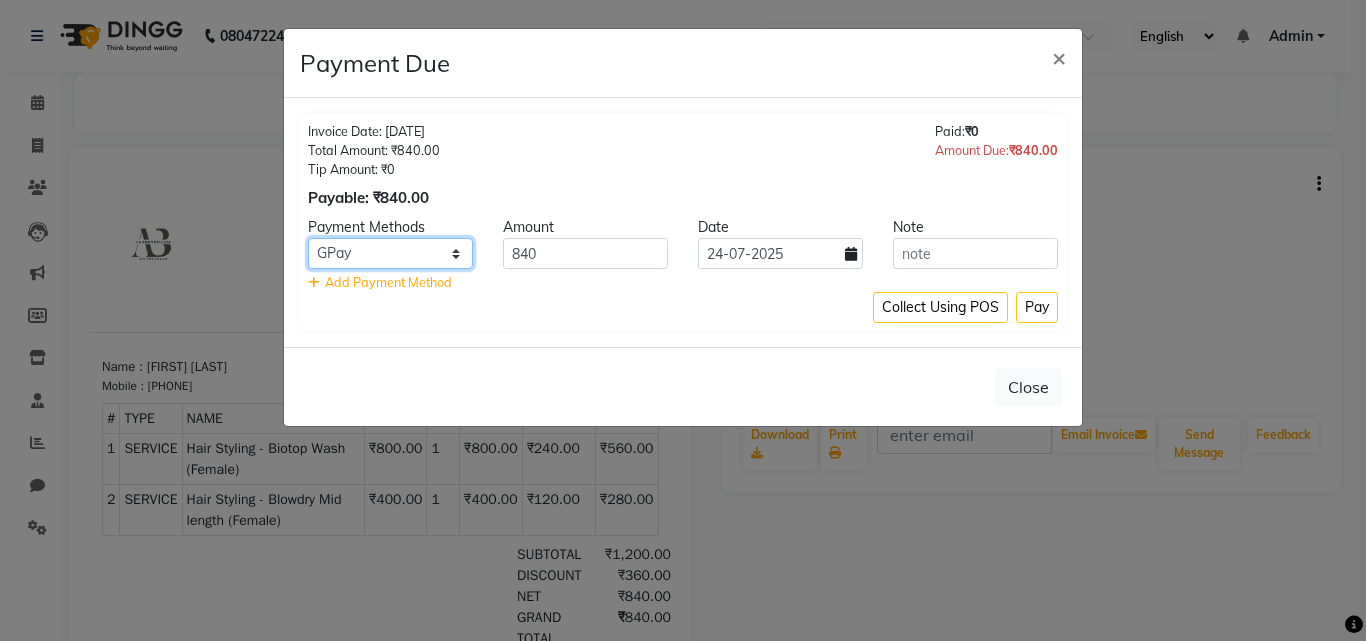 click on "CASH CARD GPay PhonePe UPI" 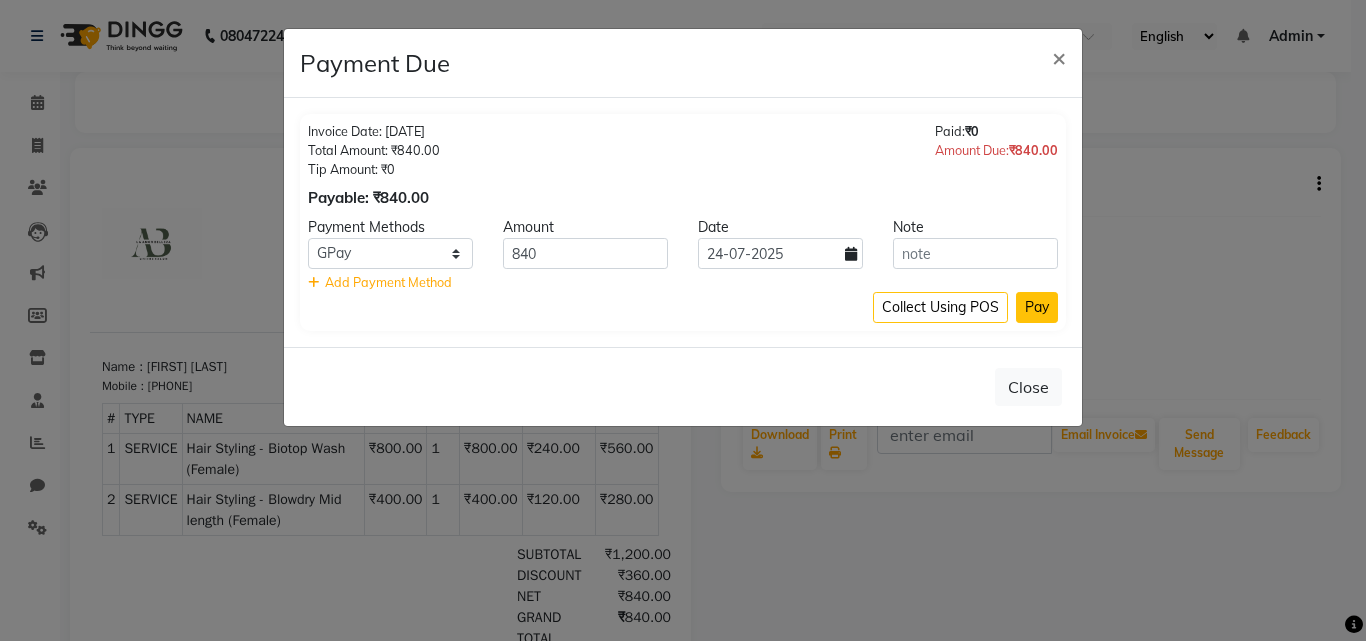 click on "Pay" 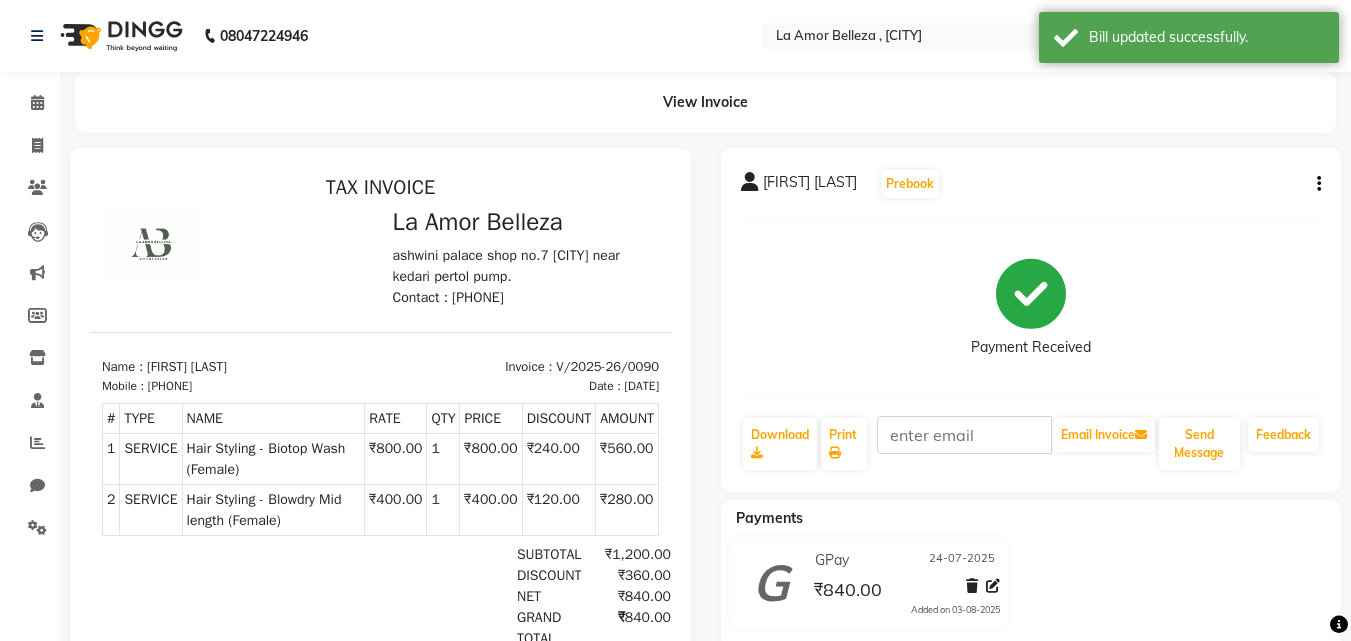 click on "Payment Received" 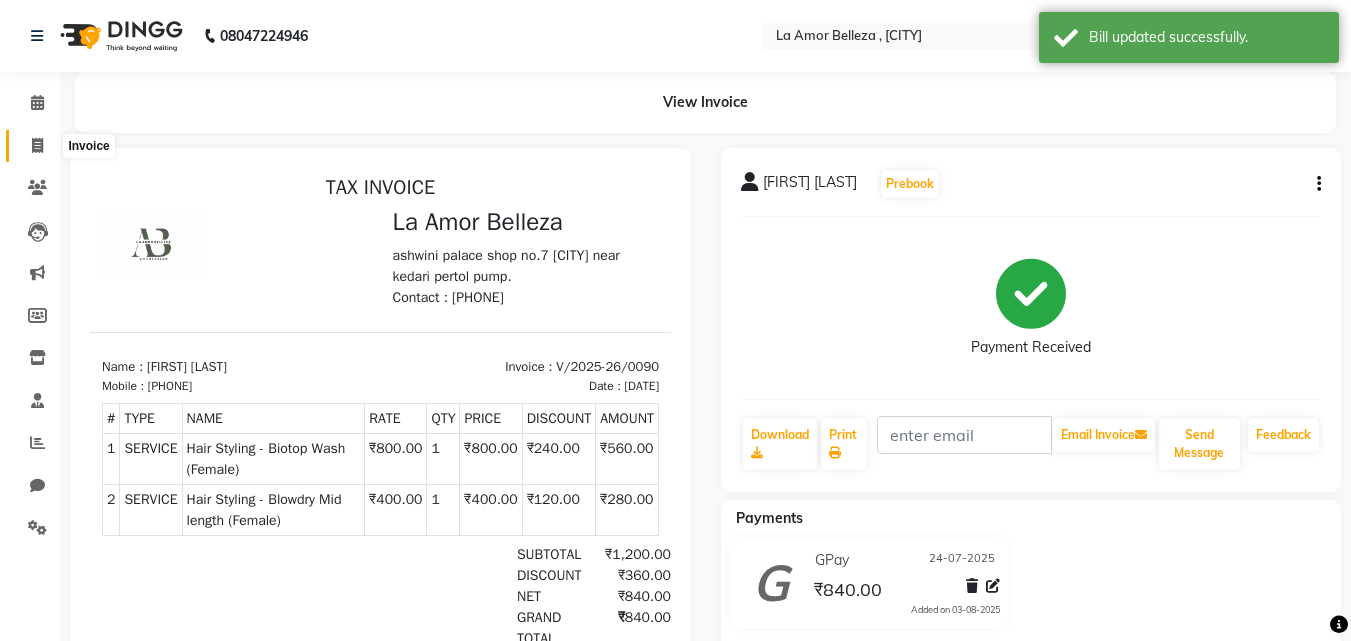 click 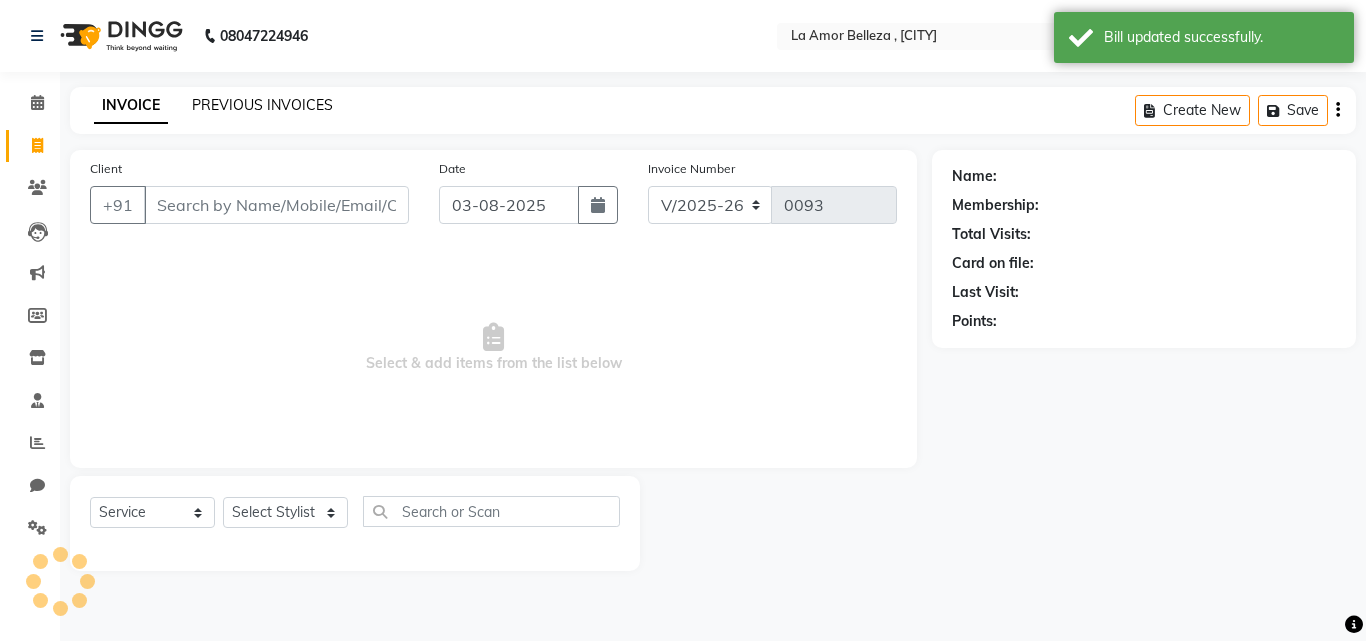 click on "PREVIOUS INVOICES" 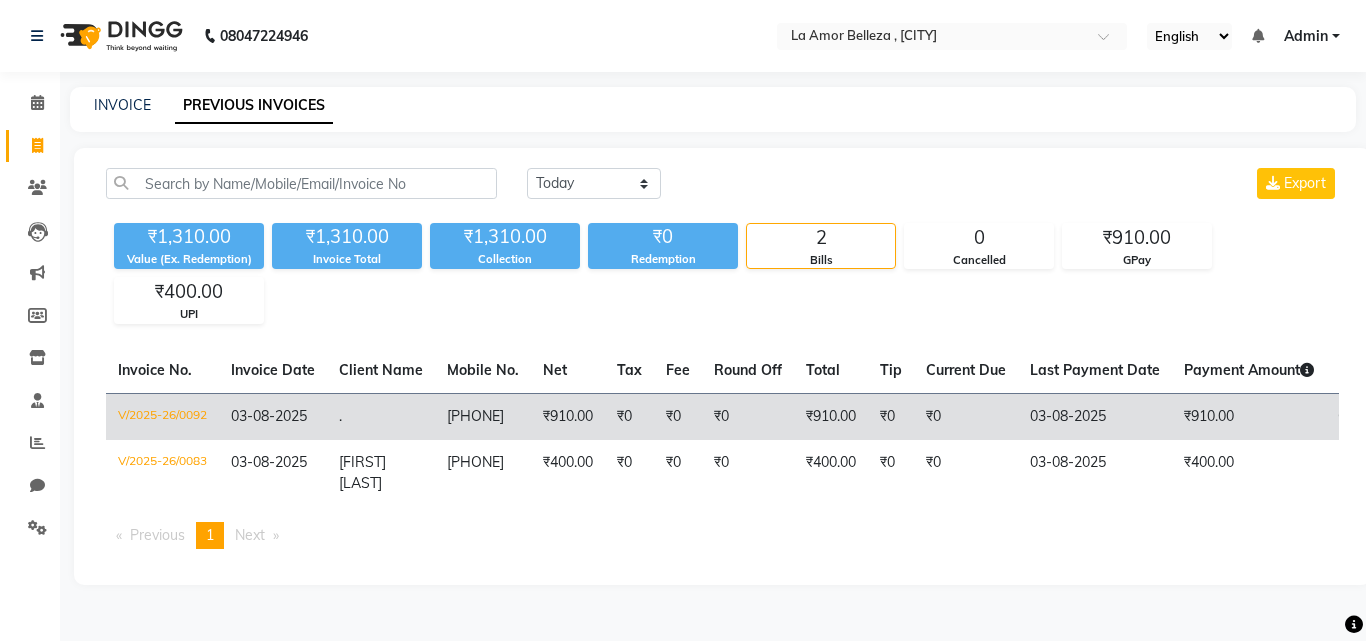 click on "₹0" 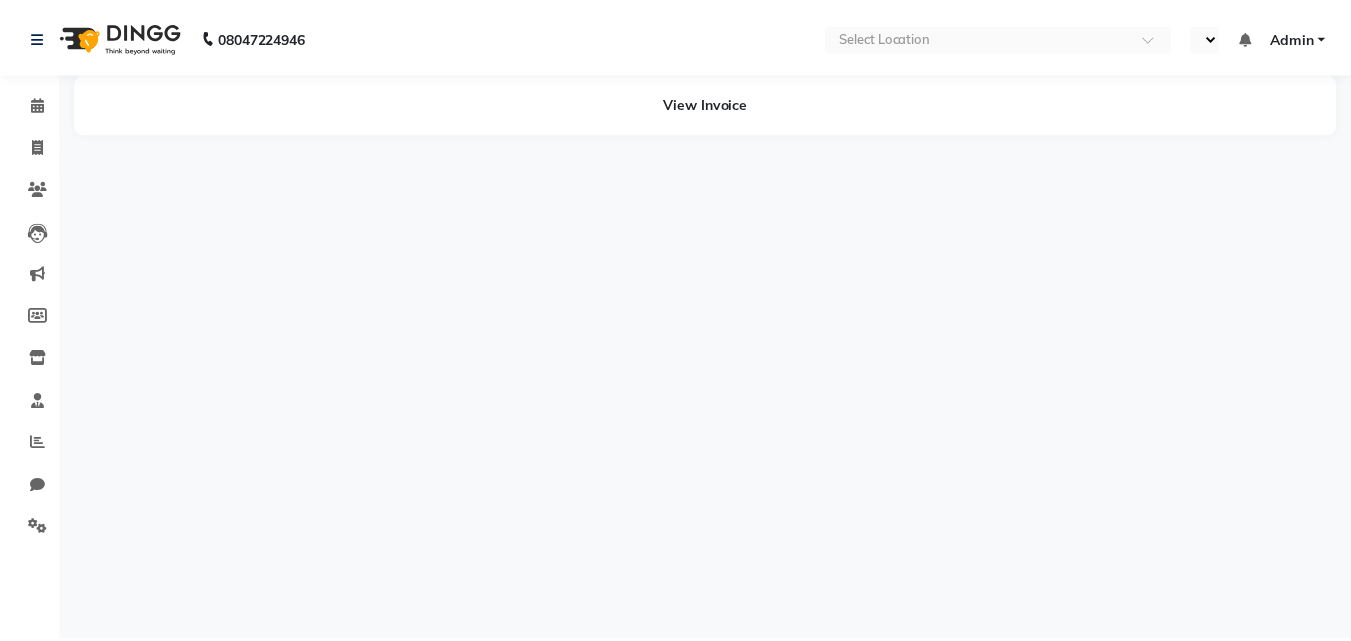 scroll, scrollTop: 0, scrollLeft: 0, axis: both 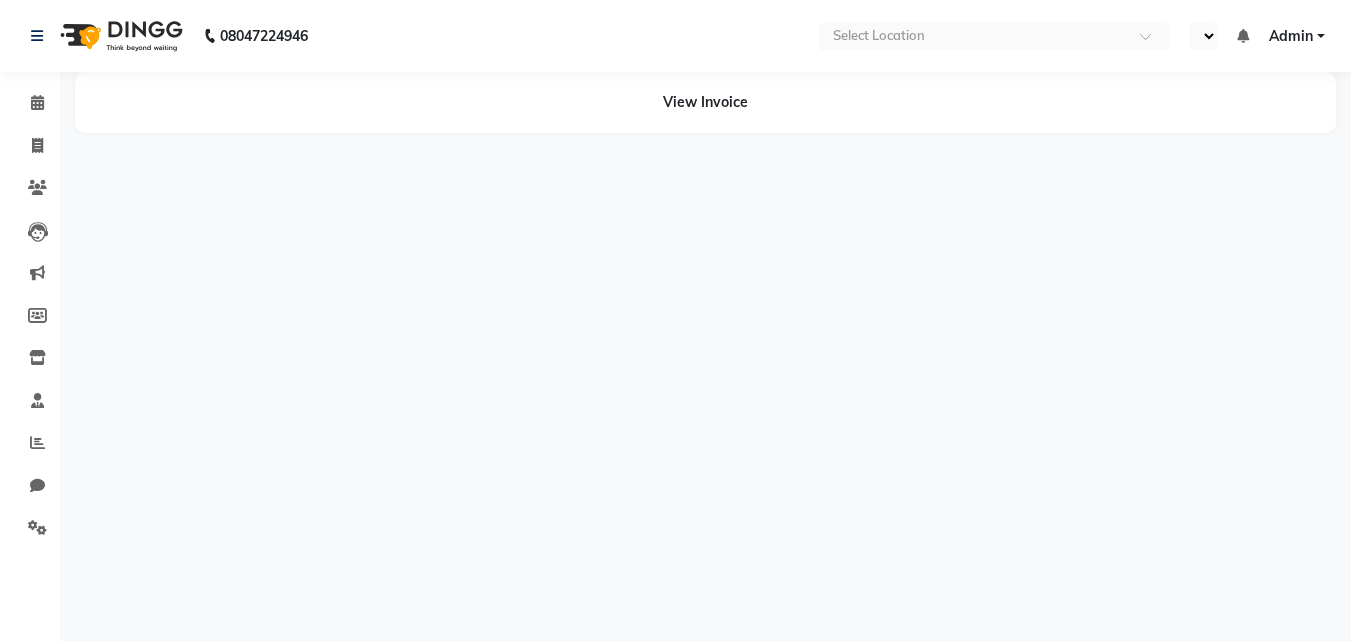 select on "en" 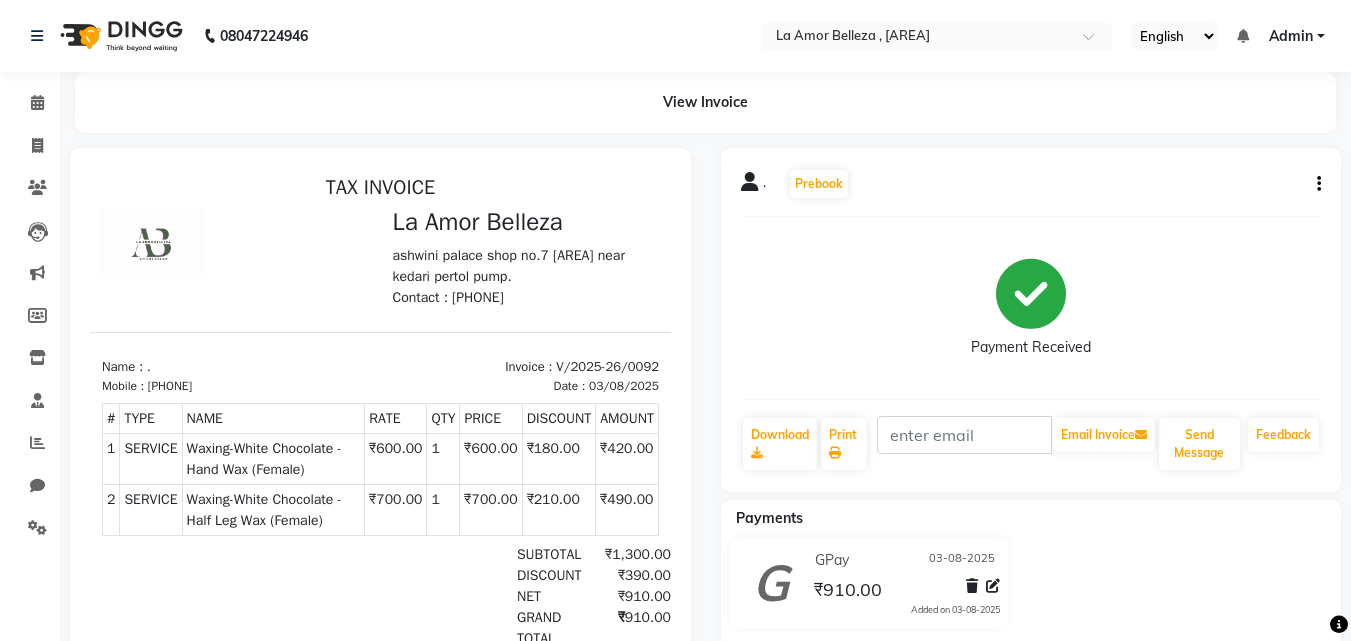 scroll, scrollTop: 0, scrollLeft: 0, axis: both 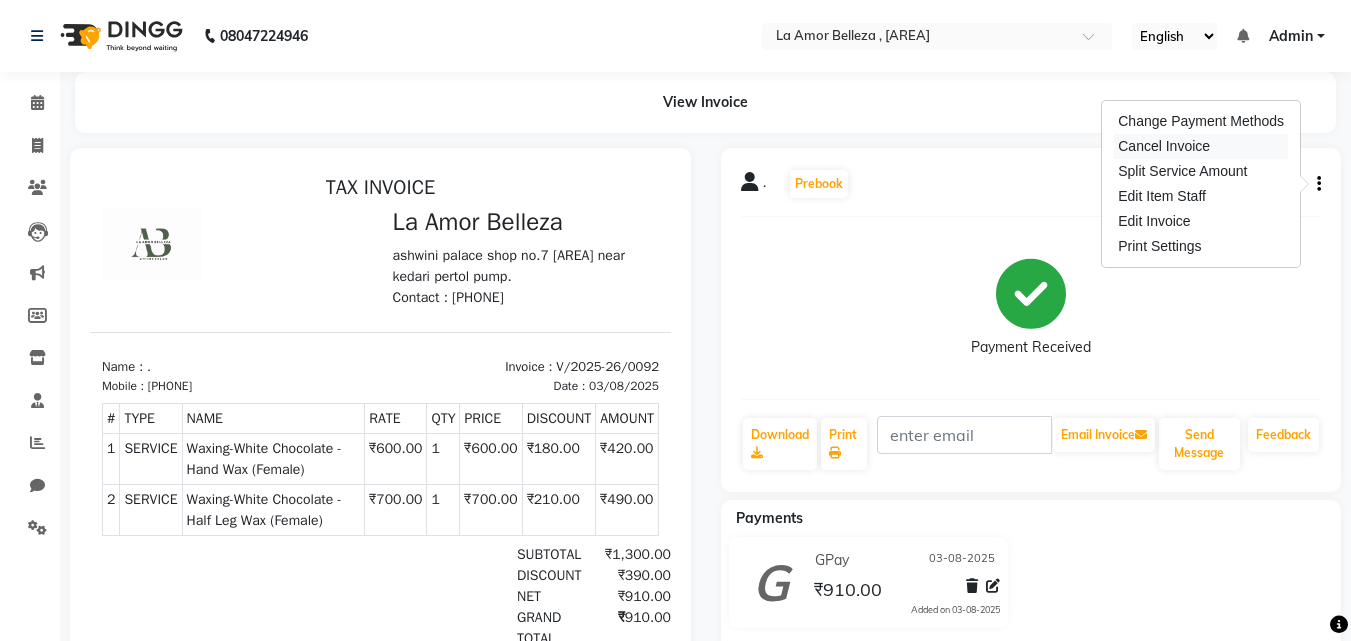 click on "Cancel Invoice" at bounding box center (1201, 146) 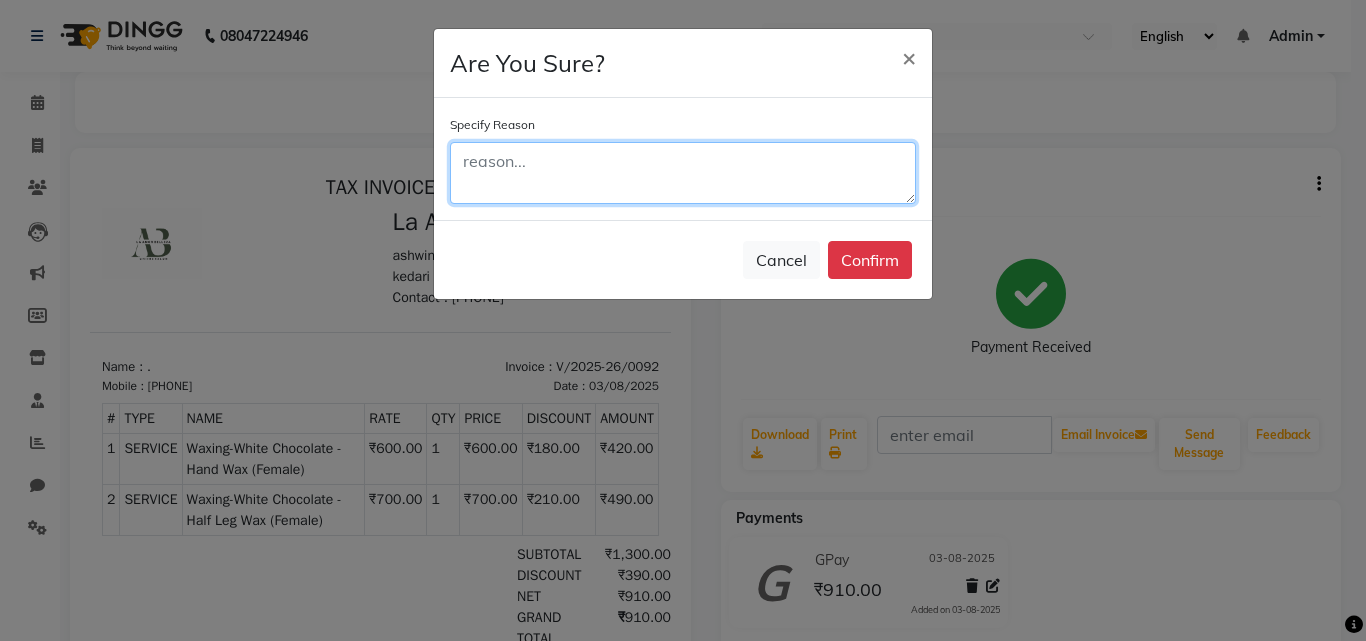 click 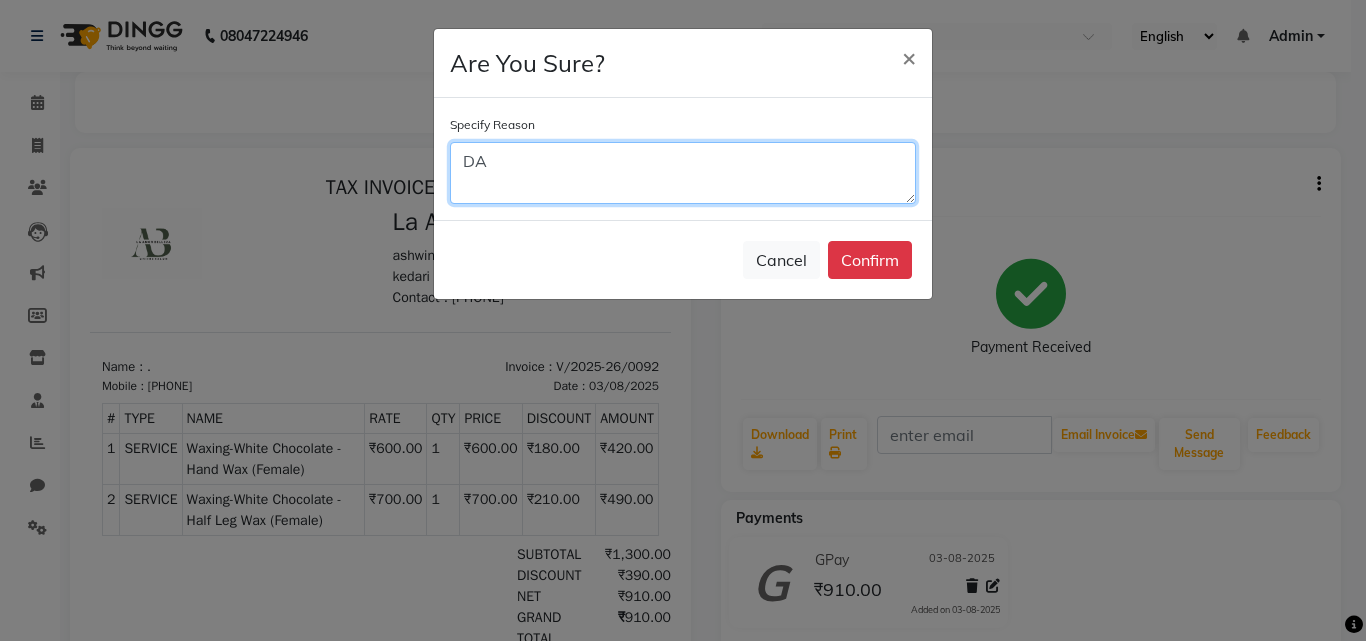 type on "D" 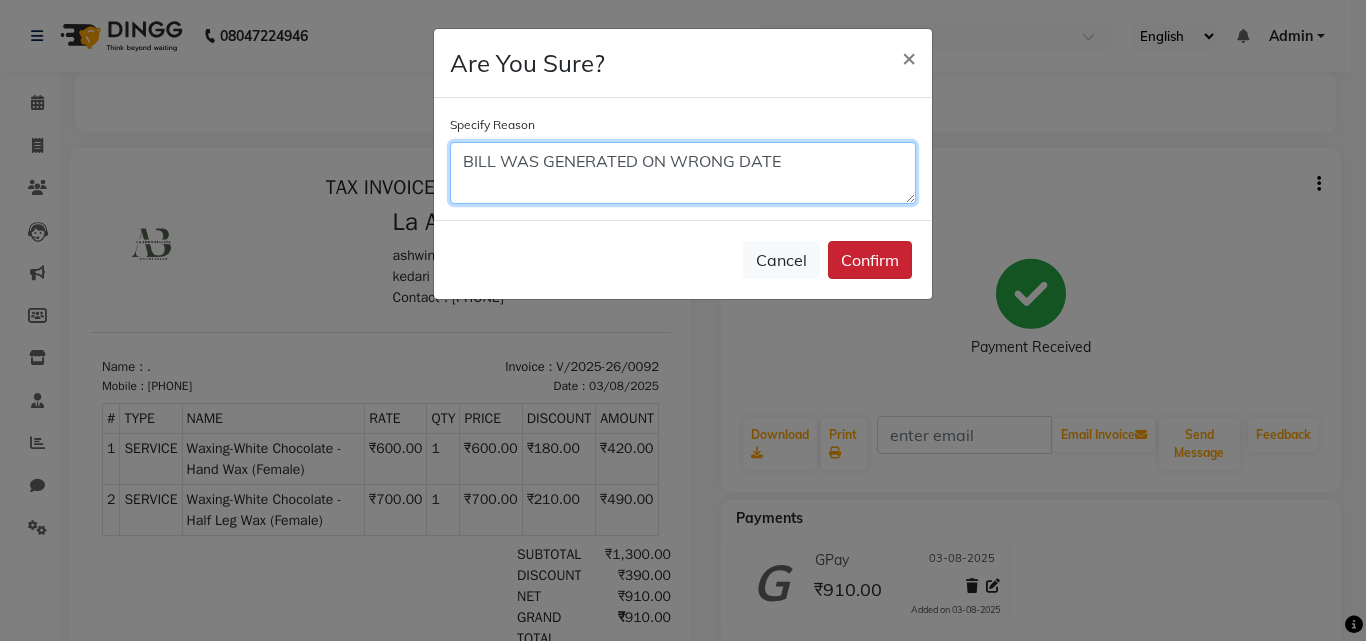 type on "BILL WAS GENERATED ON WRONG DATE" 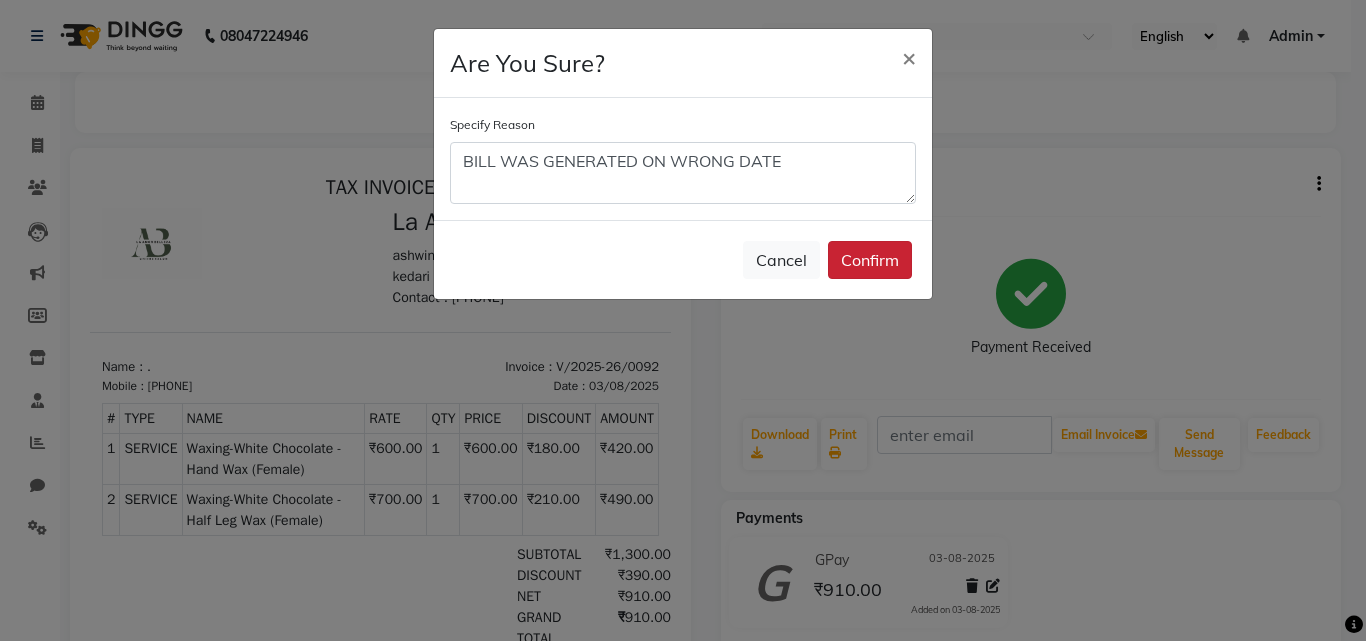click on "Confirm" 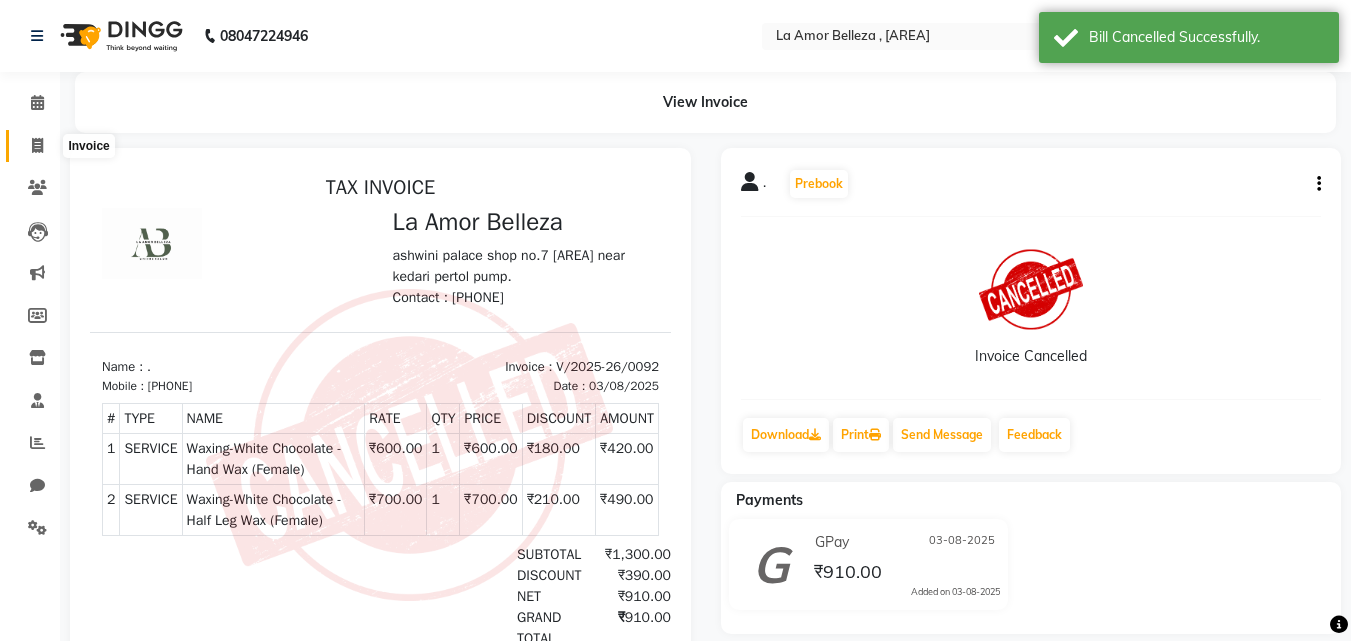 click 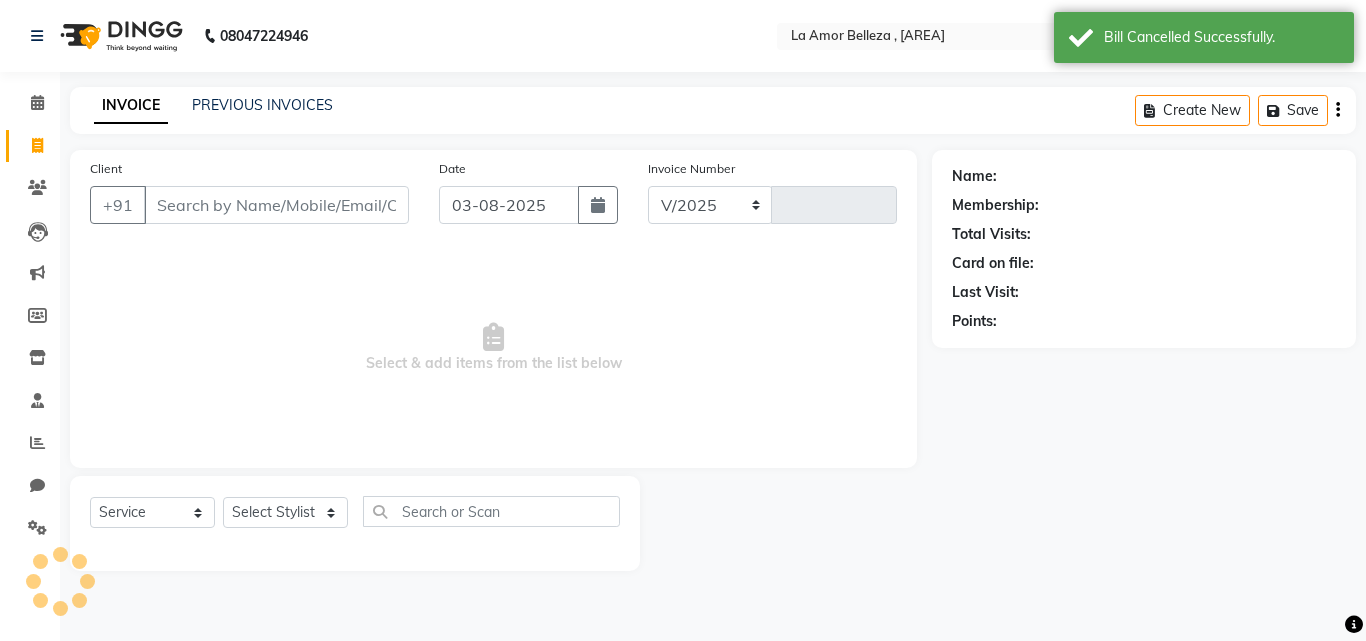 select on "8266" 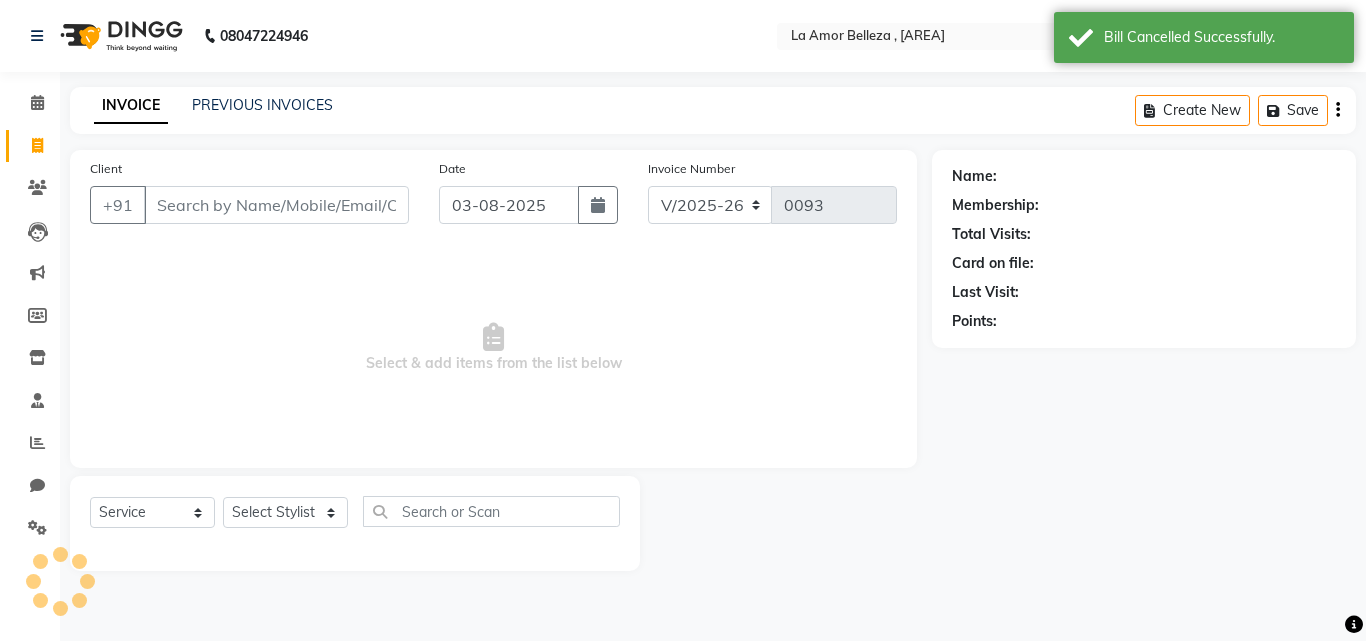 click on "Client" at bounding box center [276, 205] 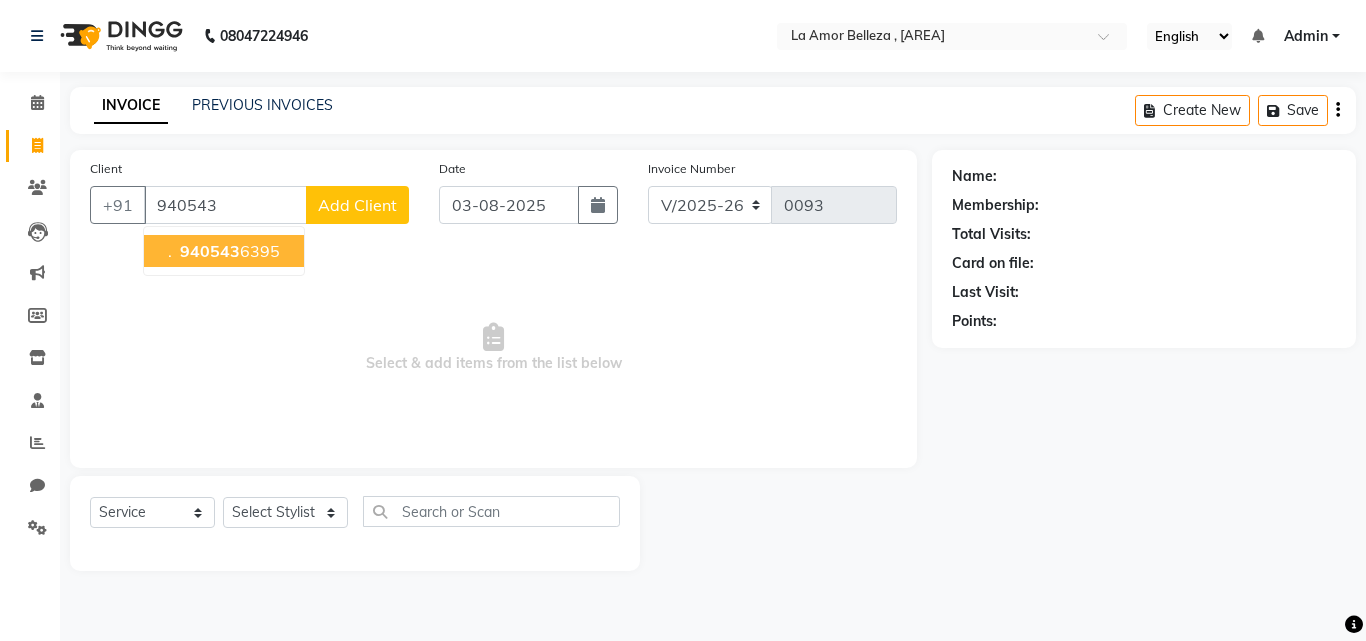 click on "940543" at bounding box center (210, 251) 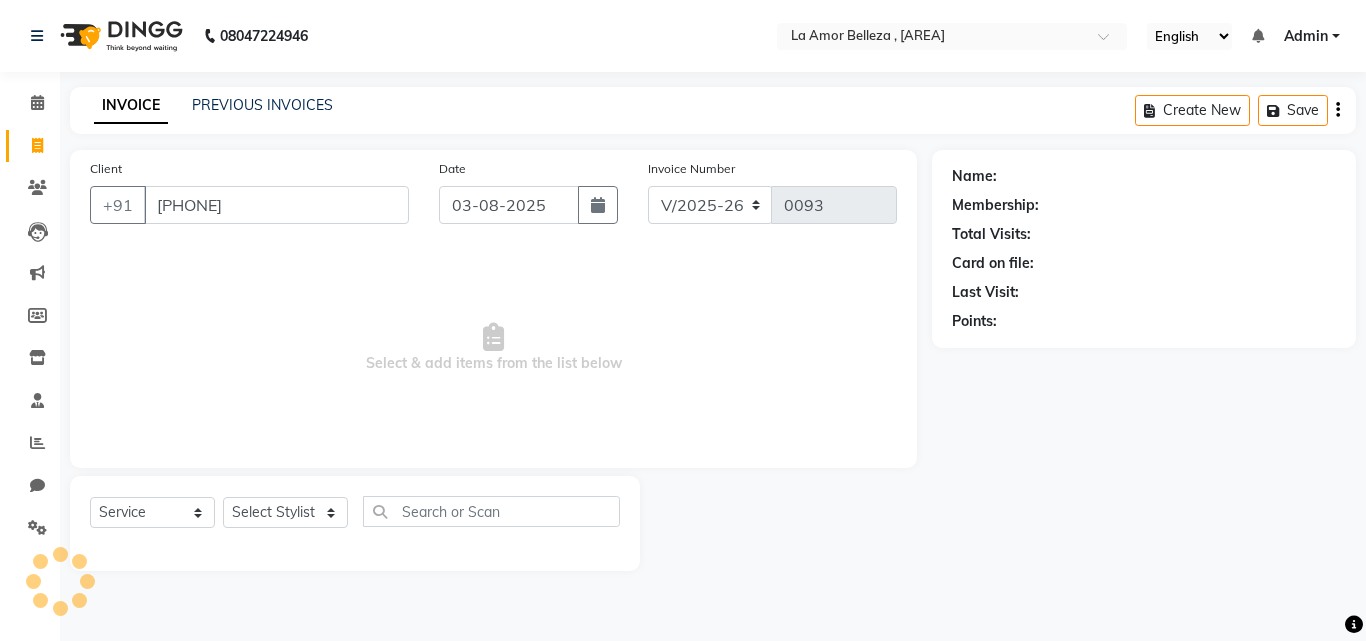 type on "[PHONE]" 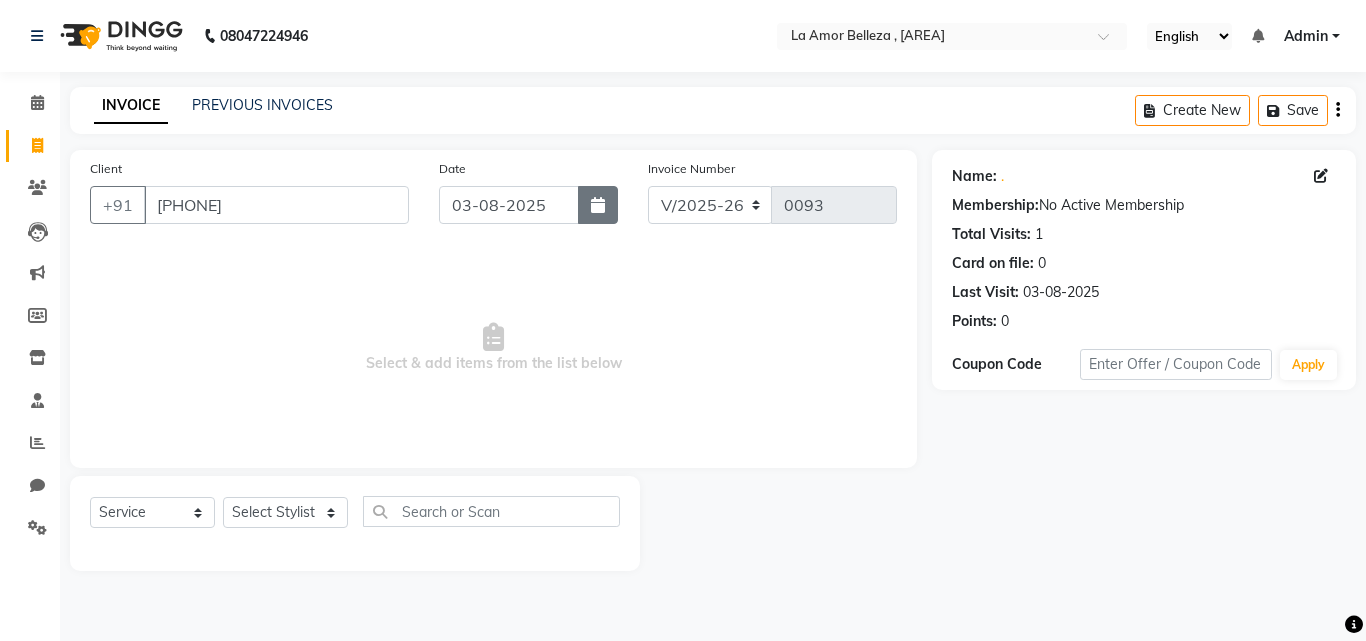 click 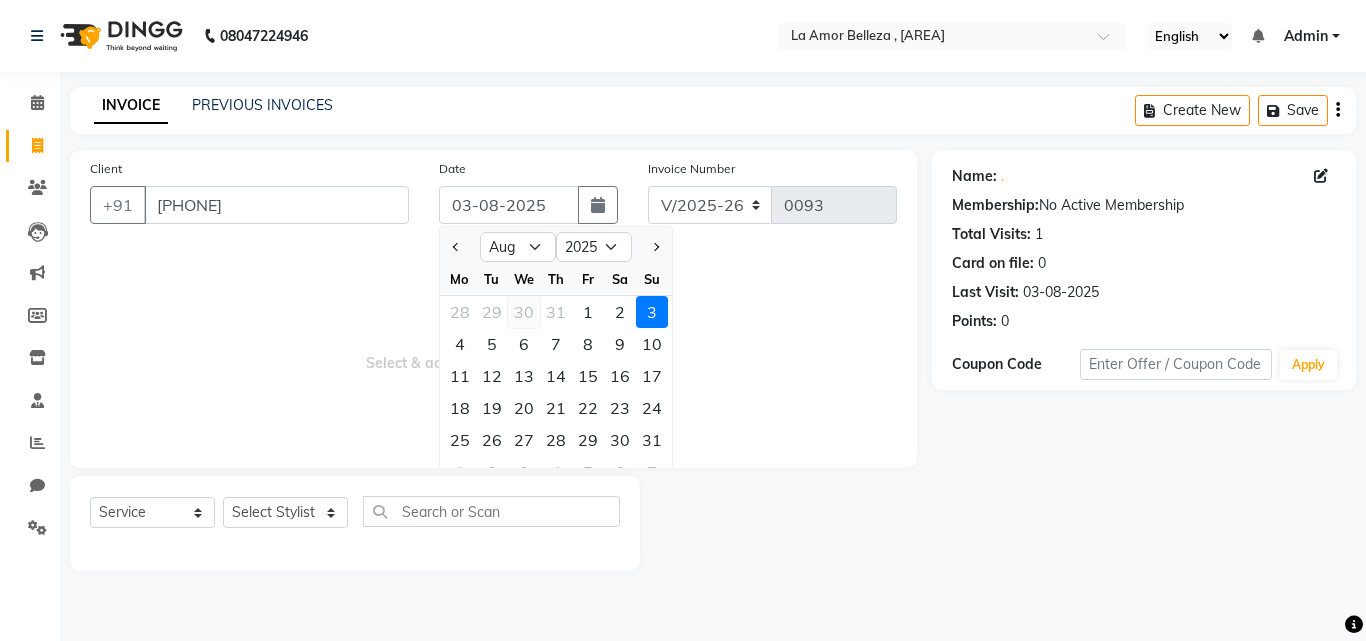click on "30" 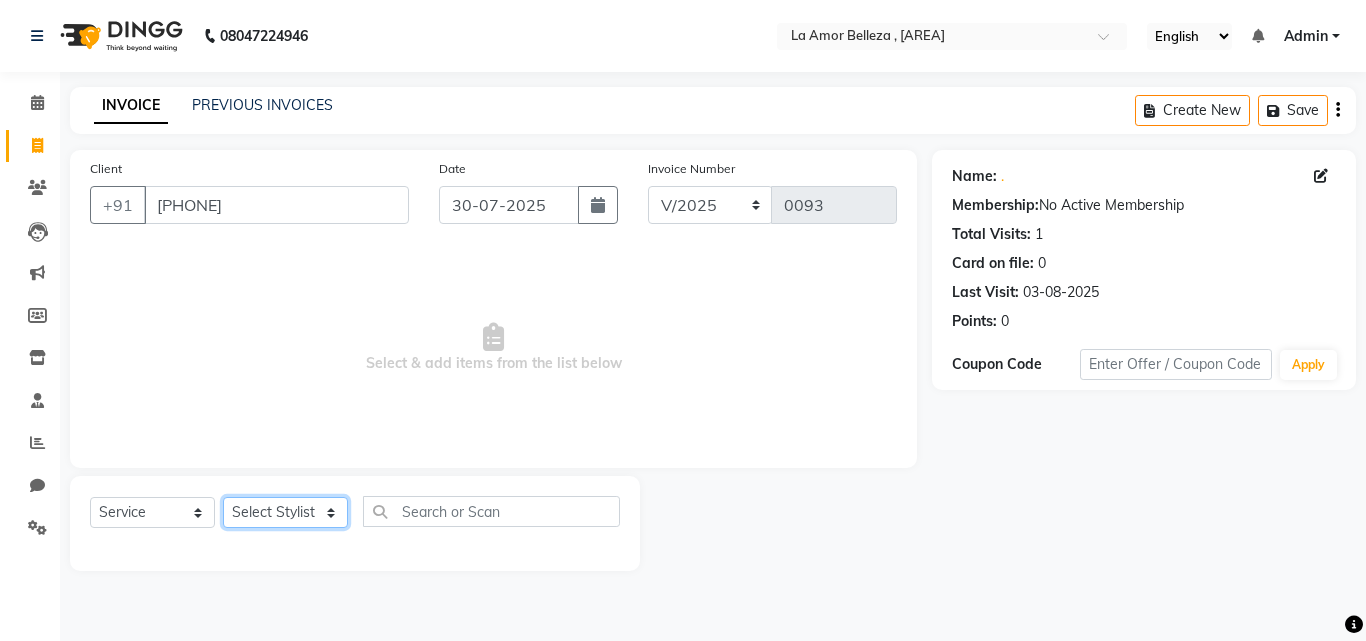 click on "Select Stylist Gurpreet Kaur Ikara Ahmad Mayuri Vilas Tarange Sahil Jakir Tamboli Shraddha" 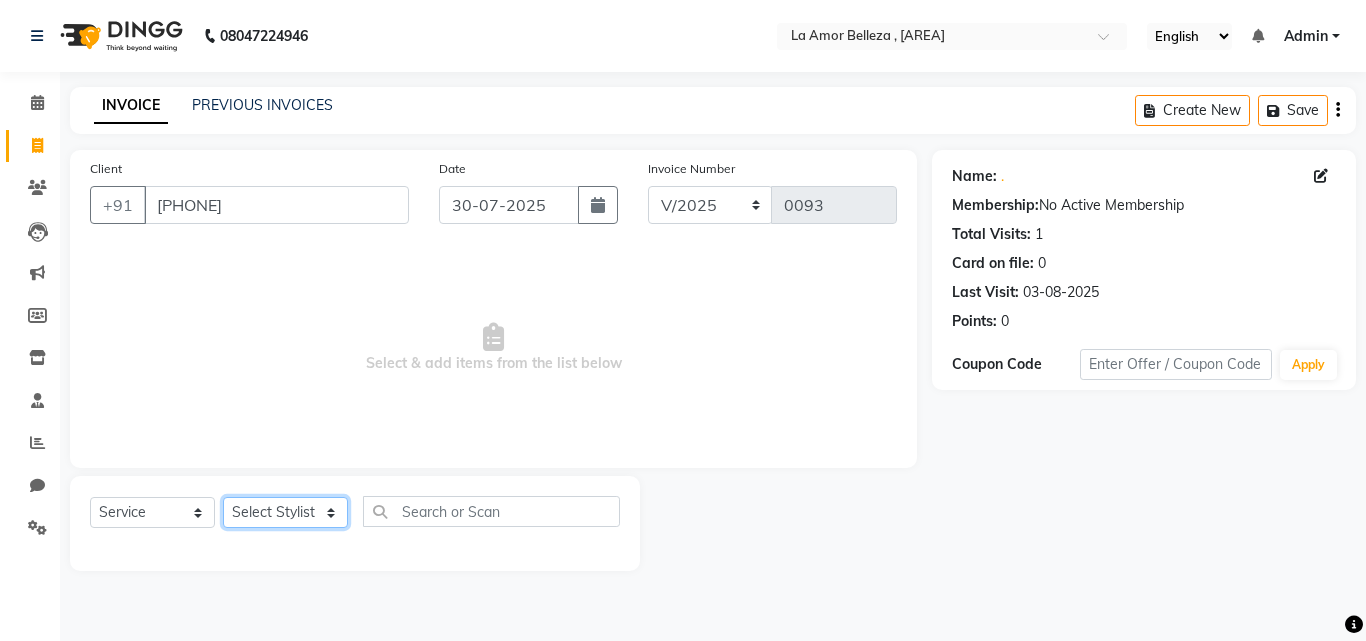 select on "79804" 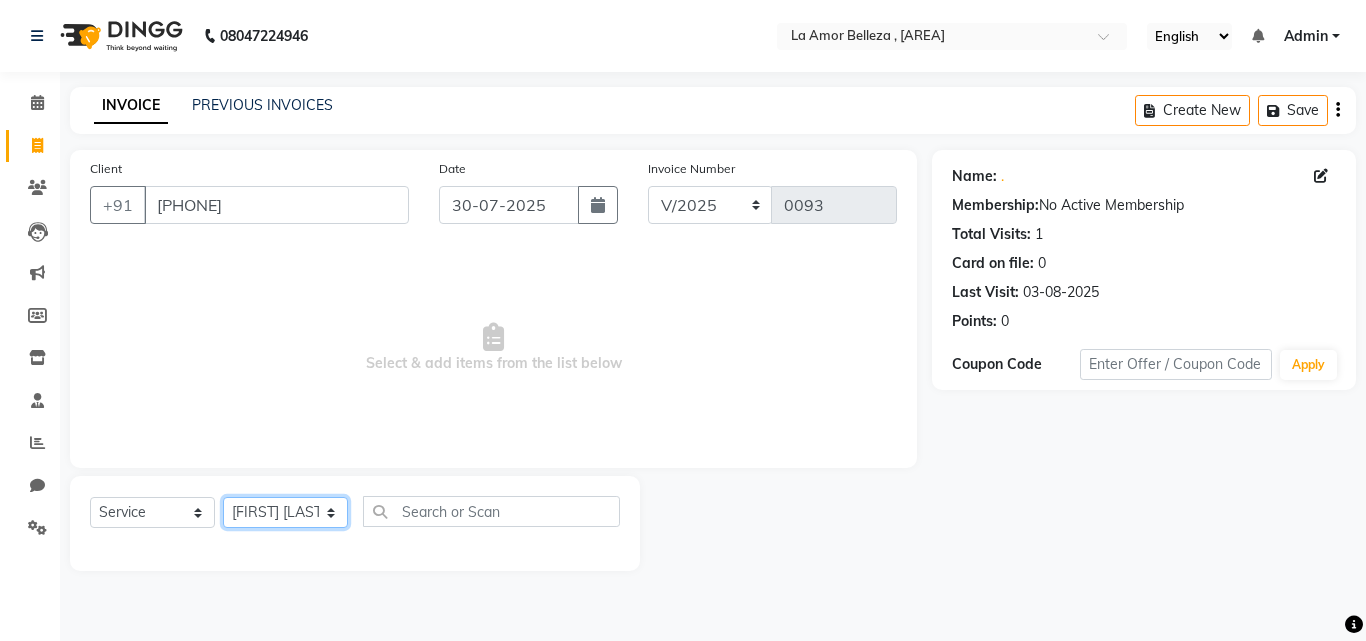 click on "Select Stylist Gurpreet Kaur Ikara Ahmad Mayuri Vilas Tarange Sahil Jakir Tamboli Shraddha" 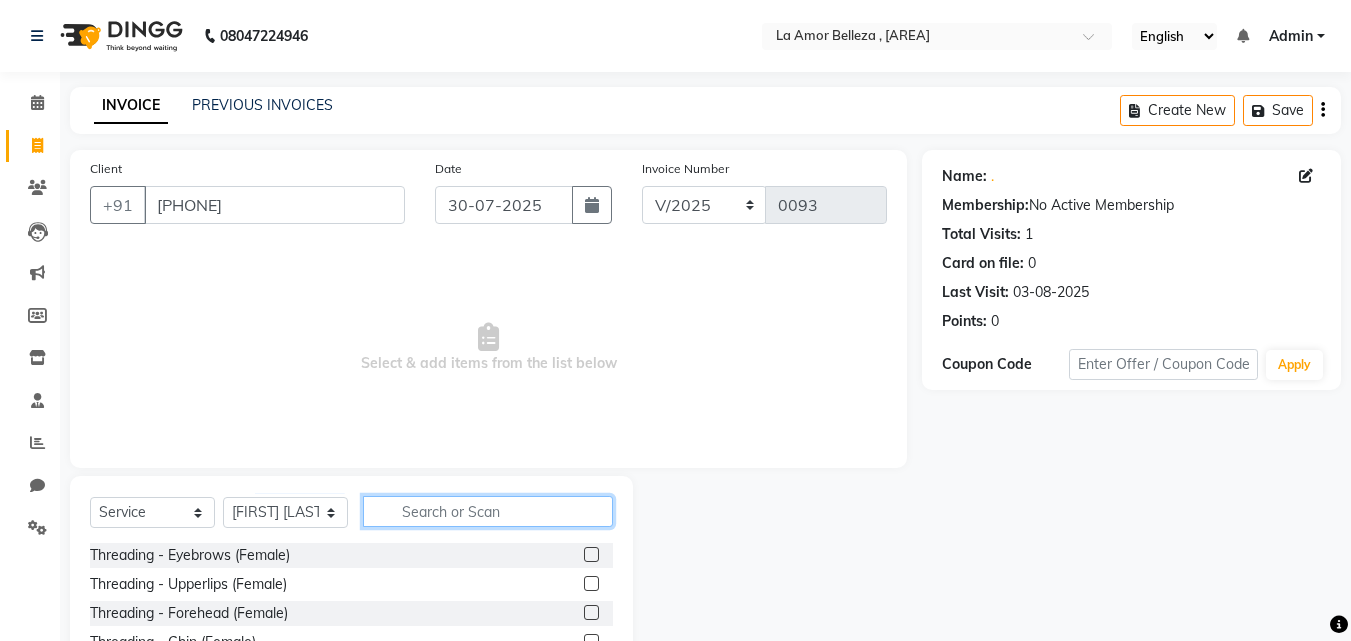 click 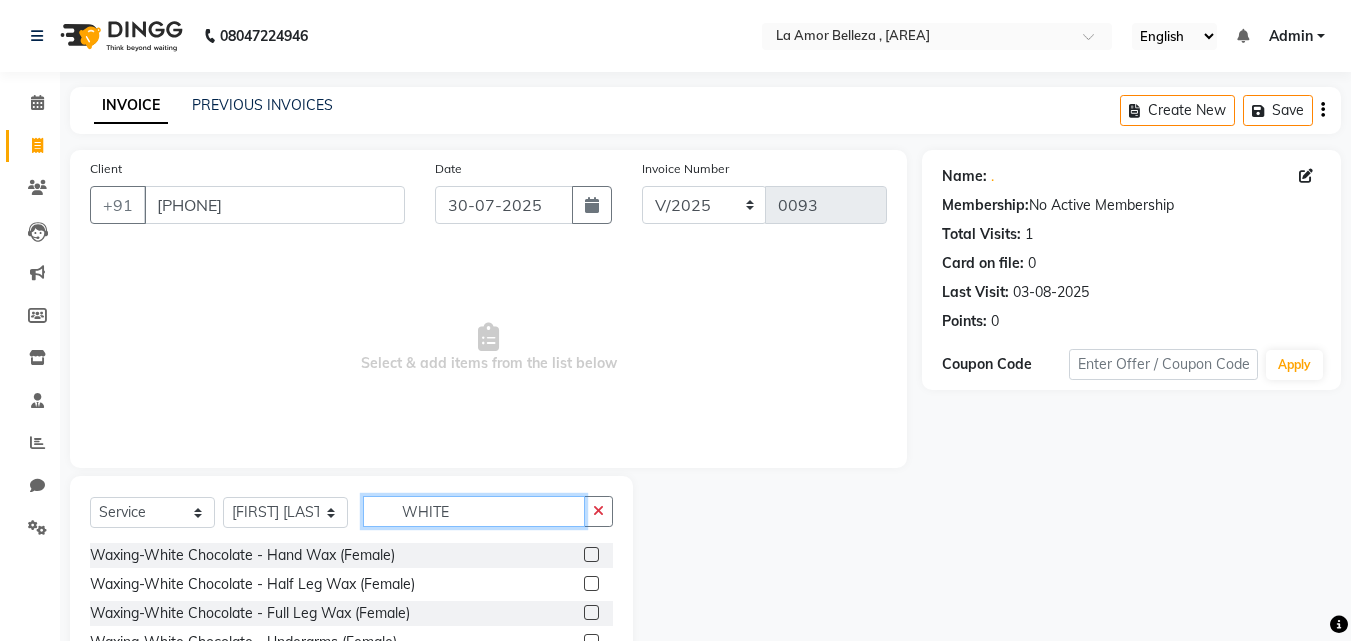 type on "WHITE" 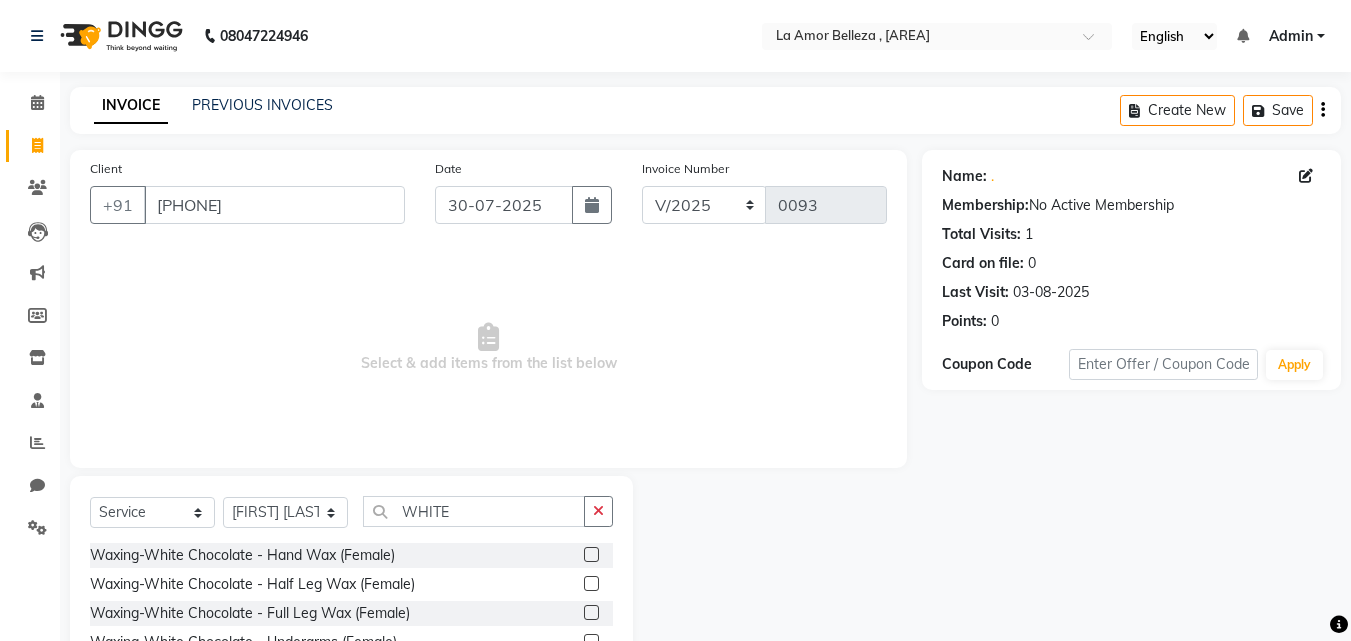 click 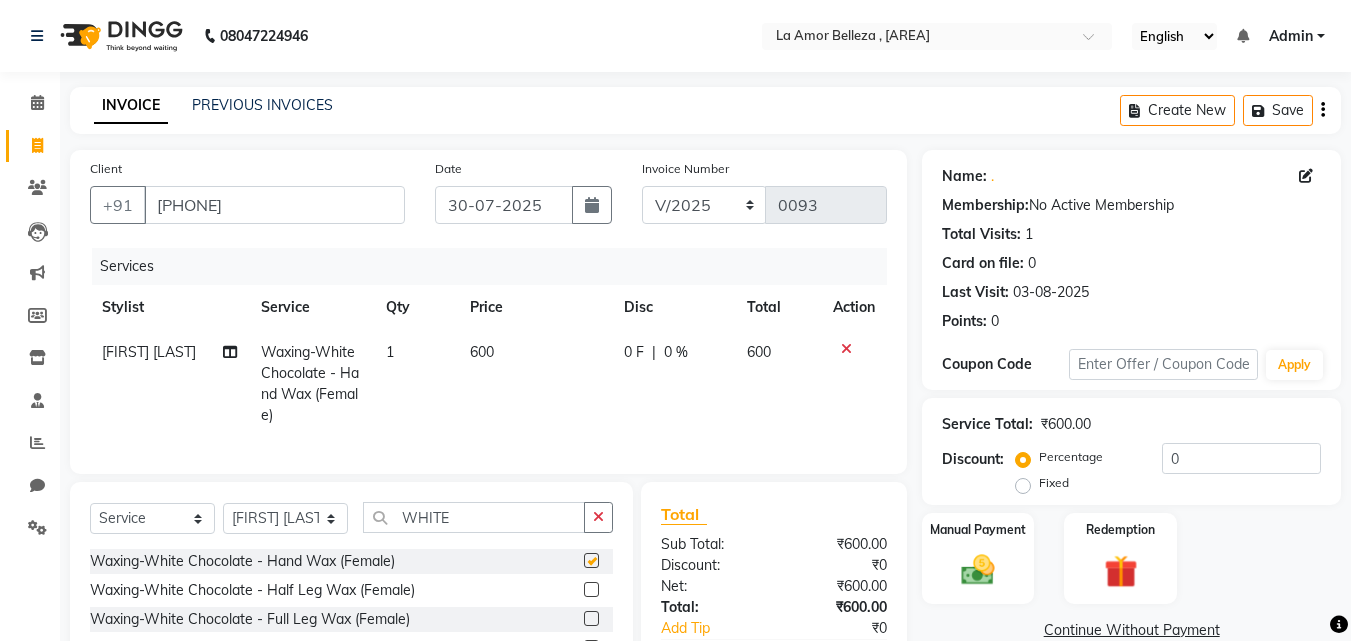 checkbox on "false" 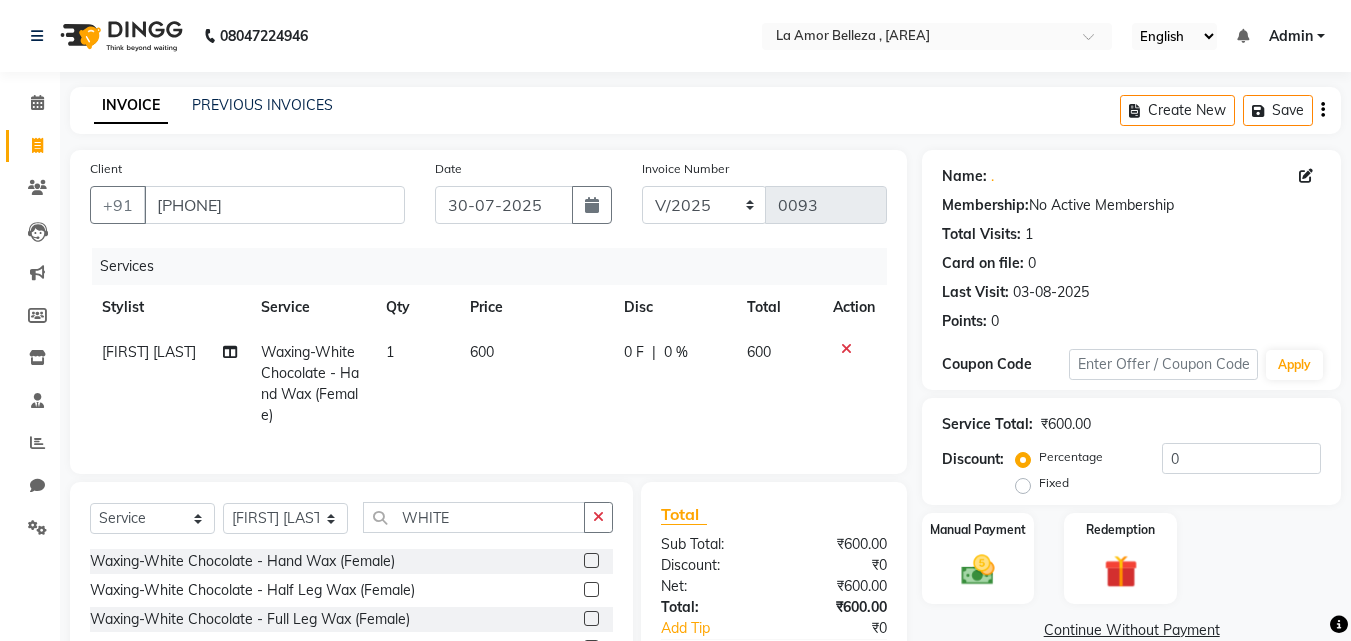 click 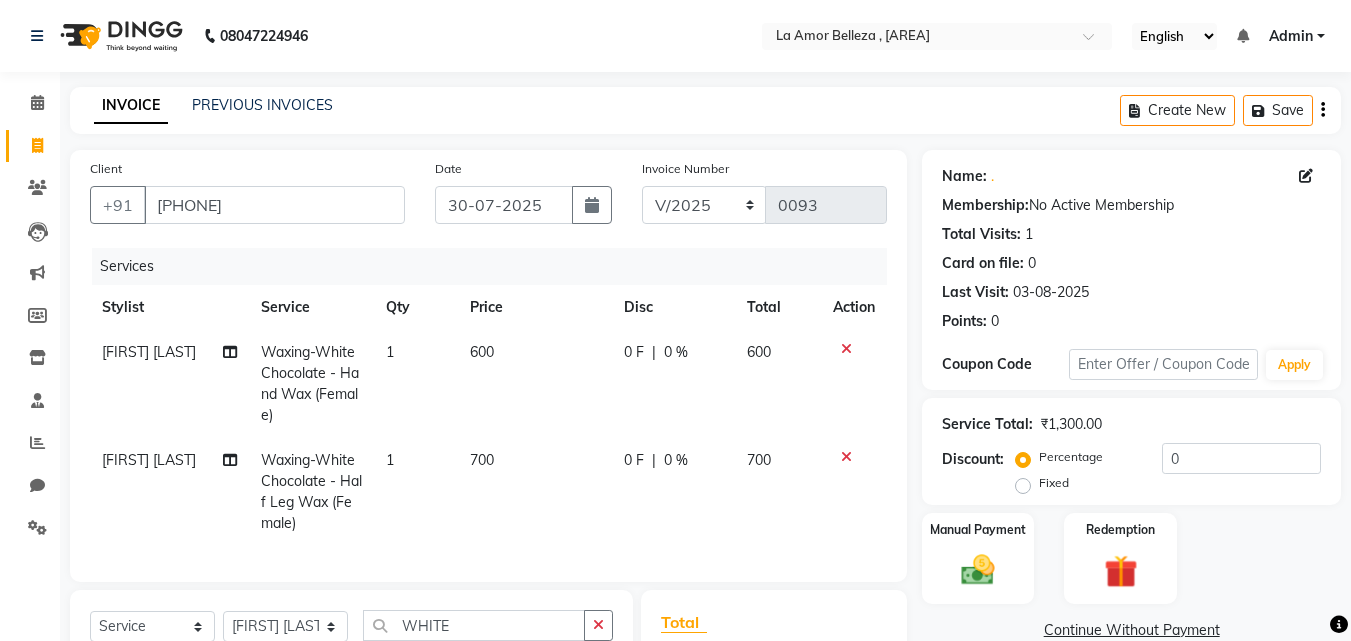 checkbox on "false" 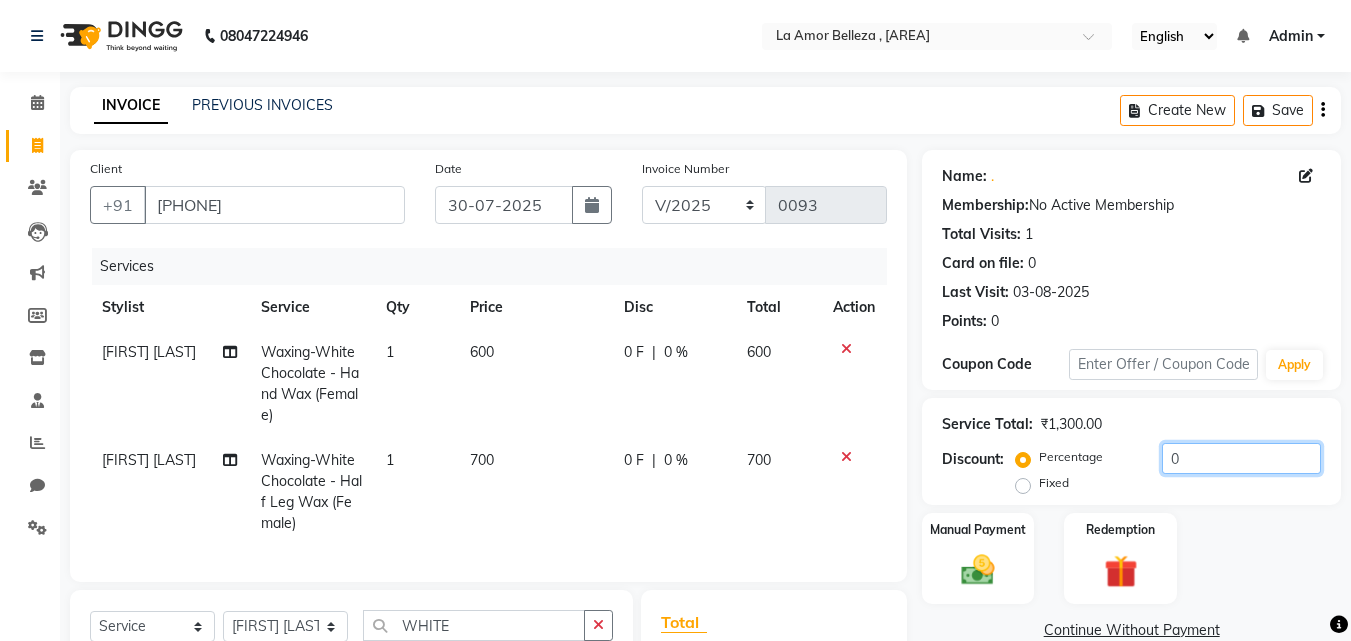 click on "0" 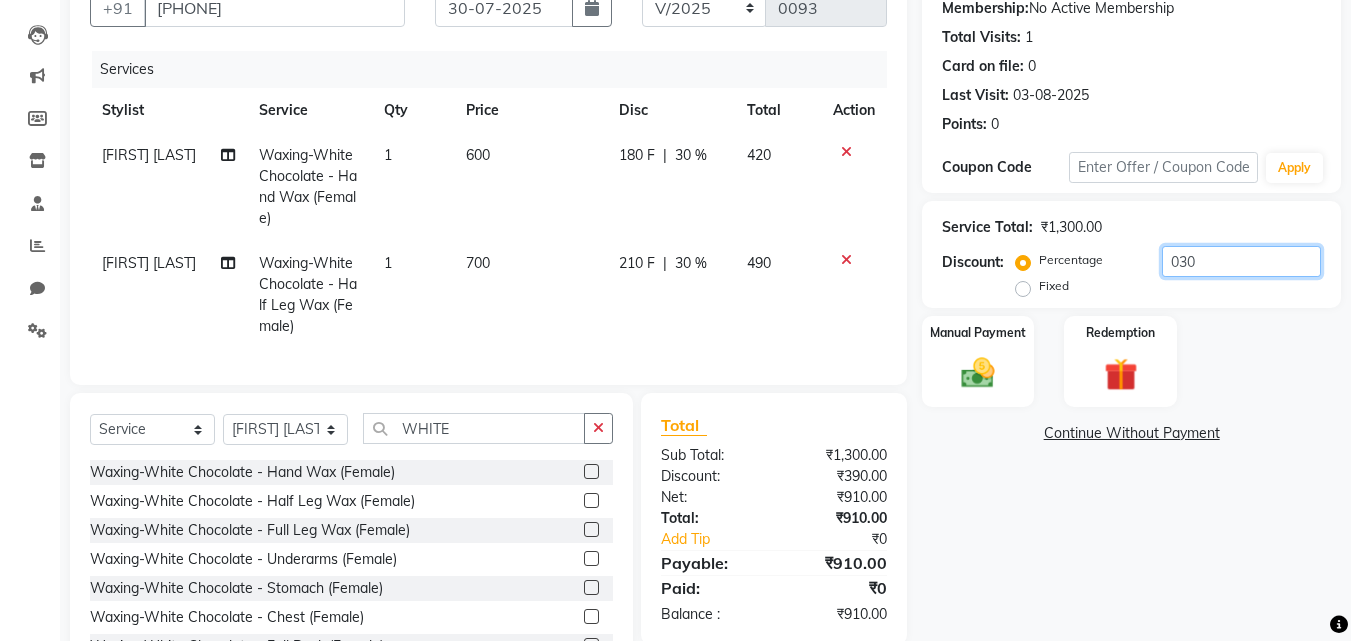 scroll, scrollTop: 289, scrollLeft: 0, axis: vertical 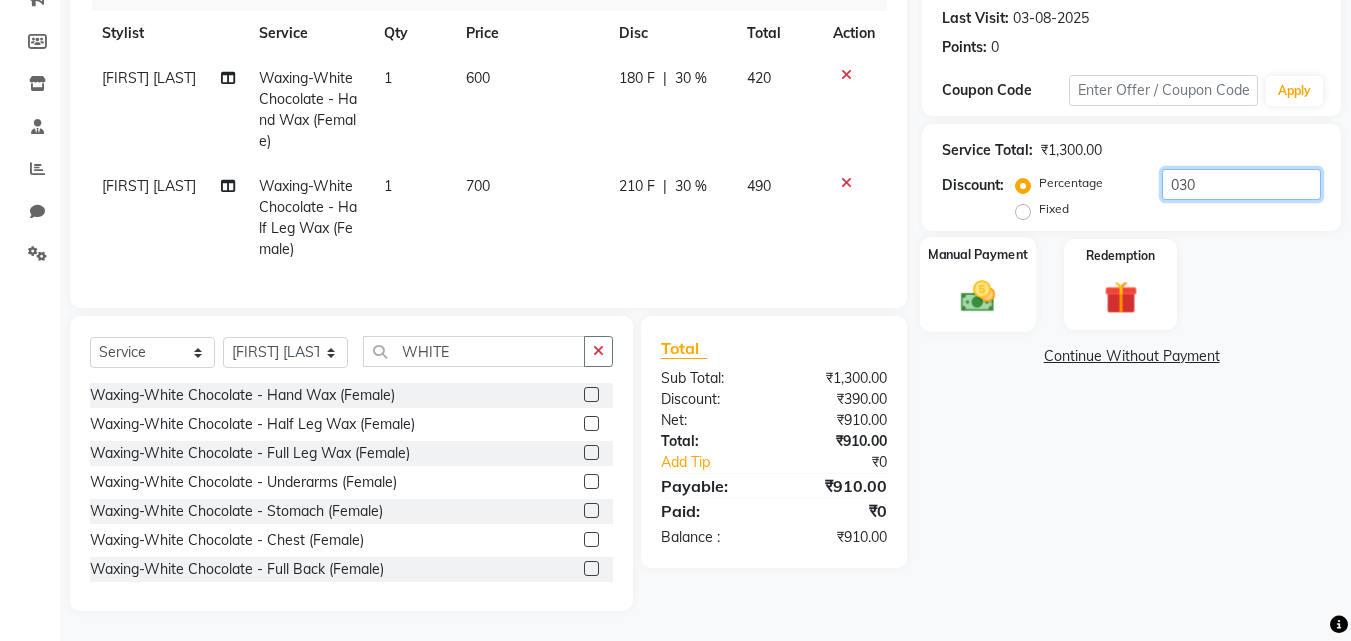 type on "030" 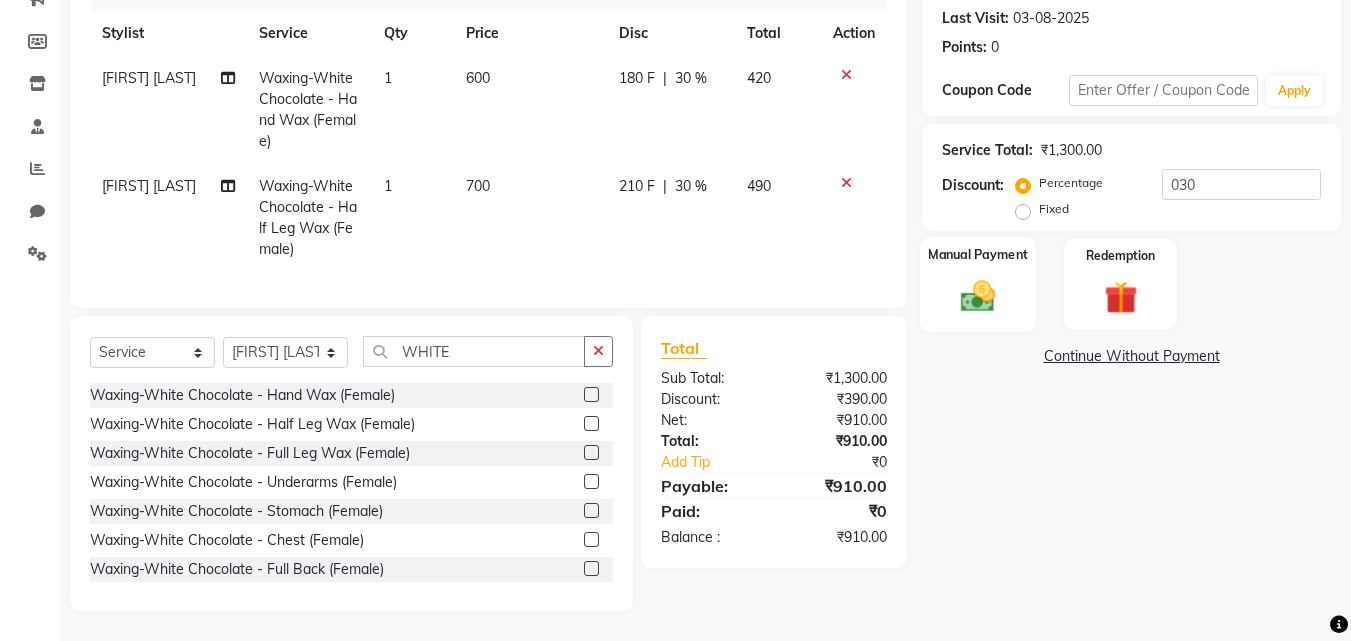 click on "Manual Payment" 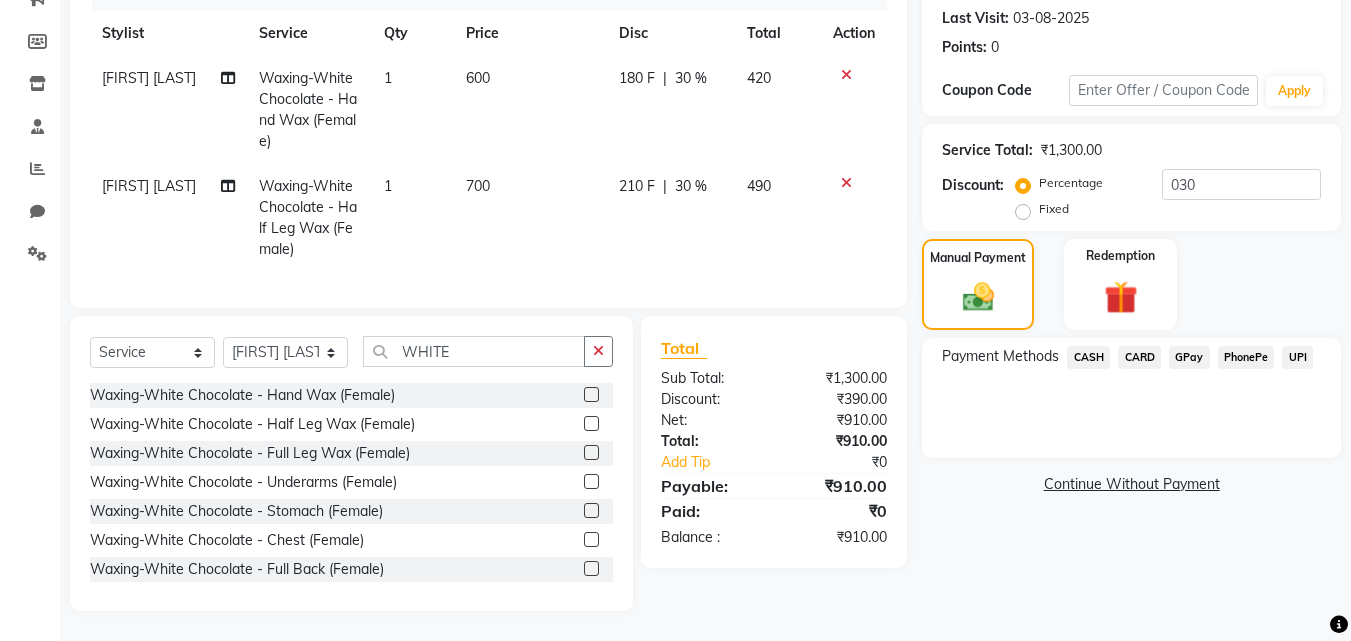 click on "GPay" 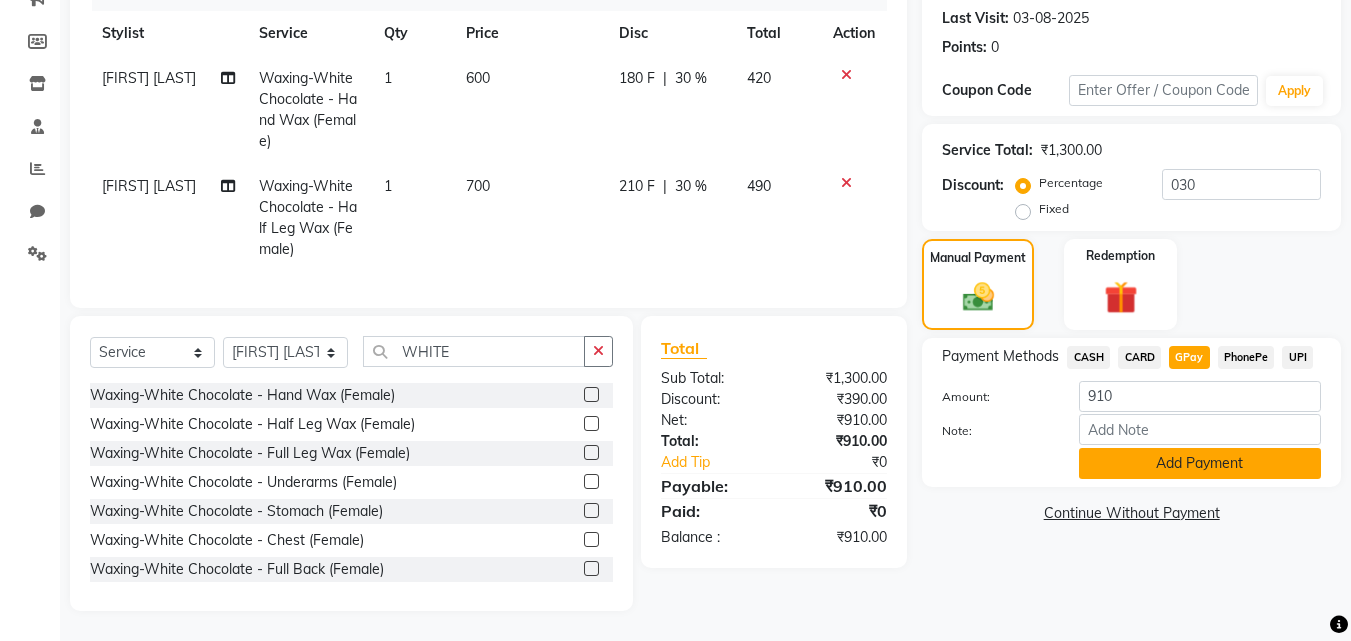 click on "Add Payment" 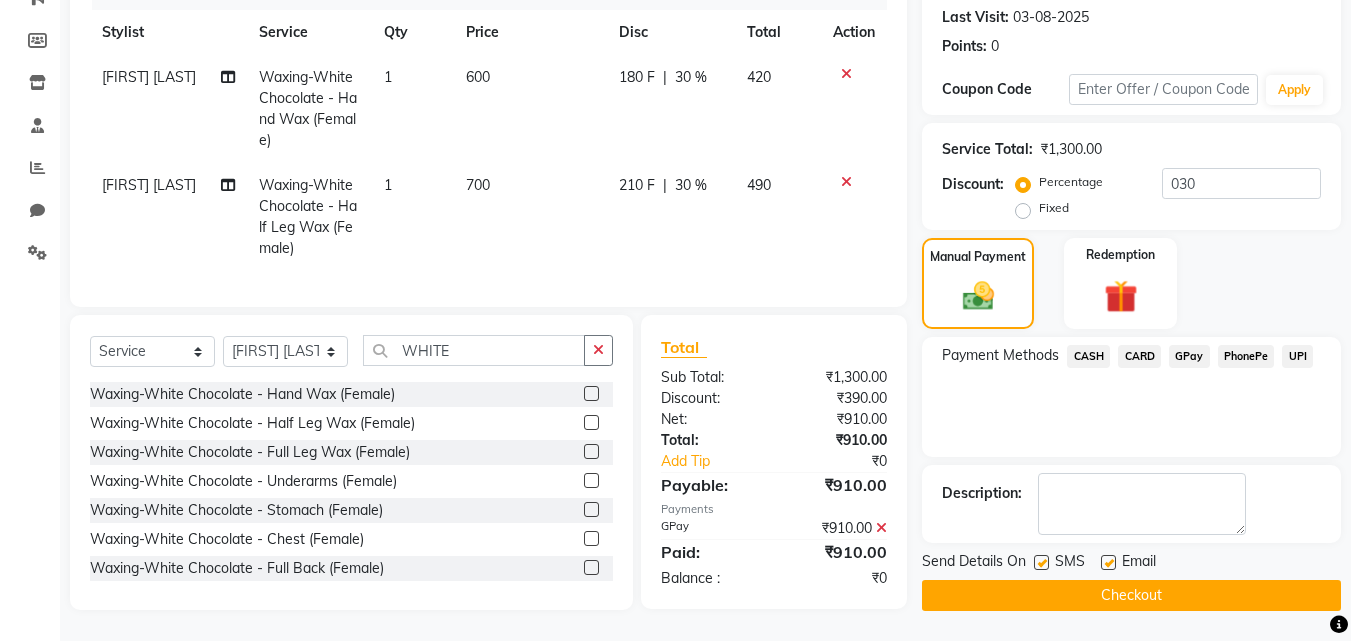 click on "Checkout" 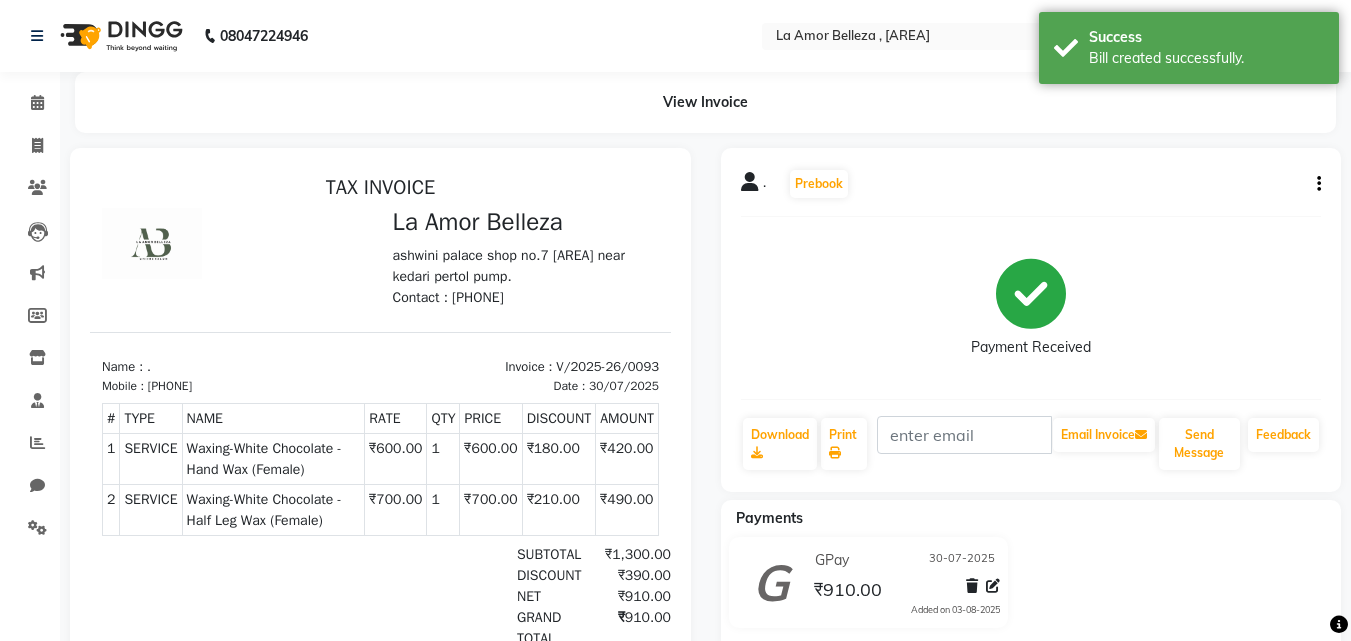 scroll, scrollTop: 0, scrollLeft: 0, axis: both 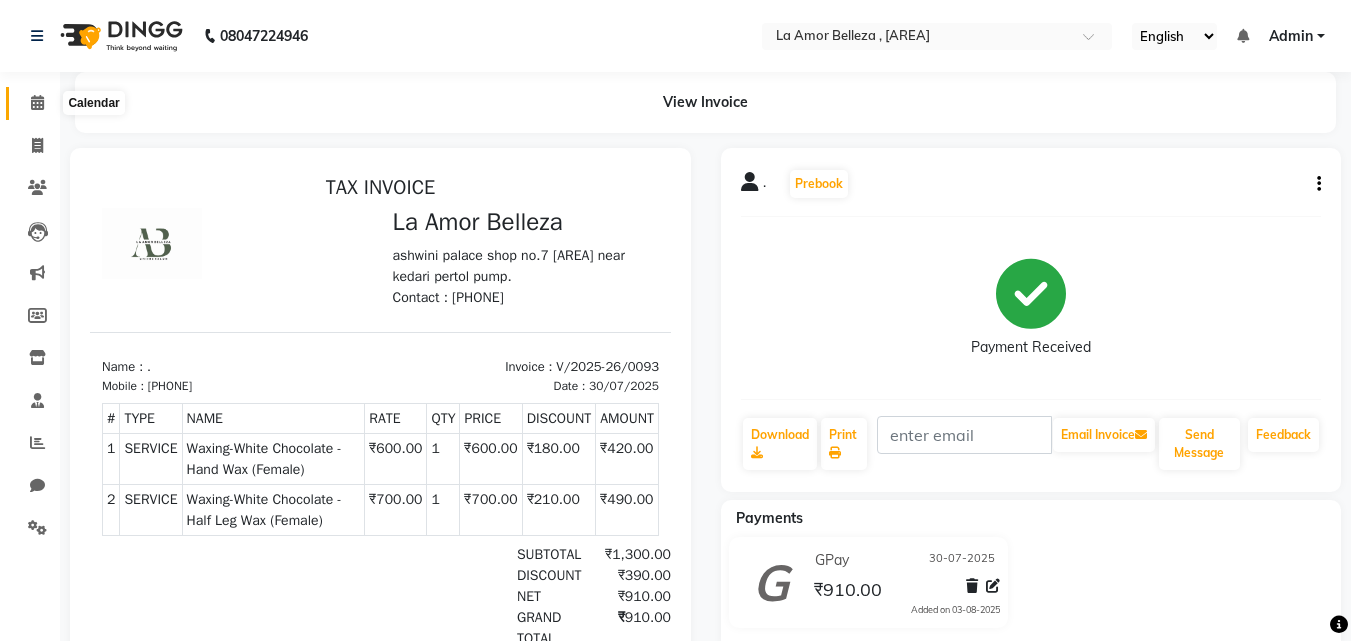 click 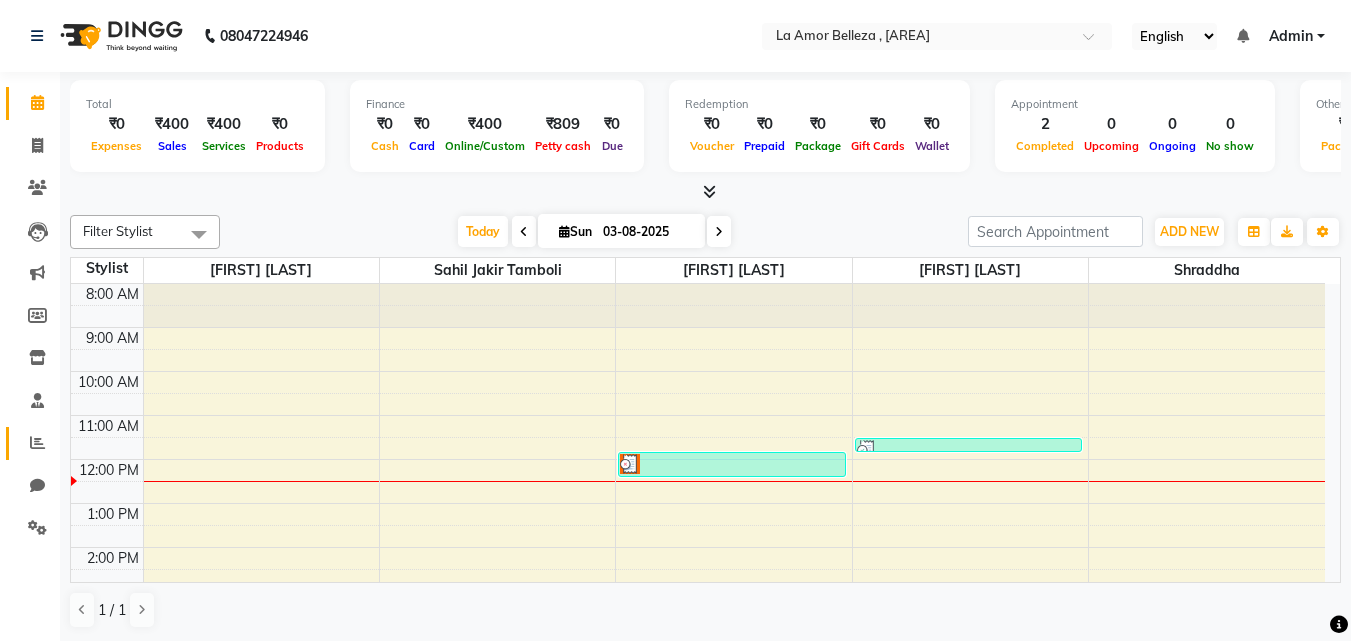 scroll, scrollTop: 0, scrollLeft: 0, axis: both 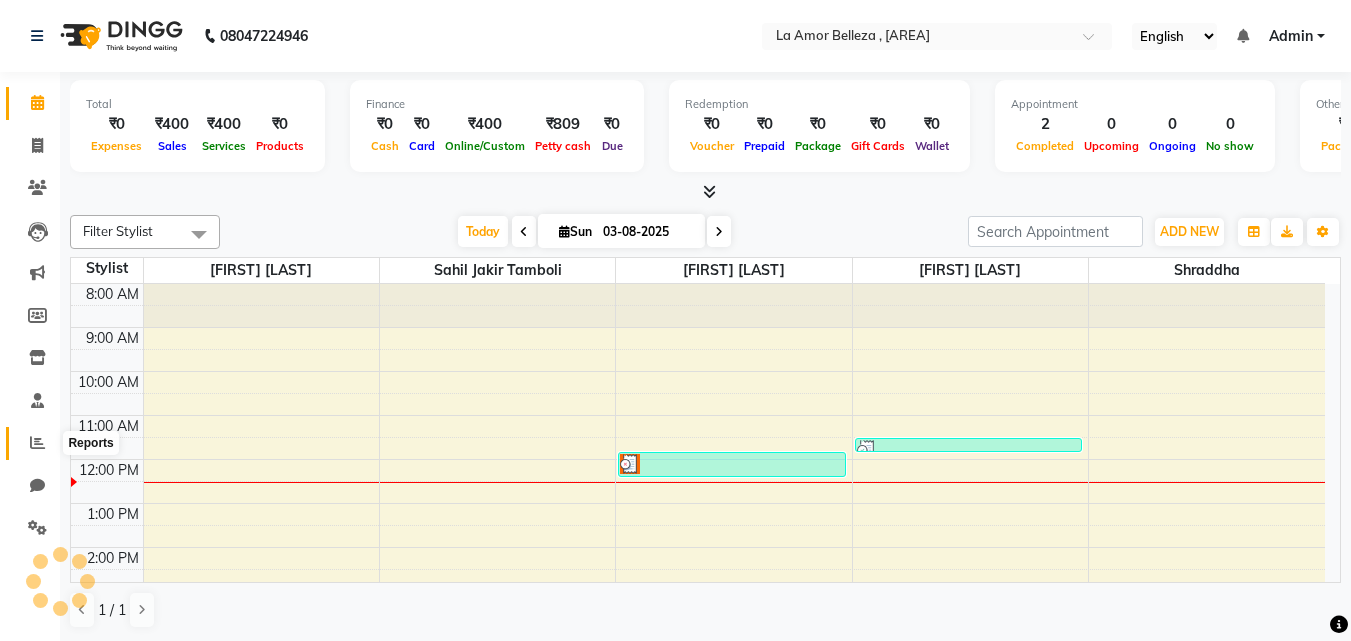 click 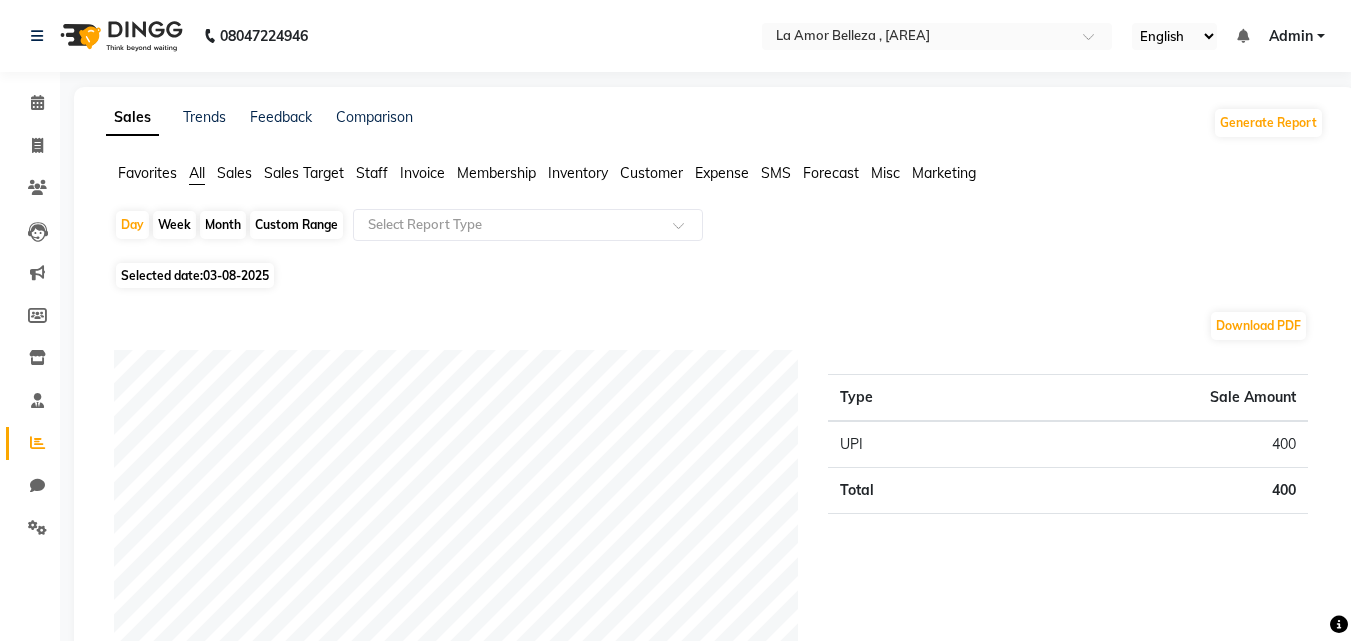 click on "Month" 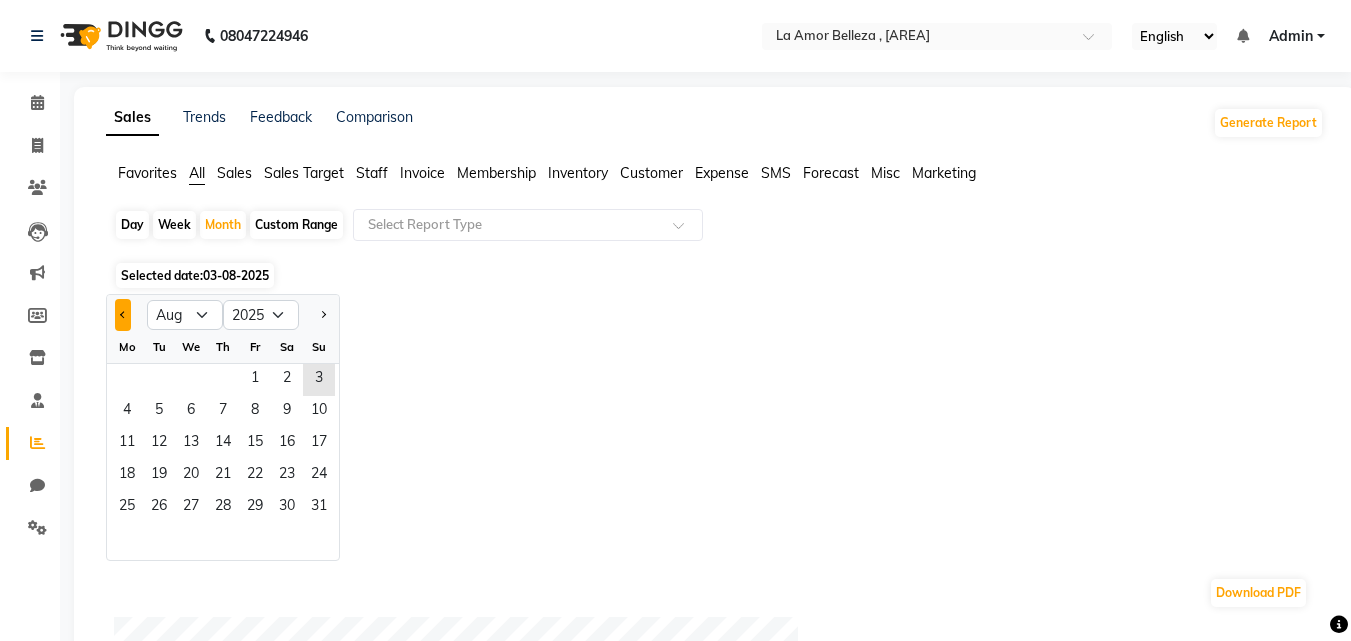 click 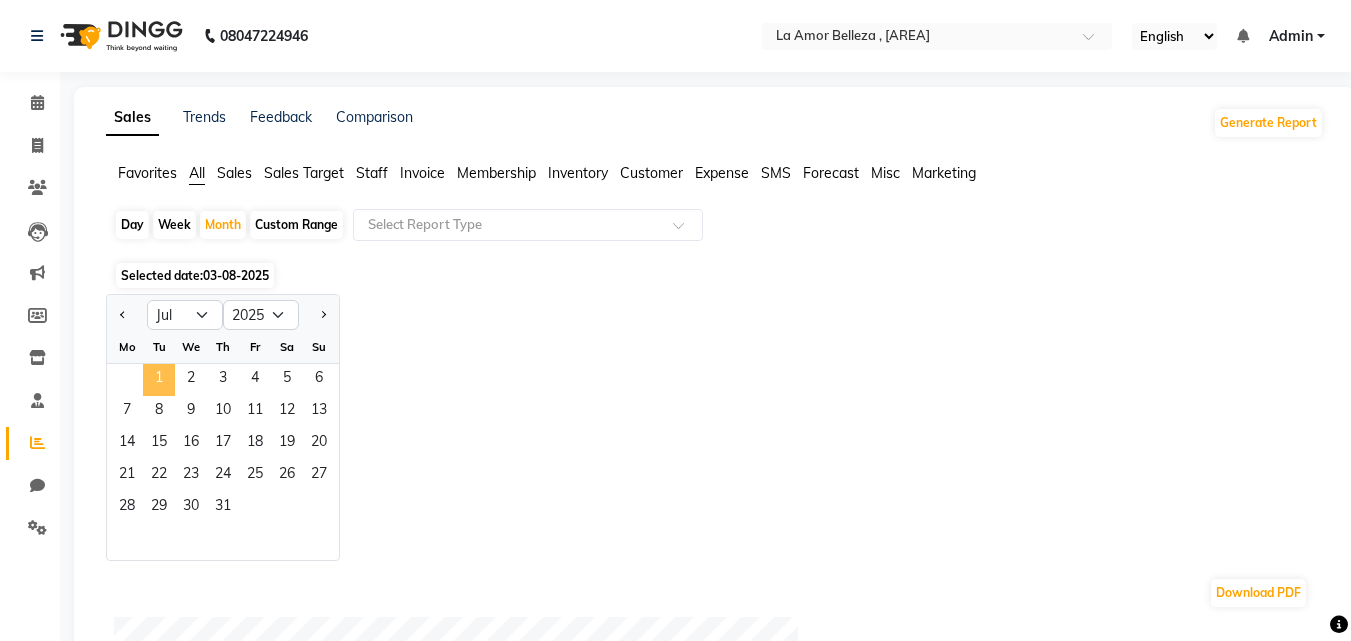 click on "1" 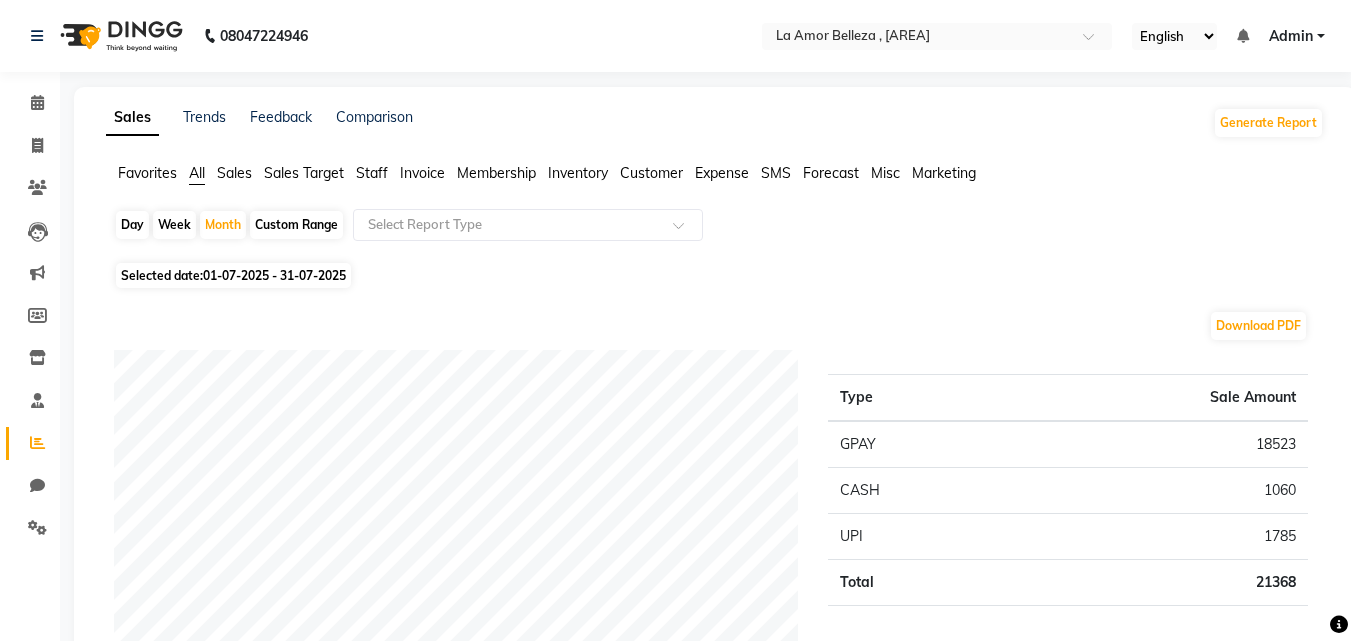 scroll, scrollTop: 560, scrollLeft: 0, axis: vertical 